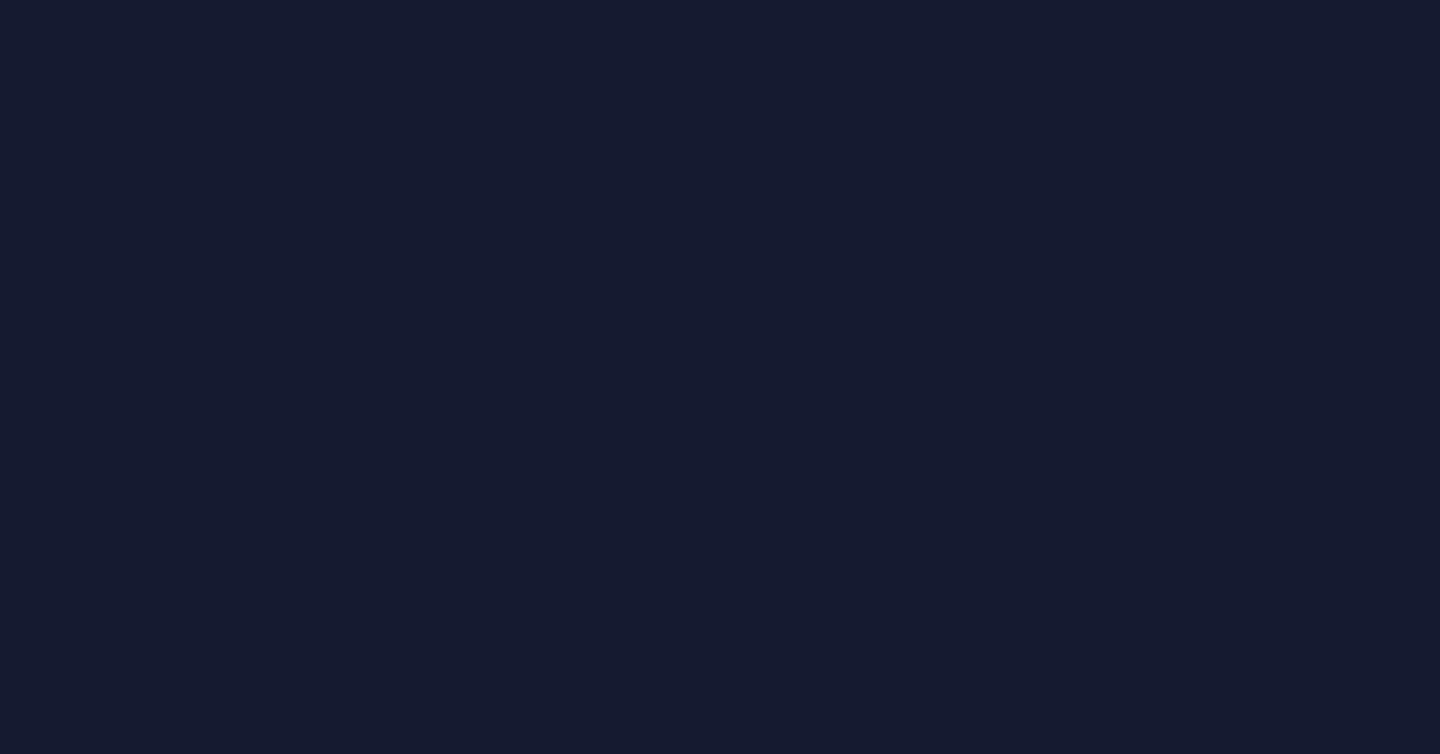 scroll, scrollTop: 0, scrollLeft: 0, axis: both 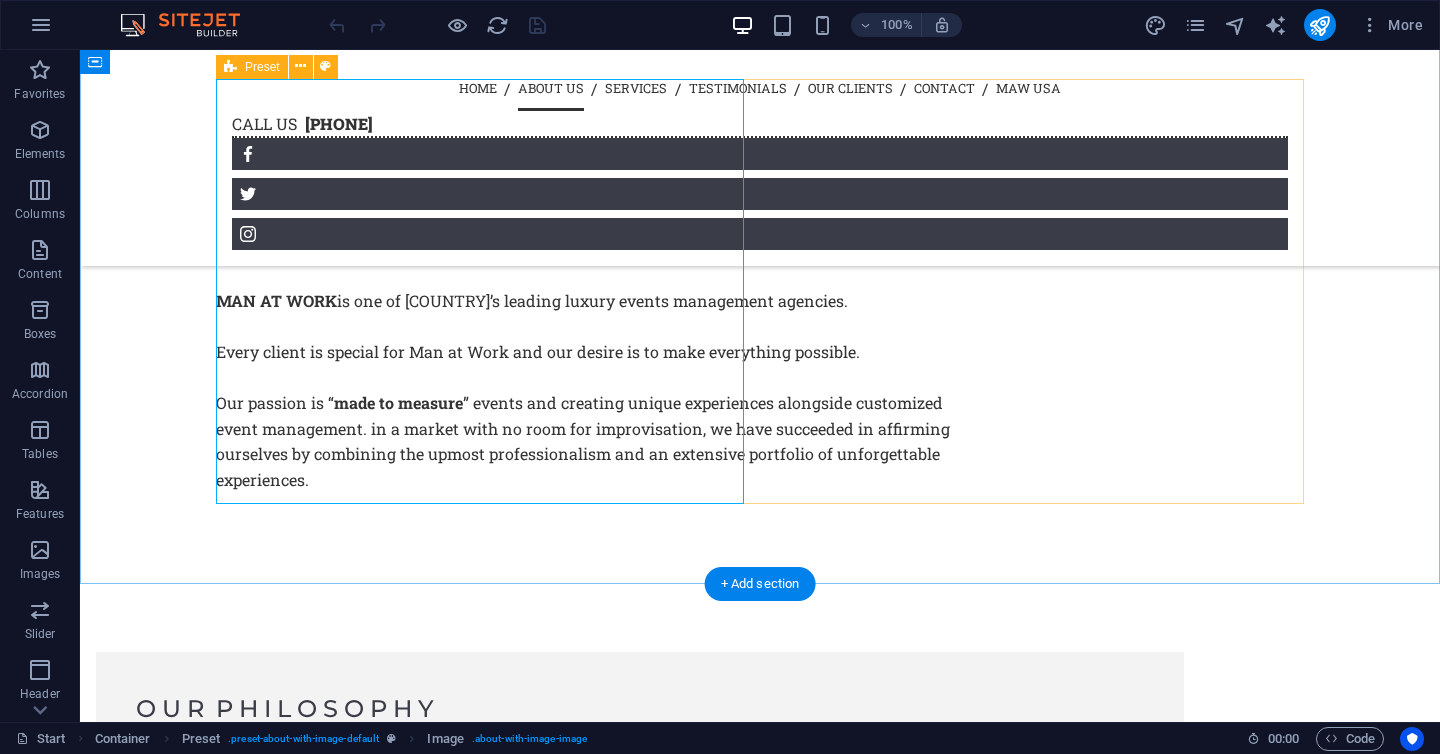 click on "Moren than 20 Years of Experiance MAN AT WORK  is one of India’s leading luxury events management agencies. Every client is special for Man at Work and our desire is to make everything possible. Our passion is “ made to measure ” events and creating unique experiences alongside customized event management. in a market with no room for improvisation, we have succeeded in affirming ourselves by combining the upmost professionalism and an extensive portfolio of unforgettable experiences." at bounding box center (760, 285) 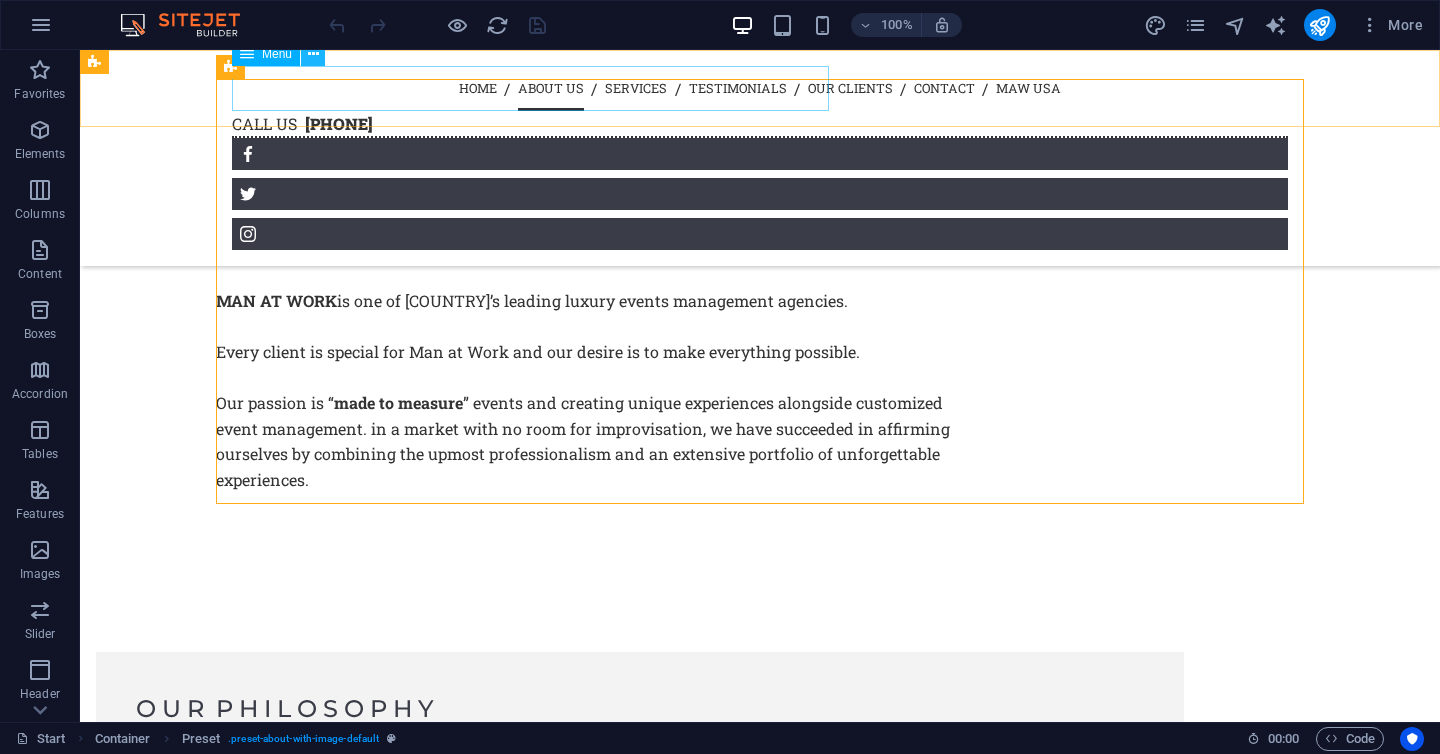 click at bounding box center [313, 54] 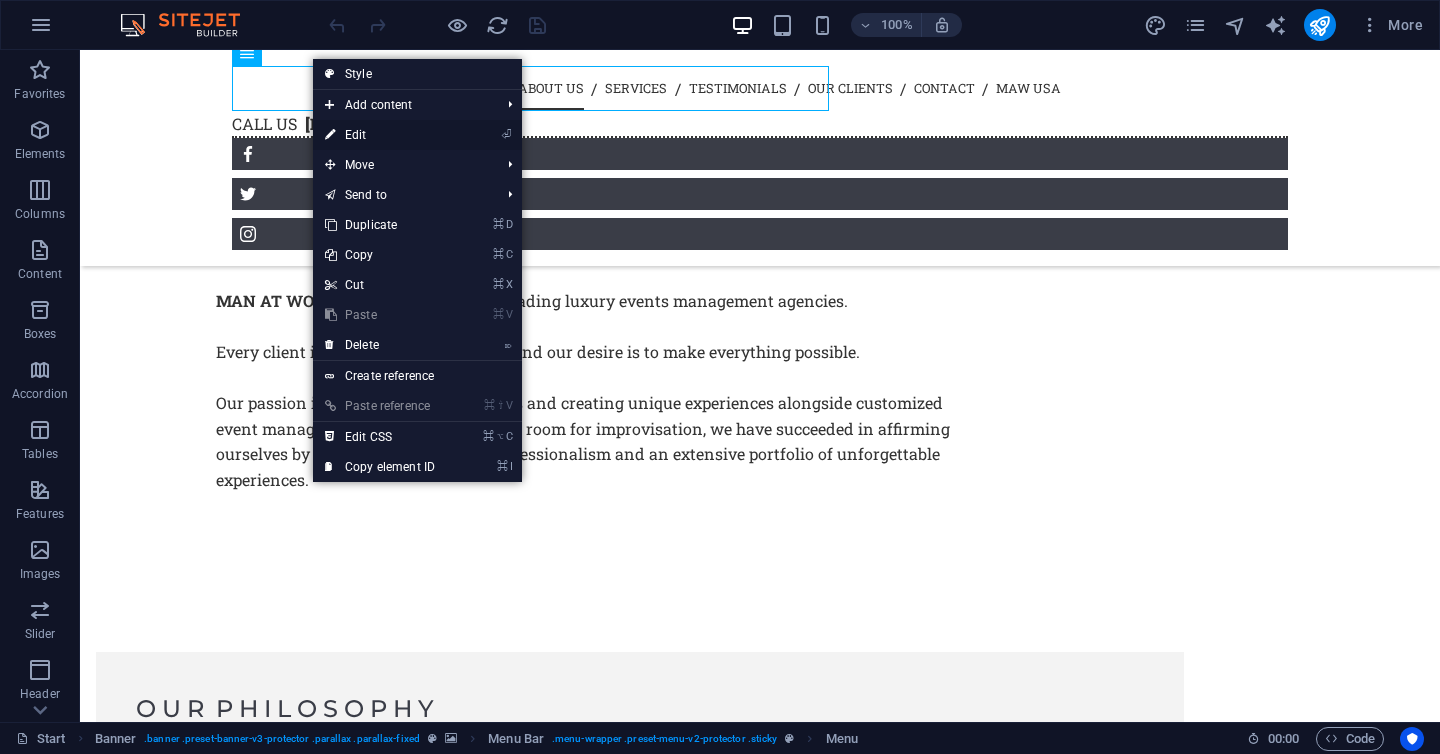 click at bounding box center (330, 135) 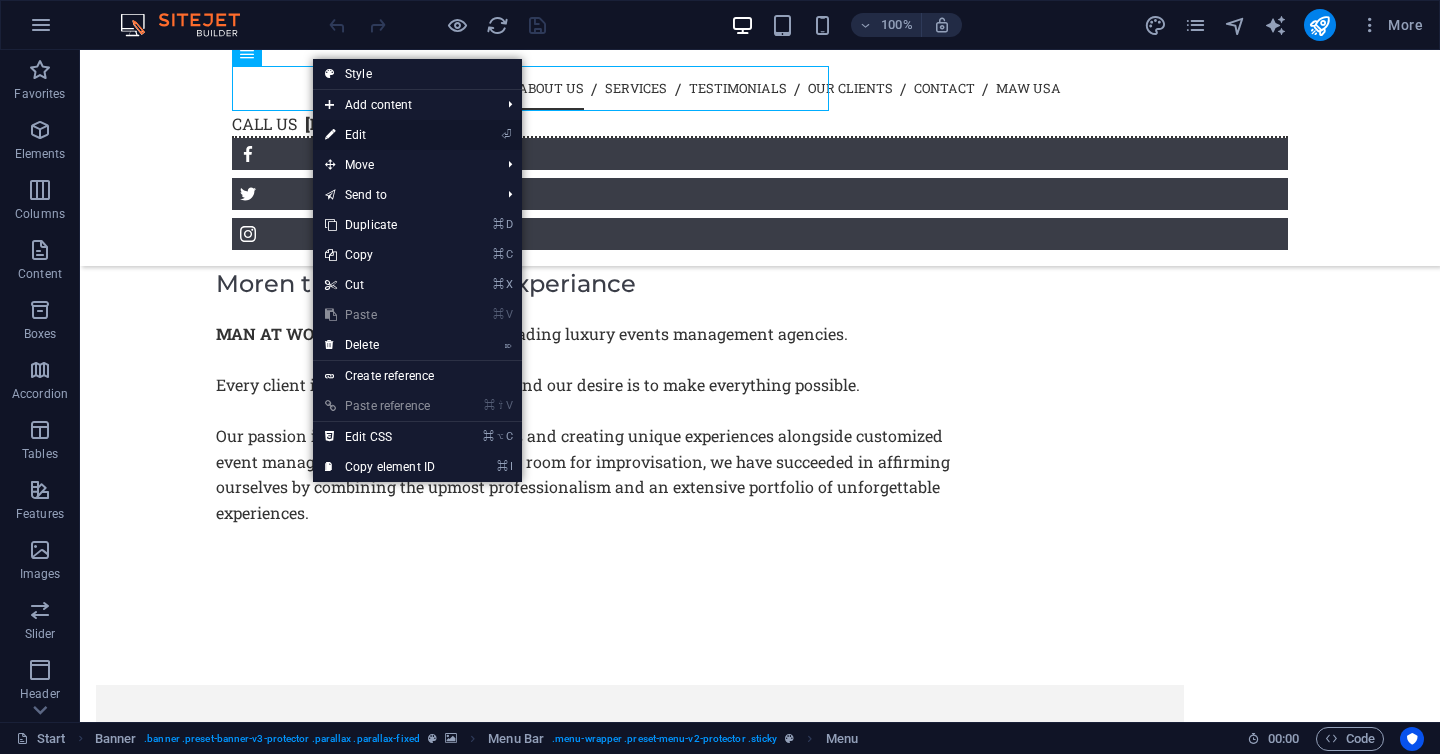 select 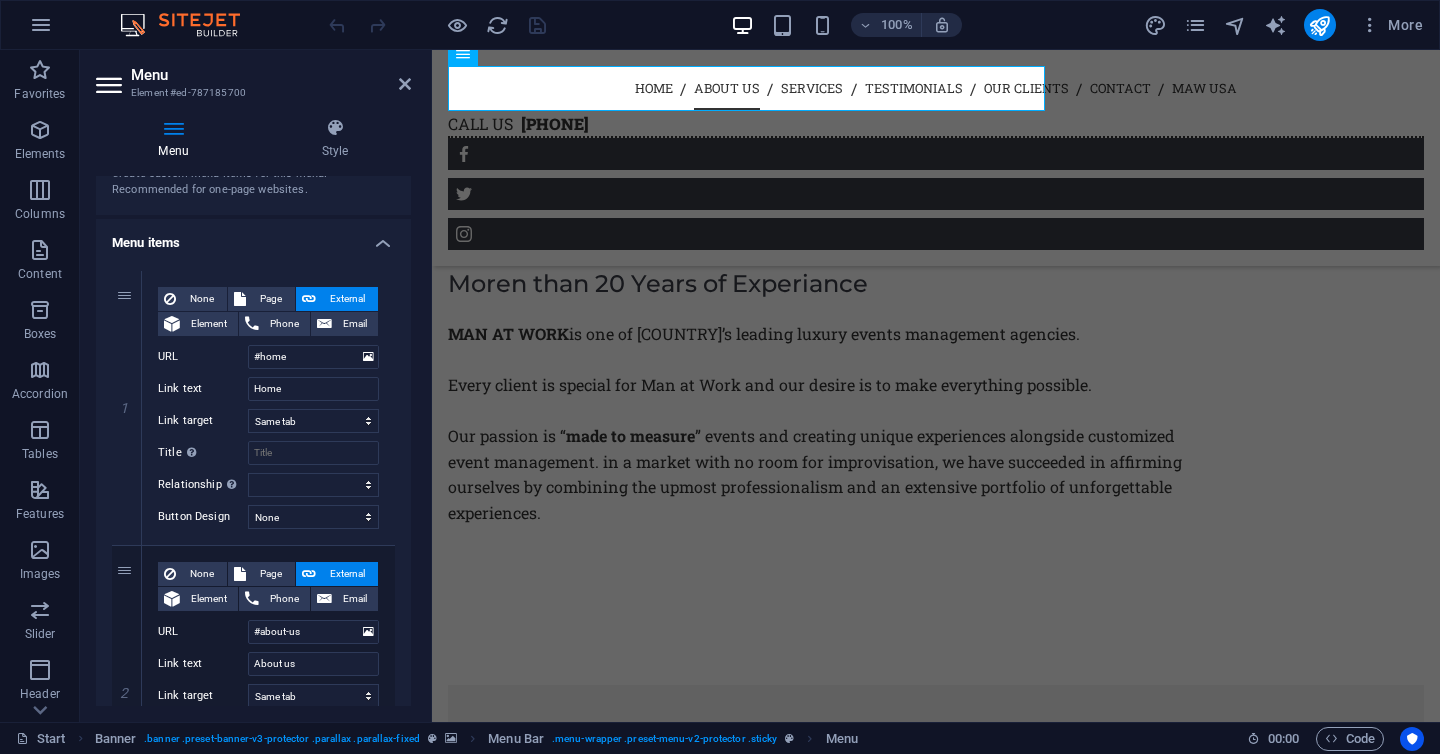 scroll, scrollTop: 158, scrollLeft: 0, axis: vertical 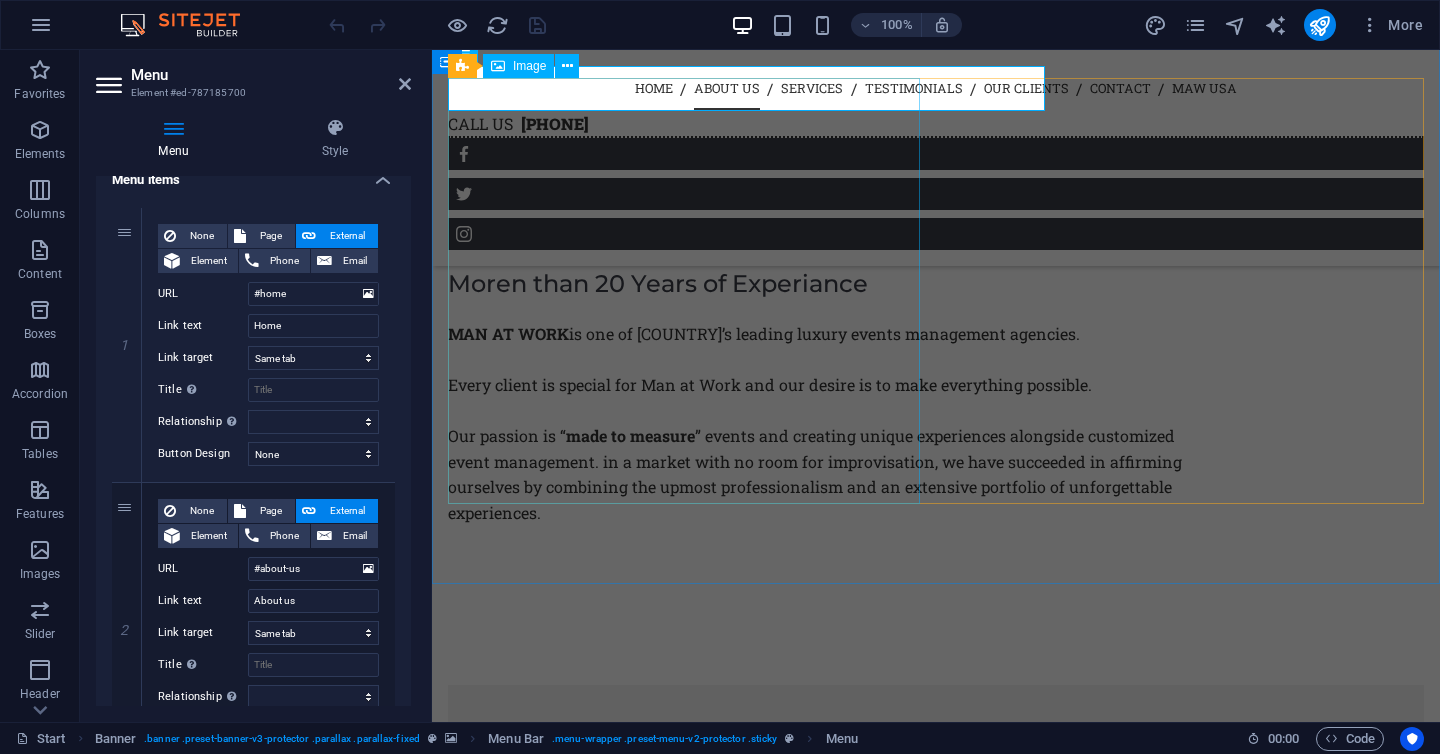 click at bounding box center (599, 162) 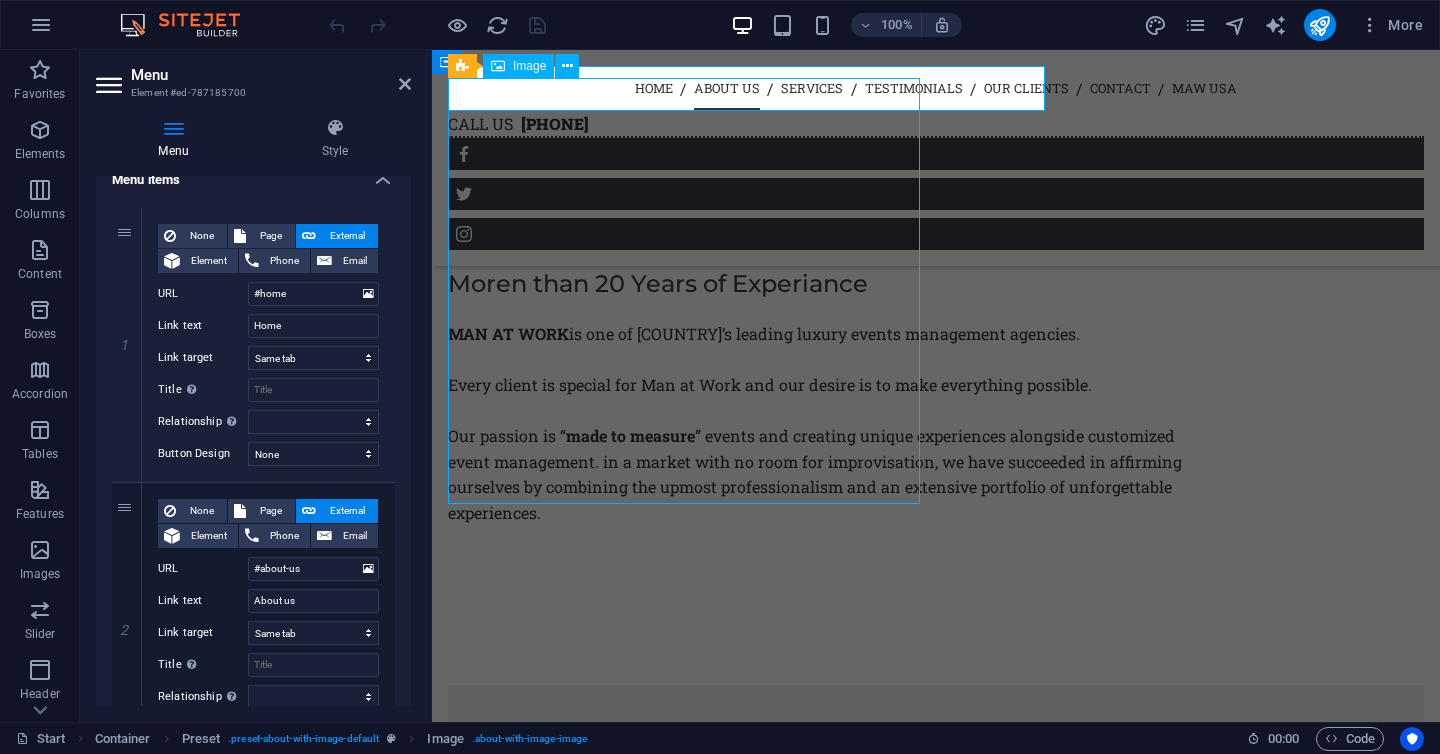 scroll, scrollTop: 1871, scrollLeft: 0, axis: vertical 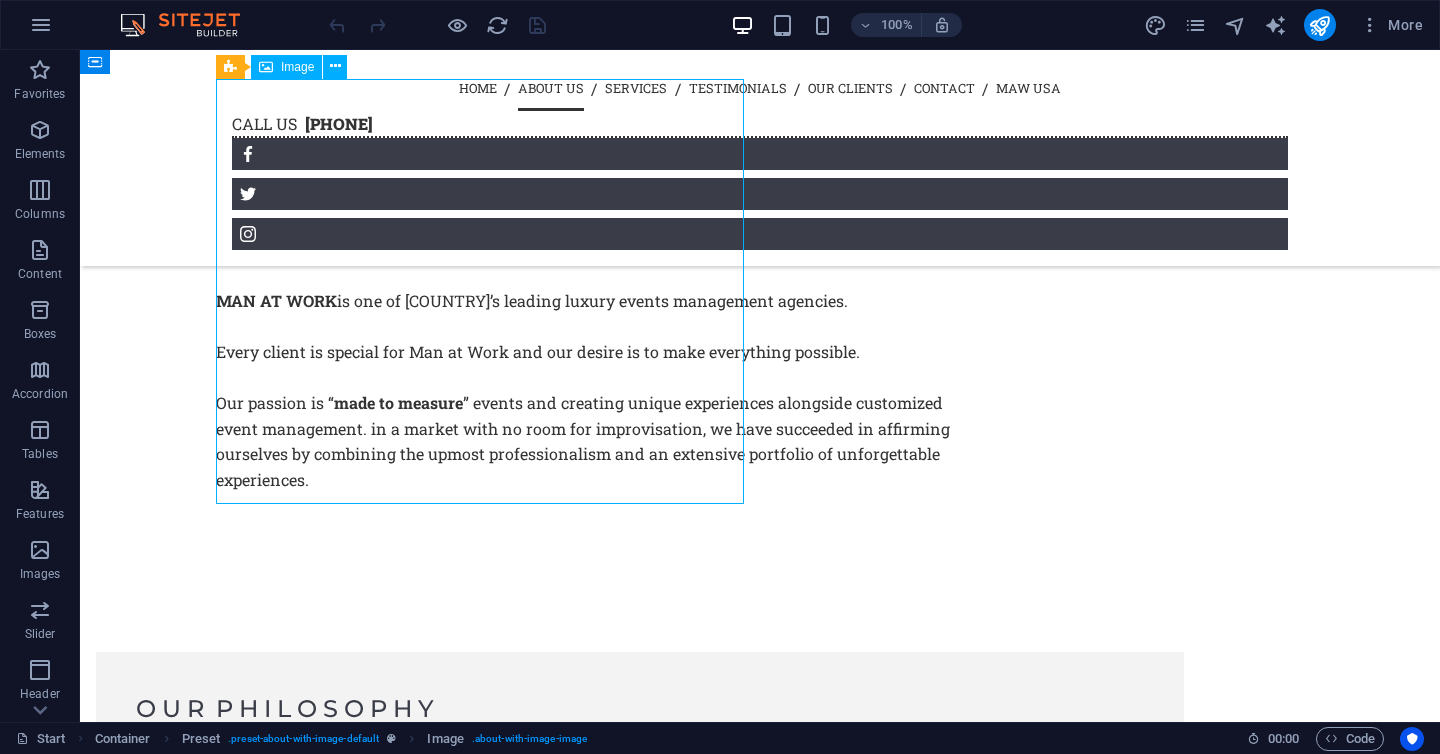click at bounding box center [384, 129] 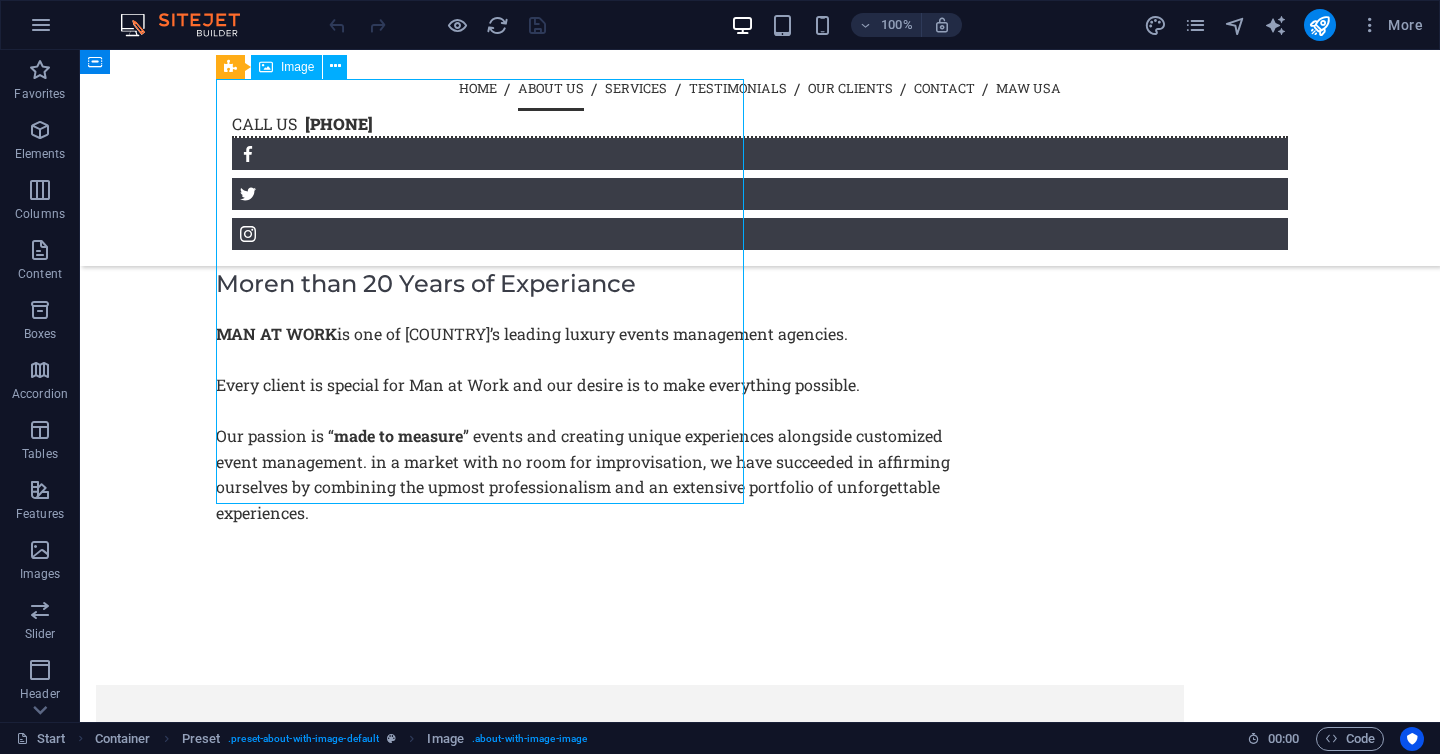 select on "%" 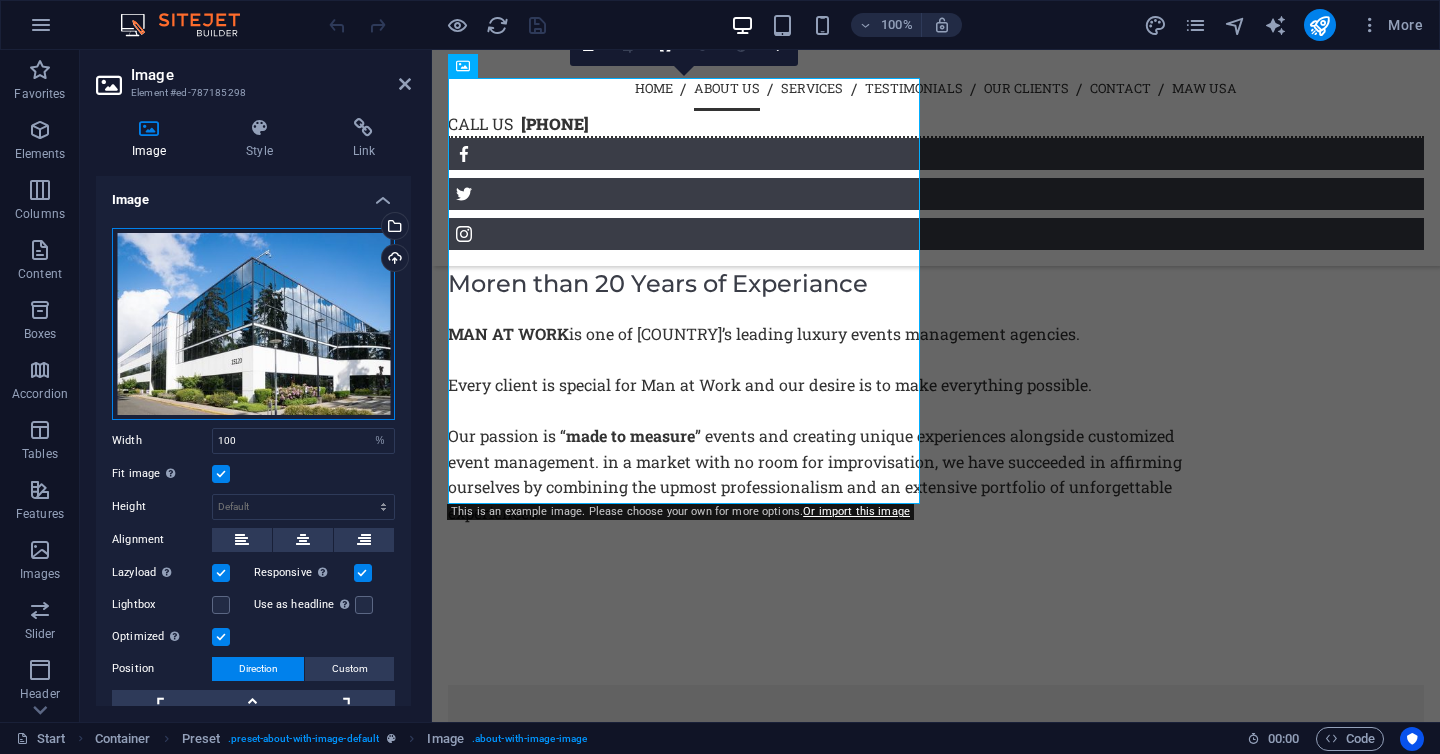 click on "Drag files here, click to choose files or select files from Files or our free stock photos & videos" at bounding box center (253, 324) 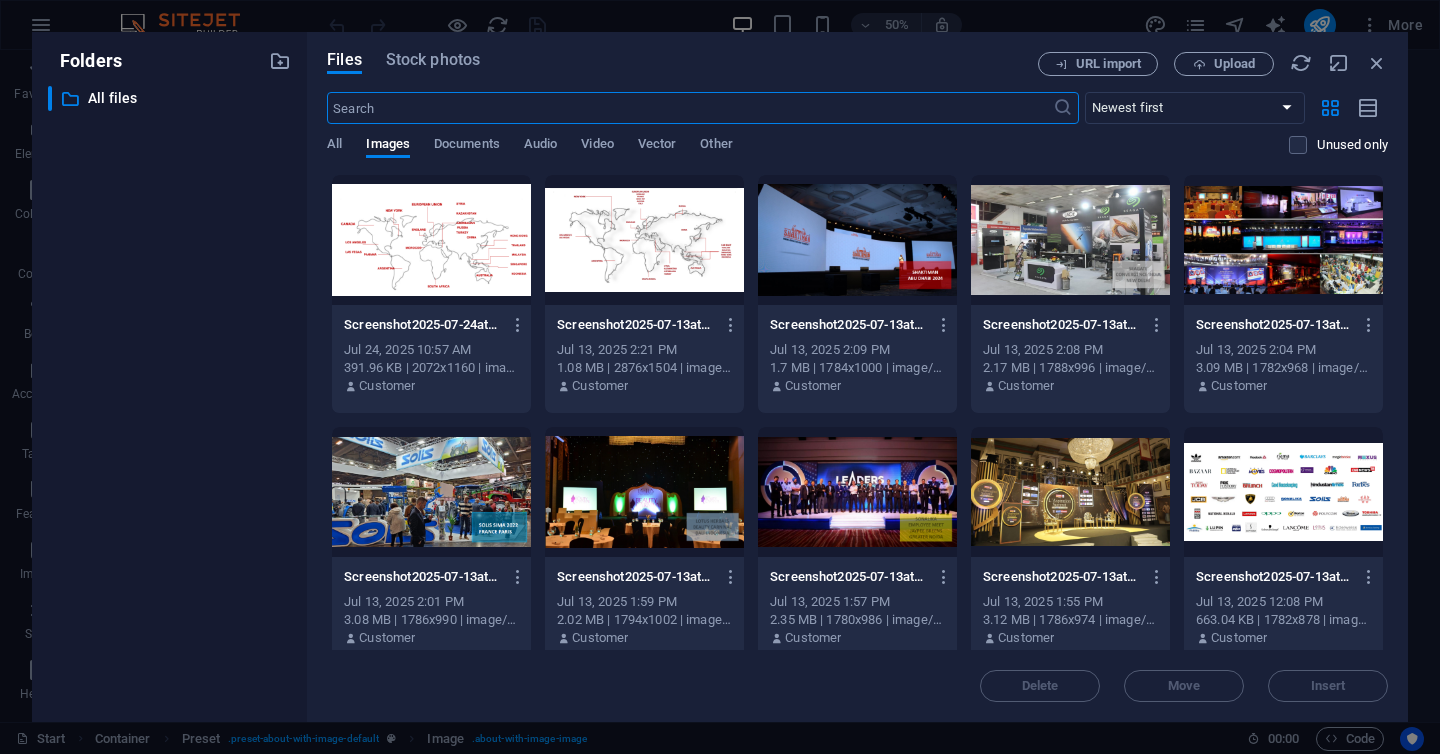 scroll, scrollTop: 2539, scrollLeft: 0, axis: vertical 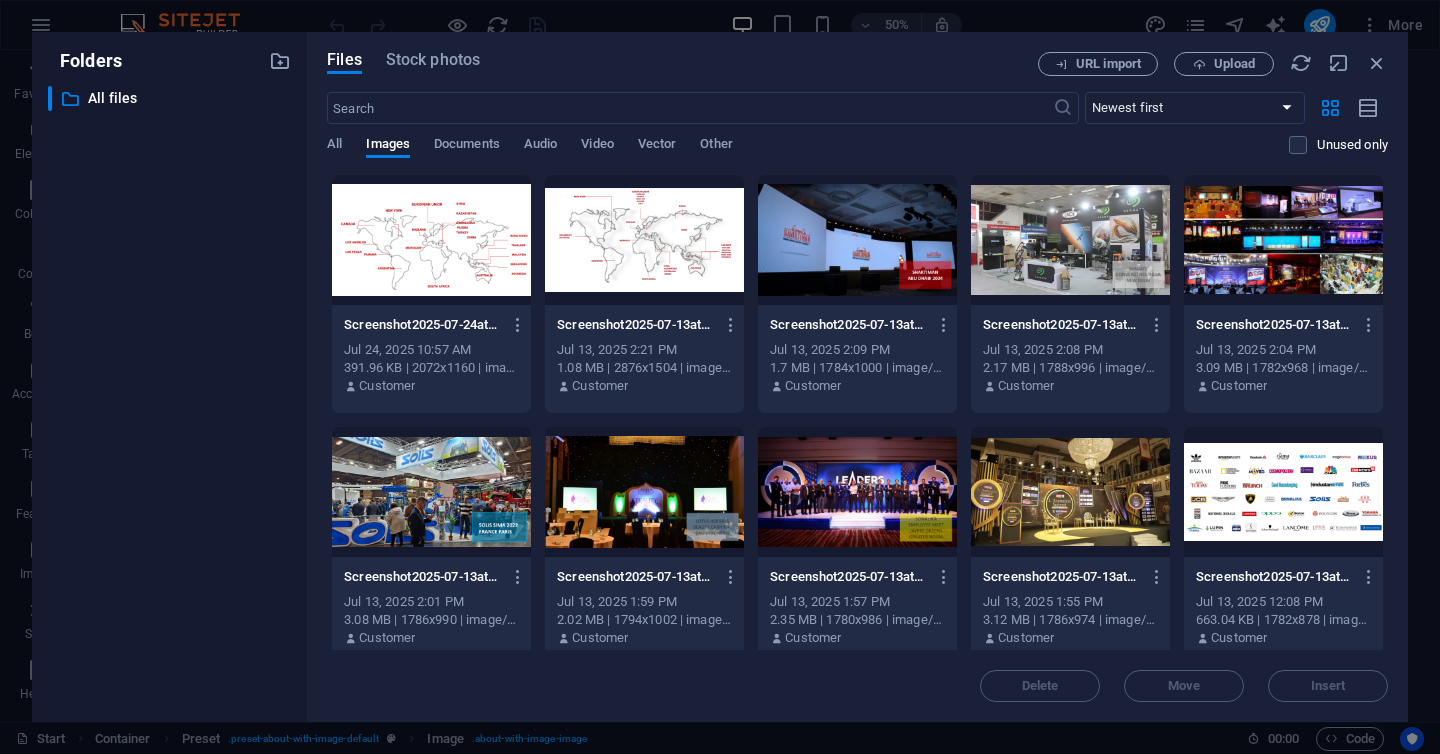 click at bounding box center (1283, 240) 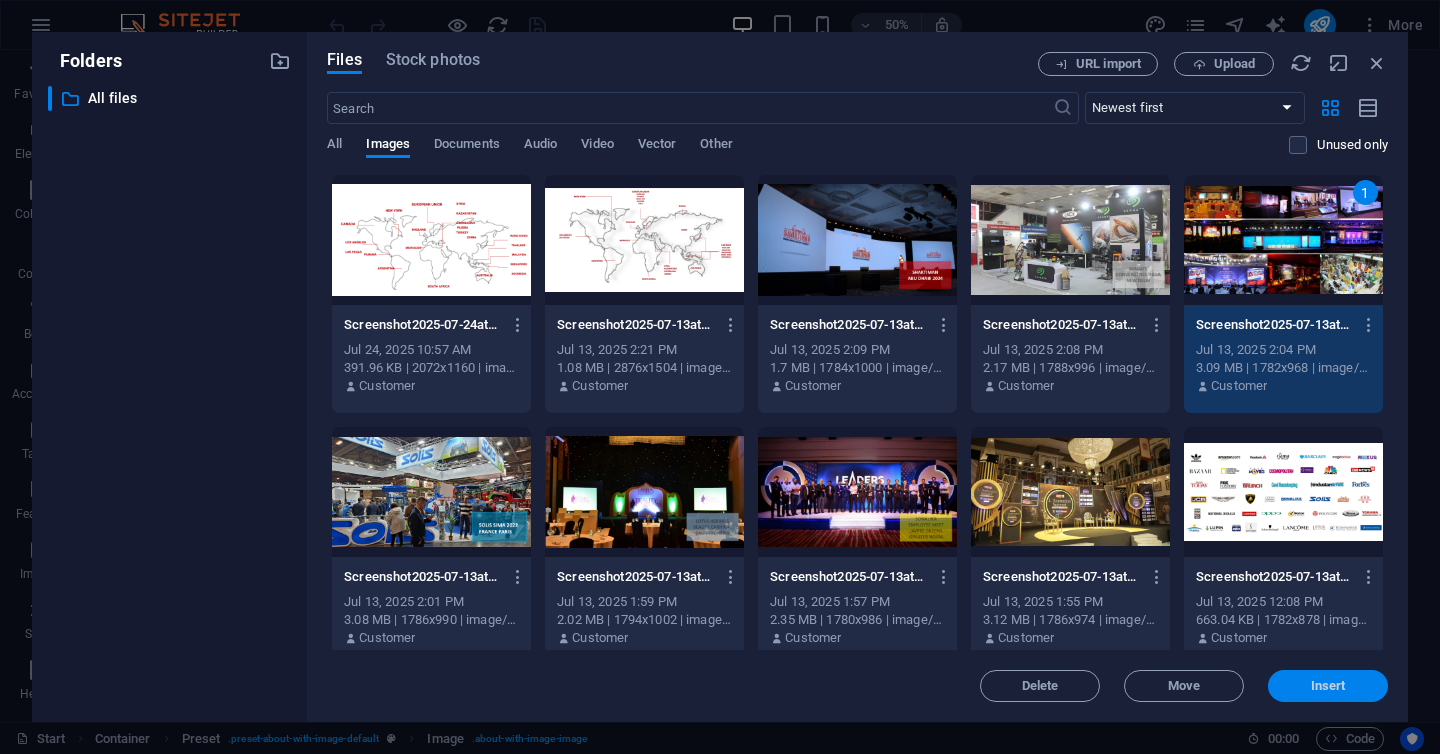 click on "Insert" at bounding box center (1328, 686) 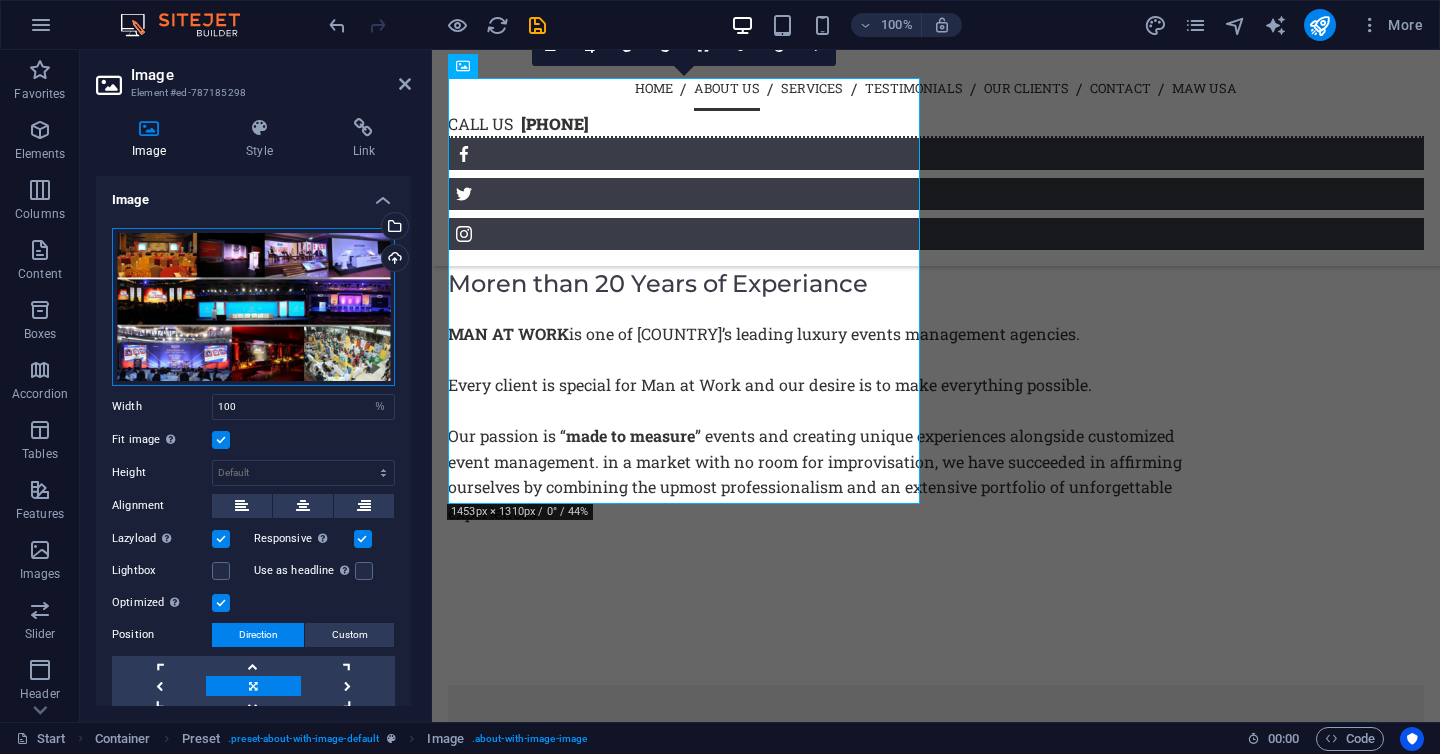 click on "Drag files here, click to choose files or select files from Files or our free stock photos & videos" at bounding box center [253, 307] 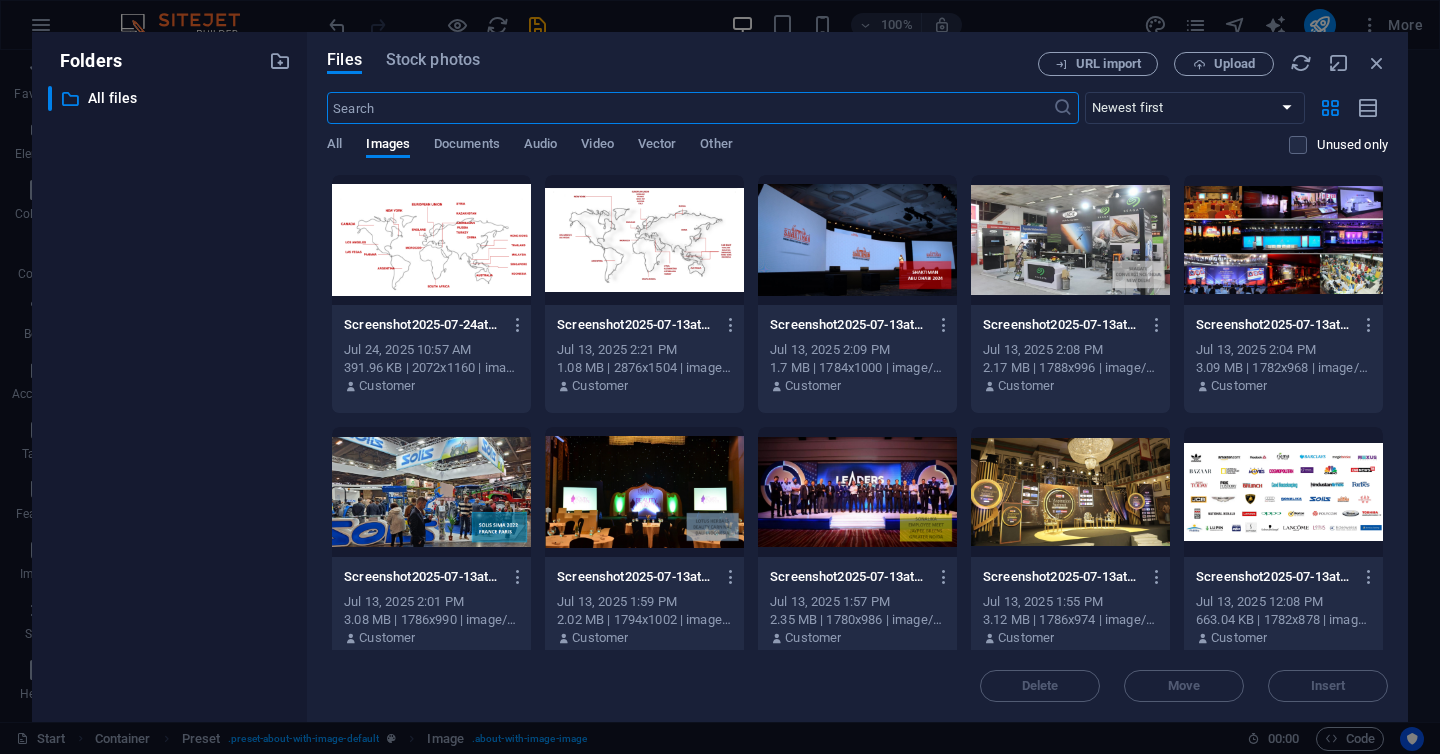 scroll, scrollTop: 2539, scrollLeft: 0, axis: vertical 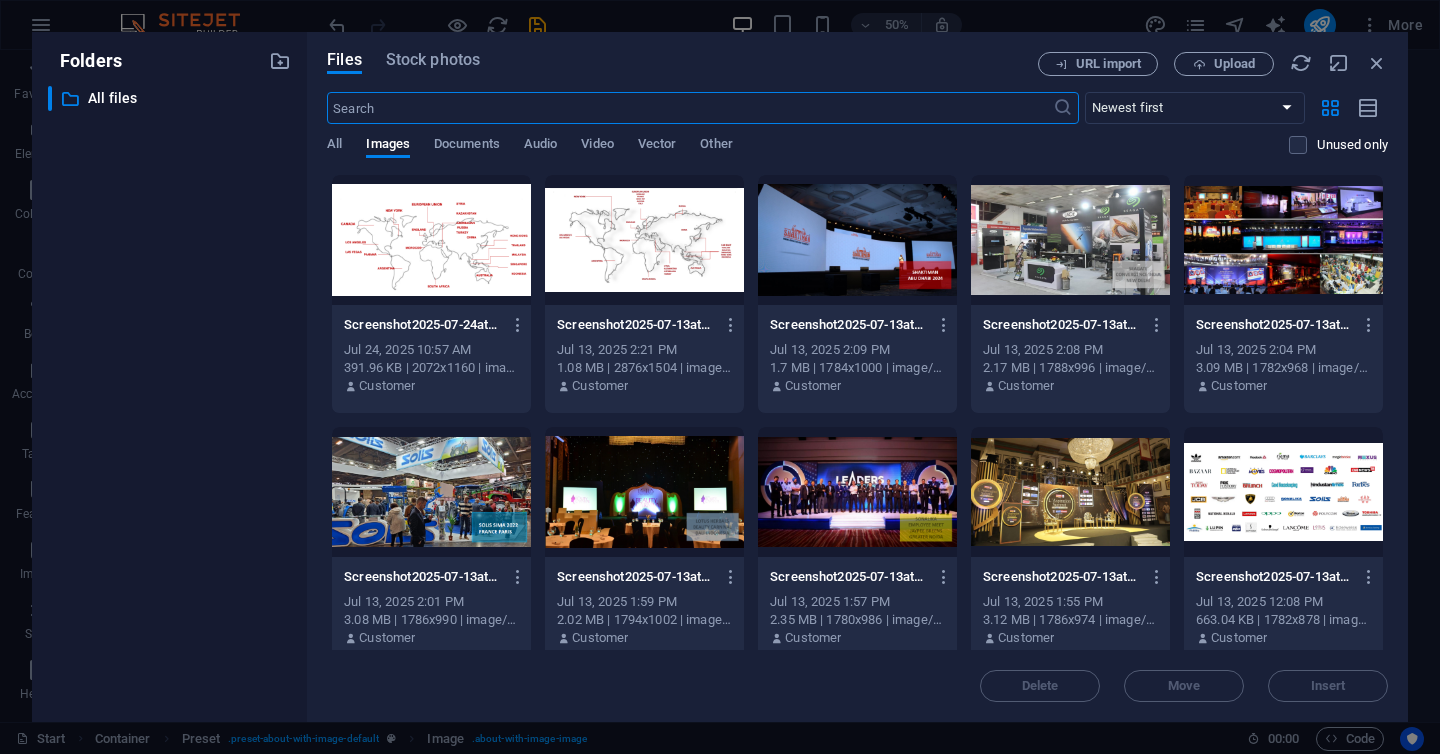 click at bounding box center (1283, 240) 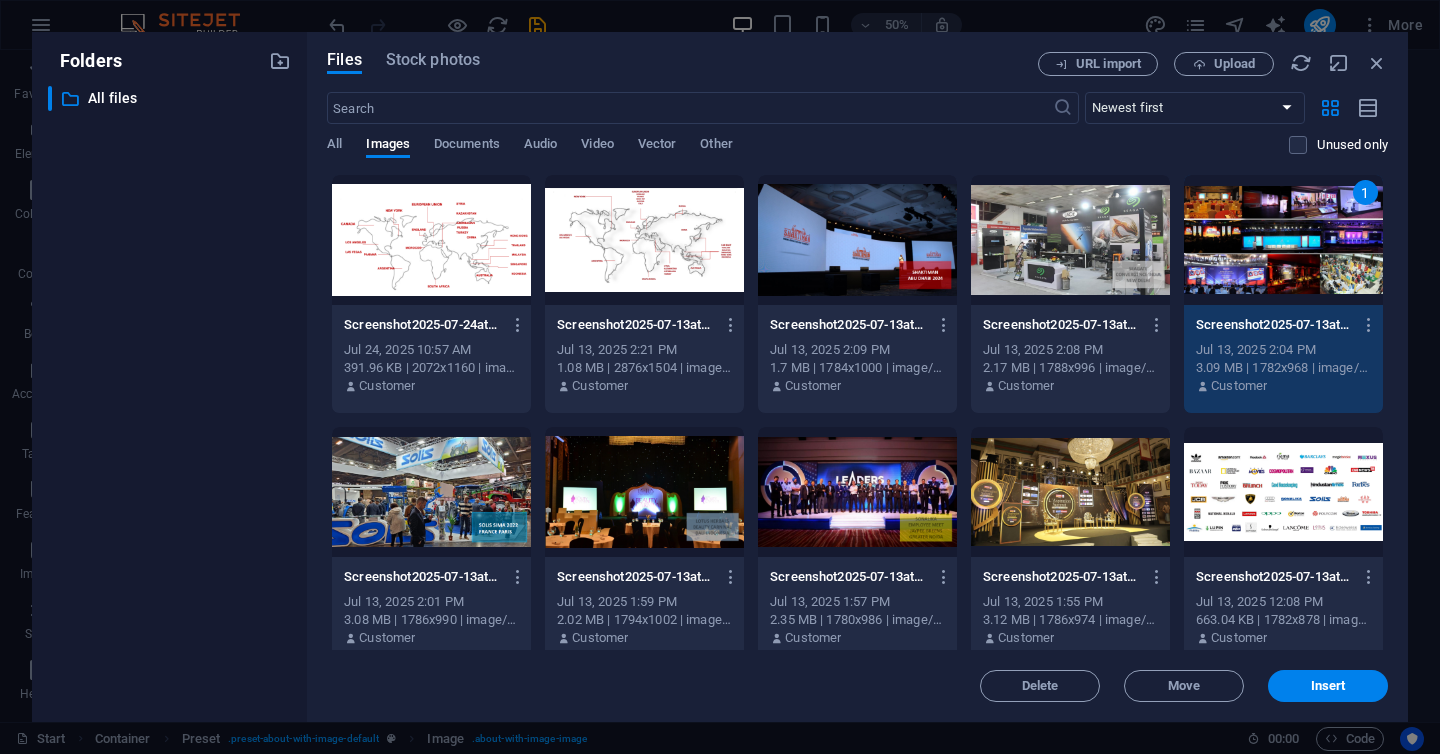 click on "1" at bounding box center (1283, 240) 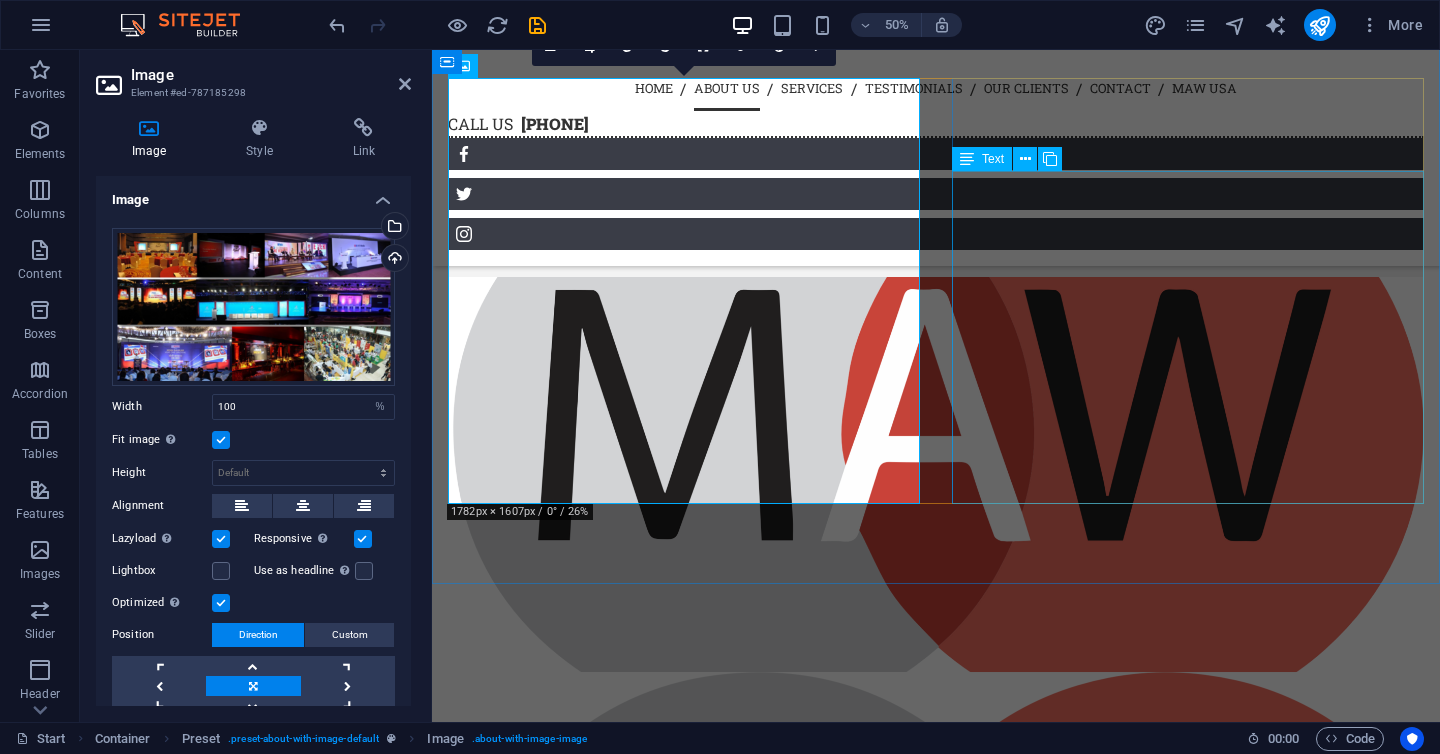 scroll, scrollTop: 1838, scrollLeft: 0, axis: vertical 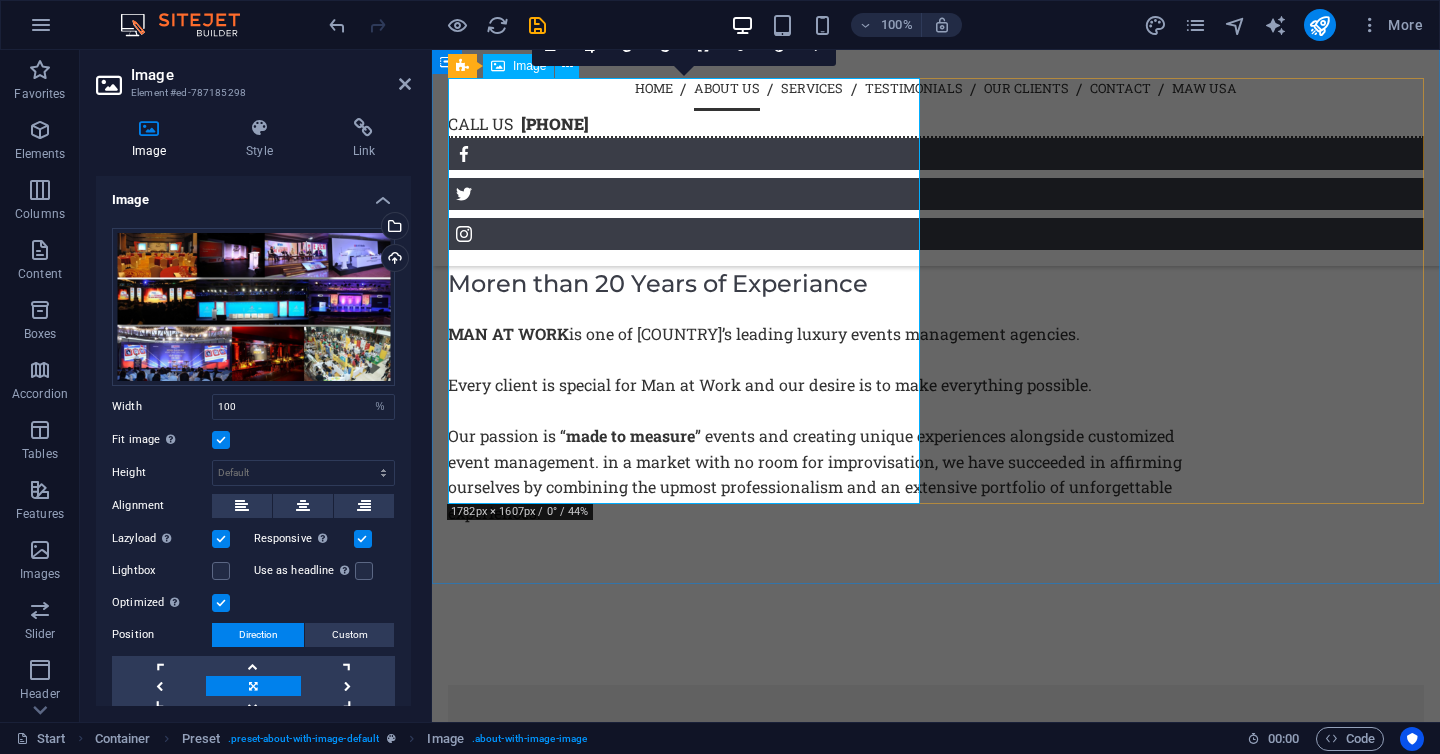 click at bounding box center (599, 162) 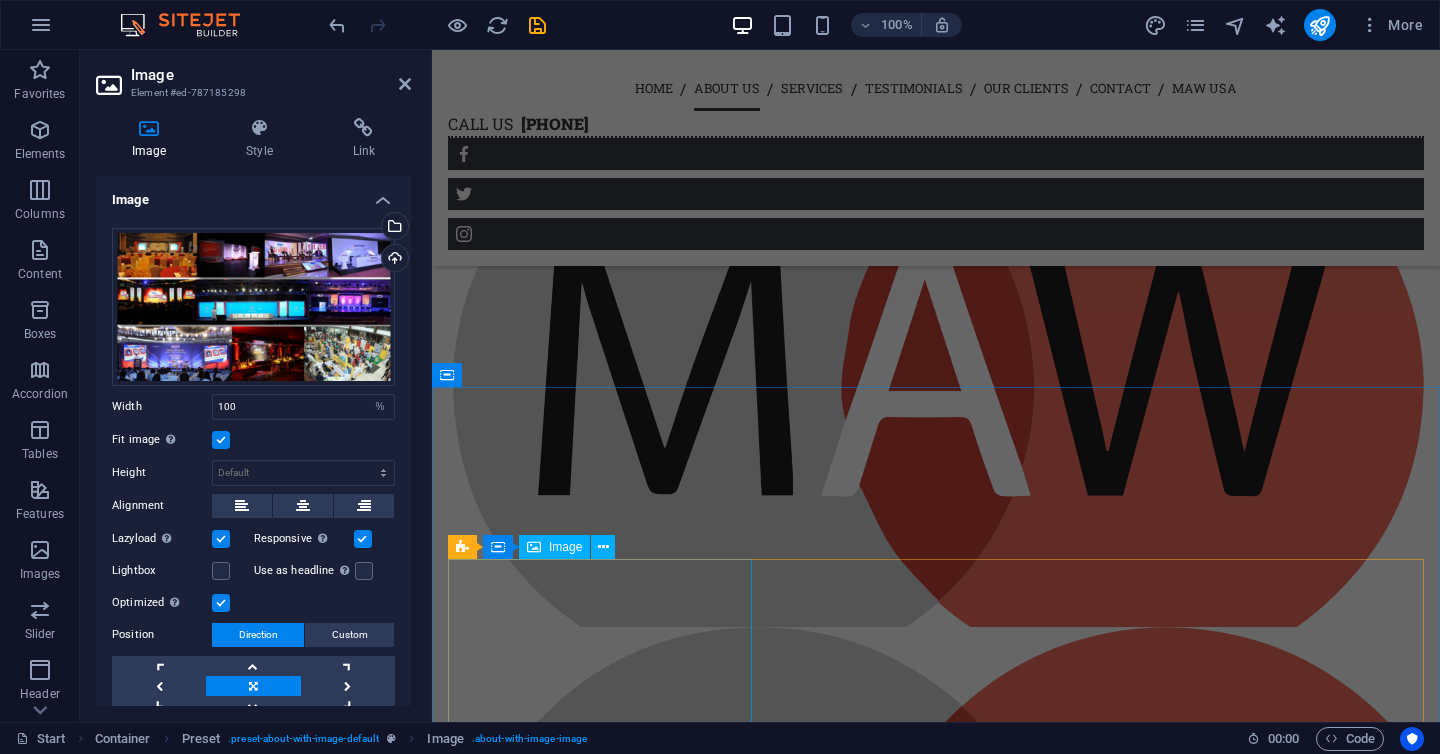 scroll, scrollTop: 2579, scrollLeft: 0, axis: vertical 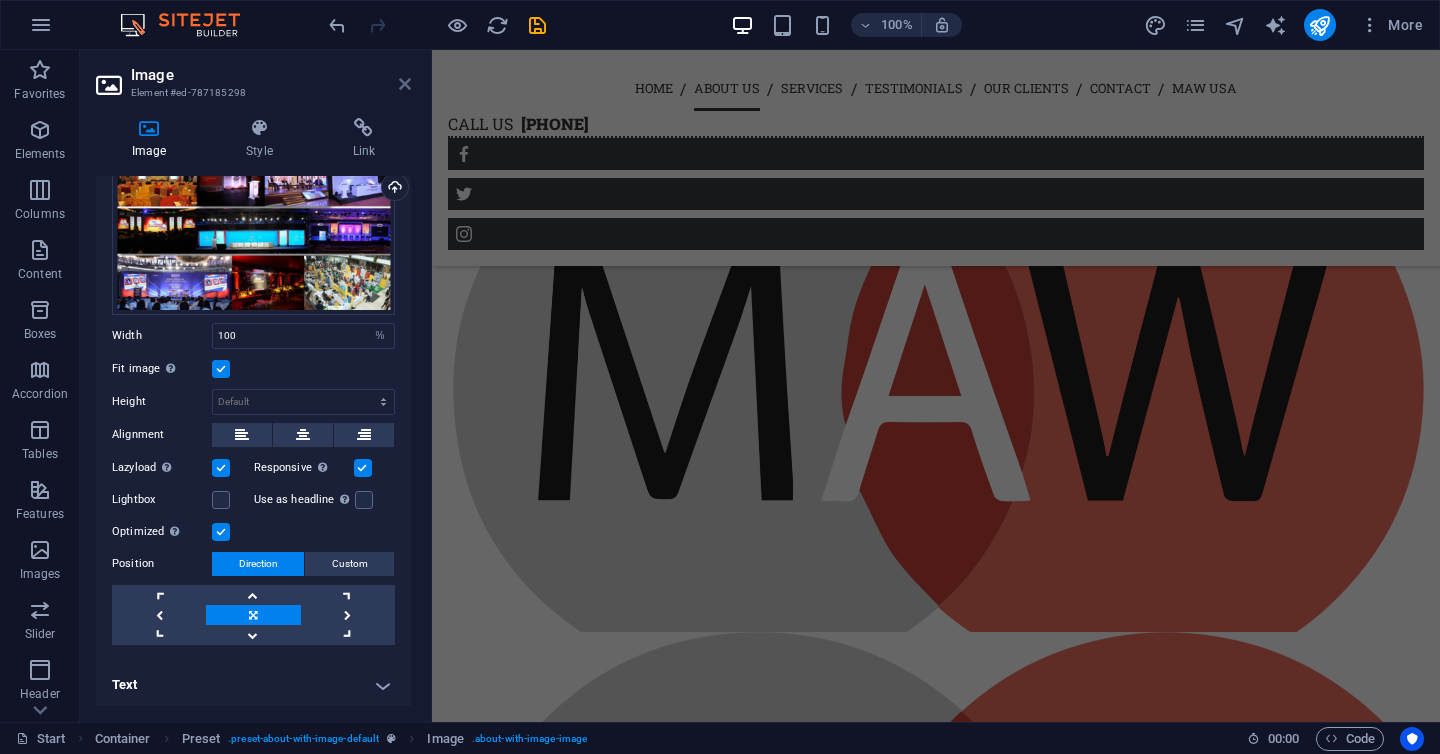 click at bounding box center (405, 84) 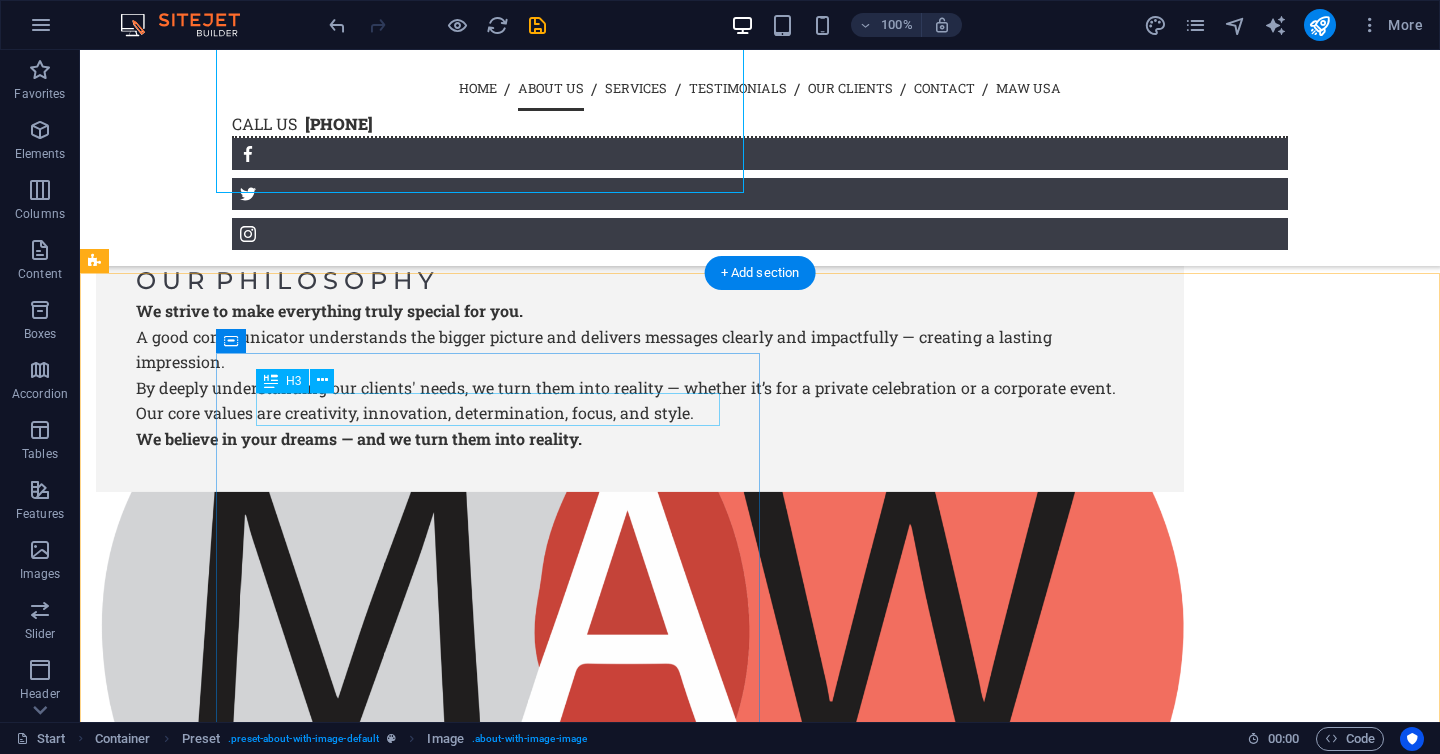 scroll, scrollTop: 2419, scrollLeft: 0, axis: vertical 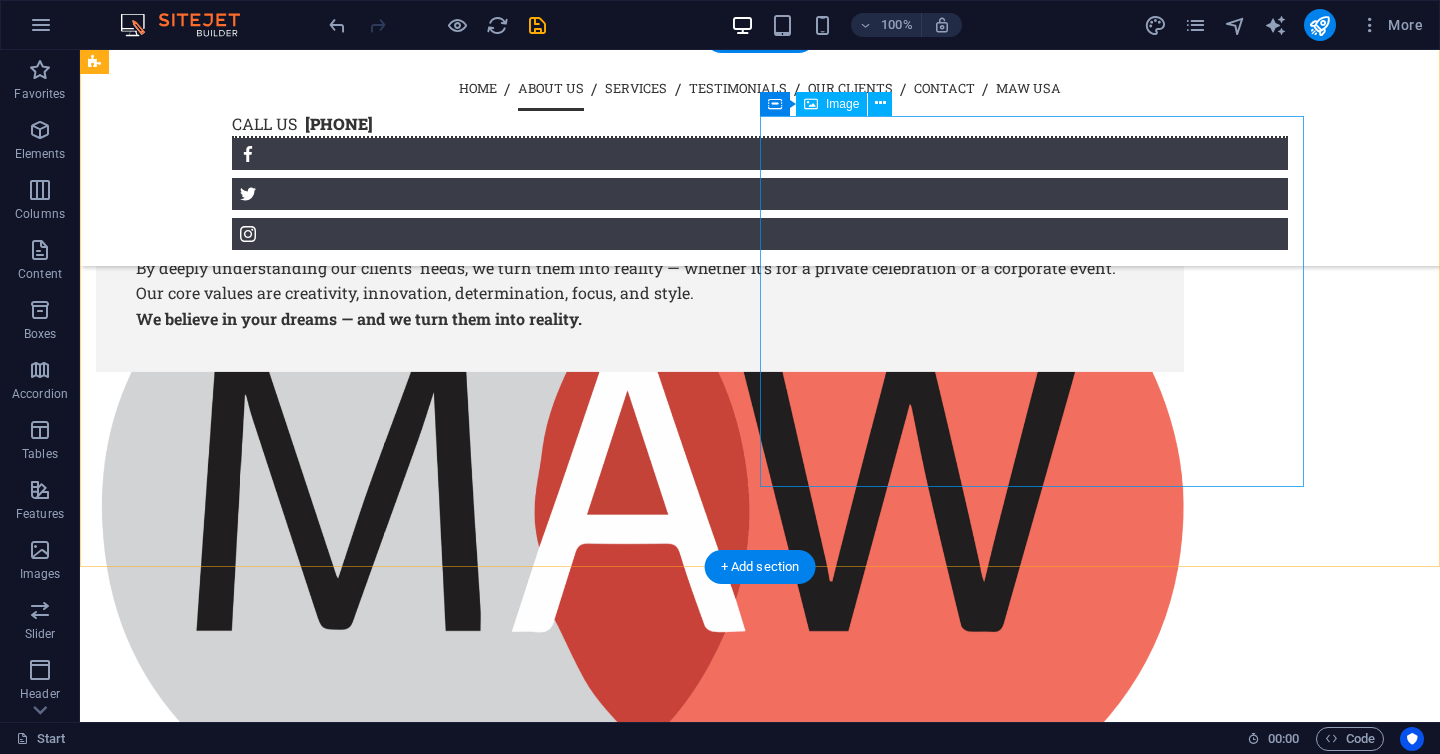 click at bounding box center [640, 1092] 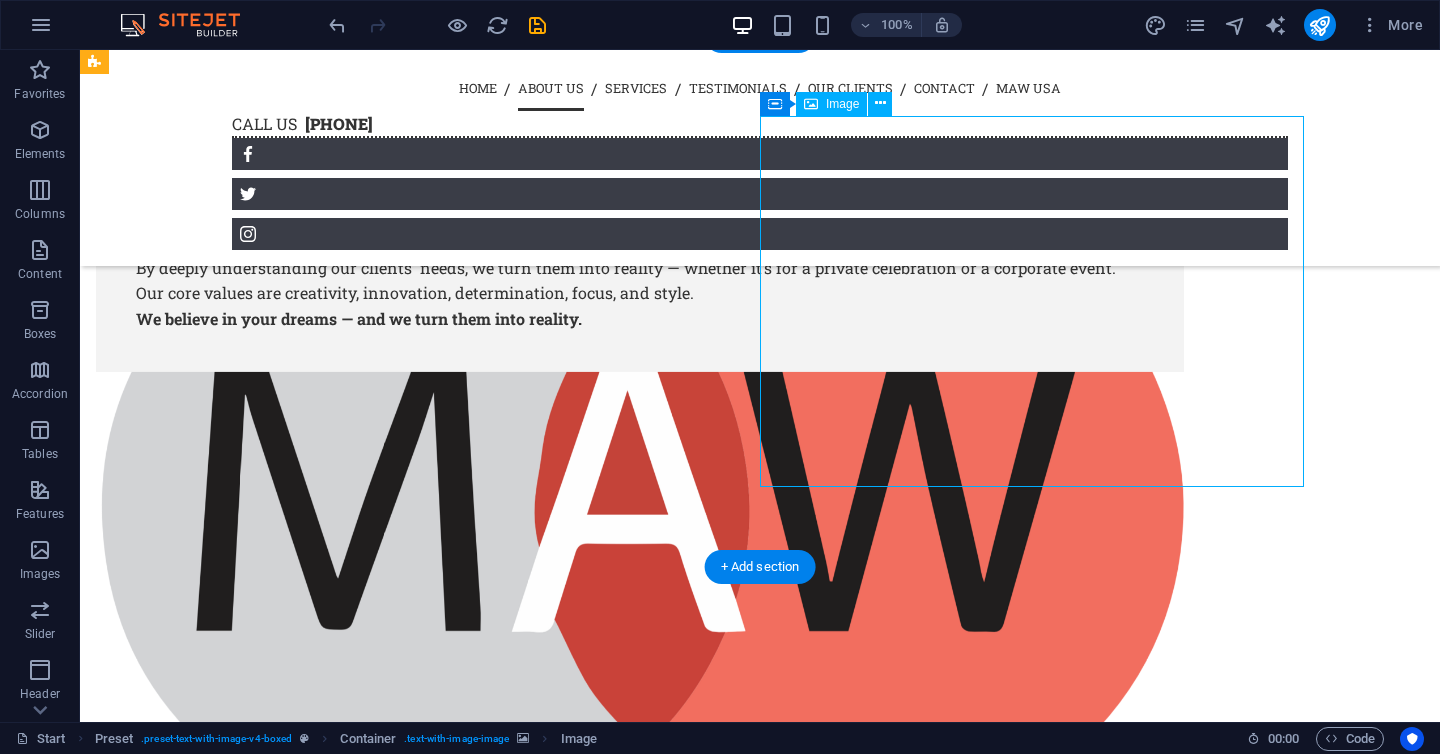 click at bounding box center (640, 1092) 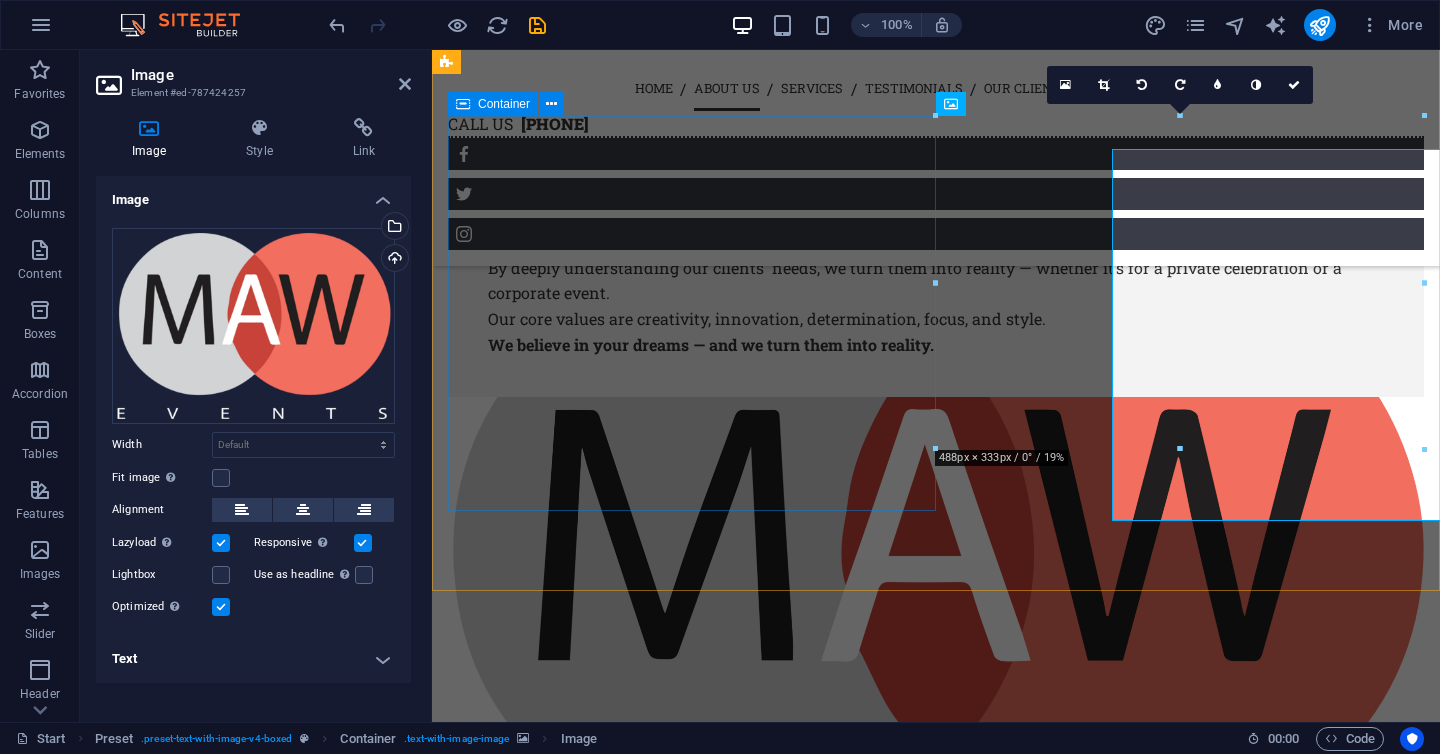 scroll, scrollTop: 2386, scrollLeft: 0, axis: vertical 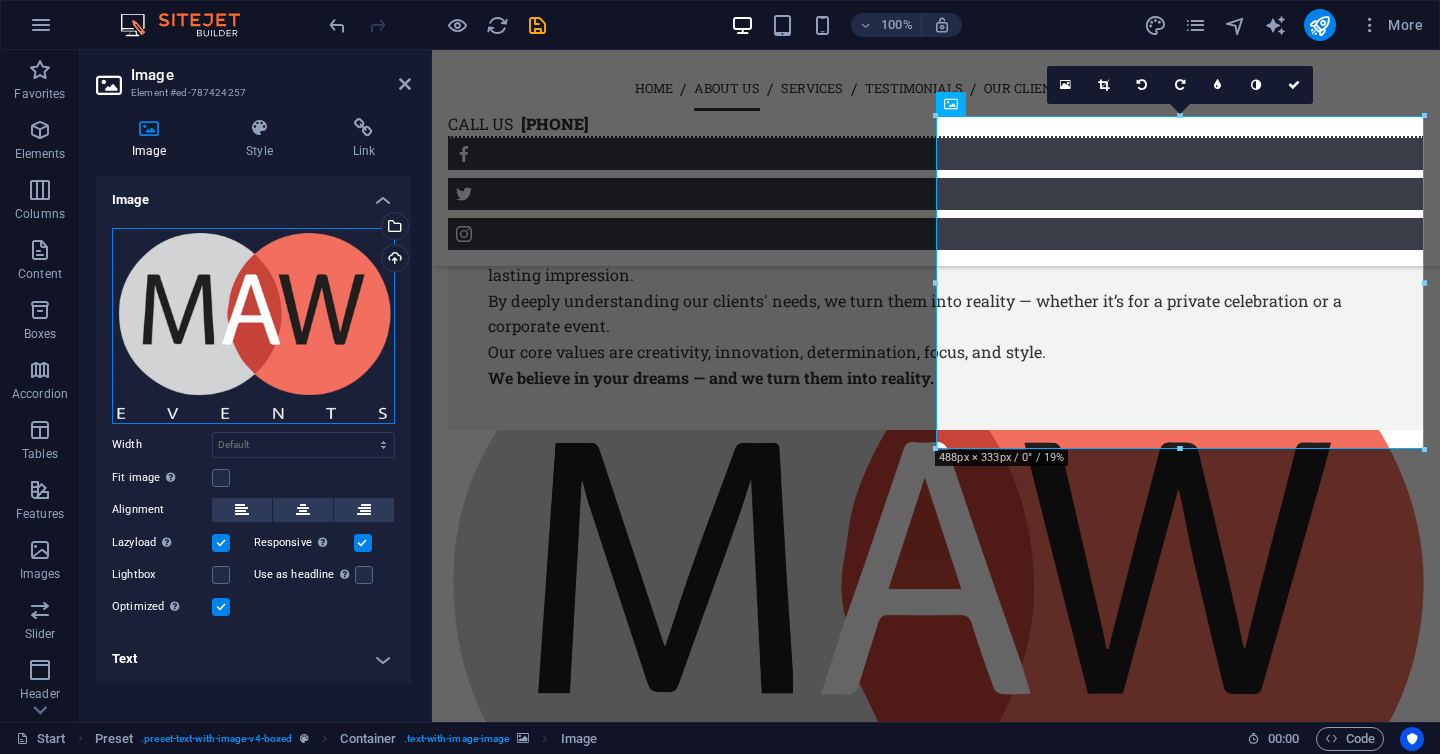 click on "Drag files here, click to choose files or select files from Files or our free stock photos & videos" at bounding box center [253, 326] 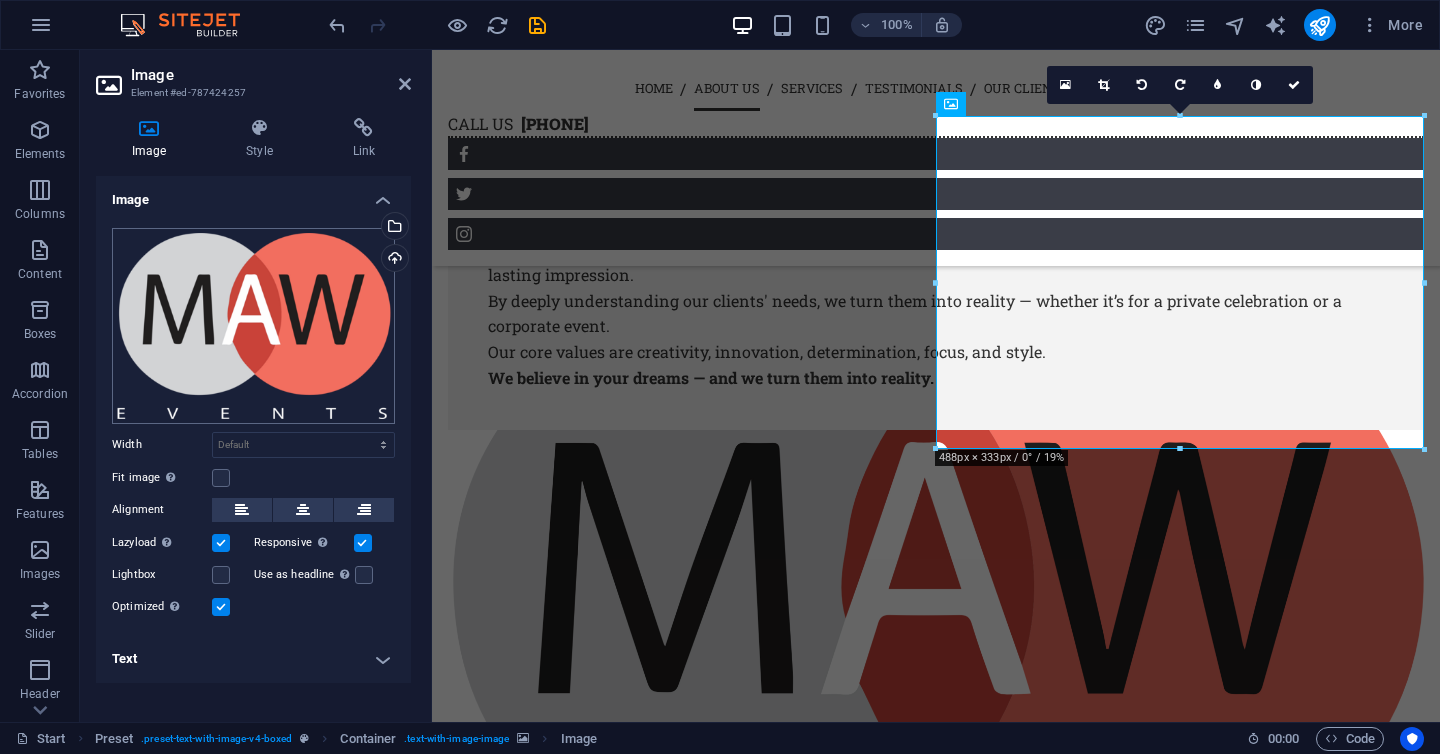scroll, scrollTop: 3086, scrollLeft: 0, axis: vertical 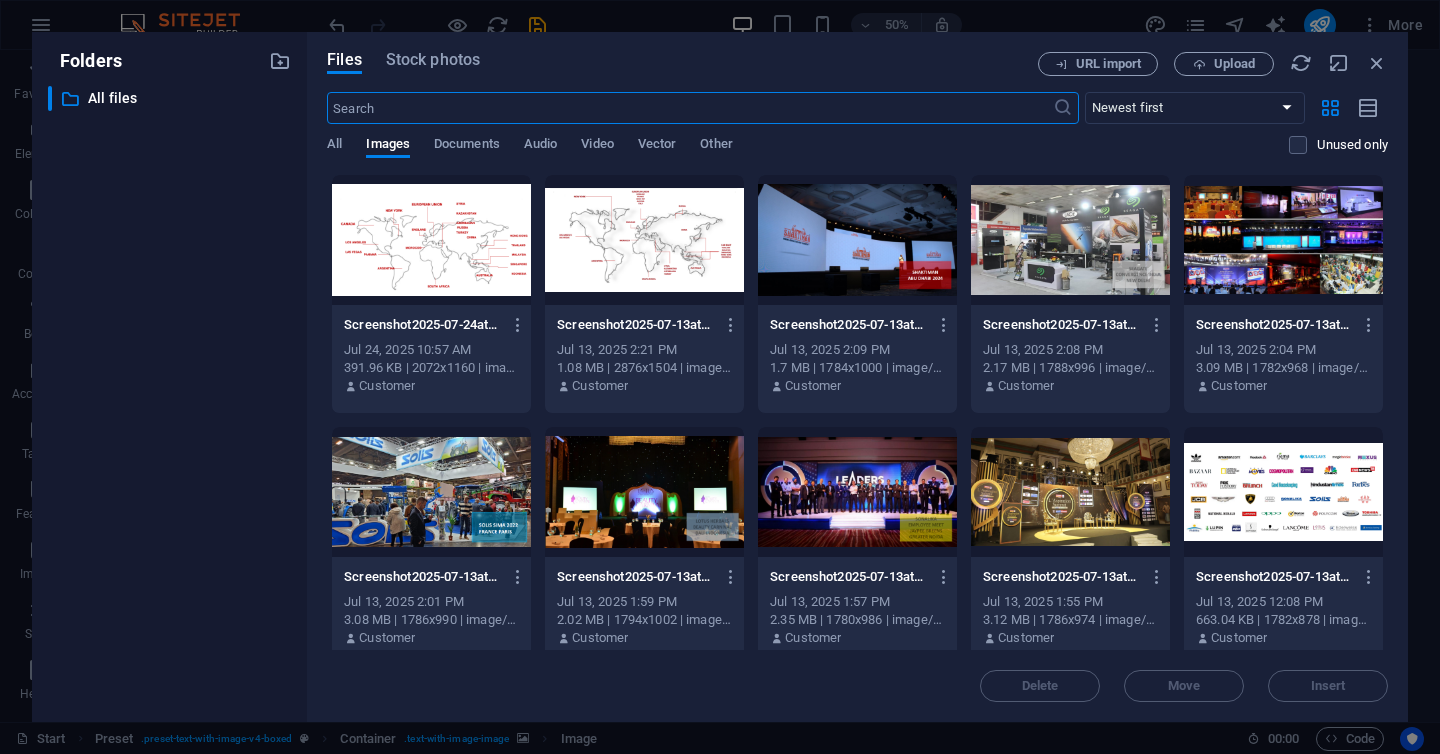 click at bounding box center [431, 492] 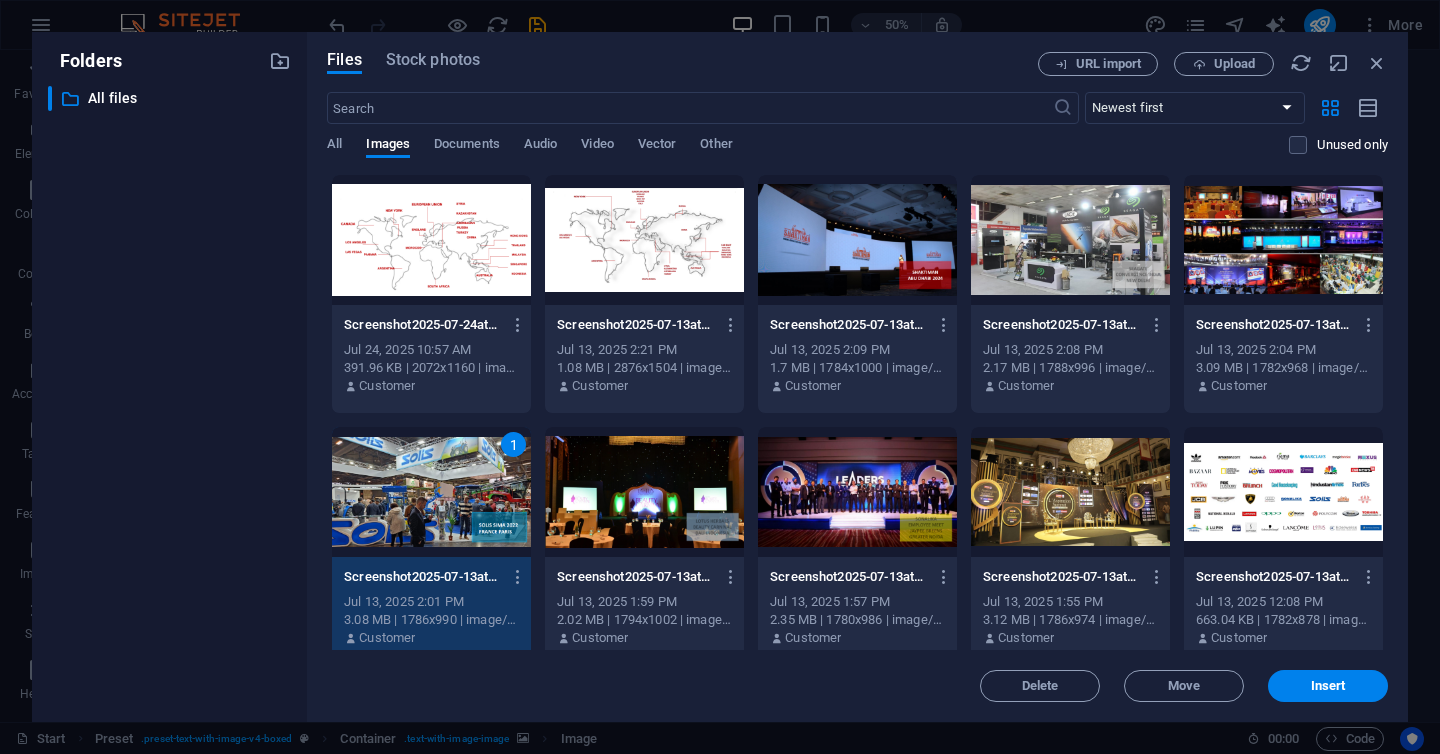 click on "1" at bounding box center [431, 492] 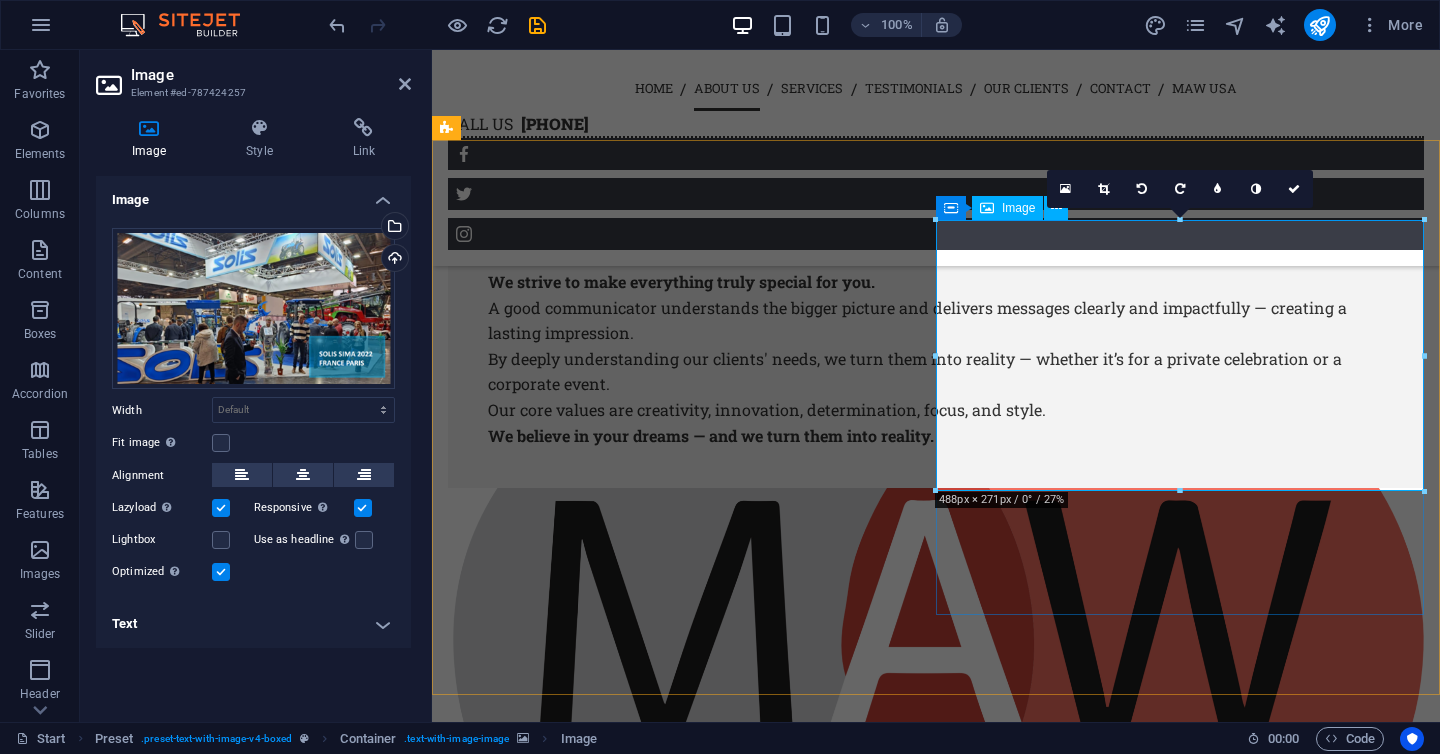 scroll, scrollTop: 2331, scrollLeft: 0, axis: vertical 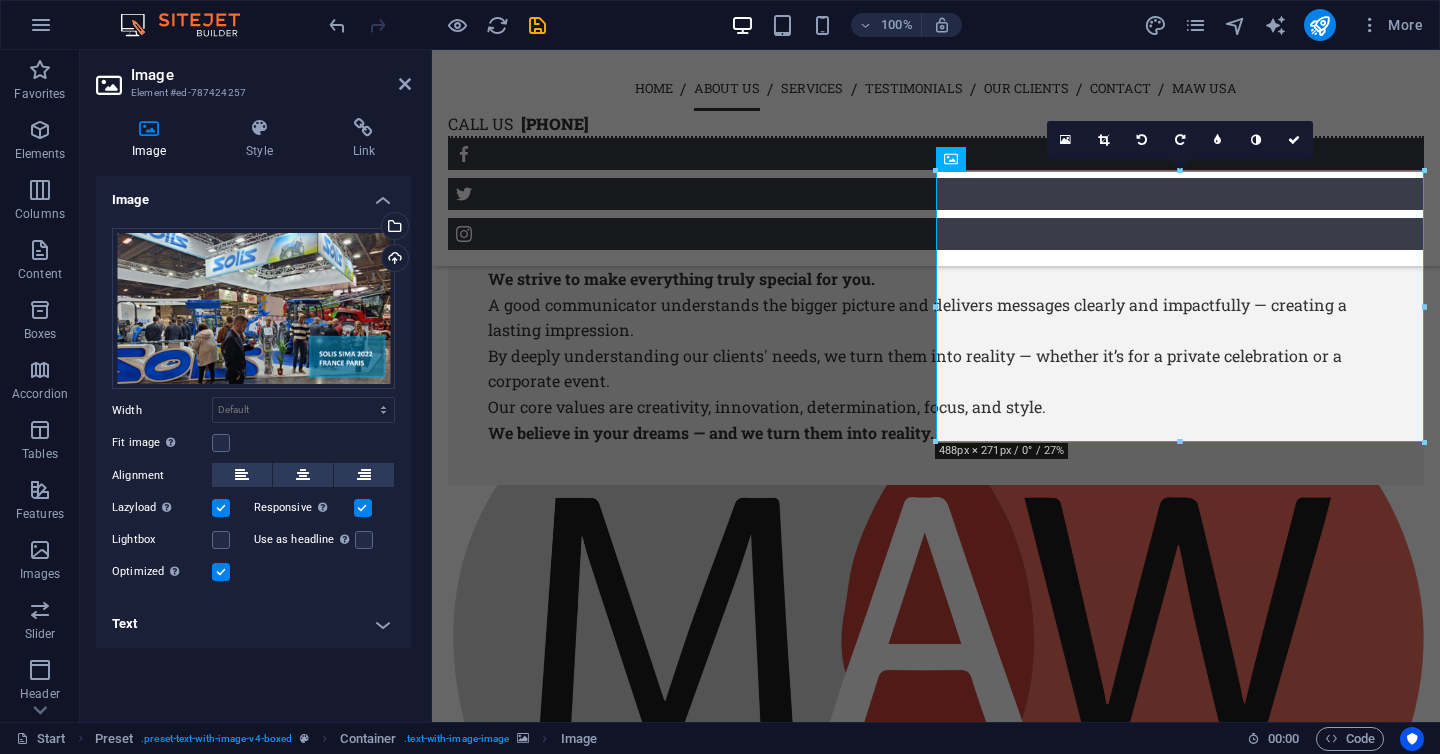 click at bounding box center [936, 682] 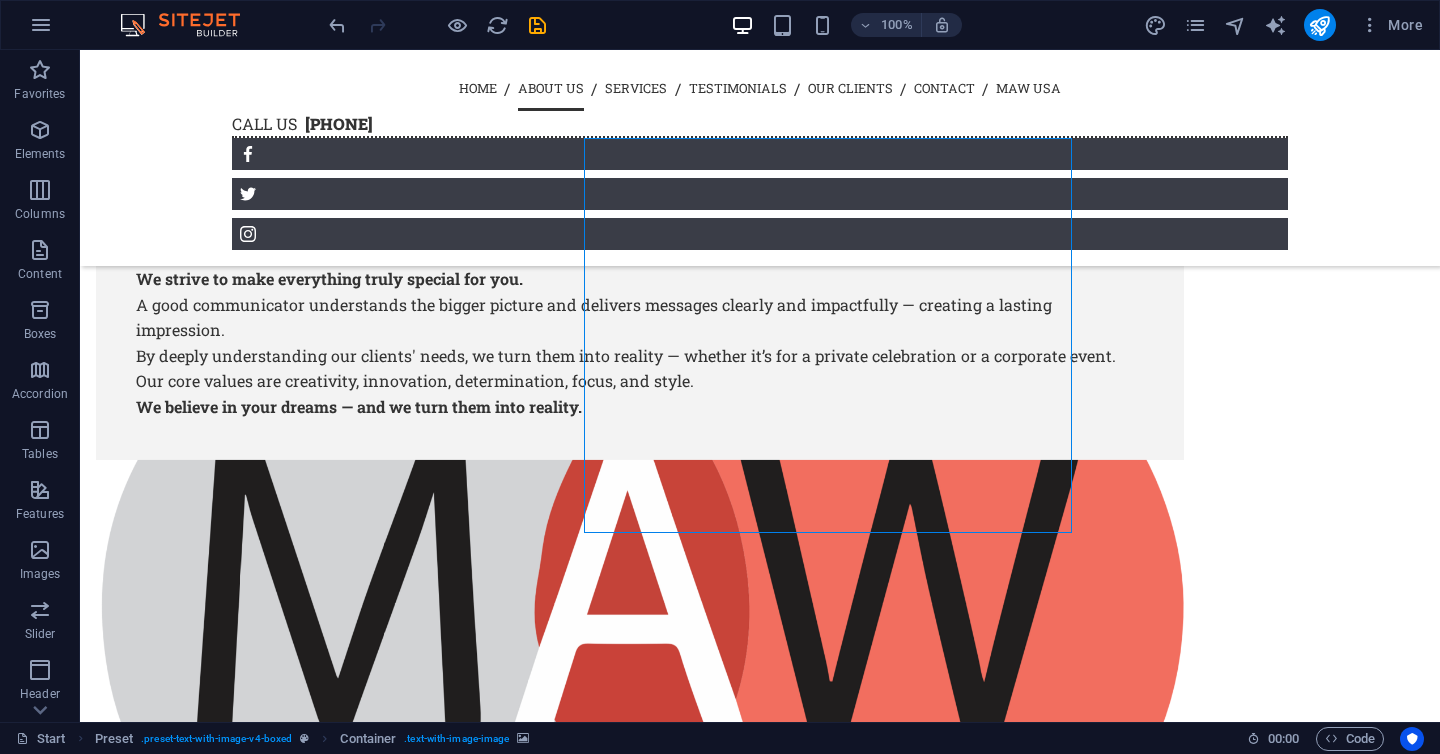 scroll, scrollTop: 2364, scrollLeft: 0, axis: vertical 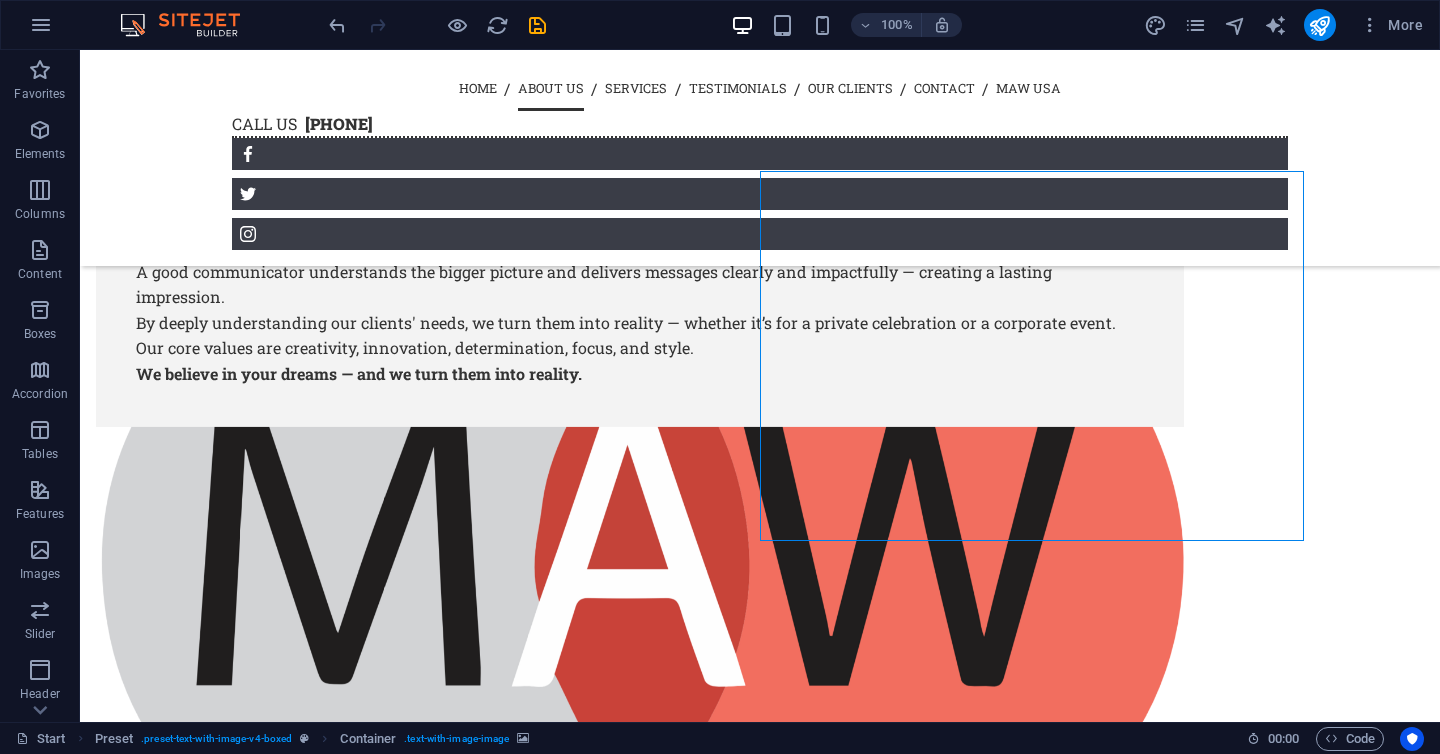 click at bounding box center [640, 612] 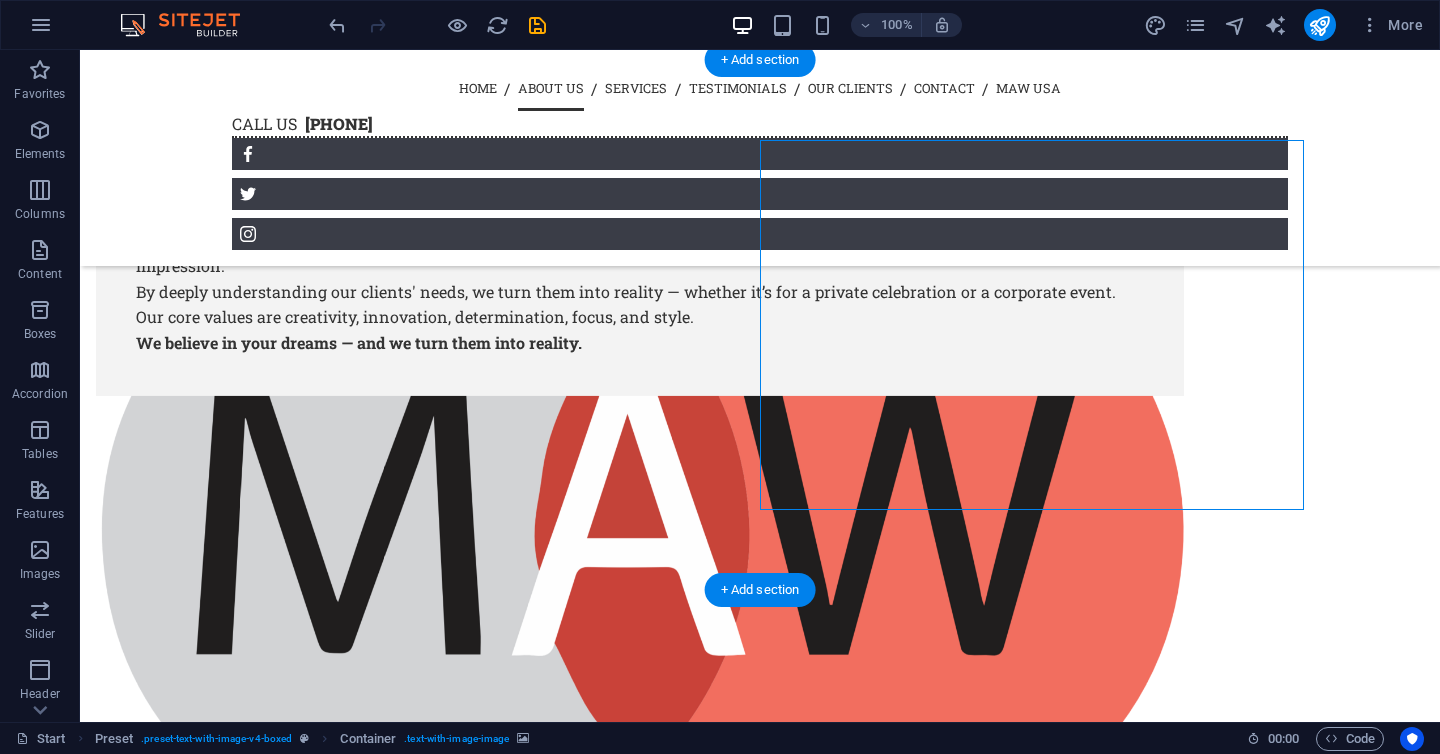 click at bounding box center (640, 581) 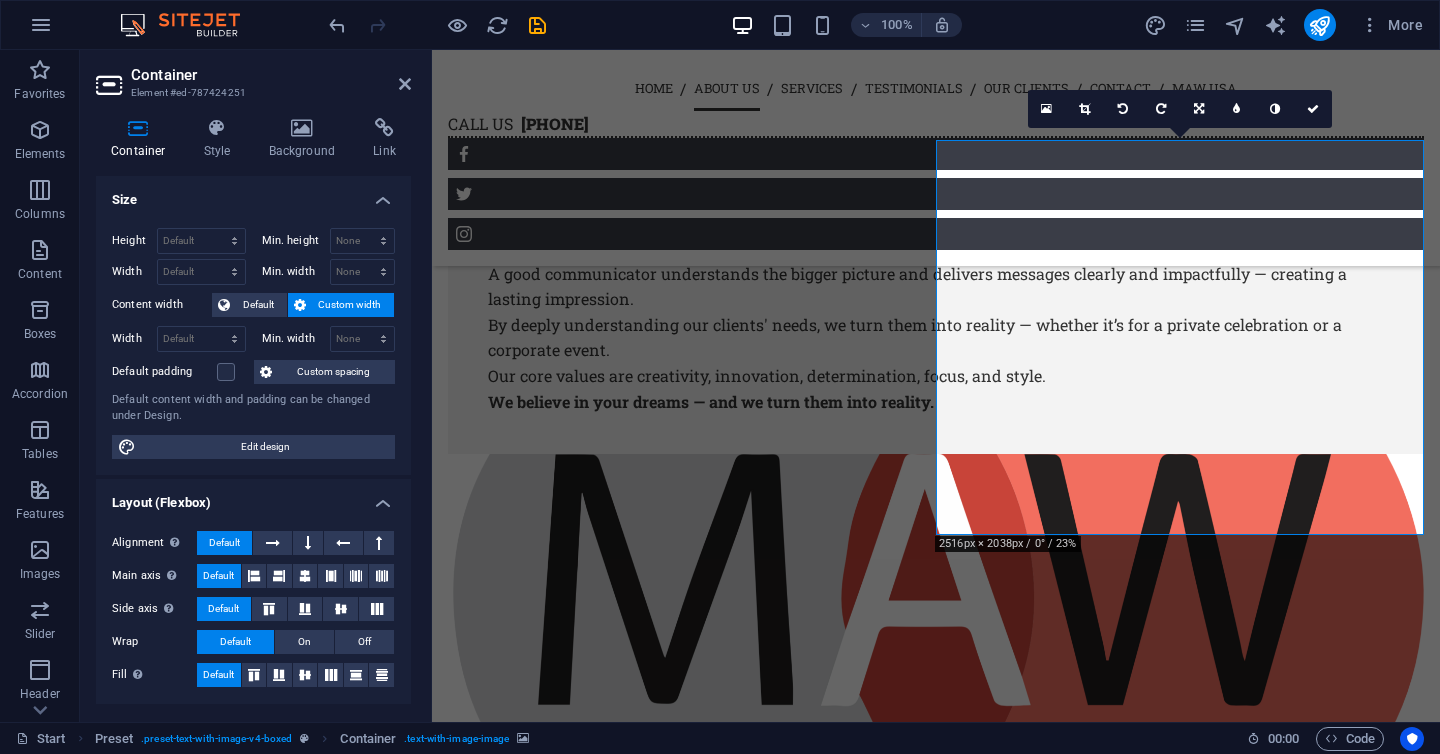 click at bounding box center [936, 639] 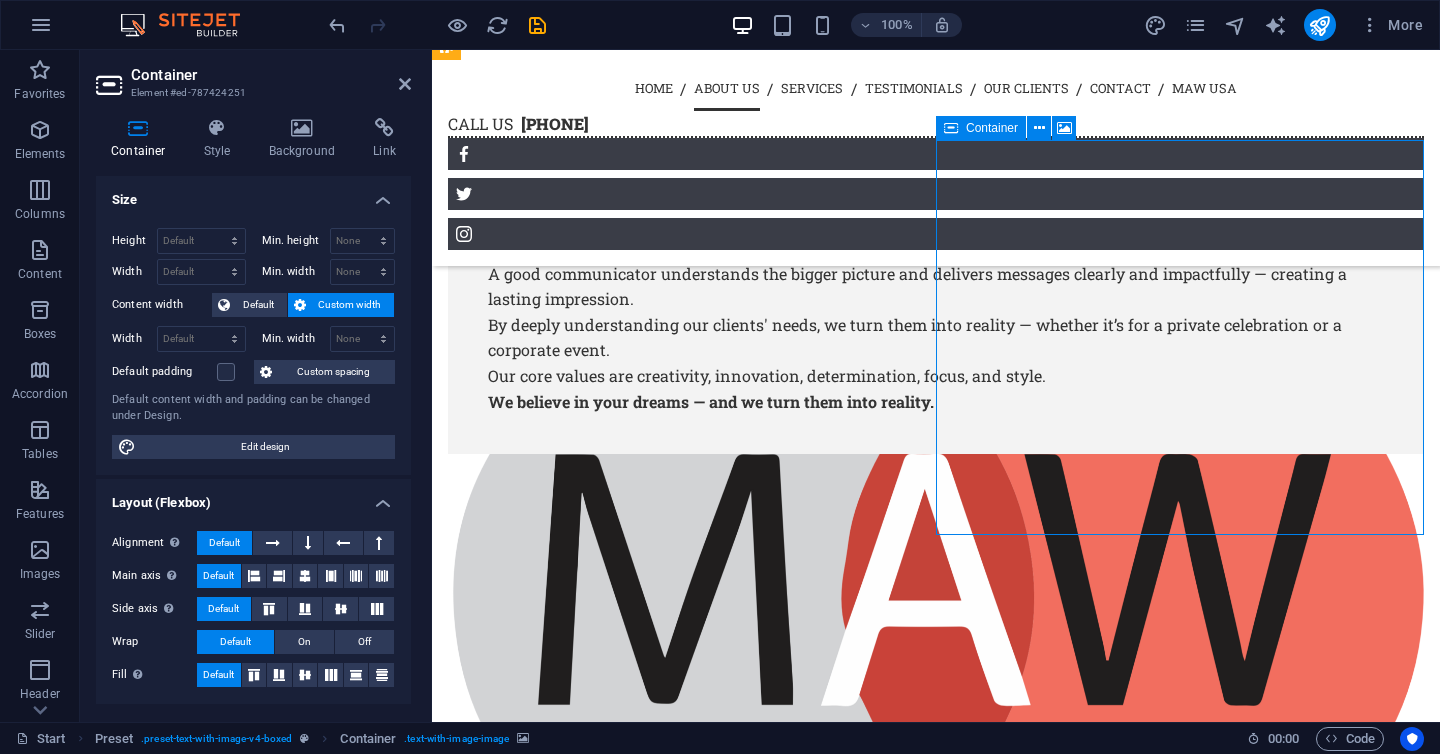drag, startPoint x: 1041, startPoint y: 533, endPoint x: 1041, endPoint y: 514, distance: 19 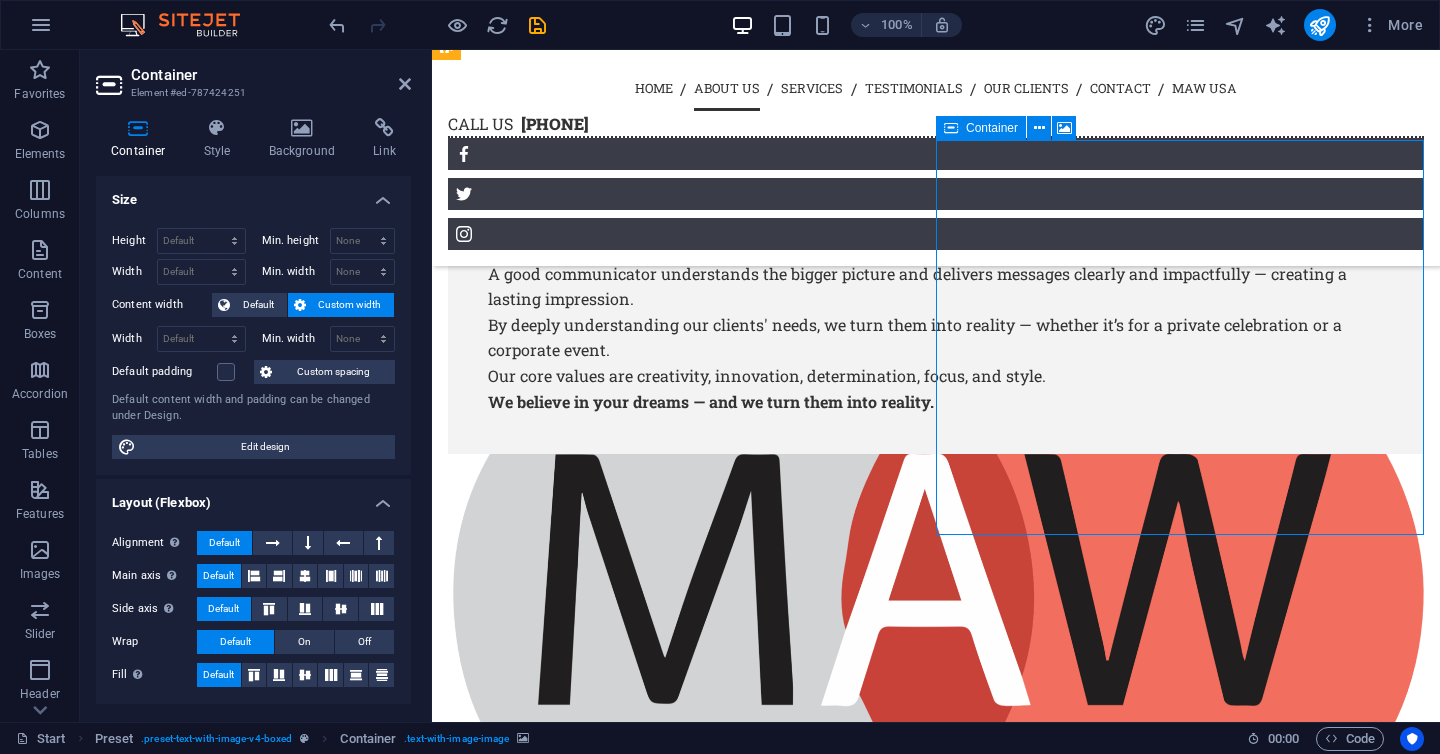 click at bounding box center (936, 918) 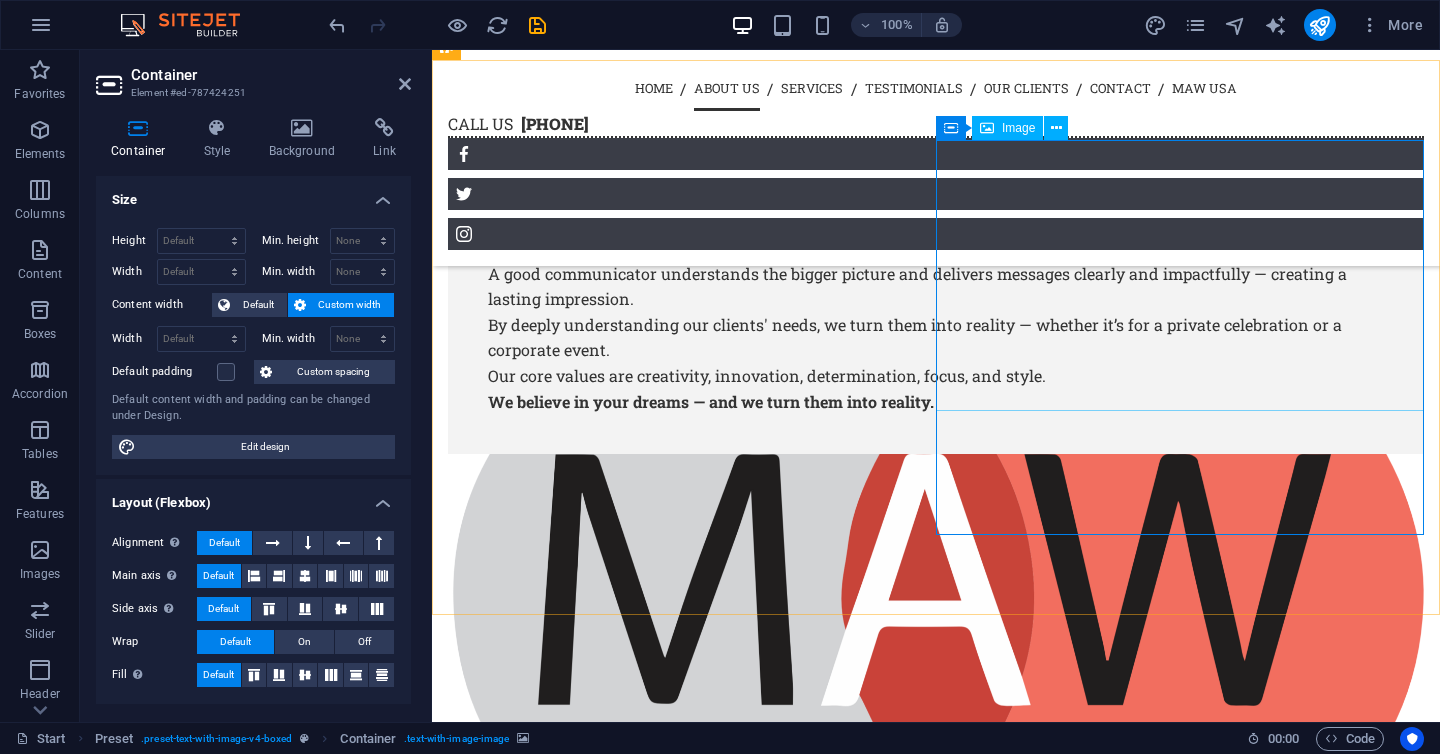 click at bounding box center (936, 1103) 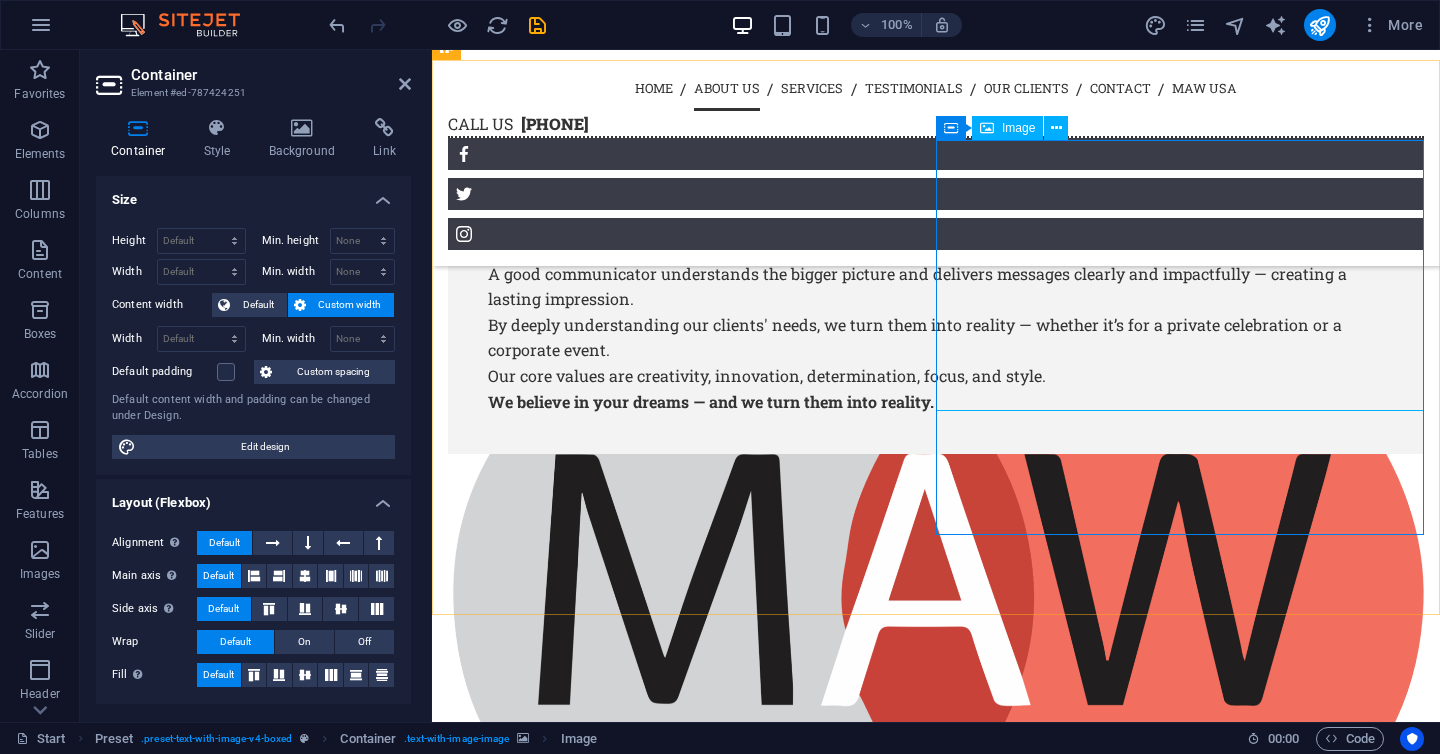 click on "Image" at bounding box center [1007, 128] 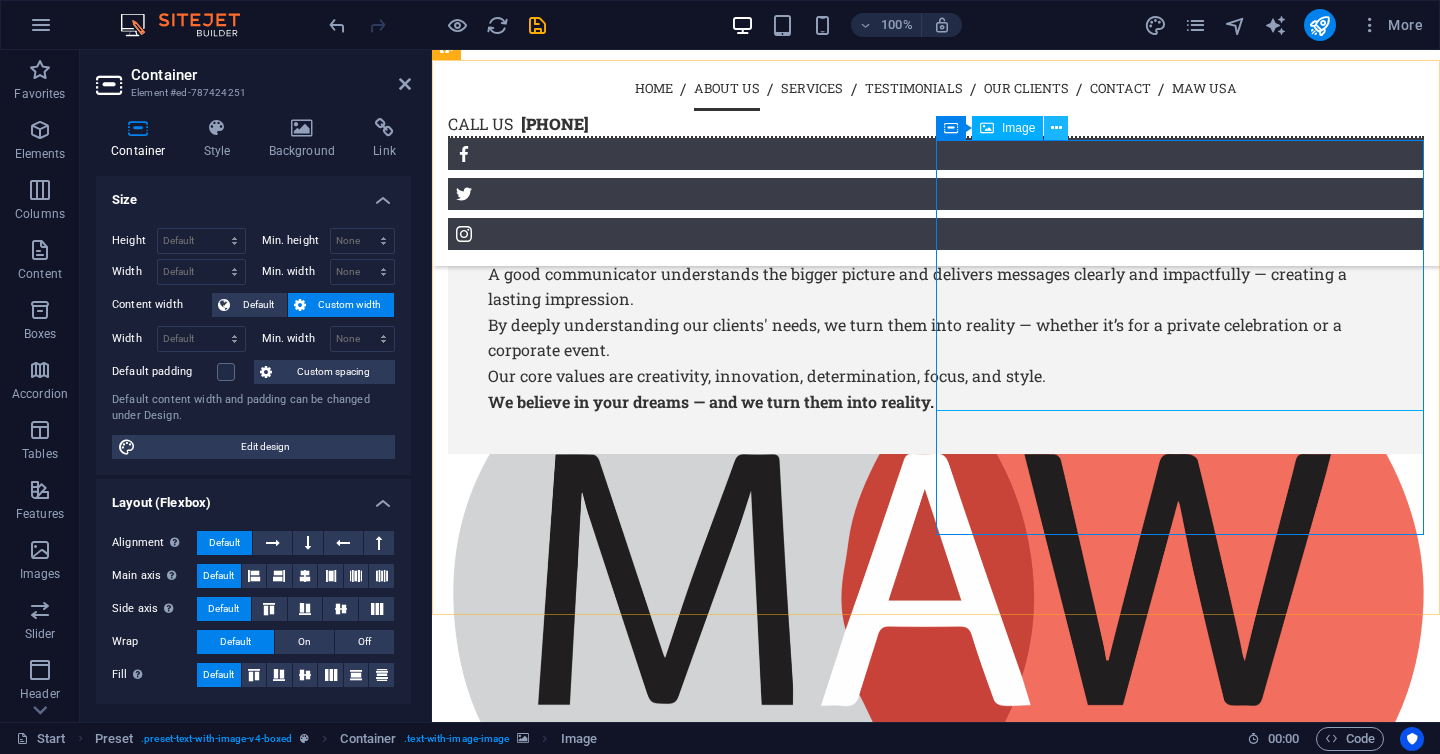 click at bounding box center [1056, 128] 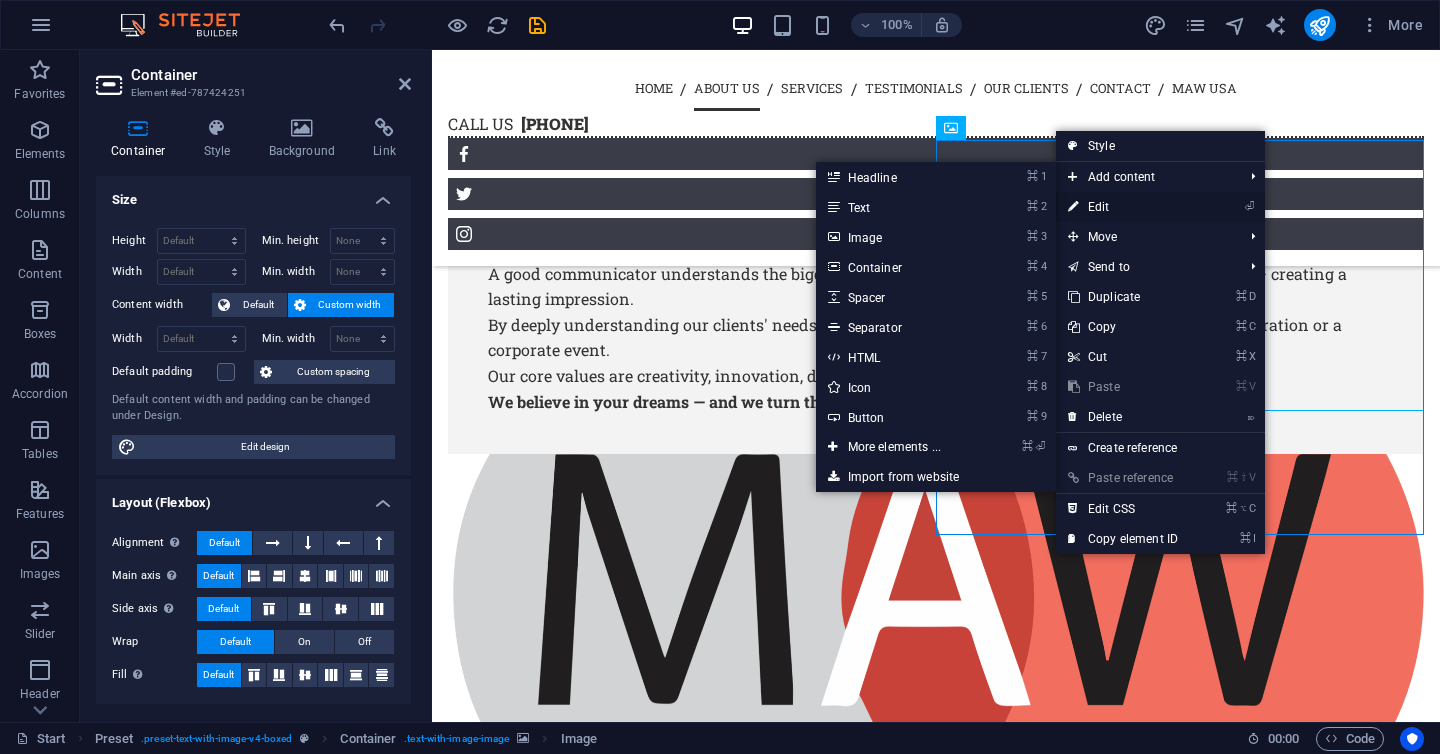 click on "⏎  Edit" at bounding box center [1123, 207] 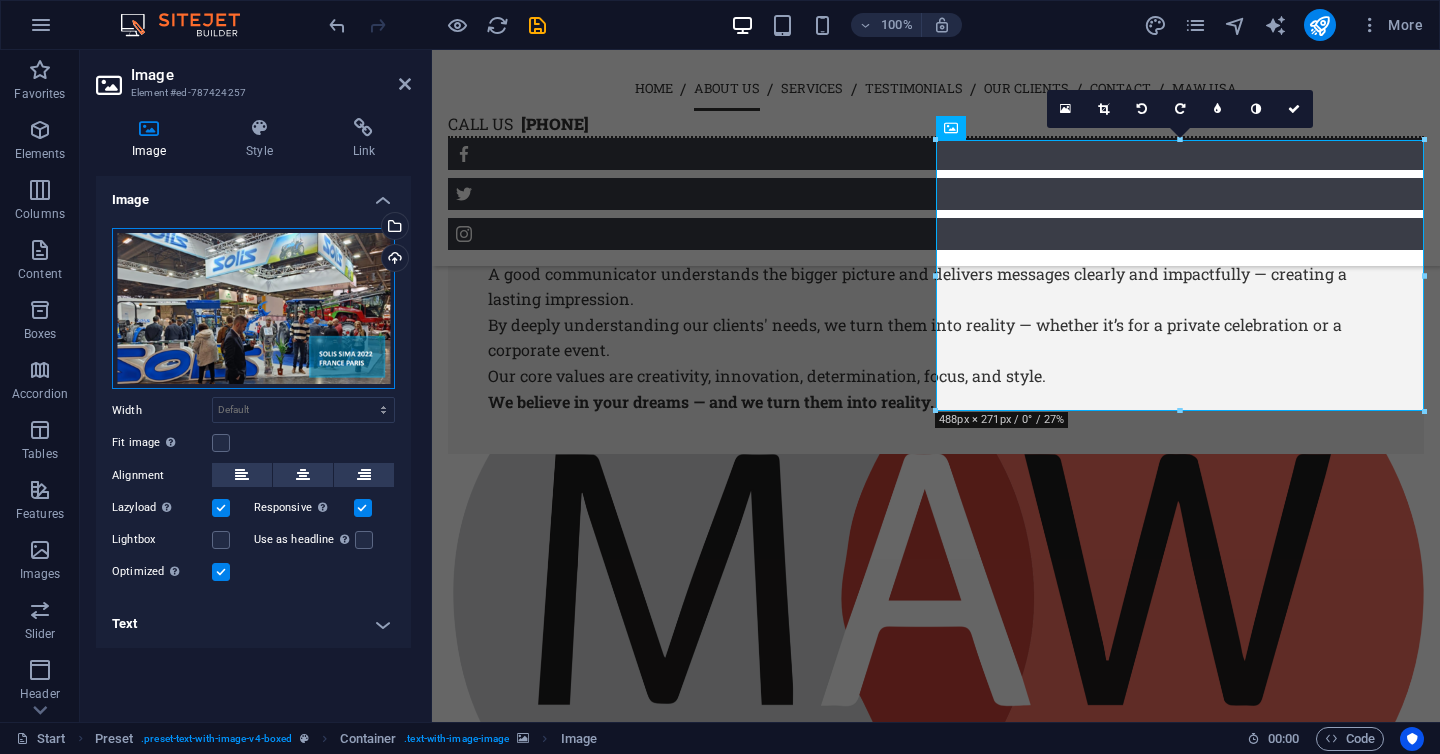 click on "Drag files here, click to choose files or select files from Files or our free stock photos & videos" at bounding box center [253, 309] 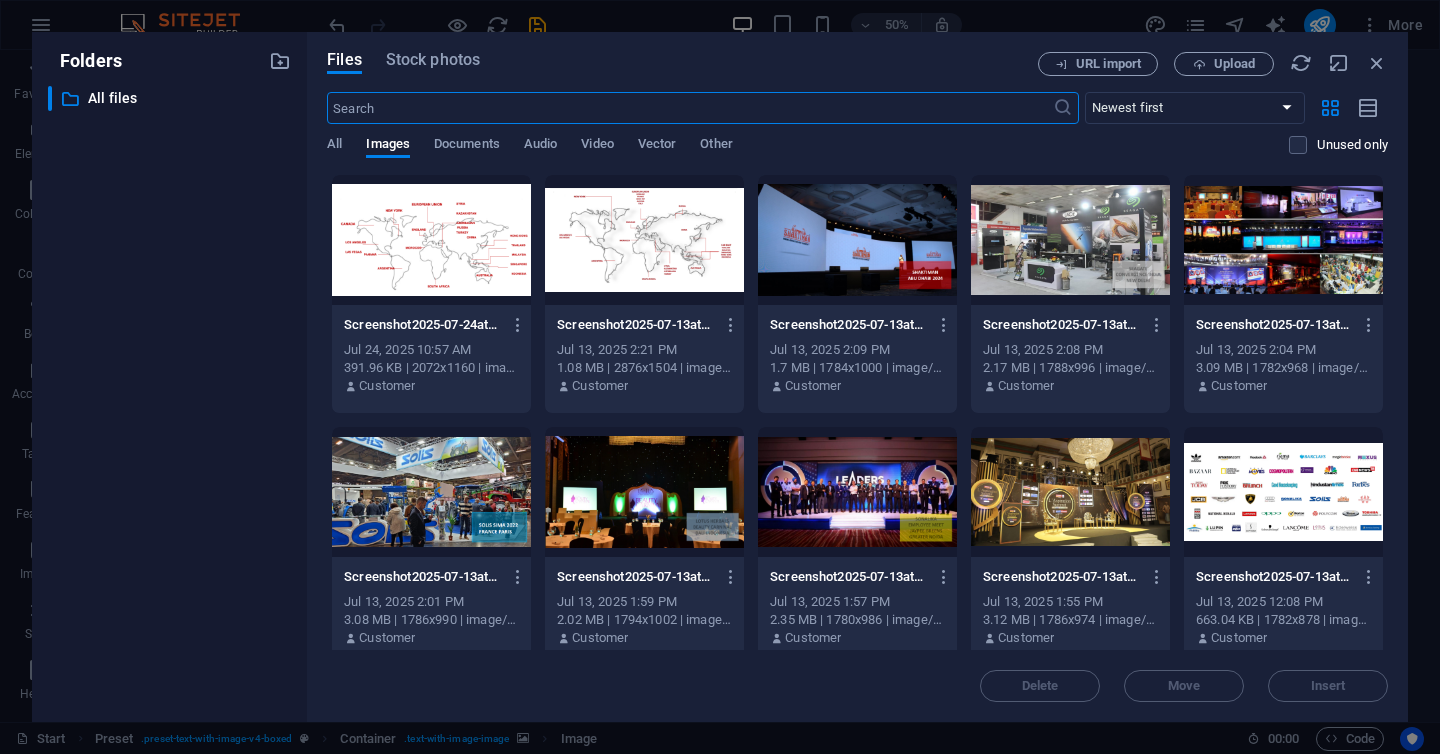 scroll, scrollTop: 3062, scrollLeft: 0, axis: vertical 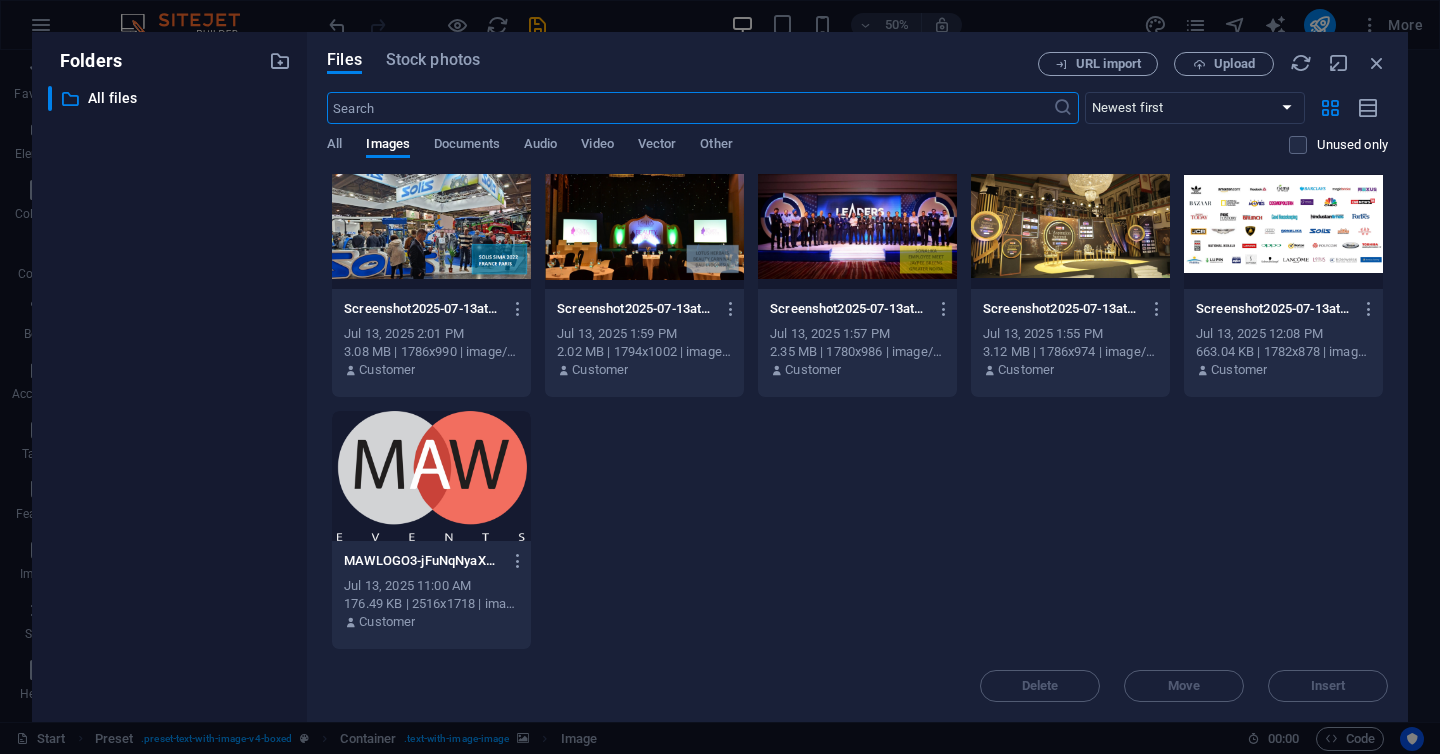 click at bounding box center (431, 476) 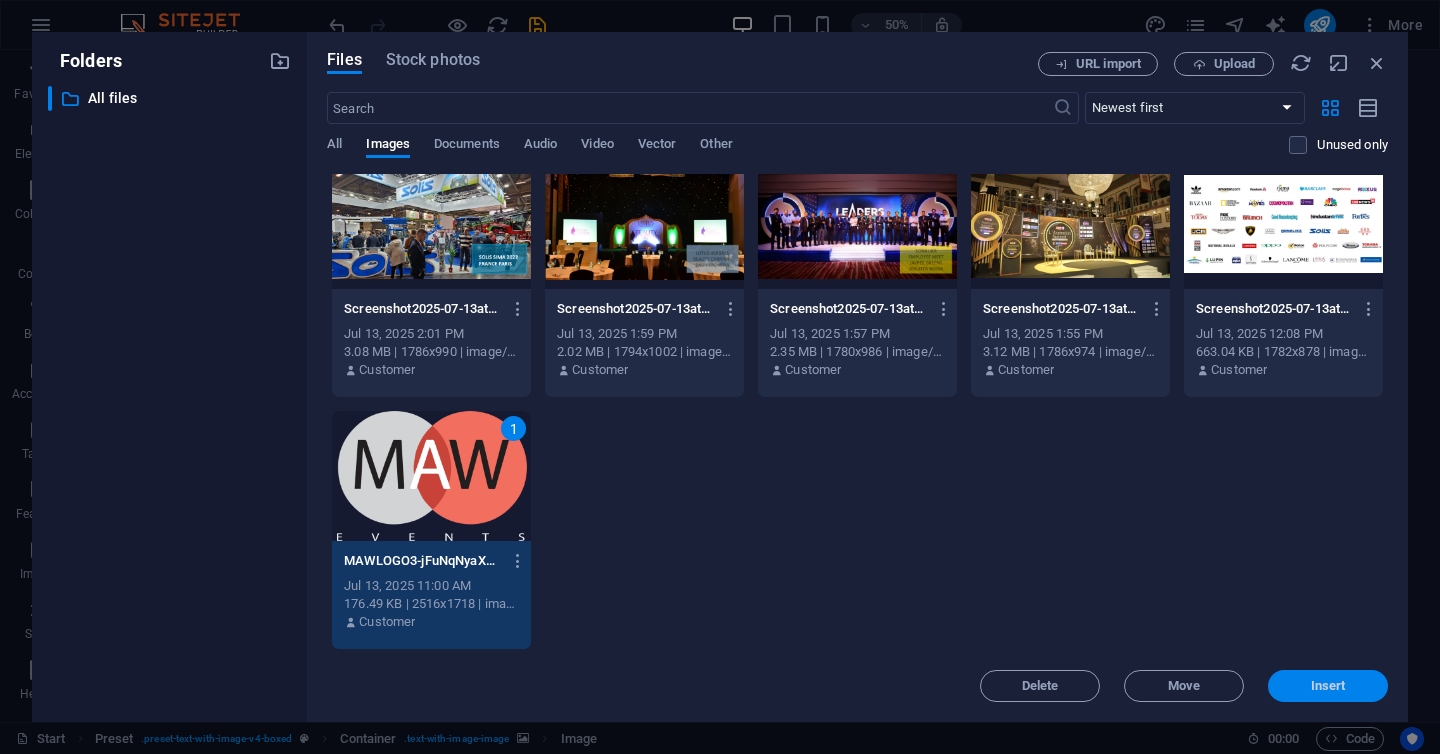 click on "Insert" at bounding box center (1328, 686) 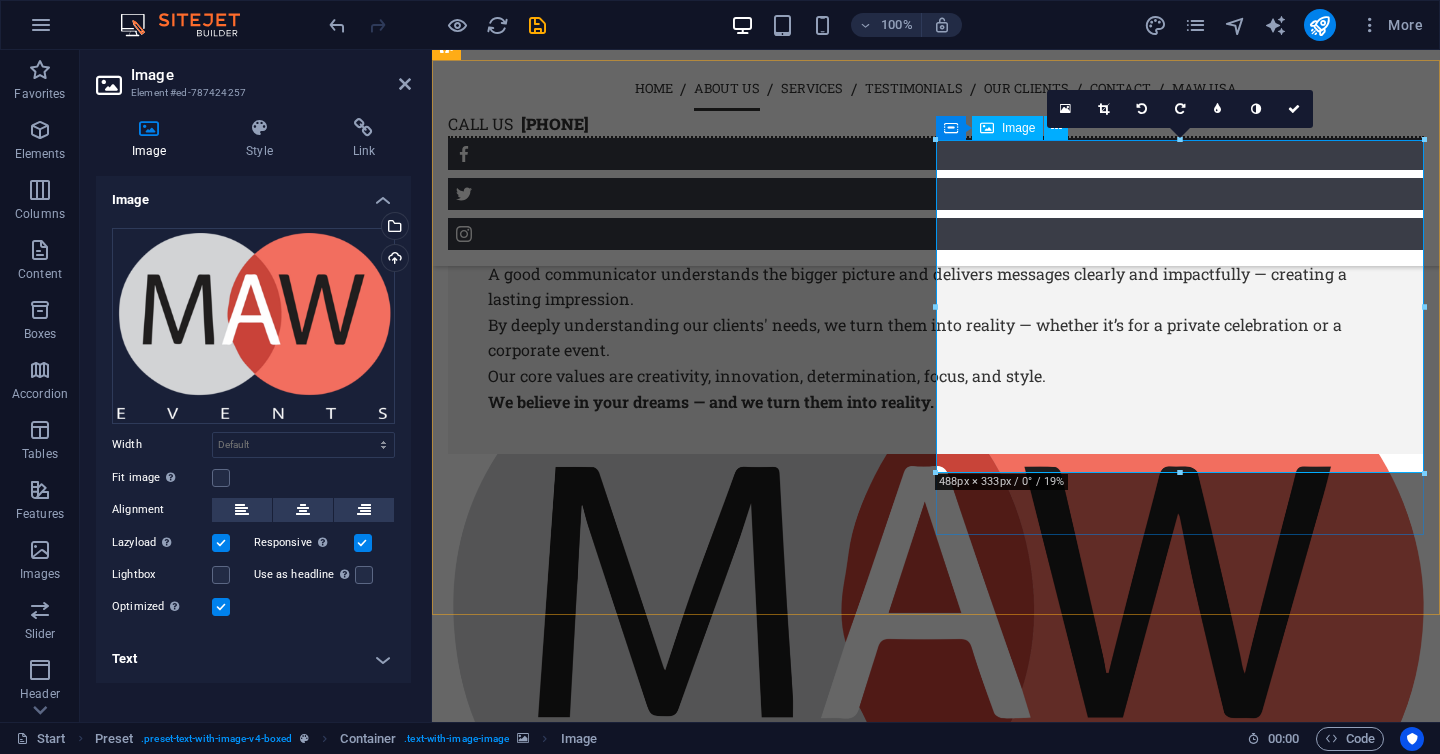 click at bounding box center (936, 1193) 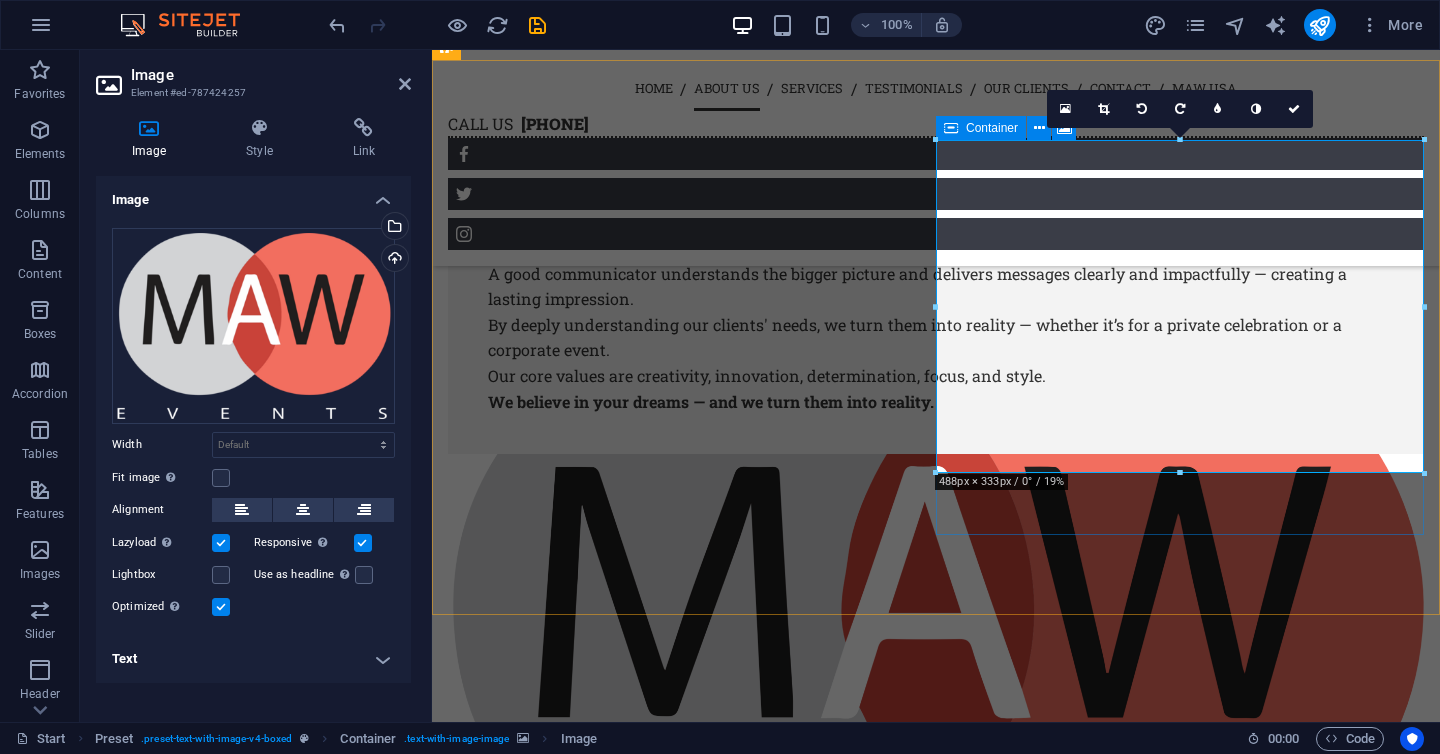 click at bounding box center [951, 128] 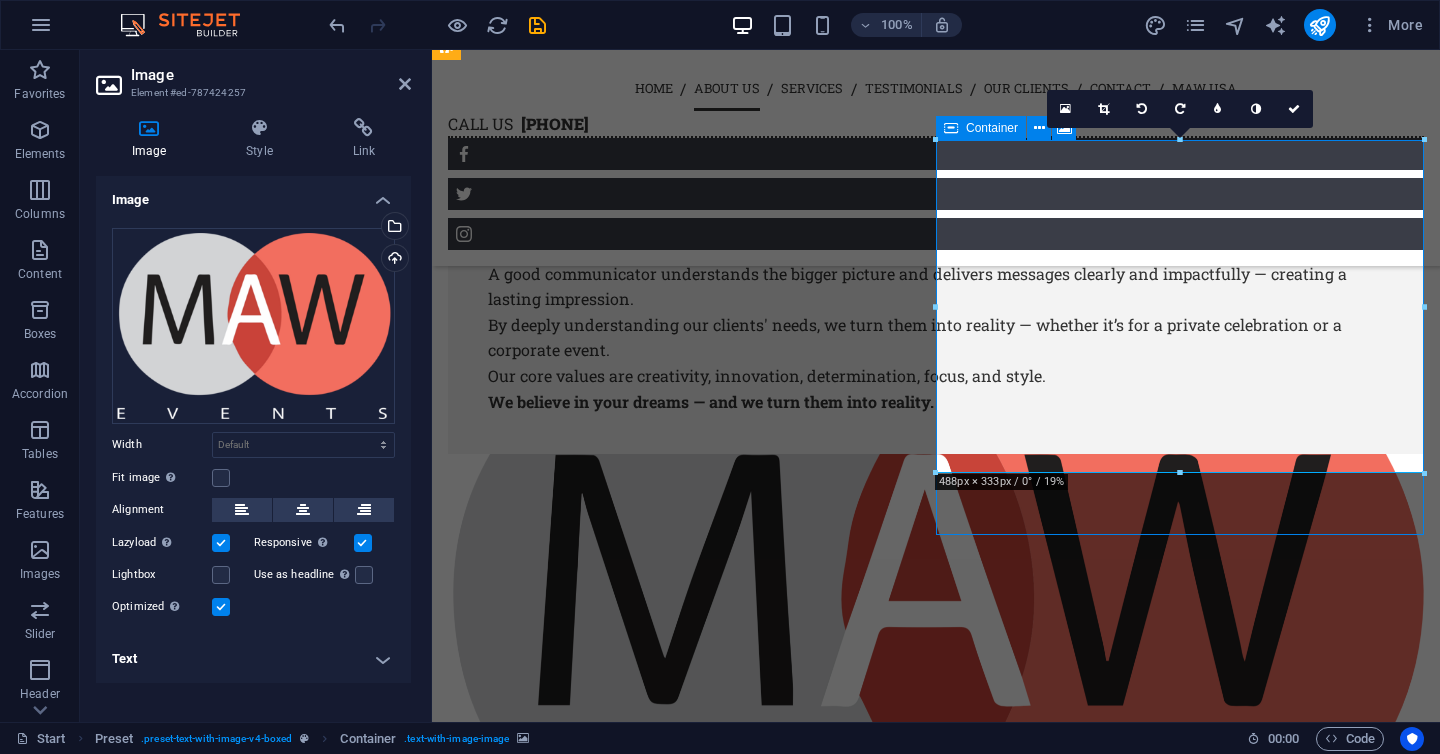 scroll, scrollTop: 2395, scrollLeft: 0, axis: vertical 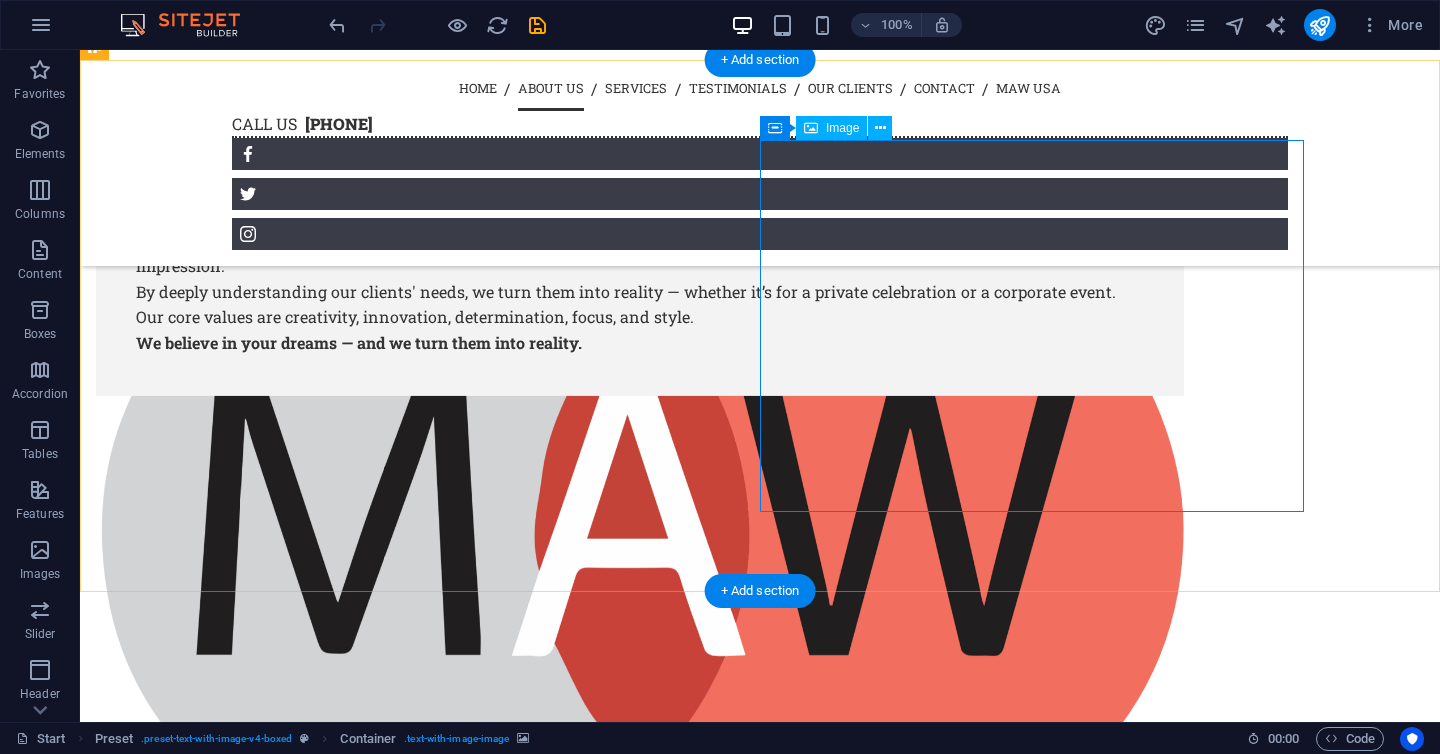 click at bounding box center (640, 1116) 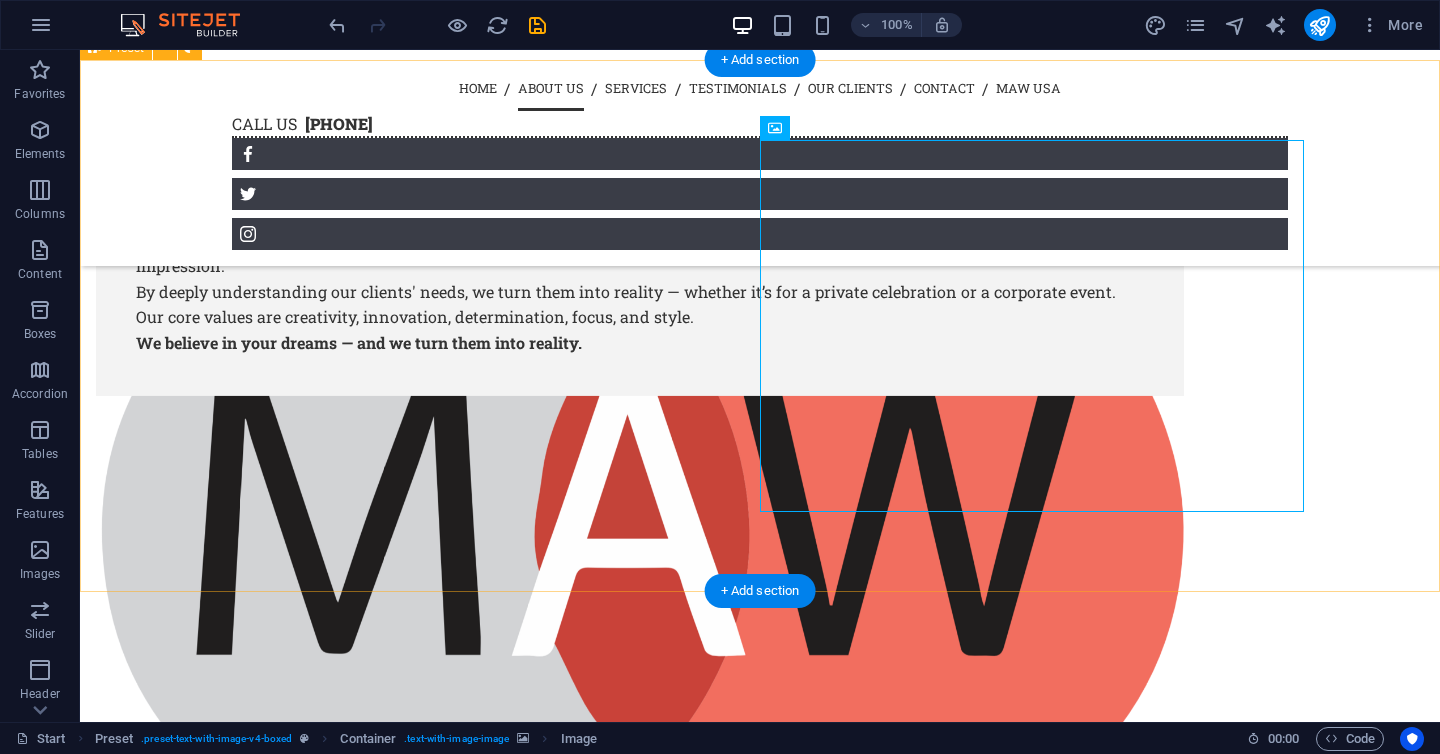 click on "O U R  P H I L O S O P H Y We strive to make everything truly special for you. A good communicator understands the bigger picture and delivers messages clearly and impactfully — creating a lasting impression. By deeply understanding our clients' needs, we bring their unique vision to life — whether it’s for a private celebration or a corporate event. Our core values are creativity, innovation, determination, focus, and style. We believe in your dreams — and we turn them into reality." at bounding box center [760, 796] 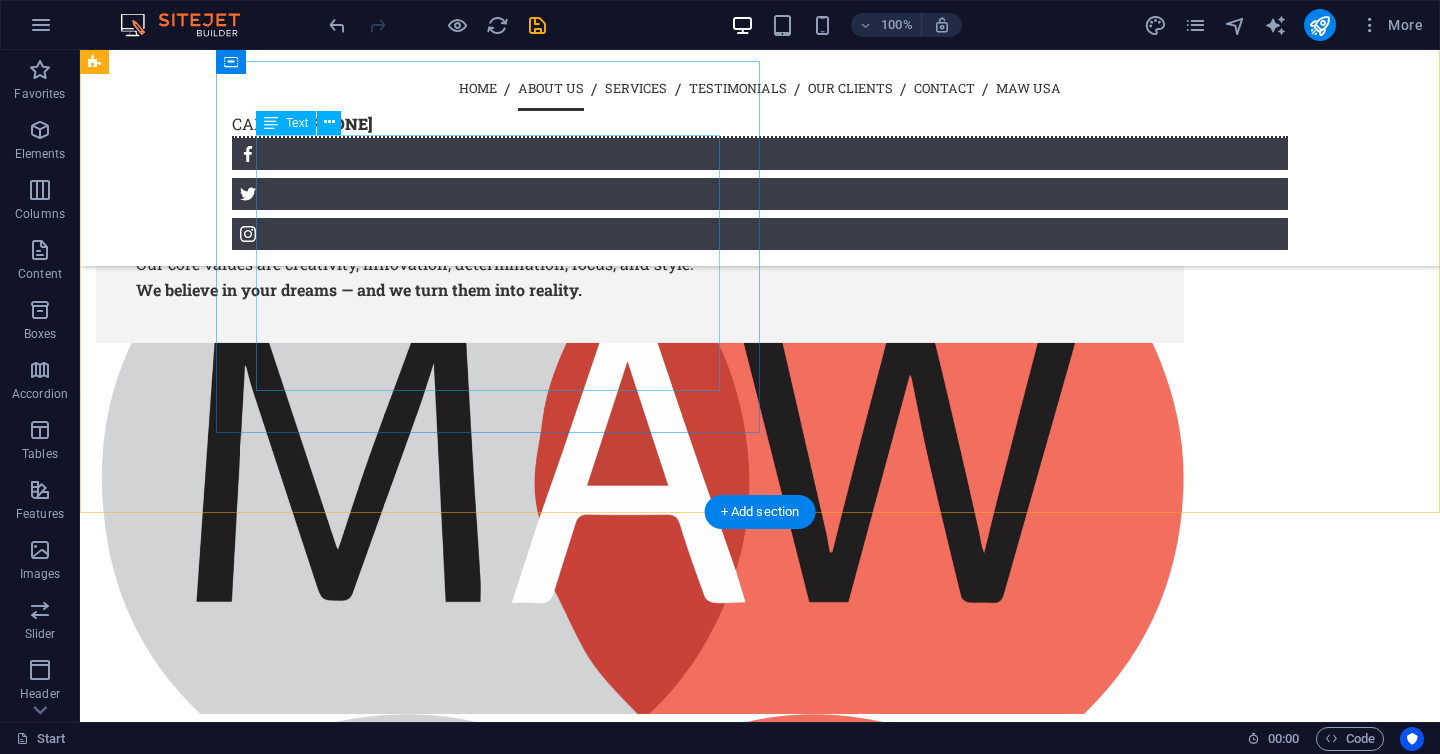 scroll, scrollTop: 2435, scrollLeft: 0, axis: vertical 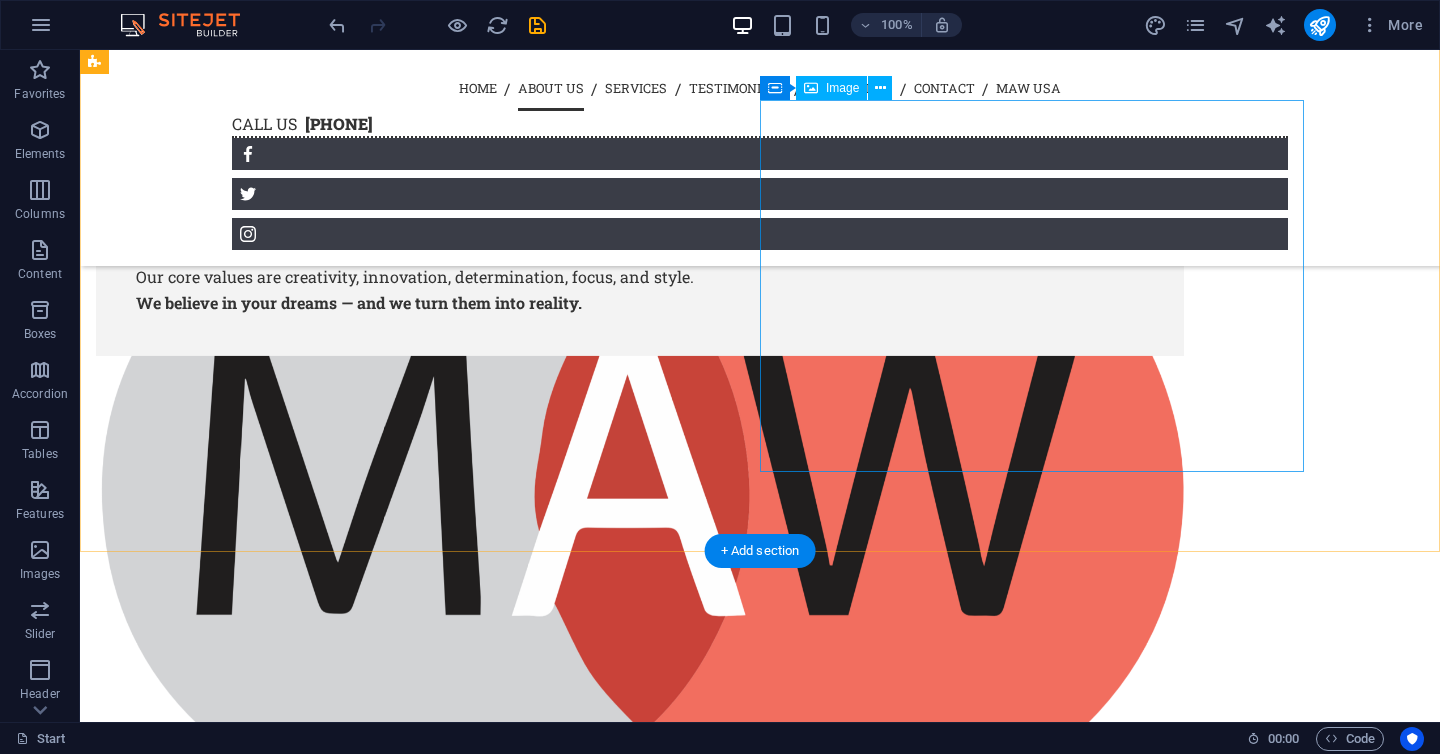 click at bounding box center [640, 1076] 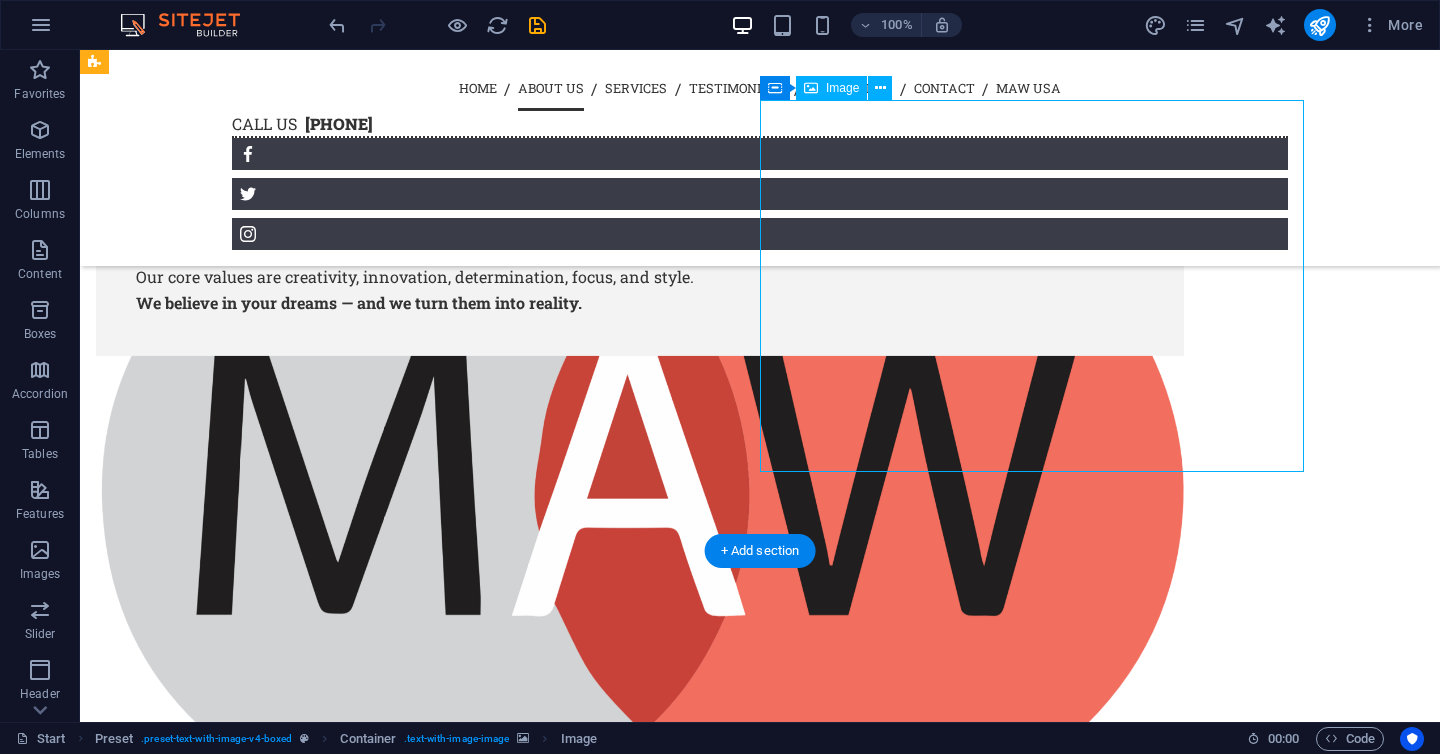 click at bounding box center [640, 1076] 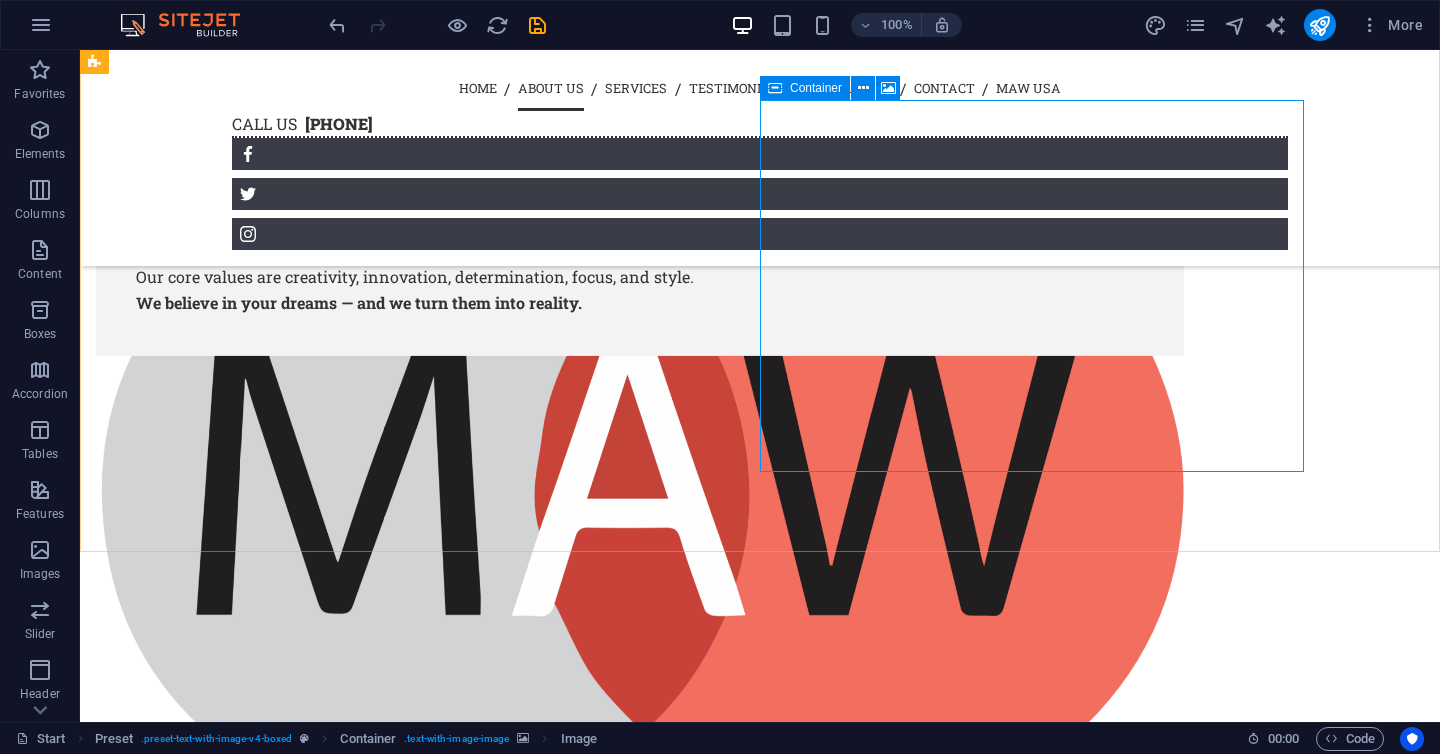click at bounding box center (775, 88) 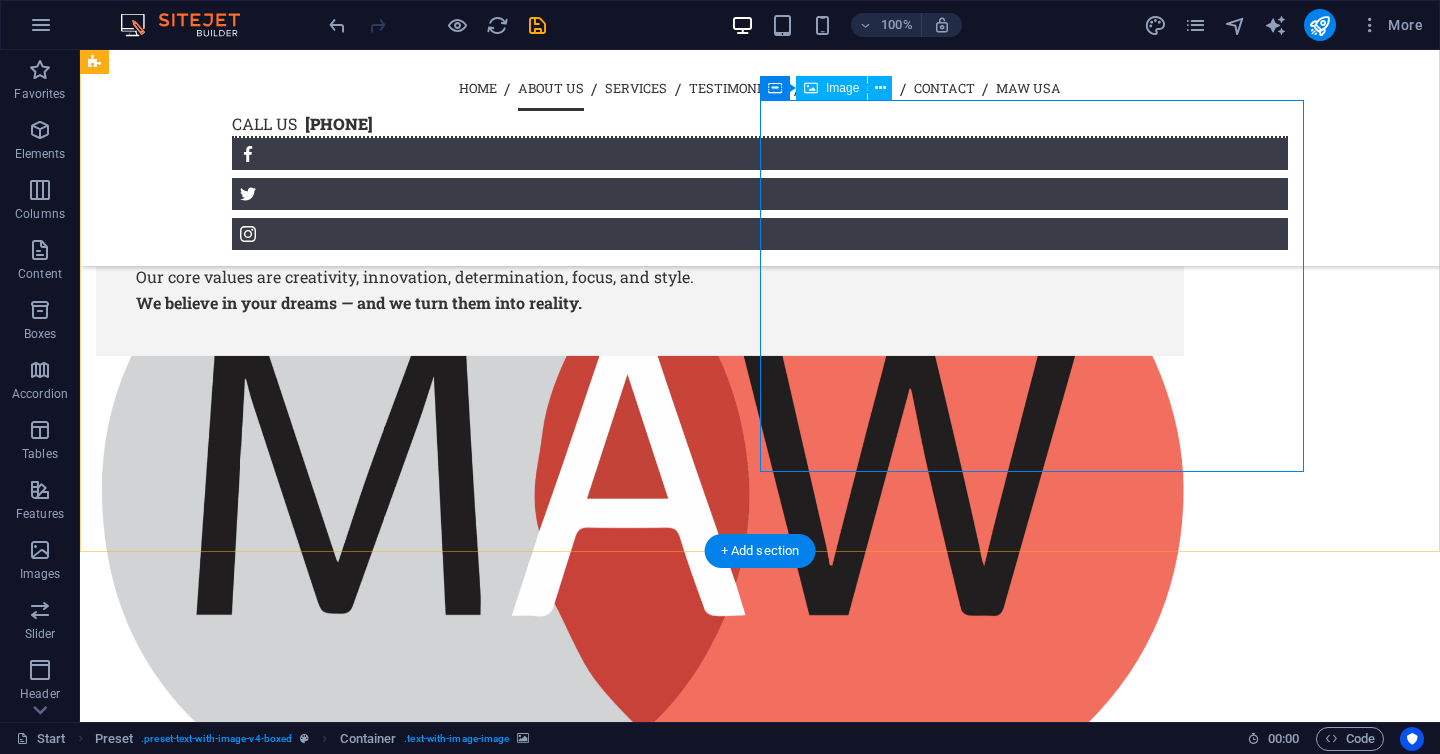 click at bounding box center (640, 1076) 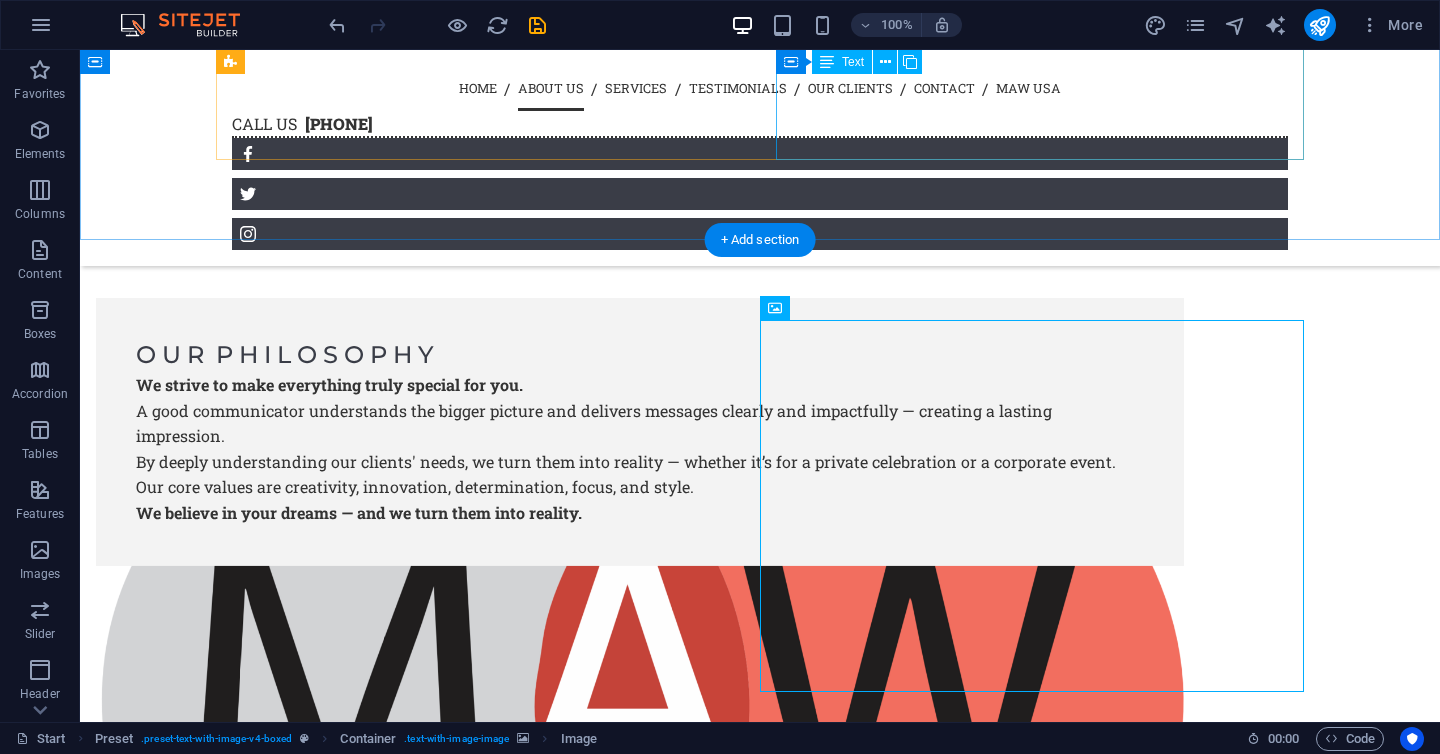 scroll, scrollTop: 2195, scrollLeft: 0, axis: vertical 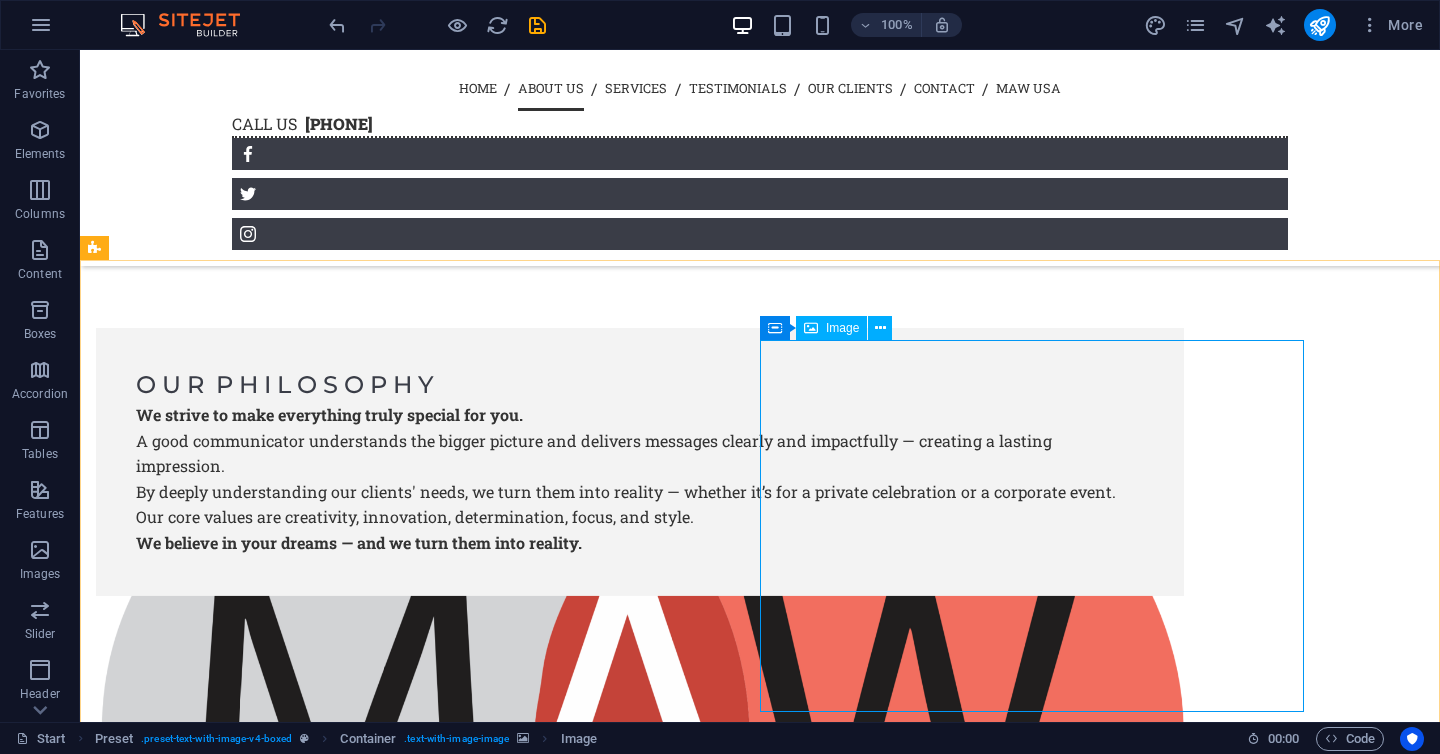 click on "Image" at bounding box center [831, 328] 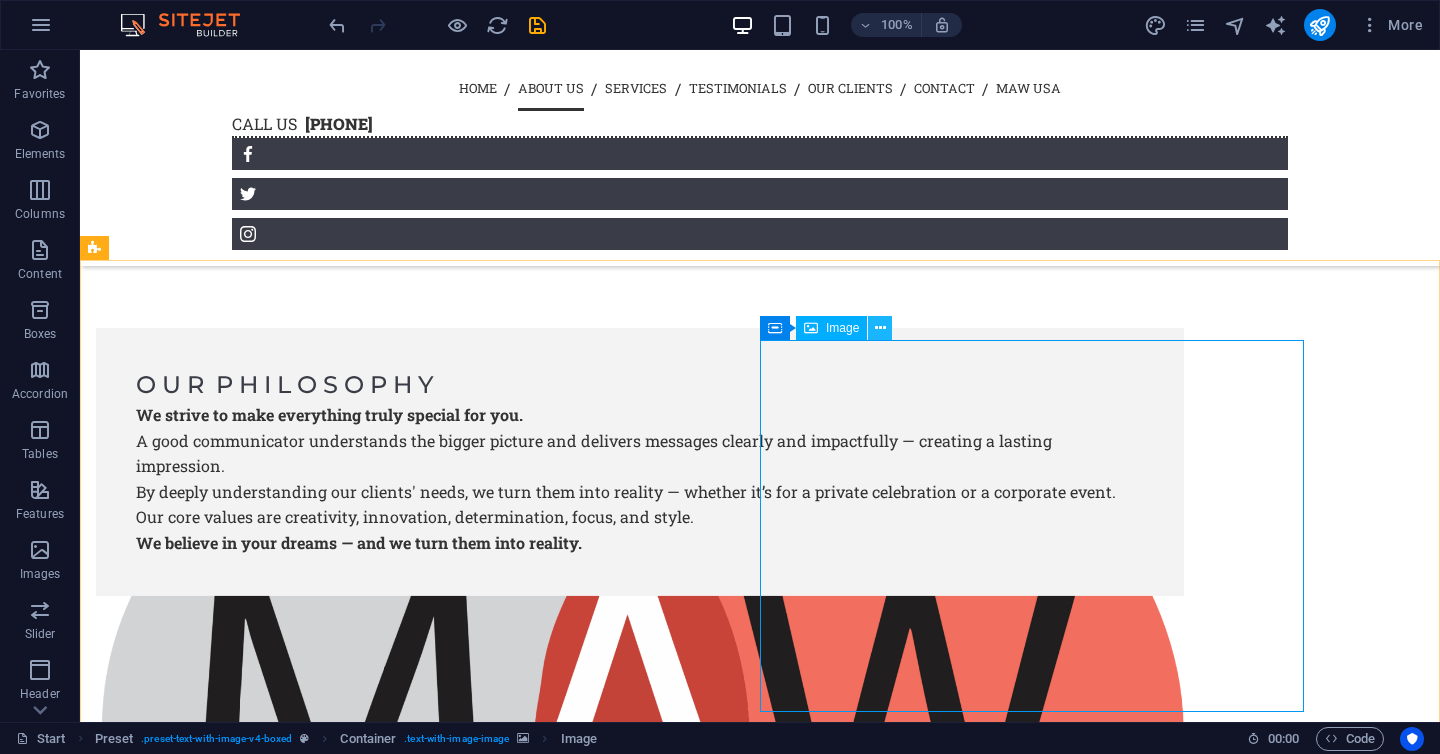 click at bounding box center (880, 328) 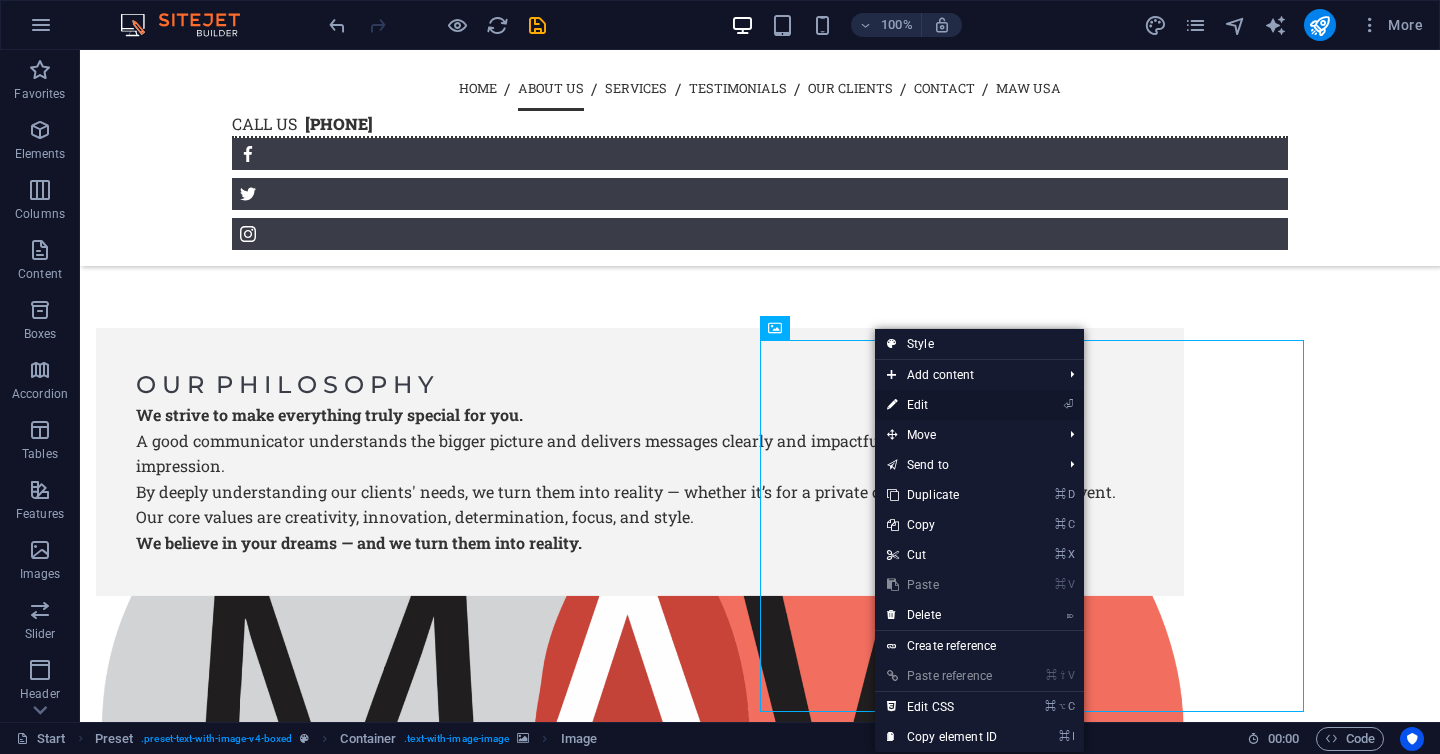 click at bounding box center [892, 405] 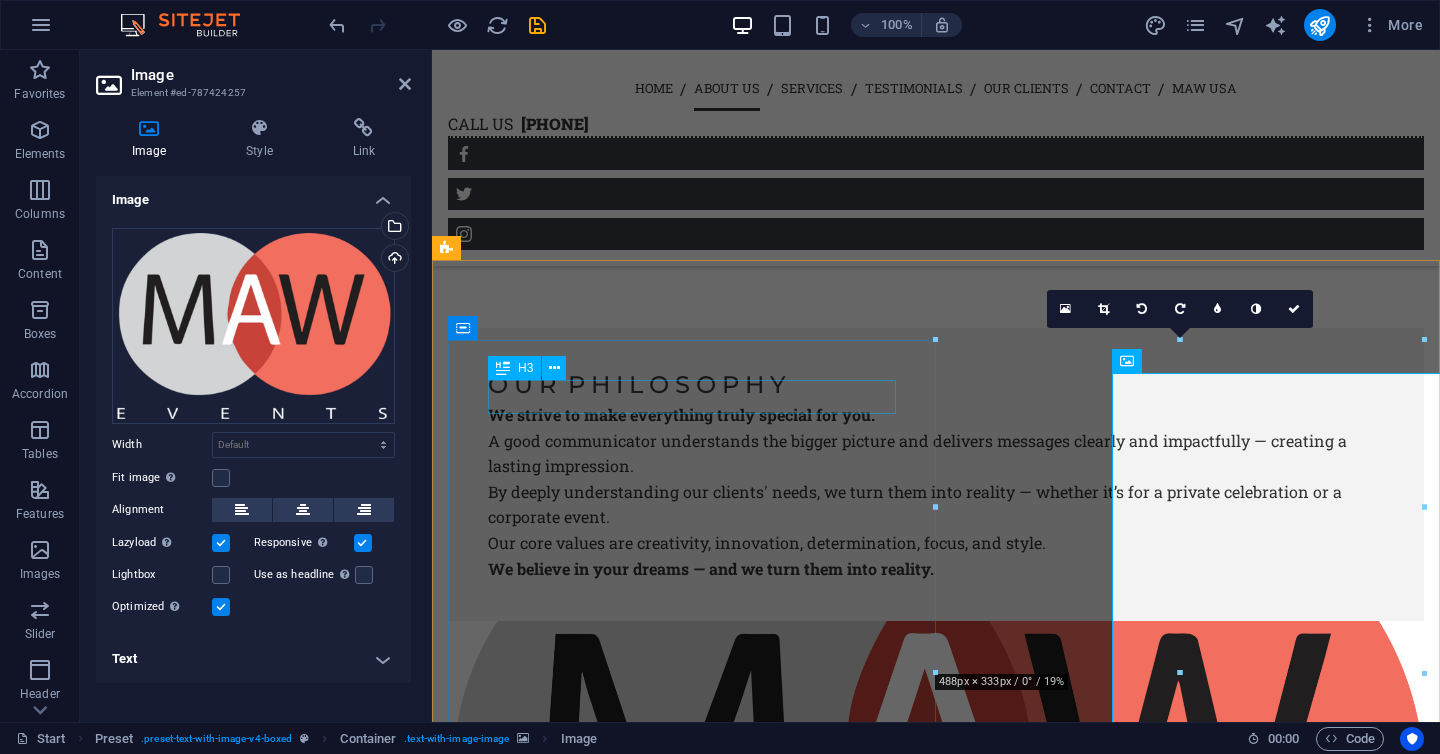 scroll, scrollTop: 2162, scrollLeft: 0, axis: vertical 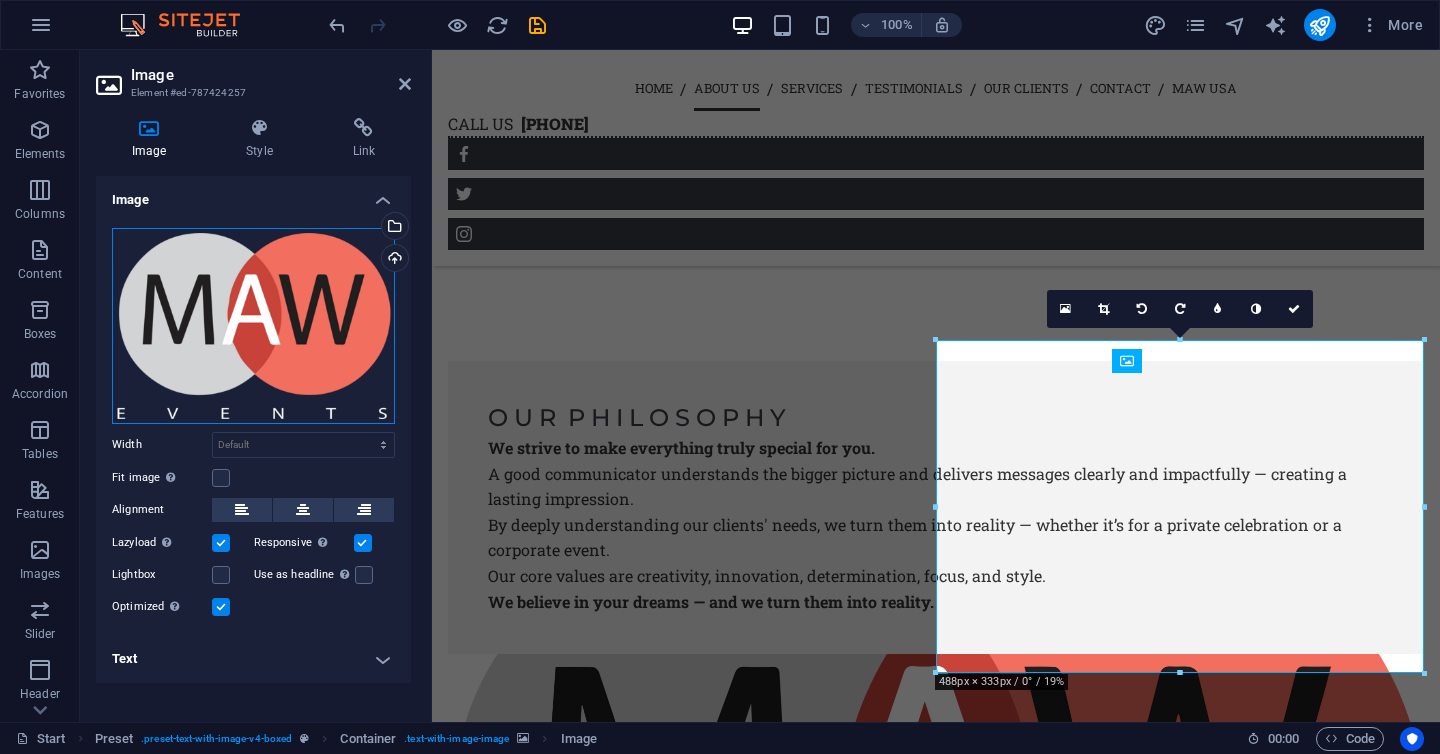 click on "Drag files here, click to choose files or select files from Files or our free stock photos & videos" at bounding box center (253, 326) 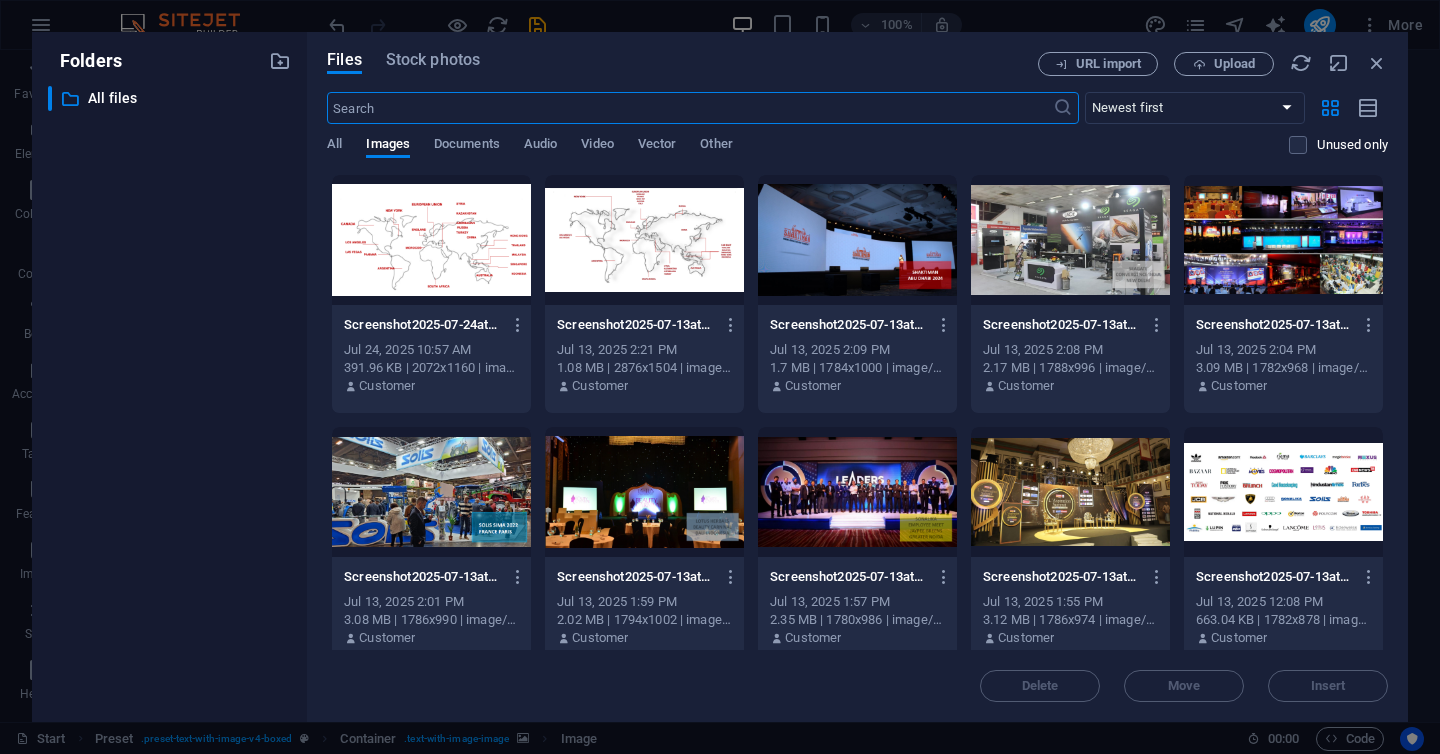 scroll, scrollTop: 2862, scrollLeft: 0, axis: vertical 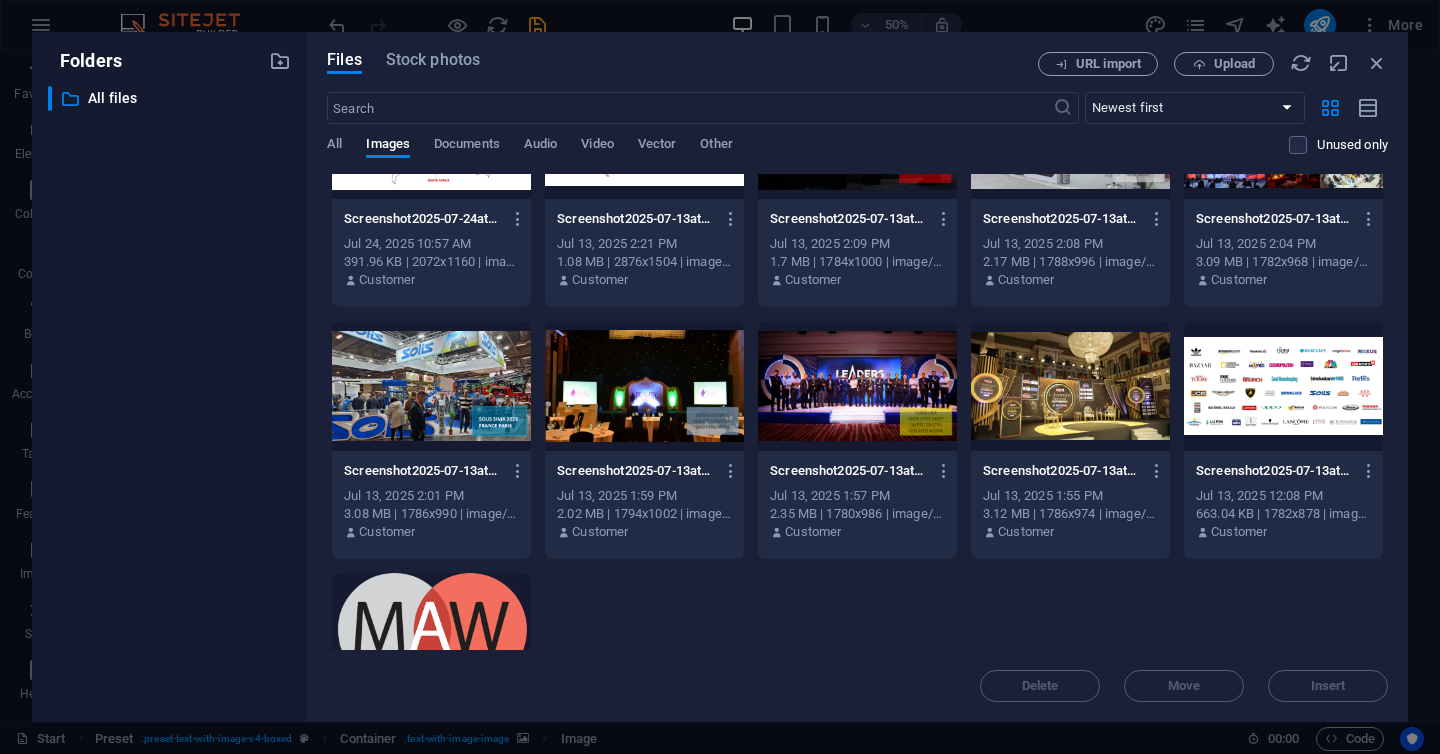 click at bounding box center (857, 386) 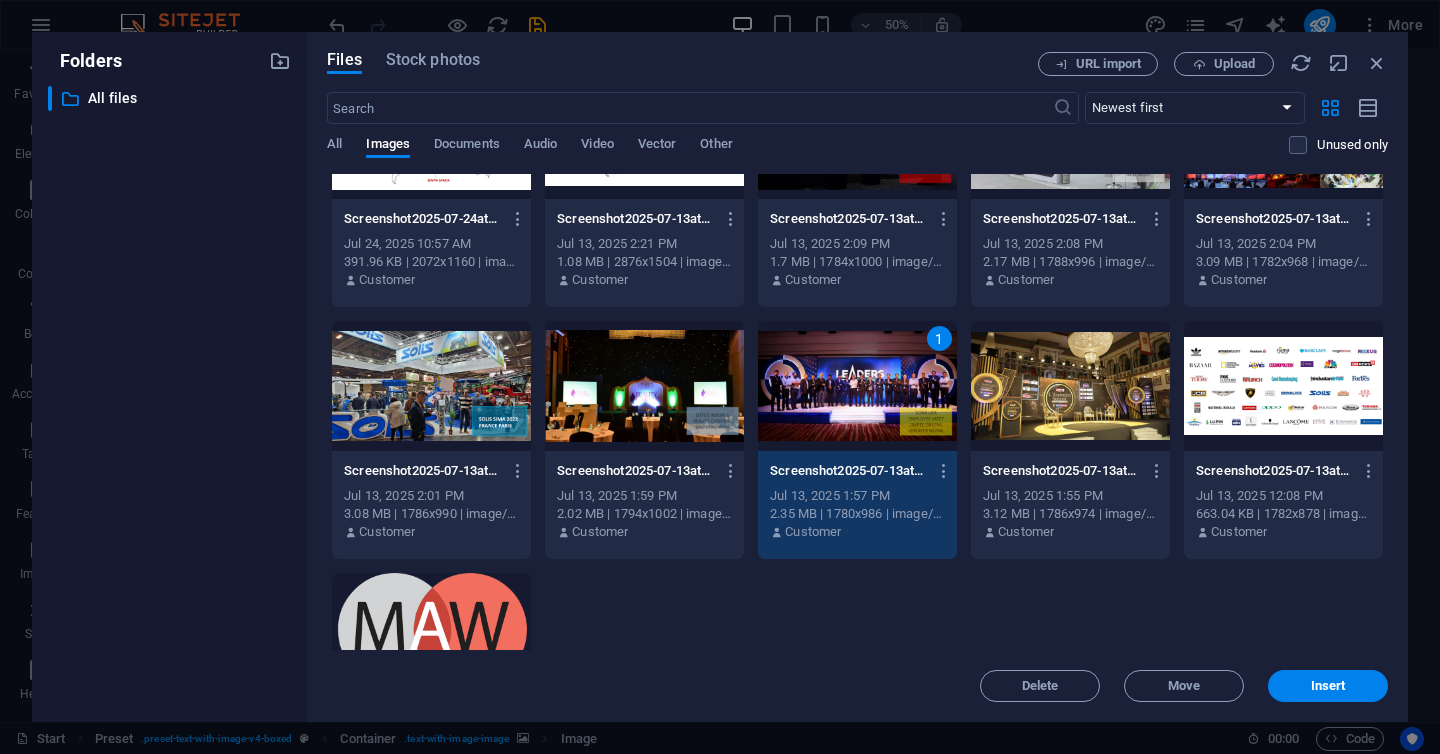 click on "1" at bounding box center [857, 386] 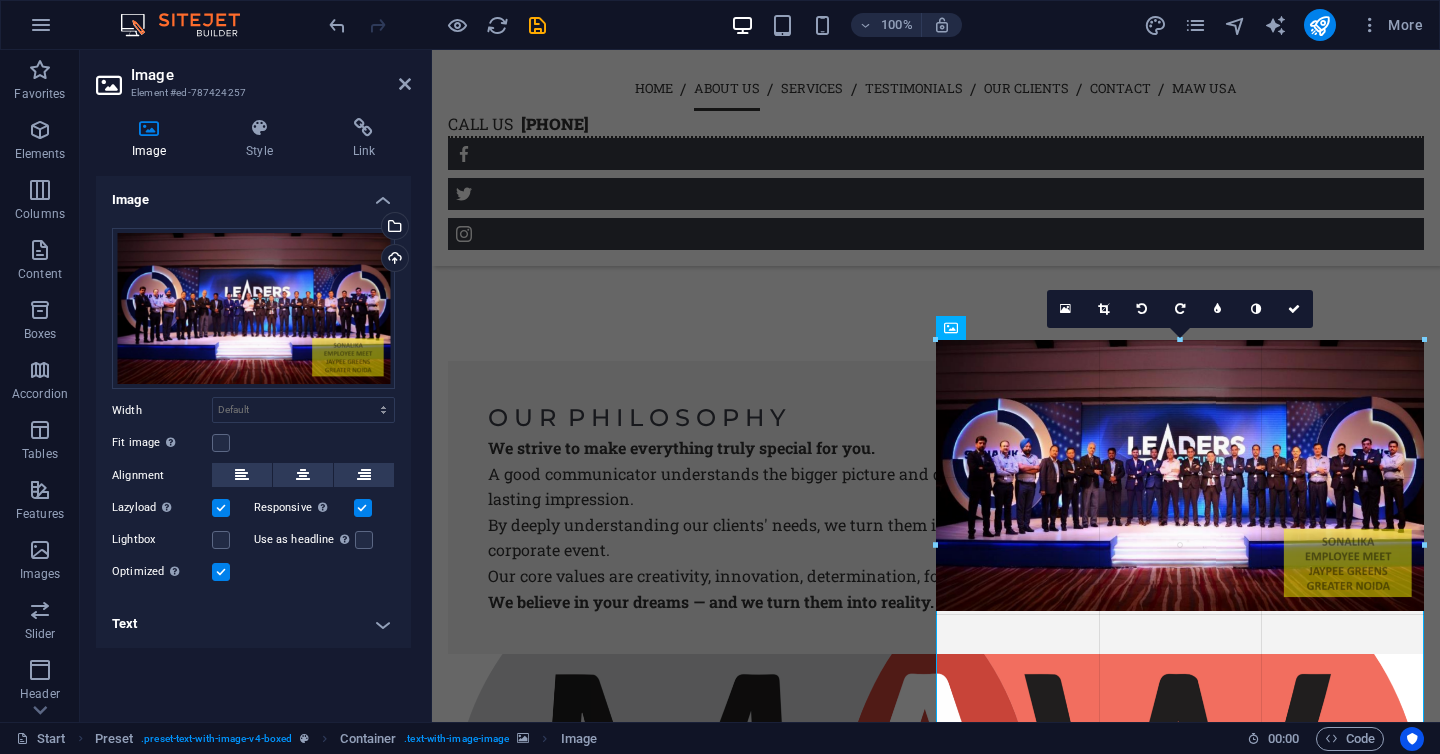 drag, startPoint x: 1182, startPoint y: 611, endPoint x: 1180, endPoint y: 753, distance: 142.01408 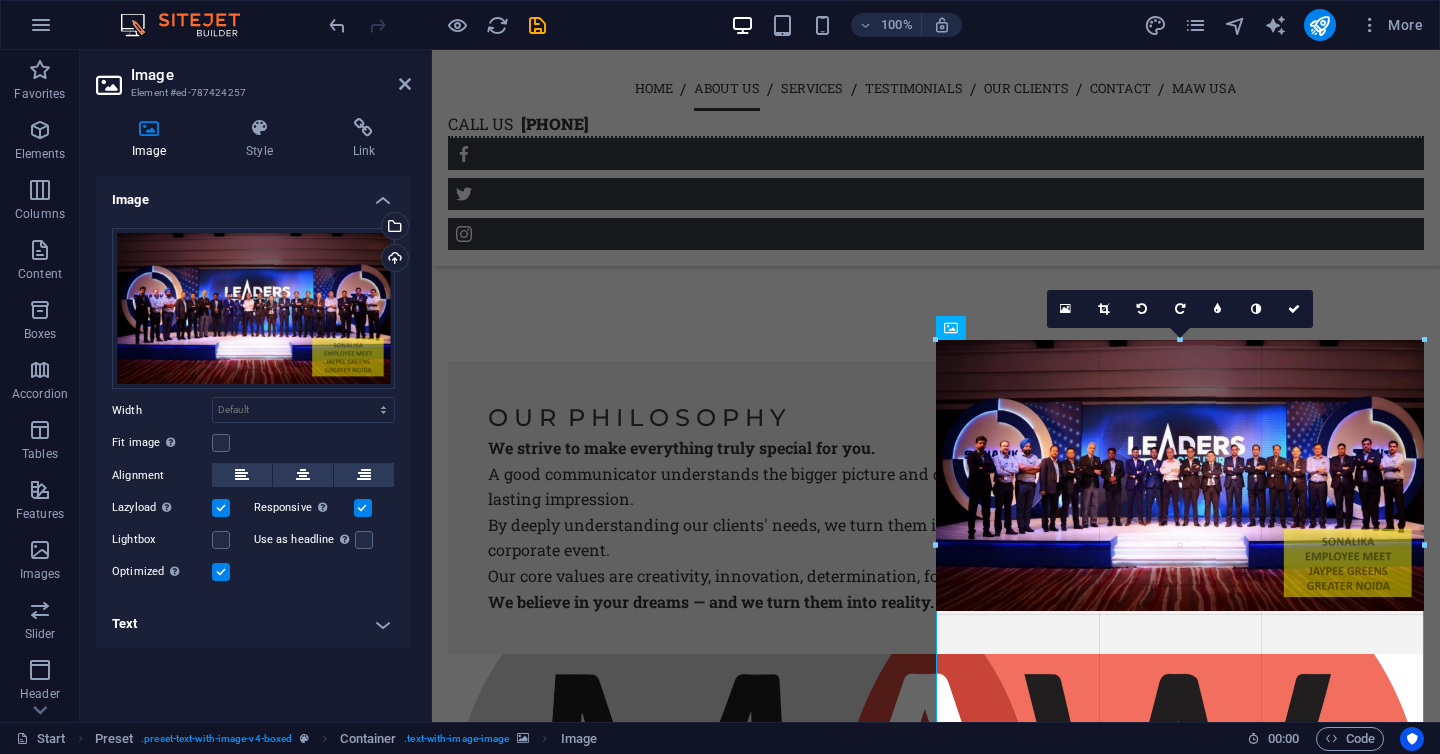 click on "Favorites Elements Columns Content Boxes Accordion Tables Features Images Slider Header Footer Forms Marketing Collections Image Element #ed-787424257 Image Style Link Image Drag files here, click to choose files or select files from Files or our free stock photos & videos Select files from the file manager, stock photos, or upload file(s) Upload Width Default auto px rem % em vh vw Fit image Automatically fit image to a fixed width and height Height Default auto px Alignment Lazyload Loading images after the page loads improves page speed. Responsive Automatically load retina image and smartphone optimized sizes. Lightbox Use as headline The image will be wrapped in an H1 headline tag. Useful for giving alternative text the weight of an H1 headline, e.g. for the logo. Leave unchecked if uncertain. Optimized Images are compressed to improve page speed. Position Direction Custom X offset 50 px rem % vh vw Y offset 50 px rem % vh vw Text Float No float Image left Image right Text Alternative text Image caption" at bounding box center (720, 386) 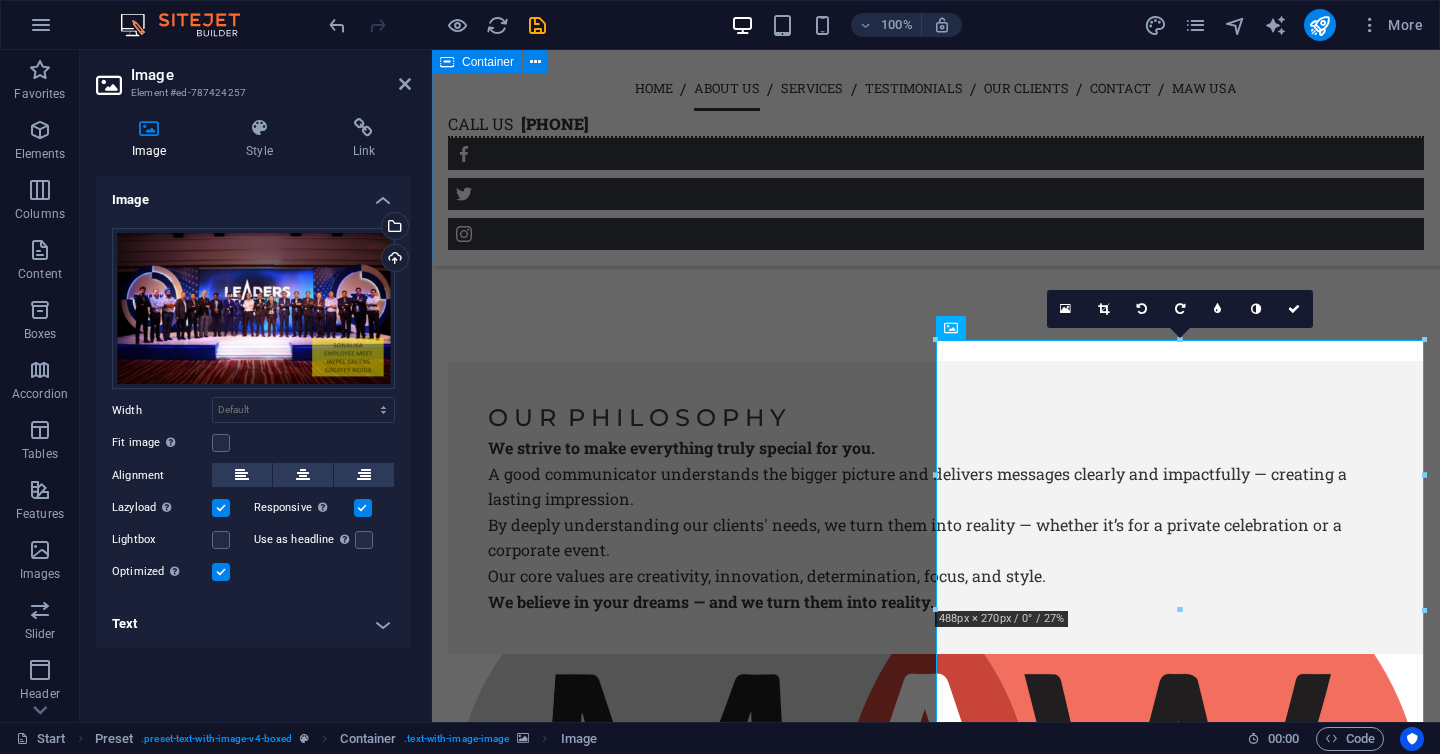 click on "Moren than 20 Years of Experiance MAN AT WORK  is one of India’s leading luxury events management agencies. Every client is special for Man at Work and our desire is to make everything possible. Our passion is “ made to measure ” events and creating unique experiences alongside customized event management. in a market with no room for improvisation, we have succeeded in affirming ourselves by combining the upmost professionalism and an extensive portfolio of unforgettable experiences." at bounding box center [936, -6] 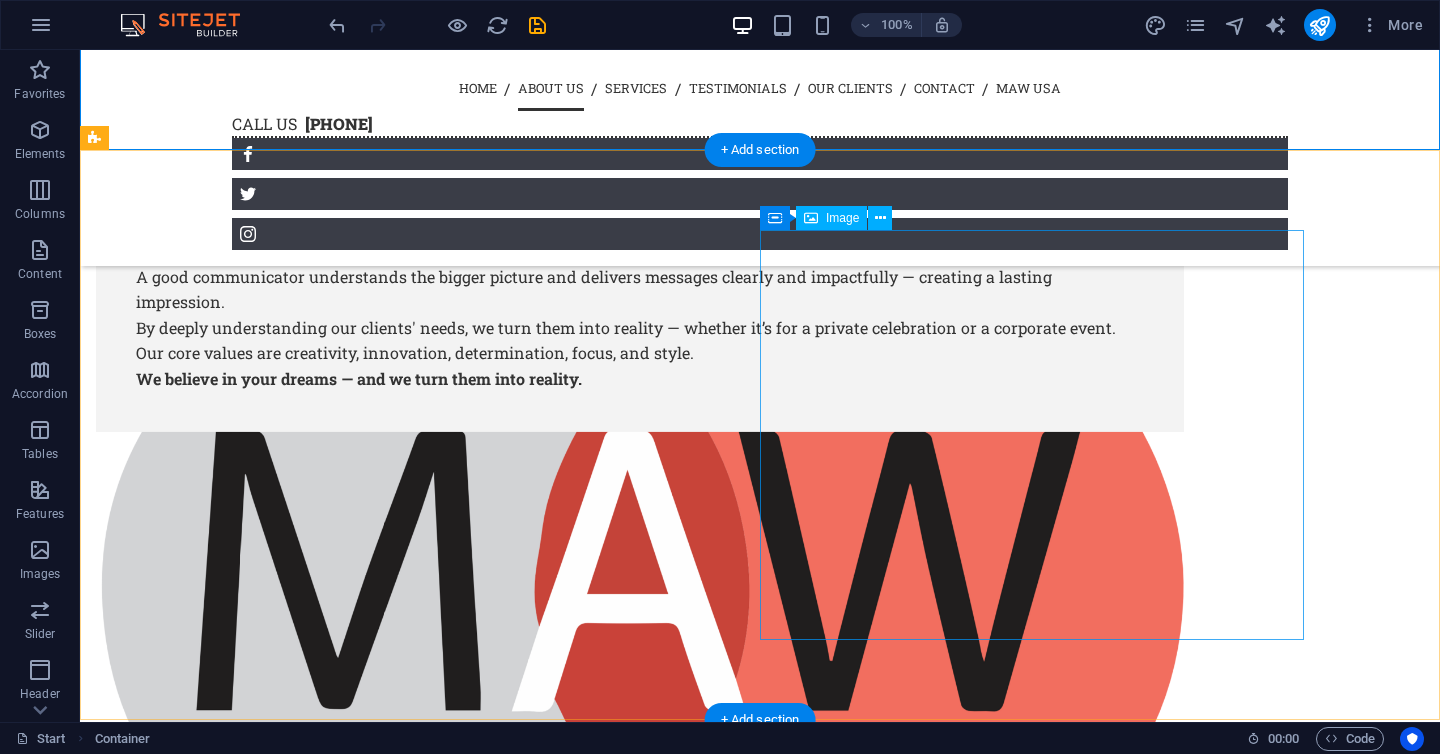 scroll, scrollTop: 2403, scrollLeft: 0, axis: vertical 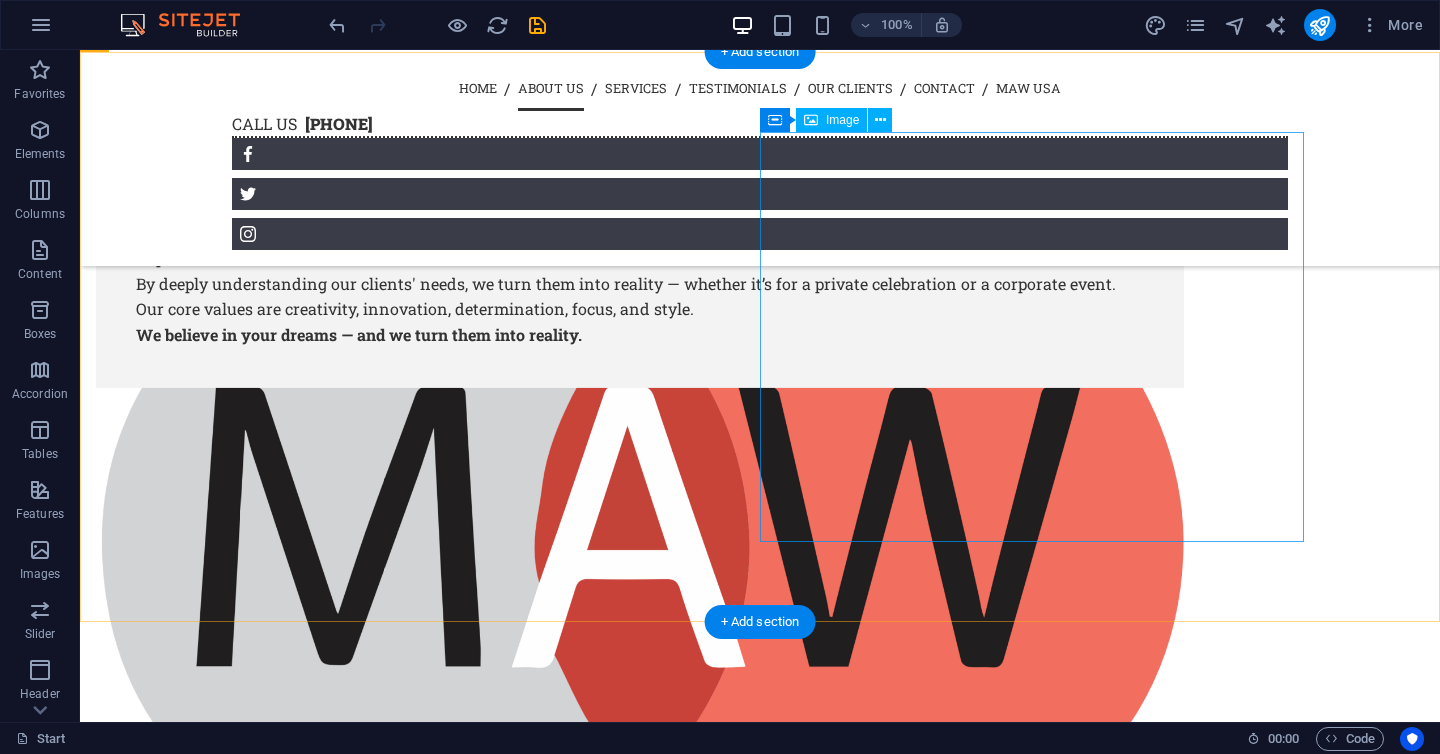 click at bounding box center (640, 1003) 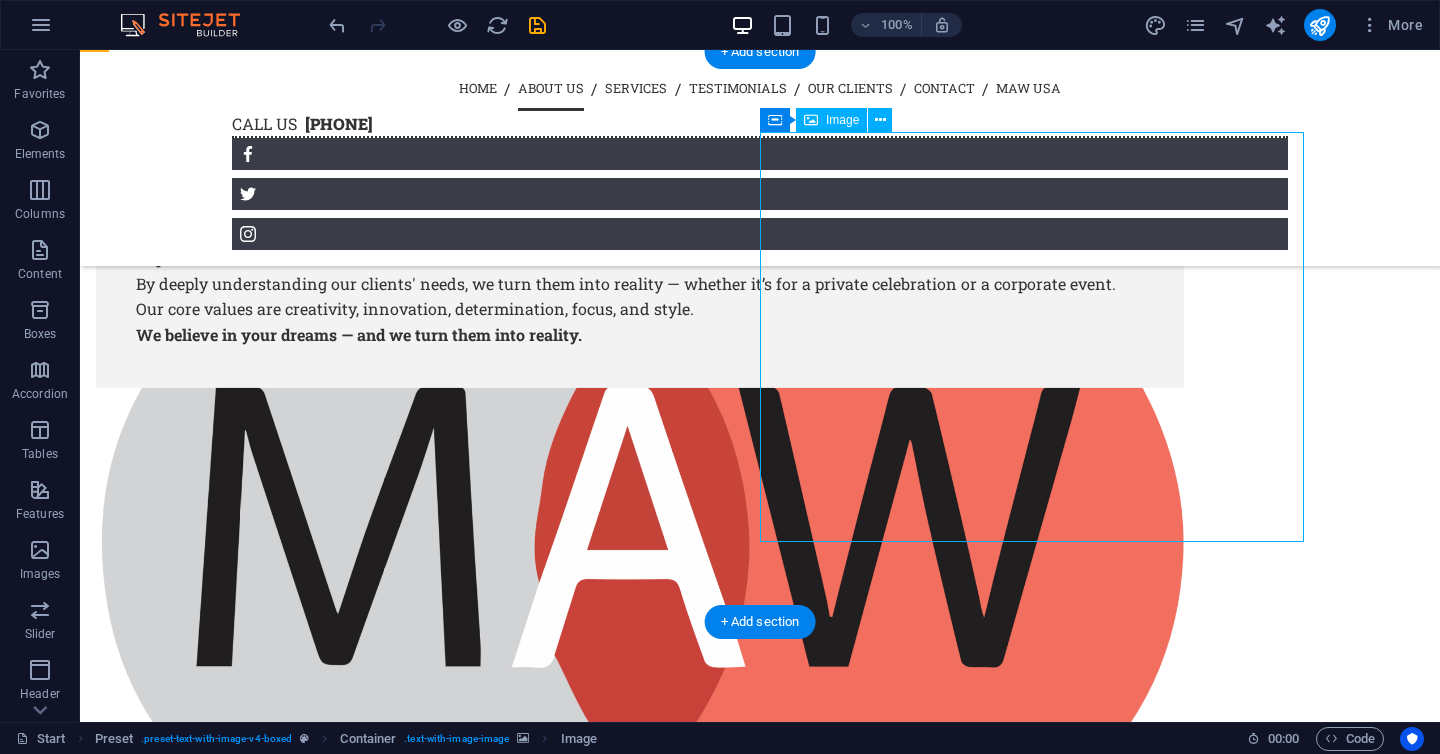 click at bounding box center [640, 1003] 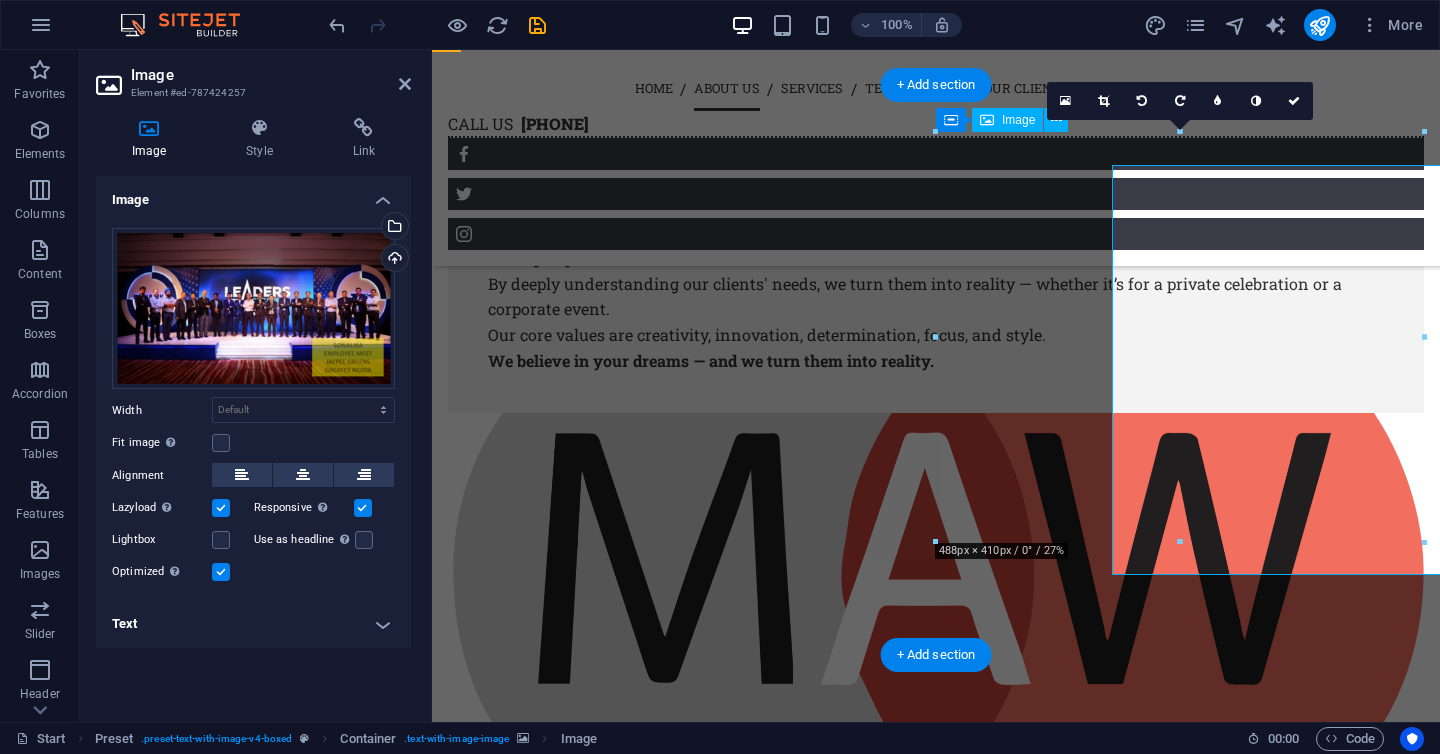 scroll, scrollTop: 2370, scrollLeft: 0, axis: vertical 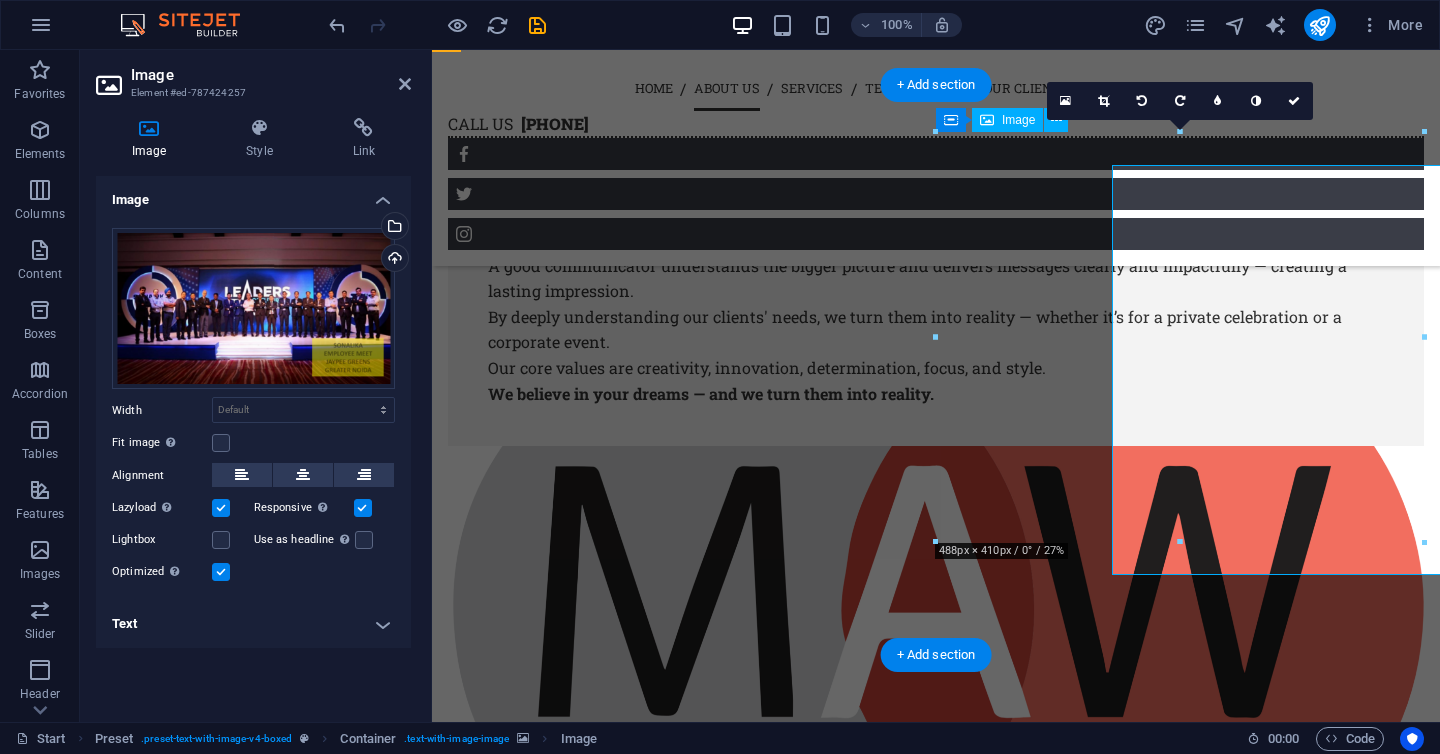 click at bounding box center (936, 1061) 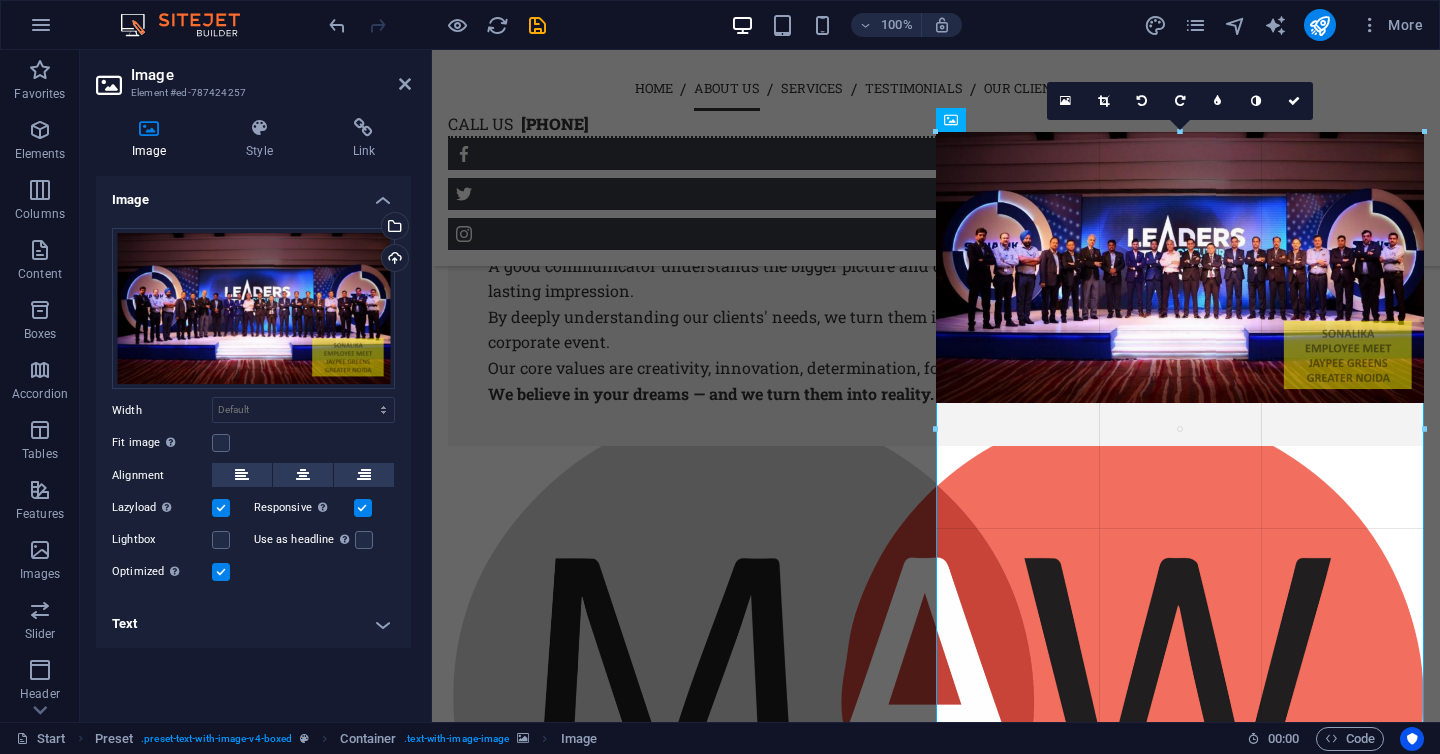 drag, startPoint x: 1424, startPoint y: 337, endPoint x: 1435, endPoint y: 446, distance: 109.55364 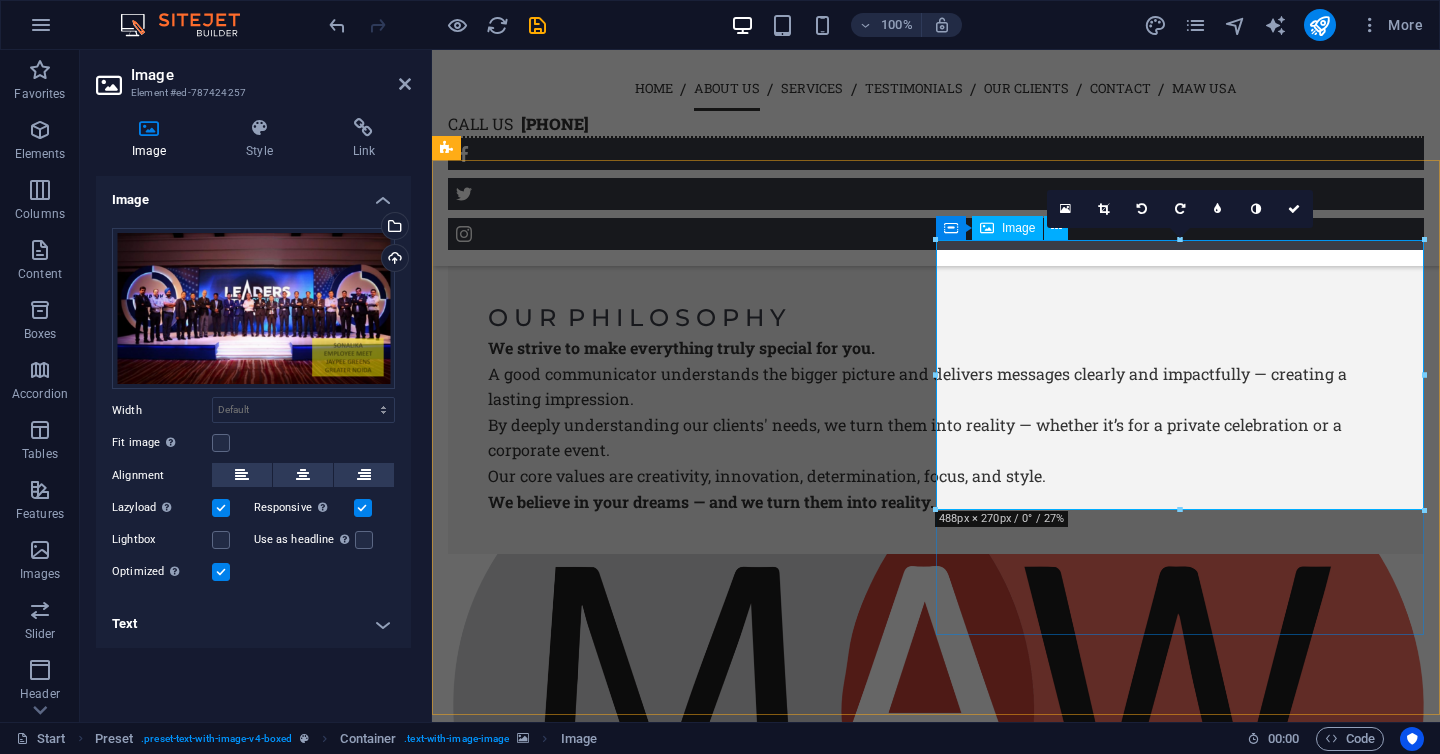 scroll, scrollTop: 2266, scrollLeft: 0, axis: vertical 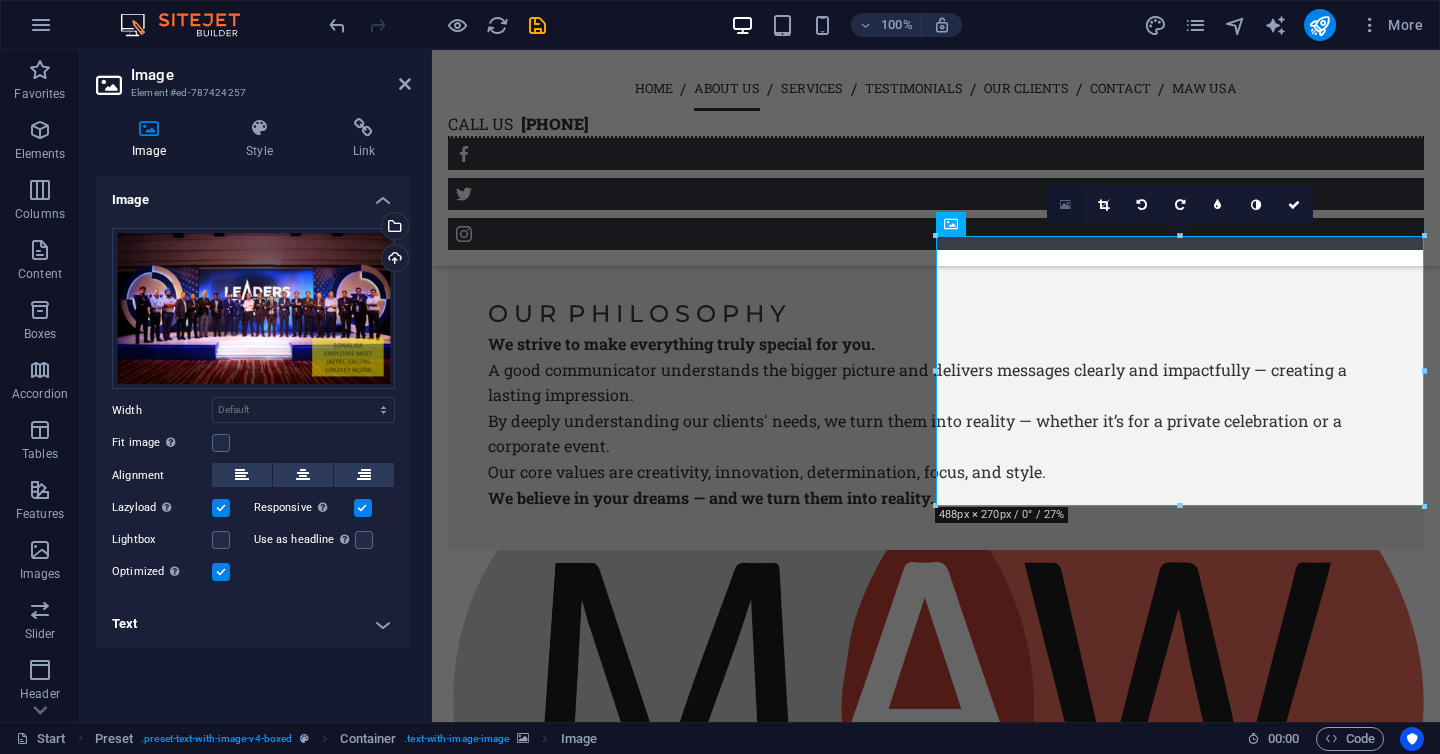 click at bounding box center [1066, 205] 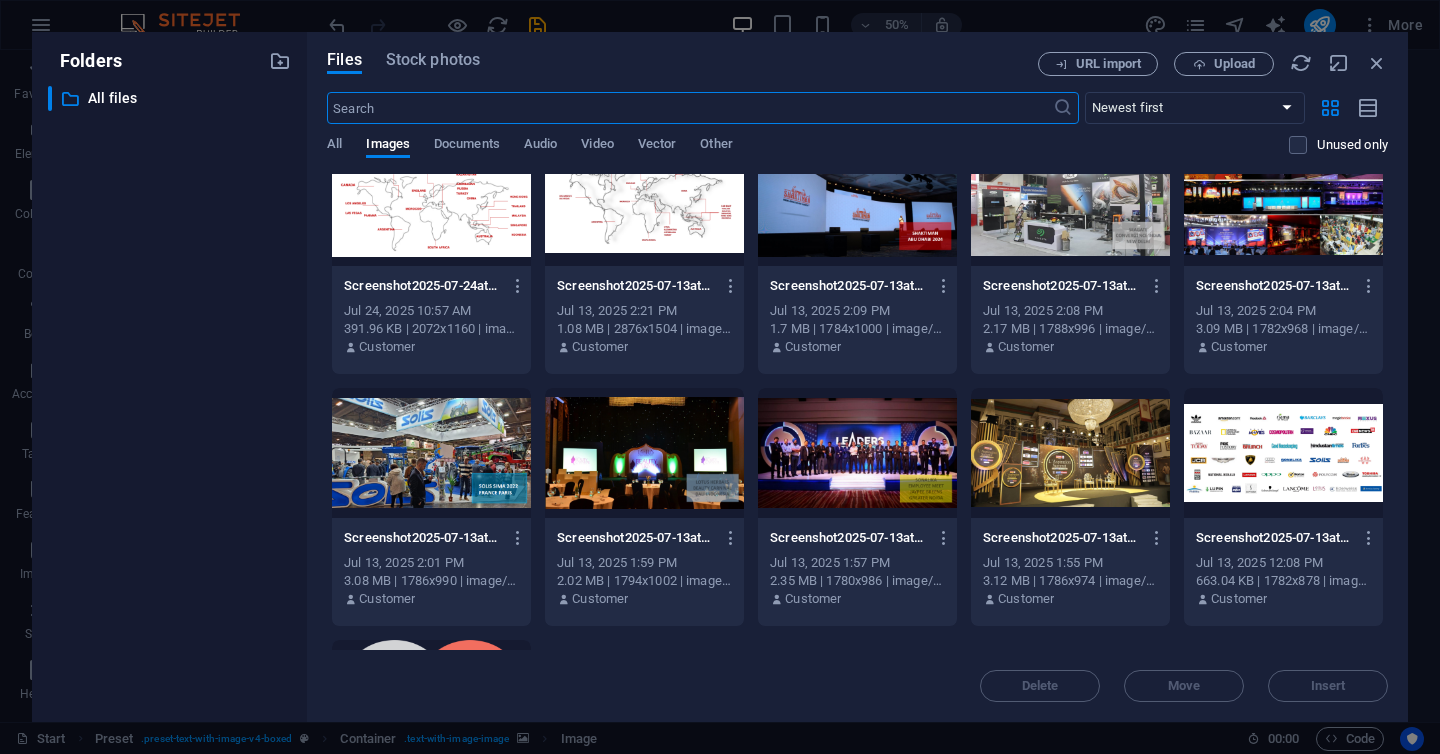 scroll, scrollTop: 0, scrollLeft: 0, axis: both 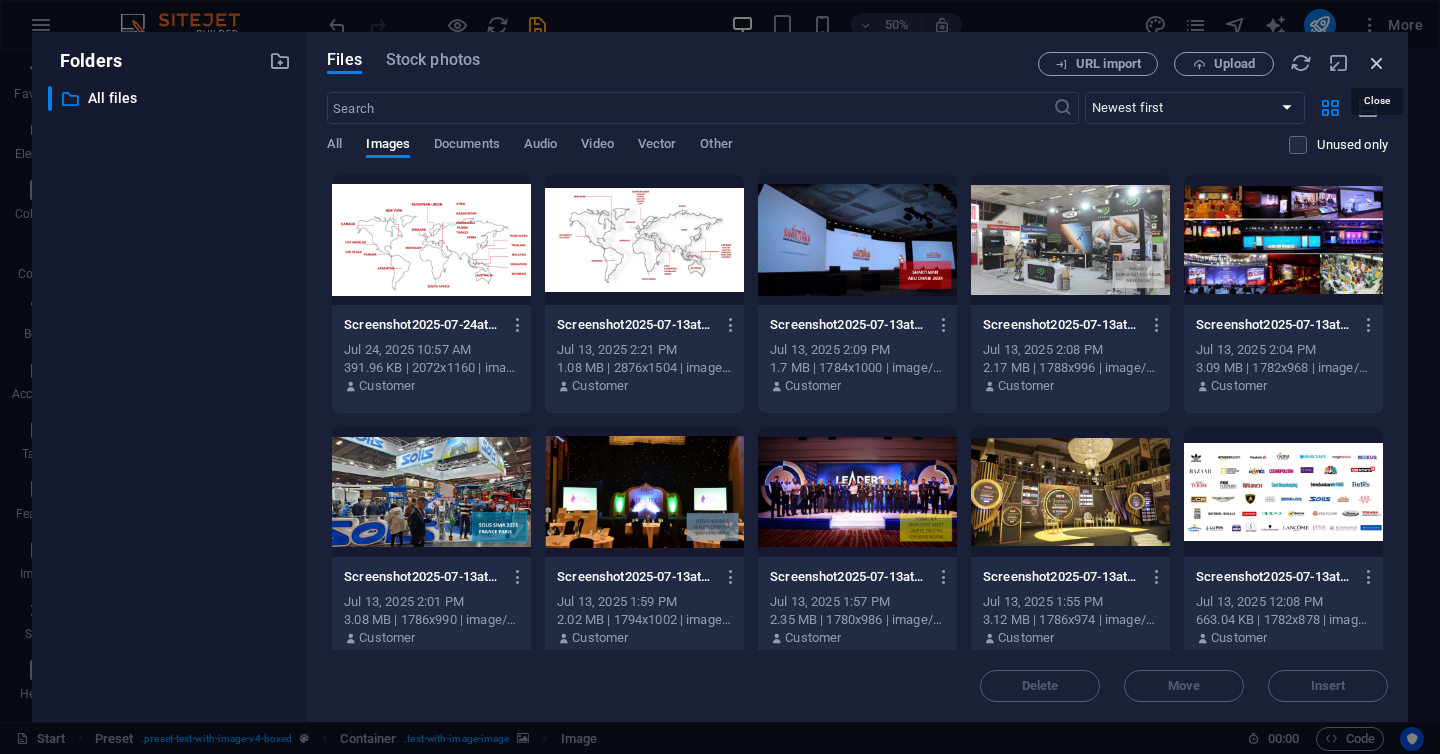 click at bounding box center [1377, 63] 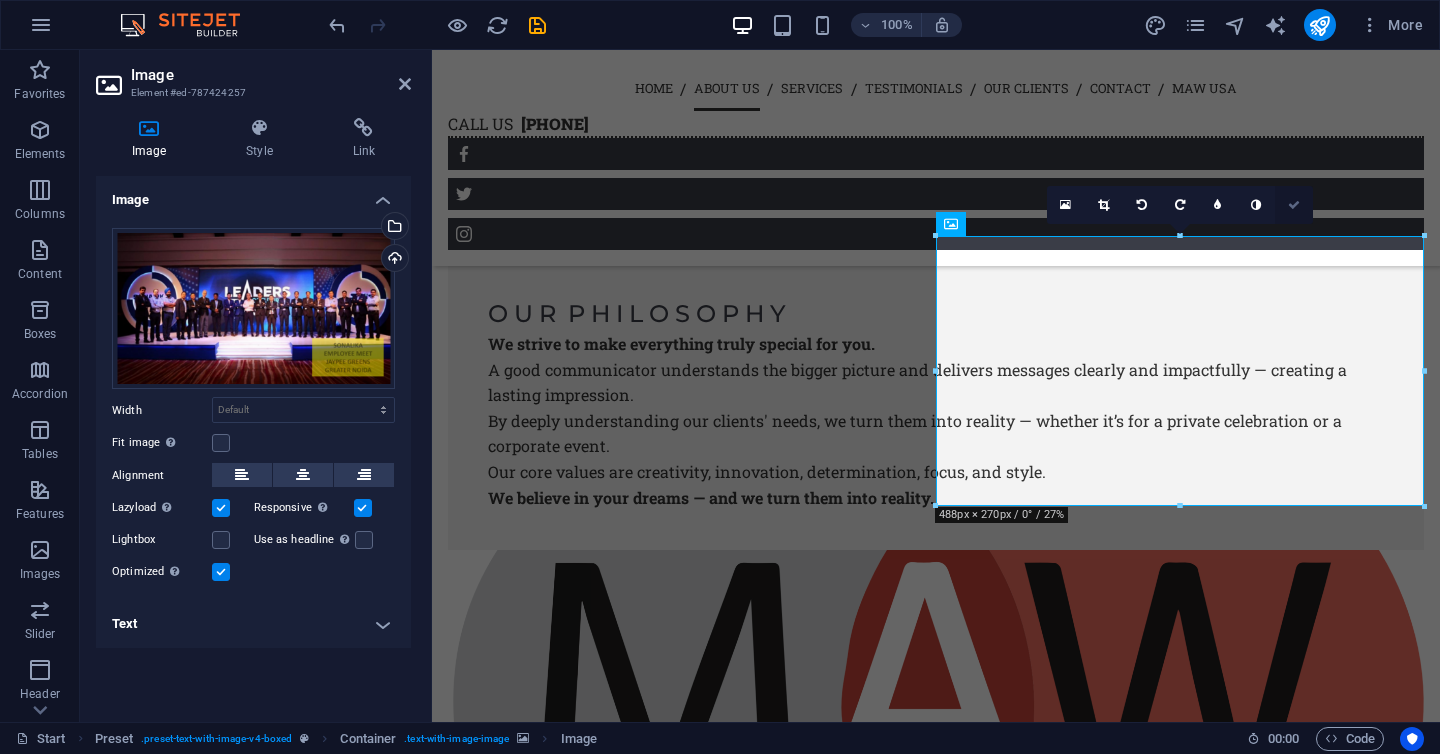 click at bounding box center [1294, 205] 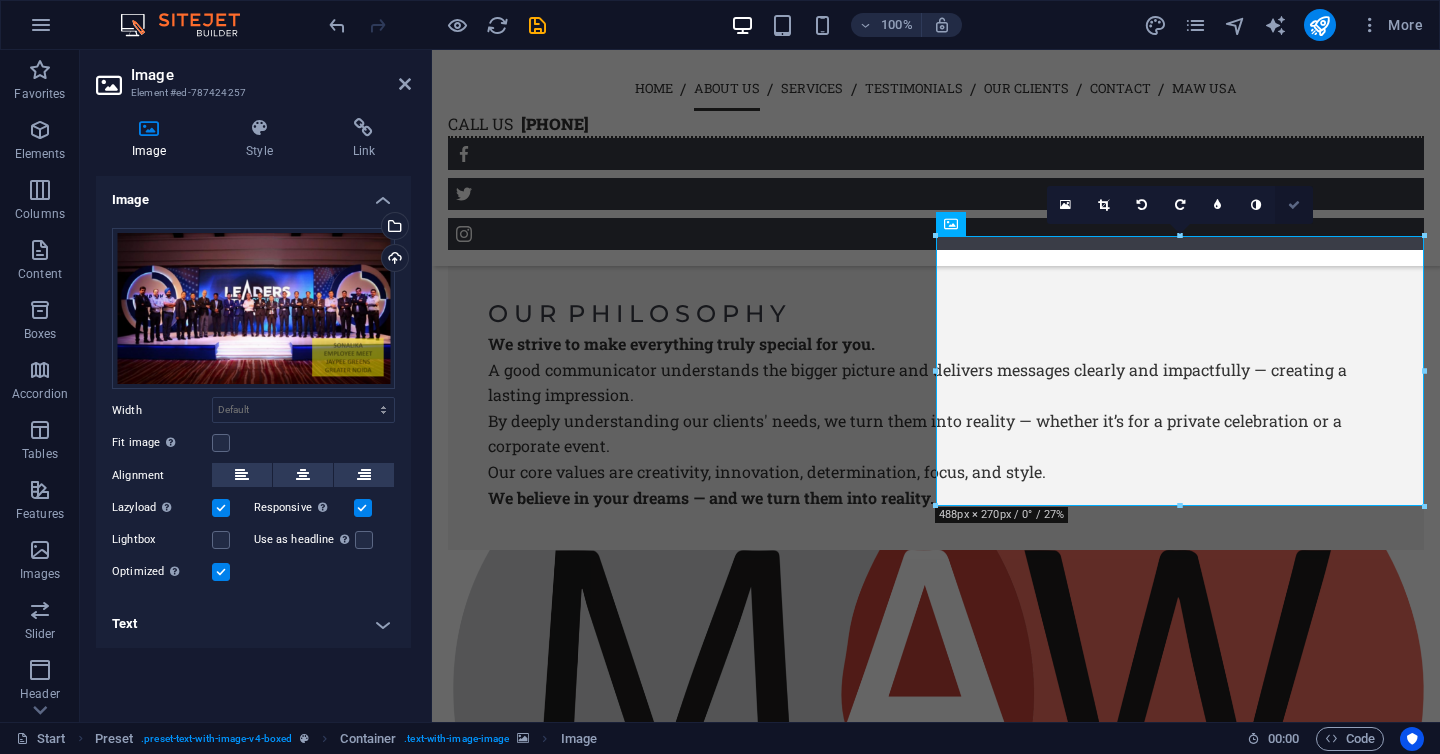 scroll, scrollTop: 2299, scrollLeft: 0, axis: vertical 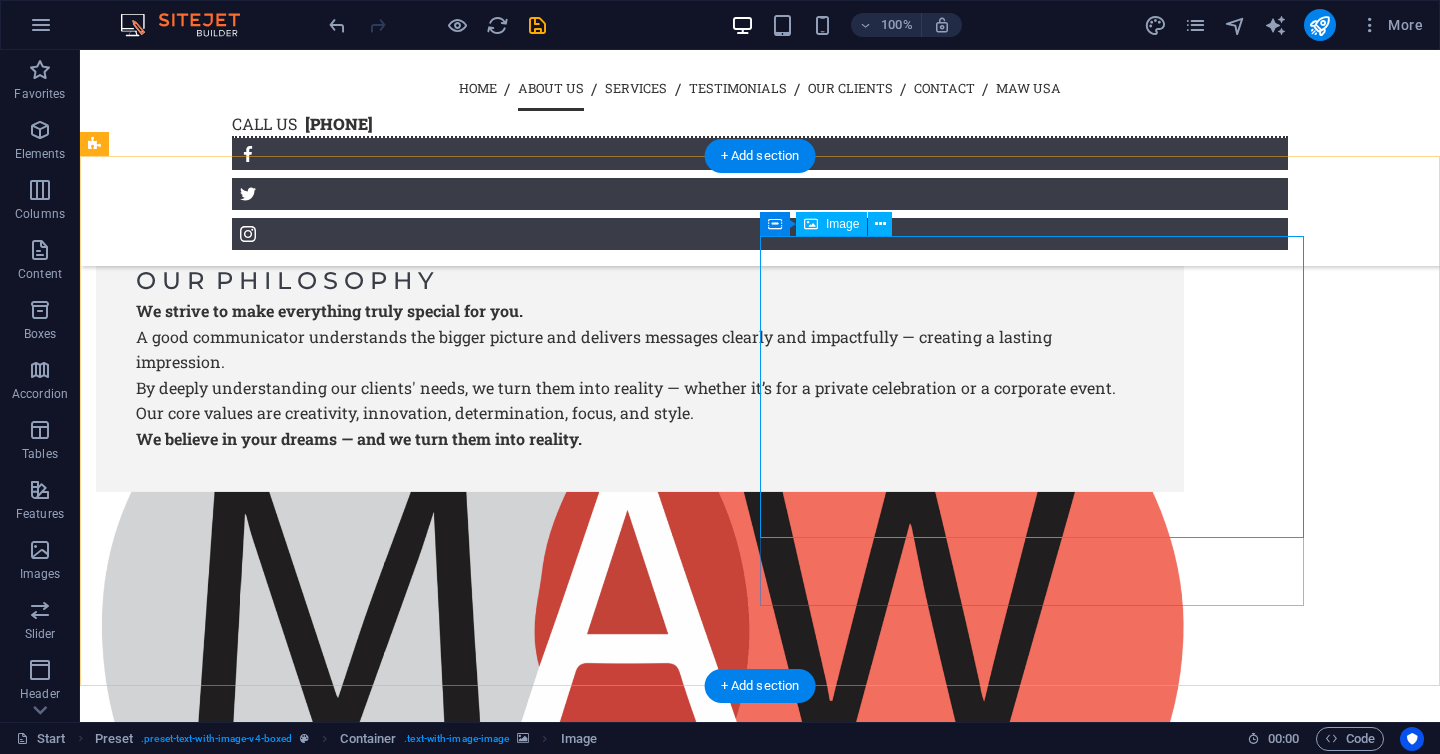 click at bounding box center (640, 1238) 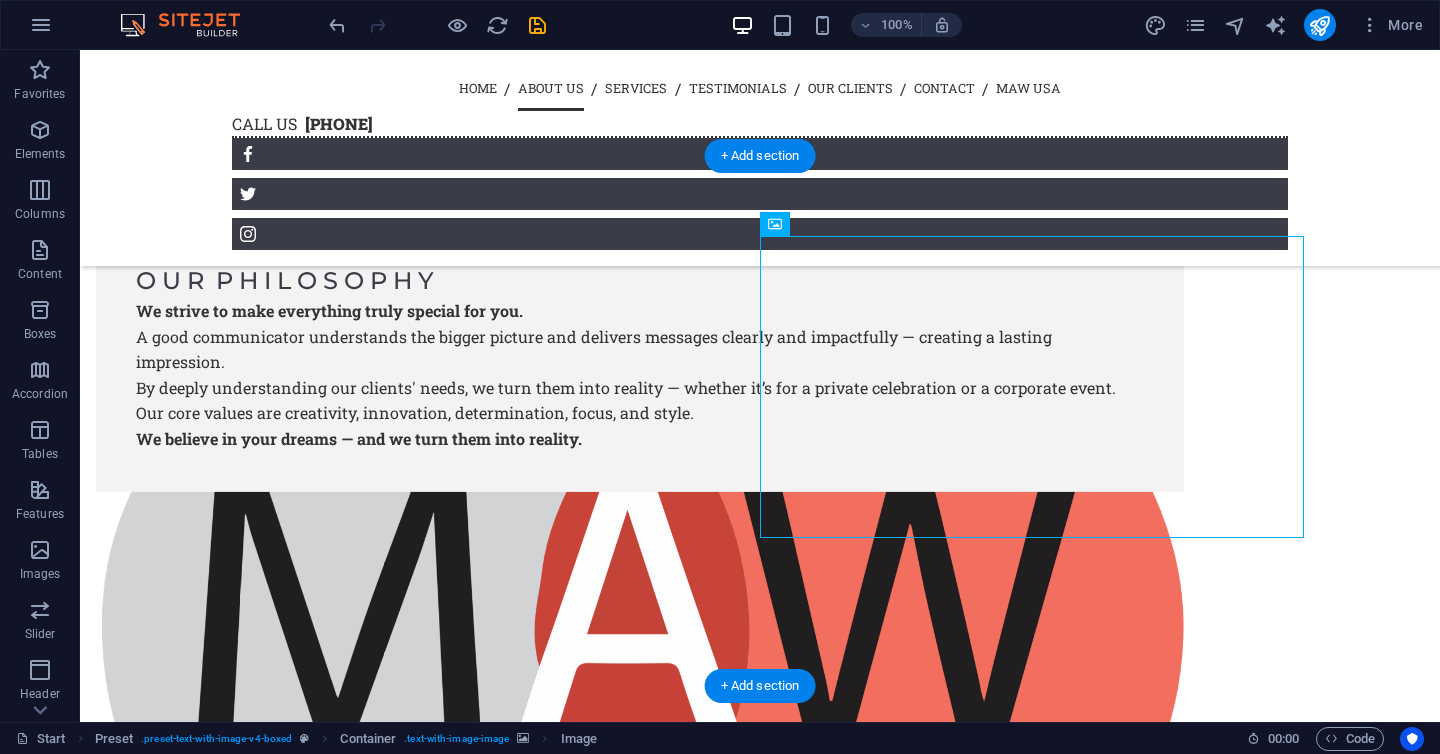 drag, startPoint x: 1024, startPoint y: 518, endPoint x: 670, endPoint y: 566, distance: 357.2394 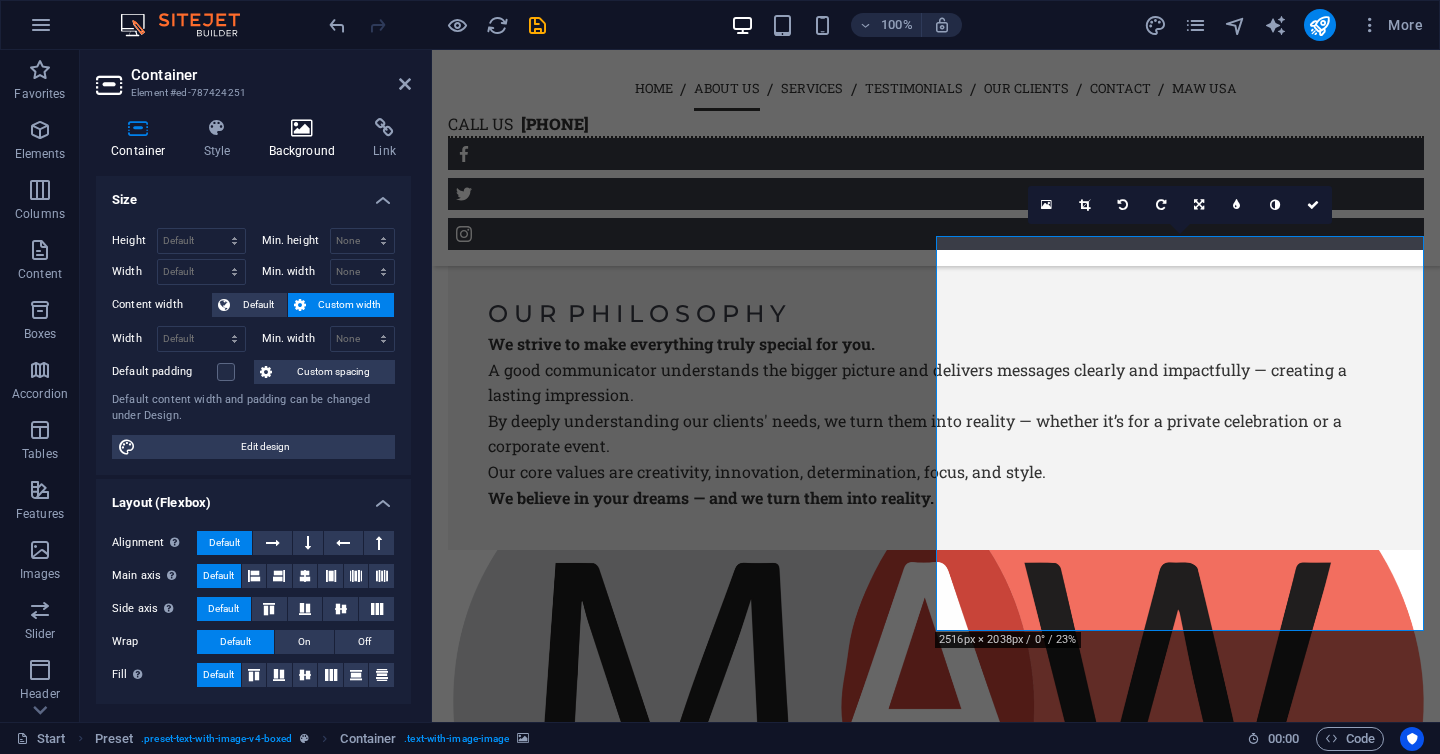 click on "Background" at bounding box center (306, 139) 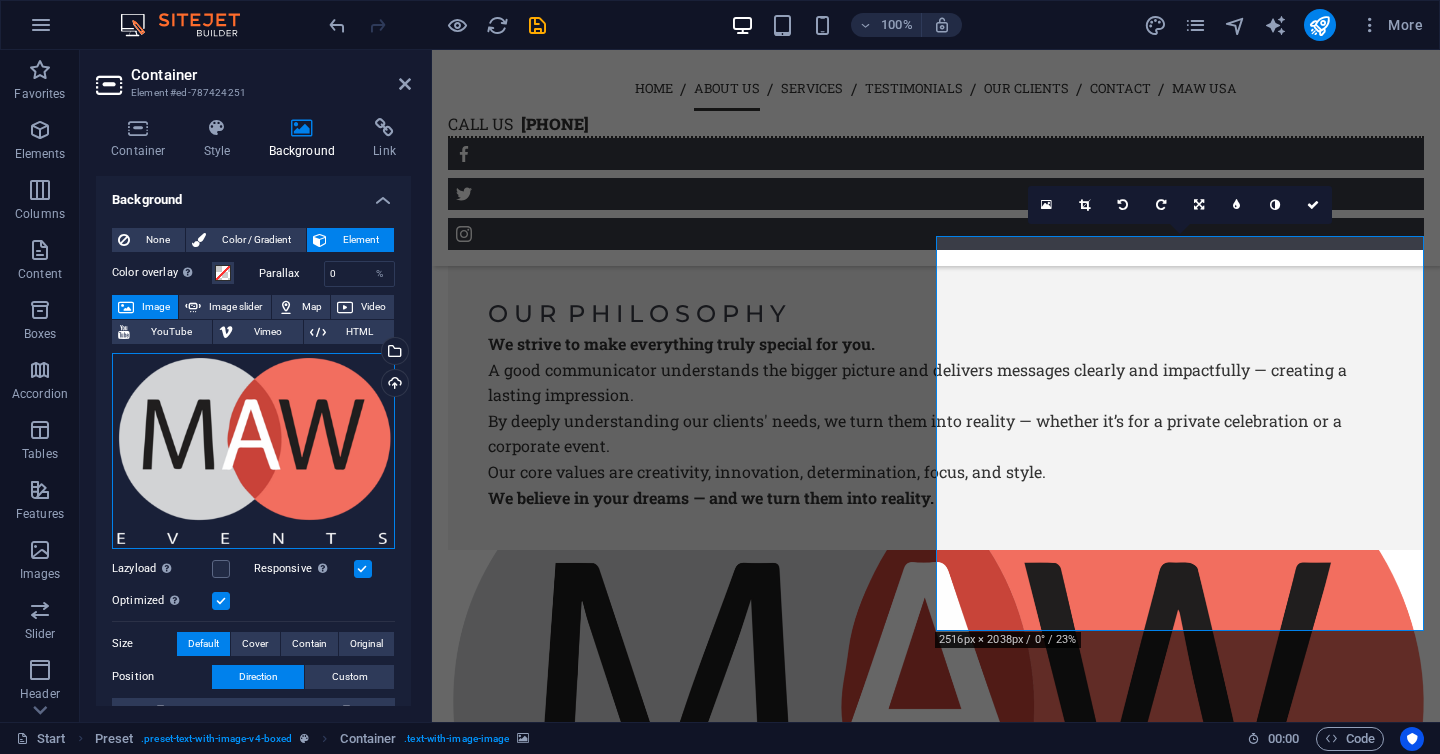 click on "Drag files here, click to choose files or select files from Files or our free stock photos & videos" at bounding box center (253, 451) 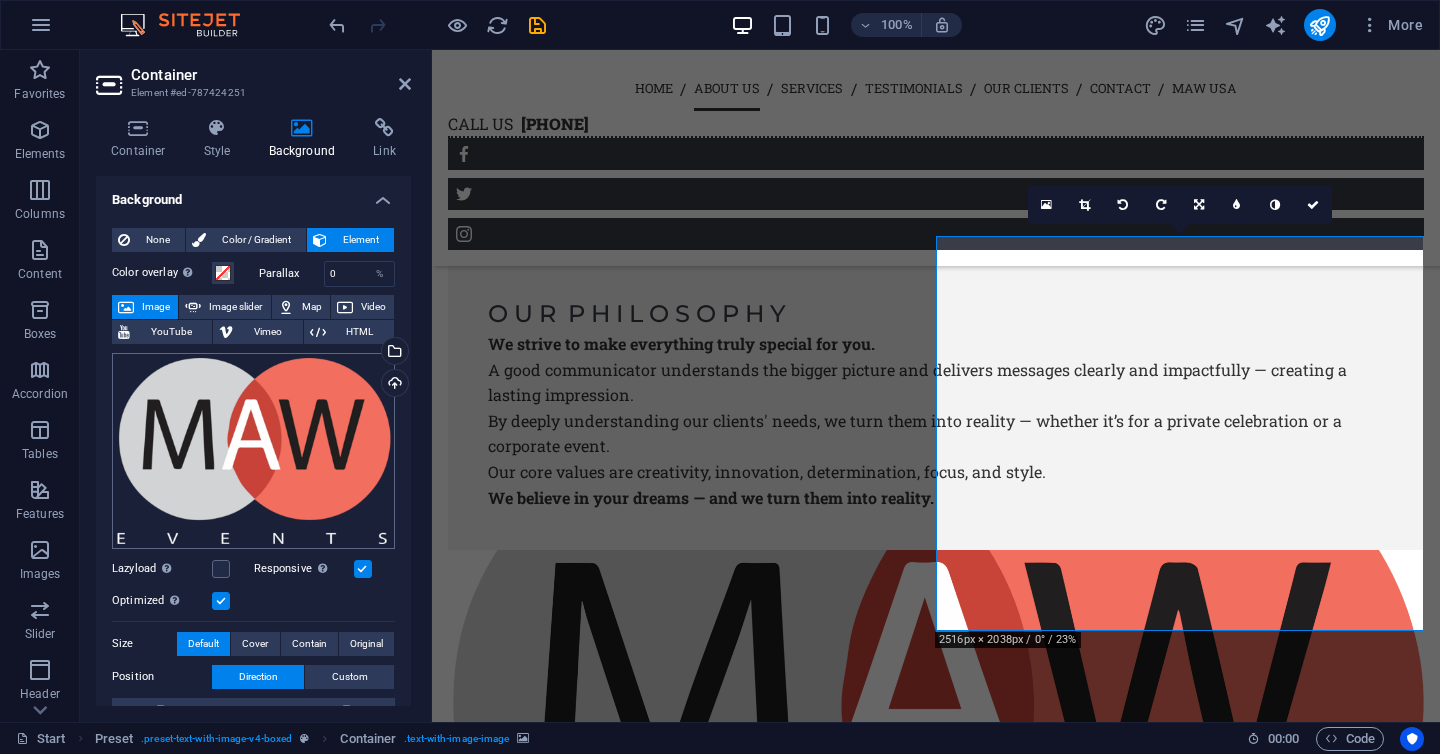 scroll, scrollTop: 2966, scrollLeft: 0, axis: vertical 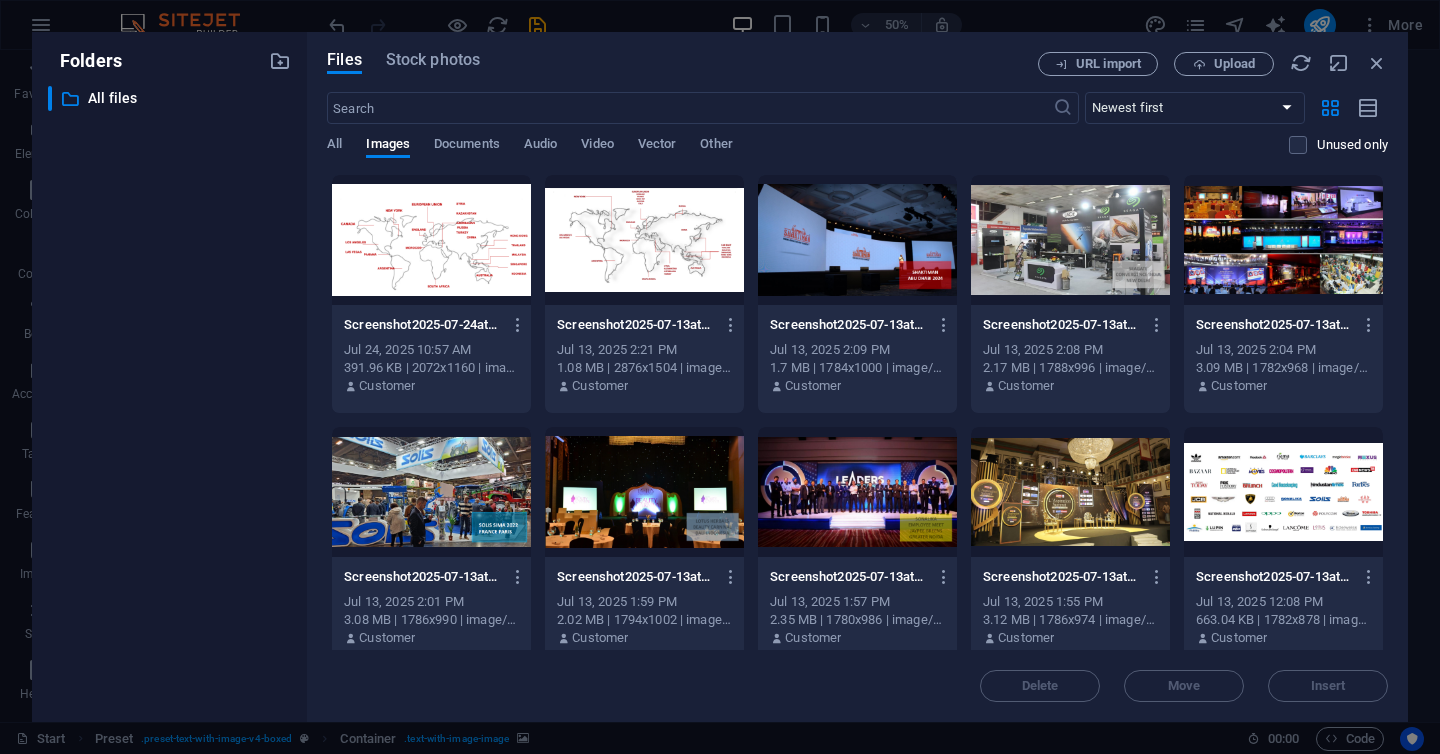 click at bounding box center (857, 492) 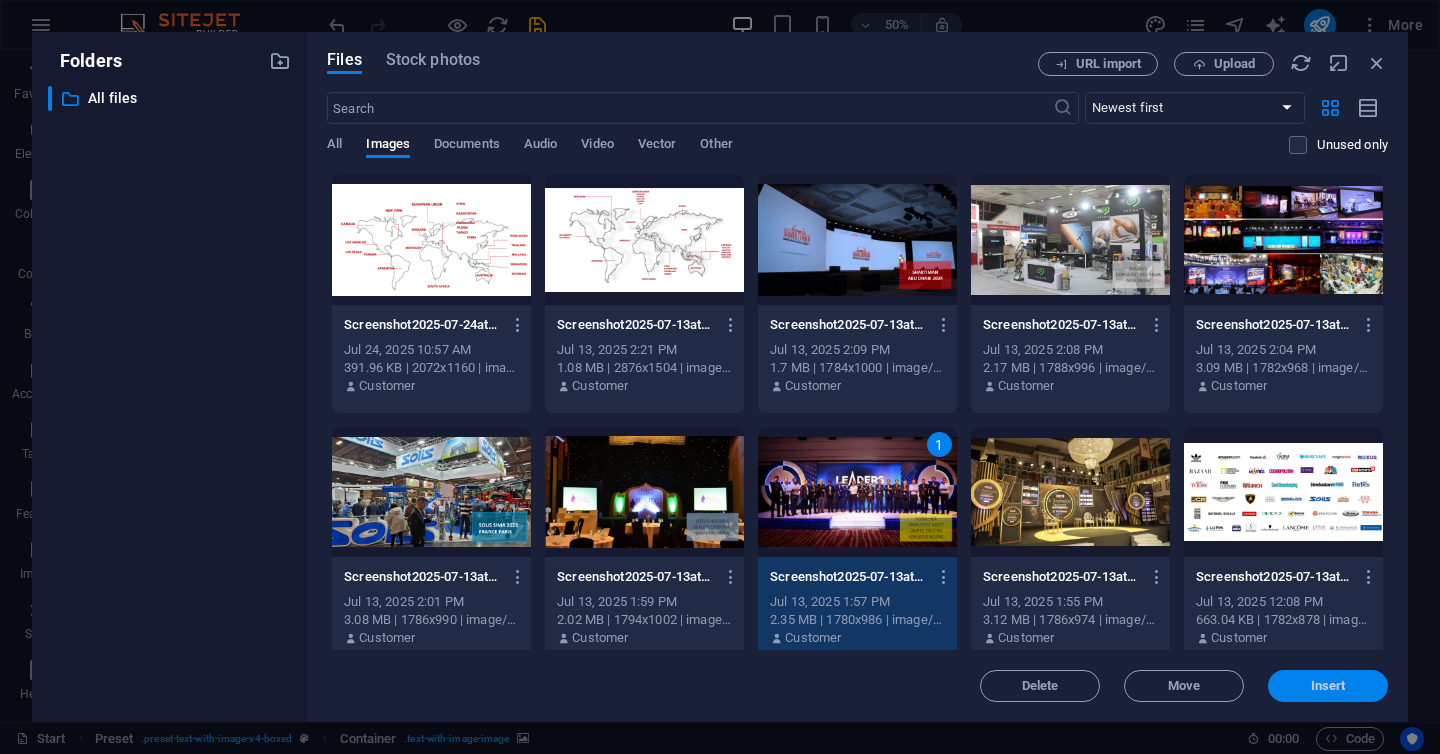 click on "Insert" at bounding box center (1328, 686) 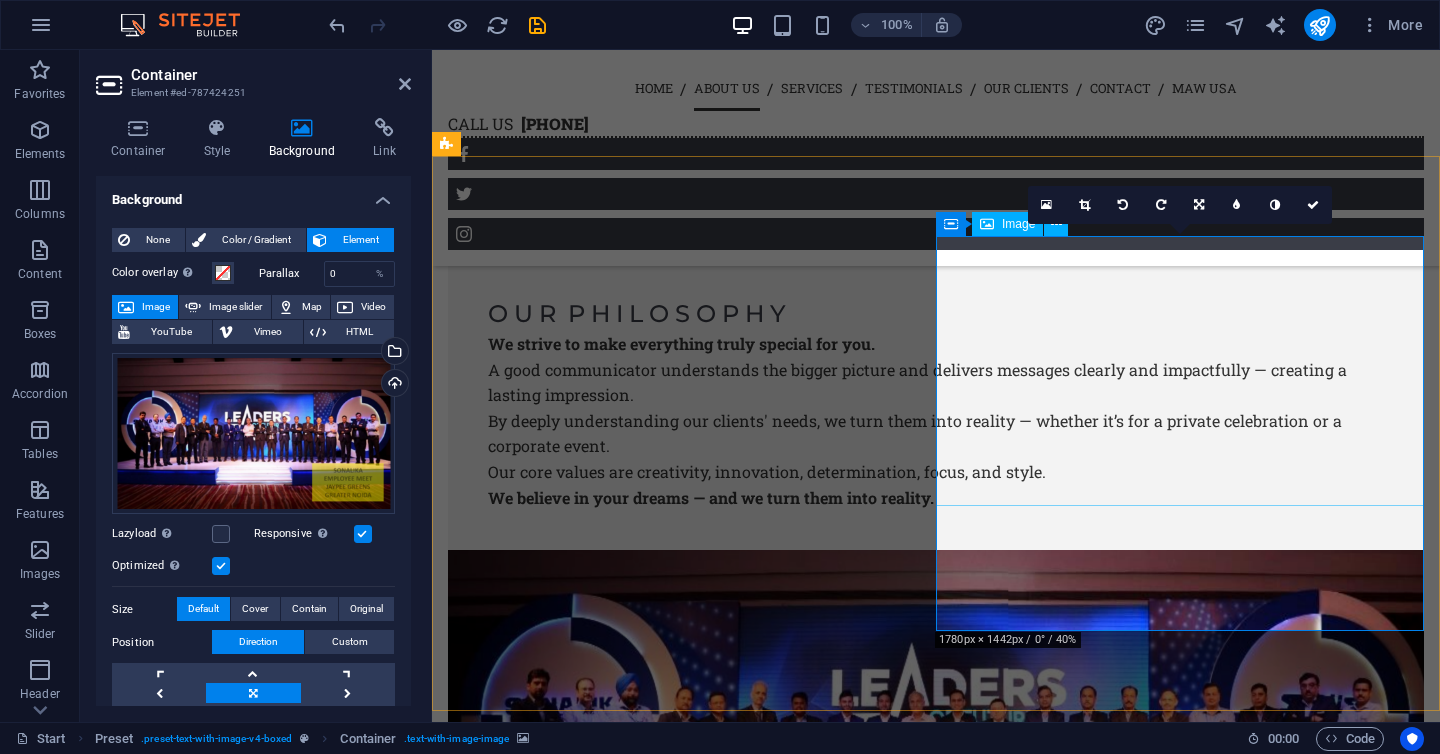 click at bounding box center [936, 1224] 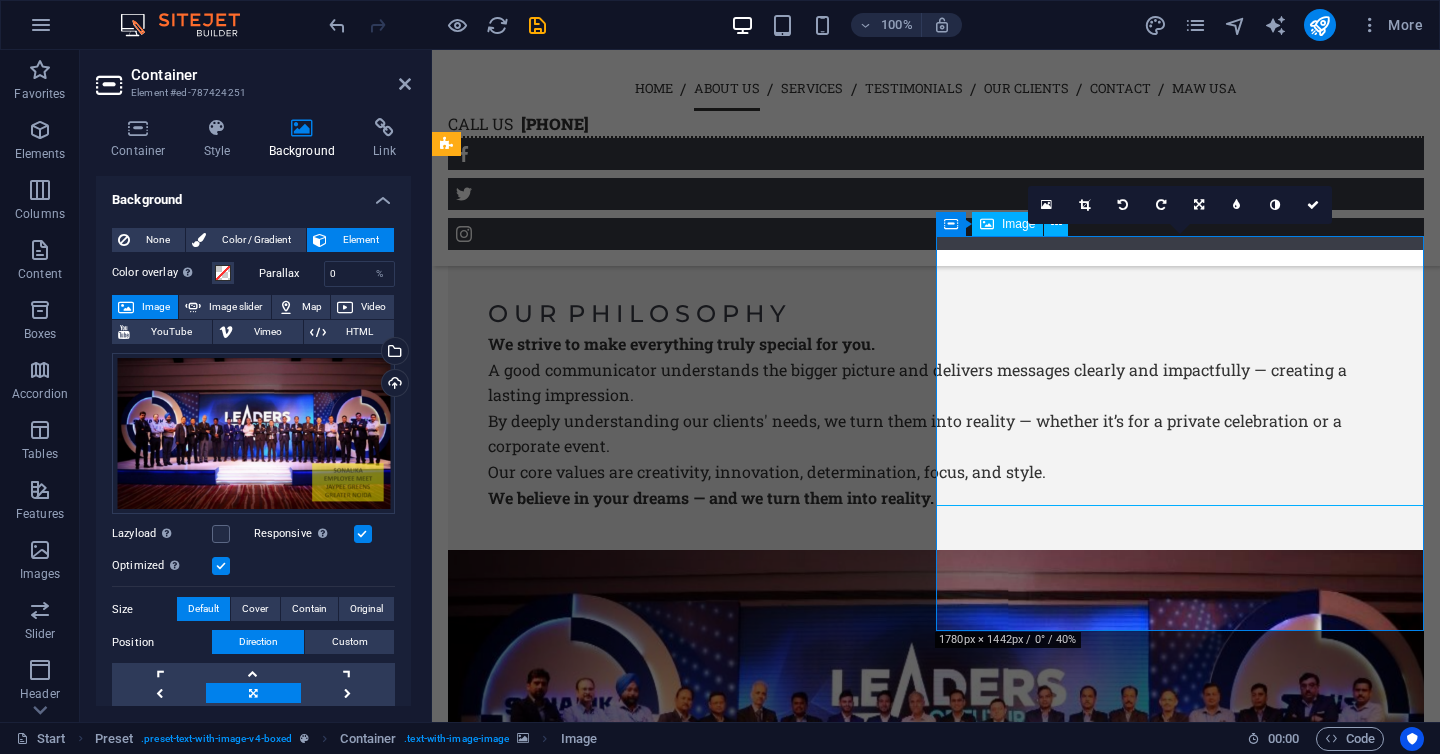 click at bounding box center (936, 1224) 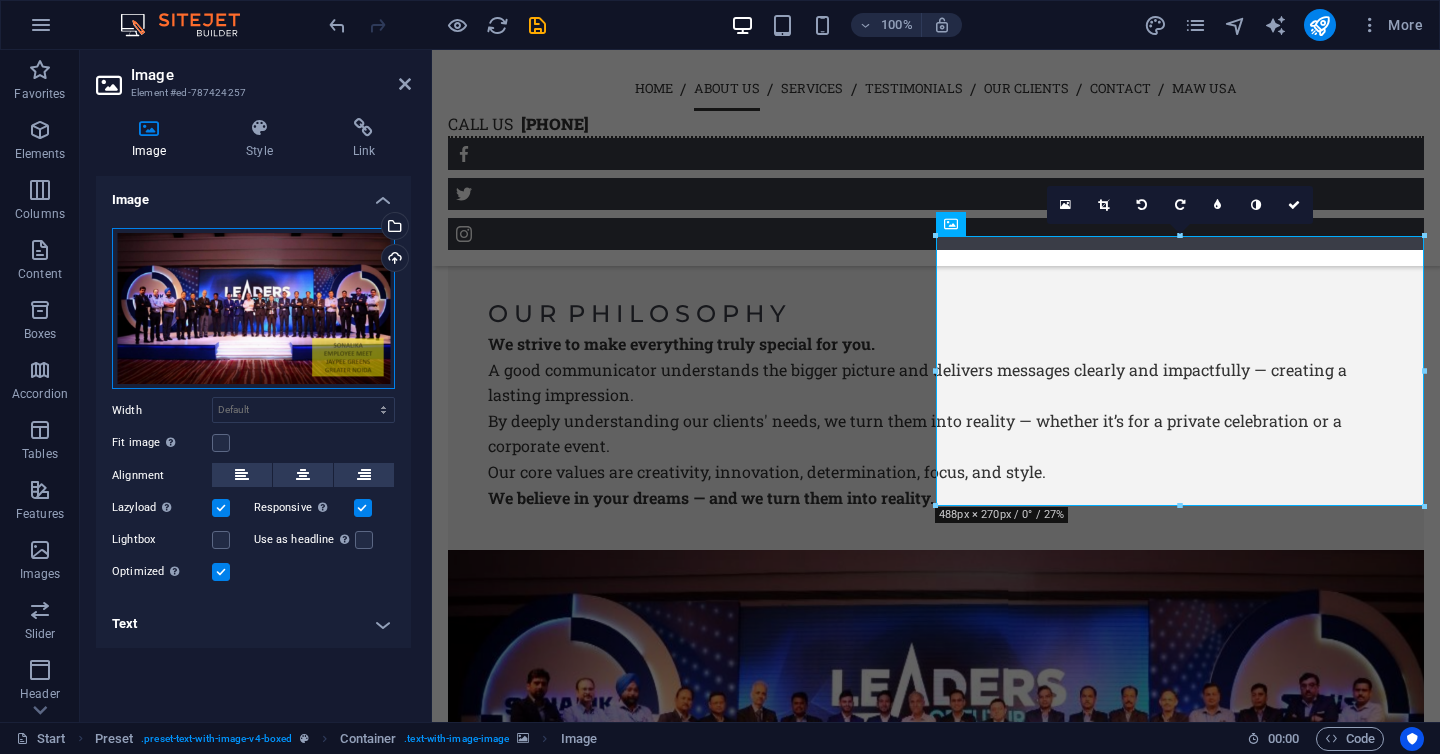 click on "Drag files here, click to choose files or select files from Files or our free stock photos & videos" at bounding box center [253, 309] 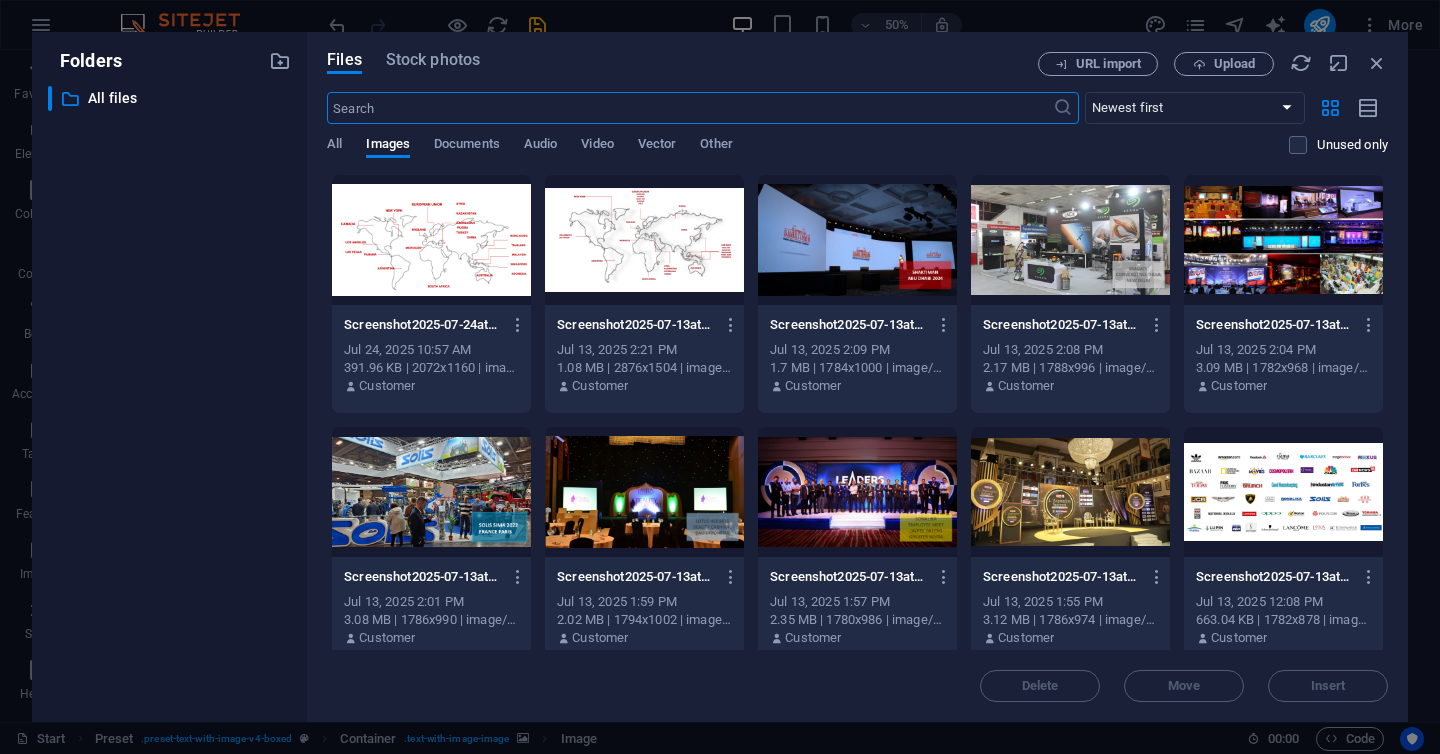 scroll, scrollTop: 2966, scrollLeft: 0, axis: vertical 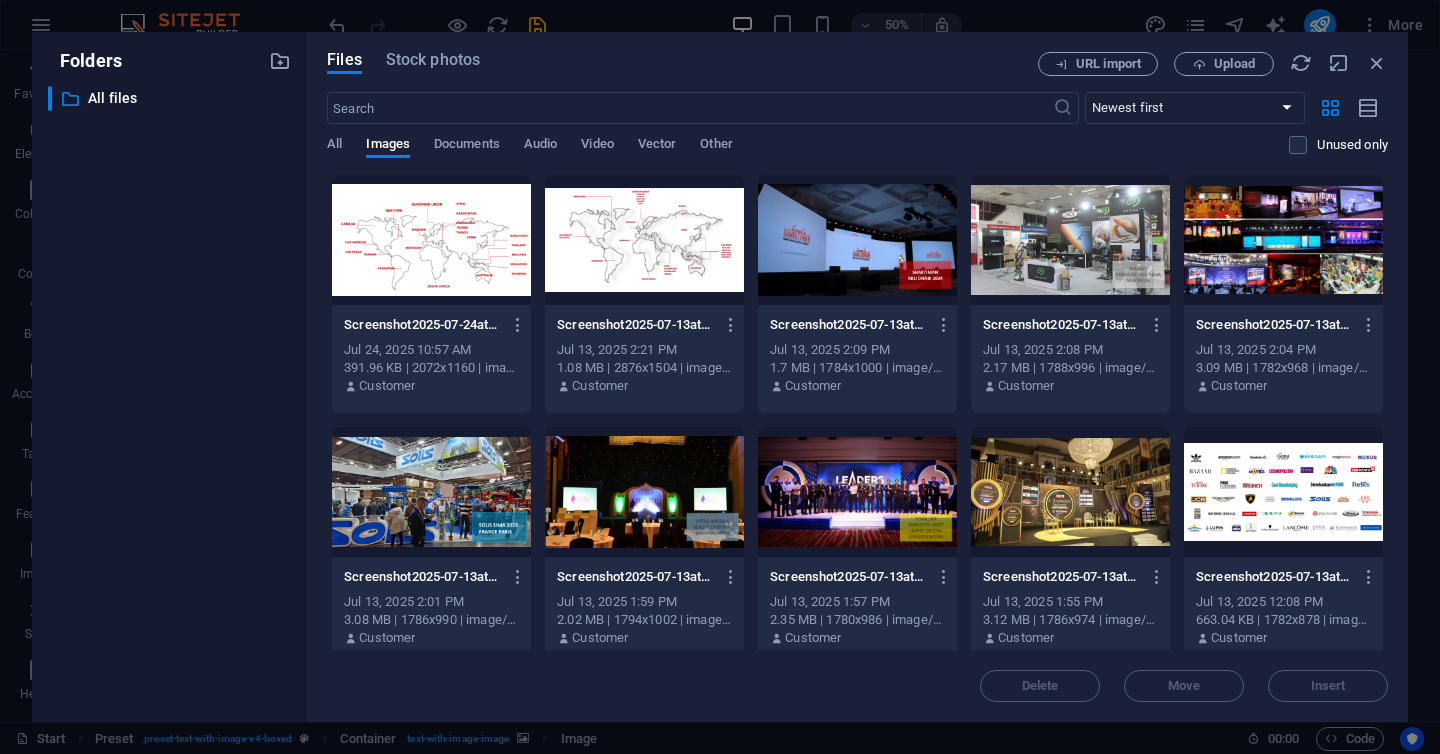 click on "Customer Screenshot2025-07-13at5.50.51PM-CUPI3Note9UWg8FGQOAeFA.png Jul 13, 2025 2:21 PM 1.08 MB | 2876x1504 | image/png Customer Screenshot2025-07-13at5.39.40PM-1Q9Hlf3UHhVIkYIrrN1Ytw.png Screenshot2025-07-13at5.39.40PM-1Q9Hlf3UHhVIkYIrrN1Ytw.png Jul 13, 2025 2:09 PM 1.7 MB | 1784x1000 | image/png Customer Screenshot2025-07-13at5.37.59PM-QA2mgupD6ehdfwbAnqVXFw.png Screenshot2025-07-13at5.37.59PM-QA2mgupD6ehdfwbAnqVXFw.png Jul 13, 2025 2:08 PM 2.17 MB | 1788x996 | image/png Customer Screenshot2025-07-13at5.34.25PM-oEwCVbeoW14KtJY0a0rQcA.png" at bounding box center (857, 377) 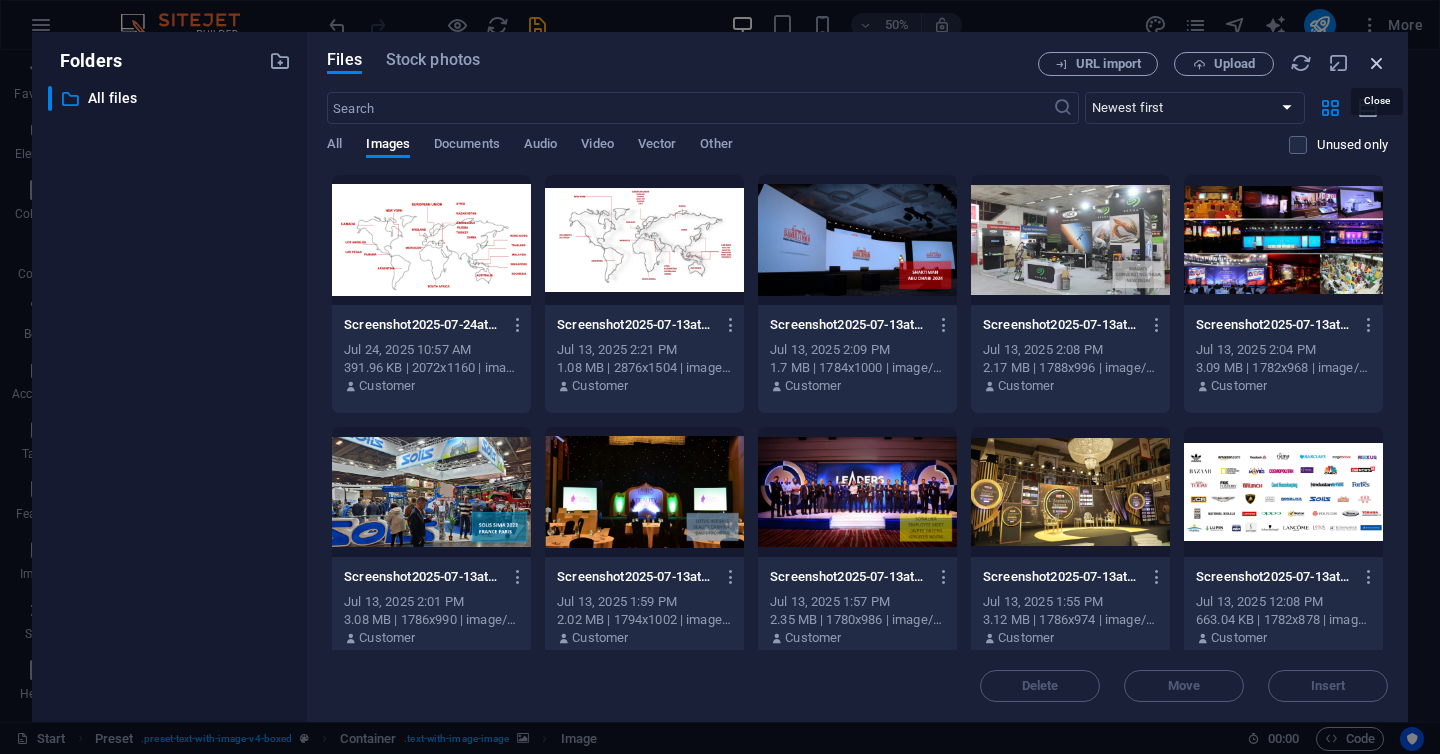 click at bounding box center [1377, 63] 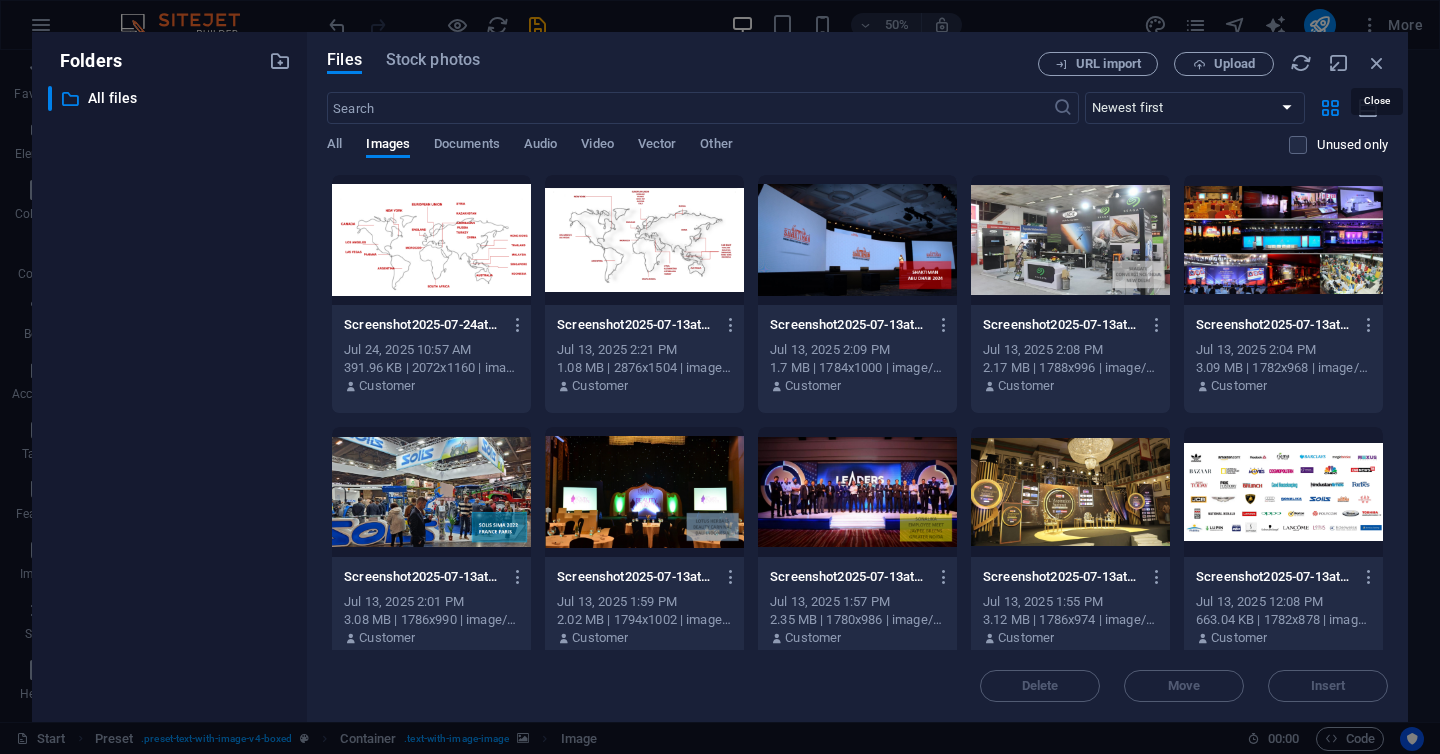 scroll, scrollTop: 2266, scrollLeft: 0, axis: vertical 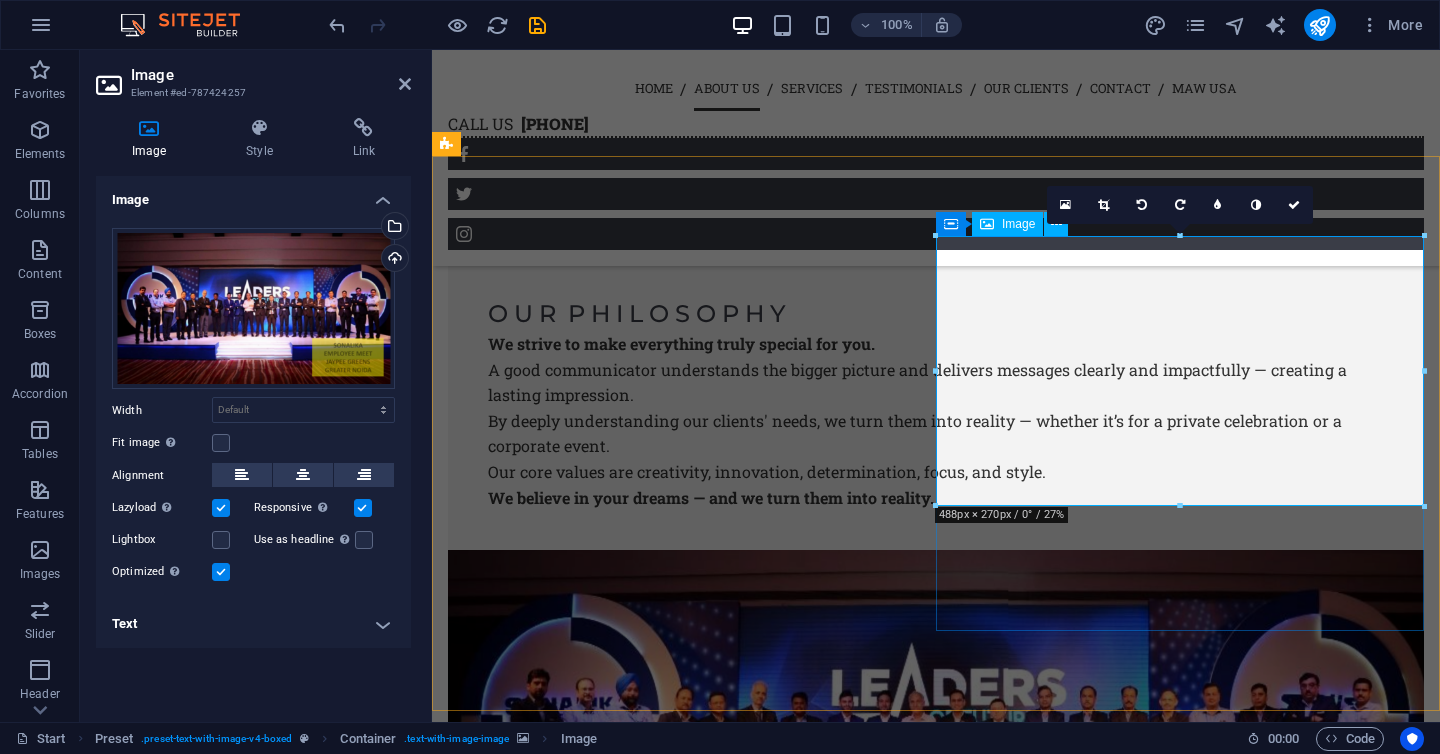 click at bounding box center (936, 1224) 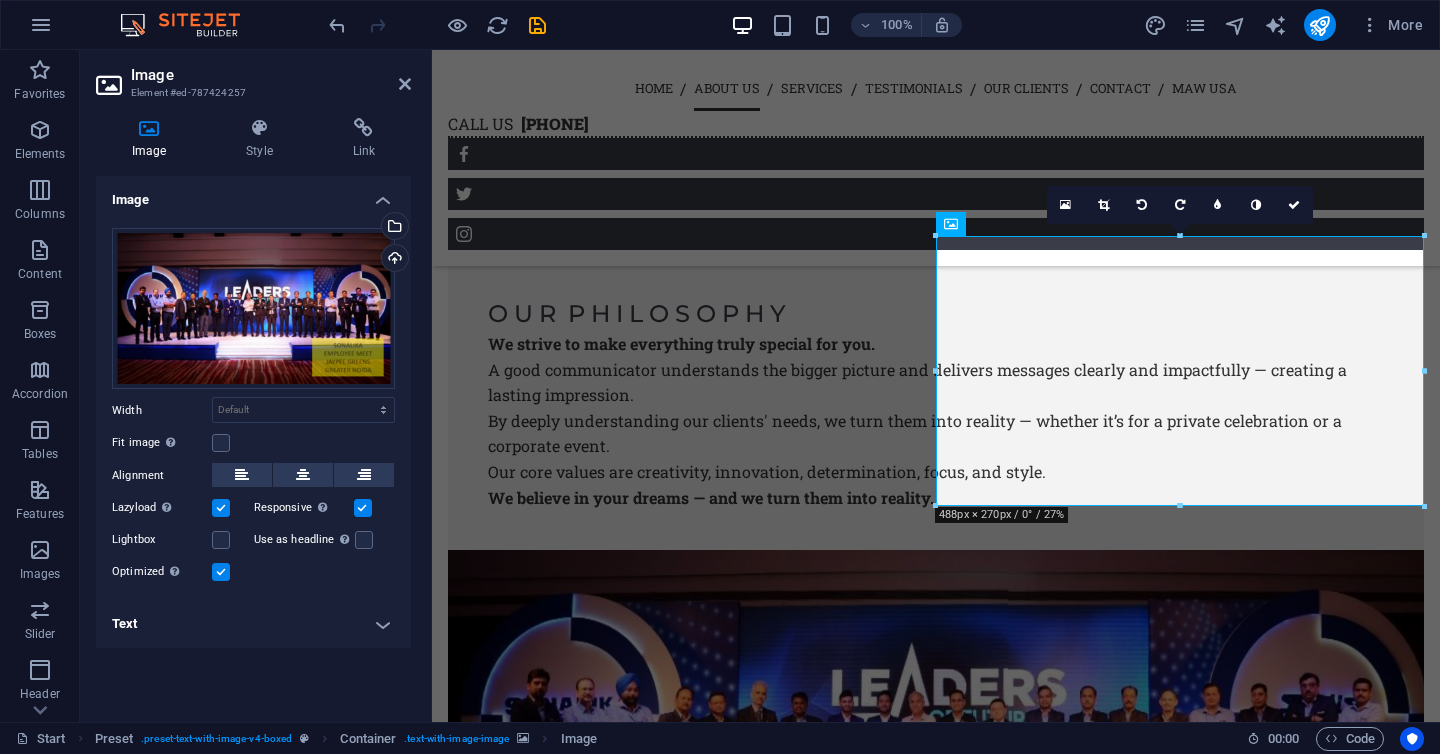 click on "16:10 16:9 4:3 1:1 1:2 0" at bounding box center (1180, 205) 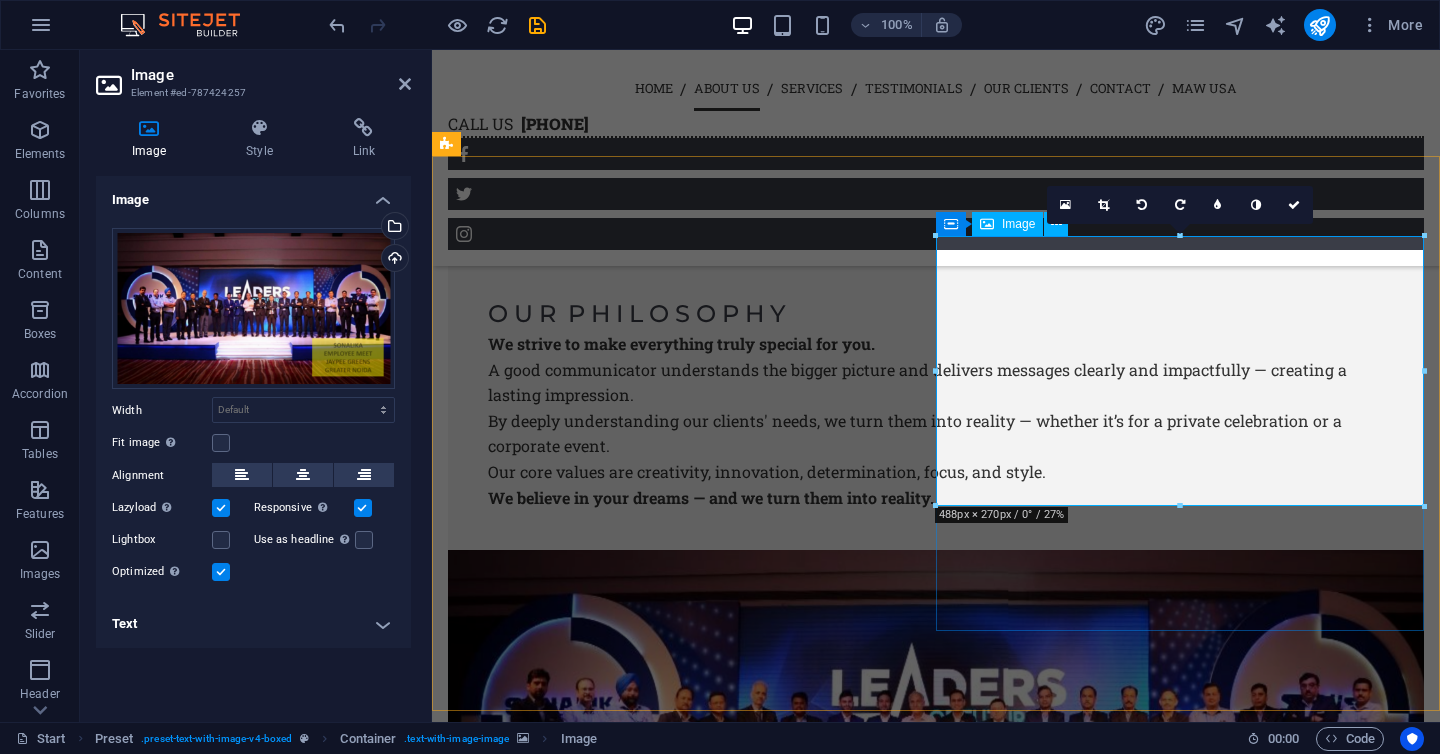 click at bounding box center (936, 1224) 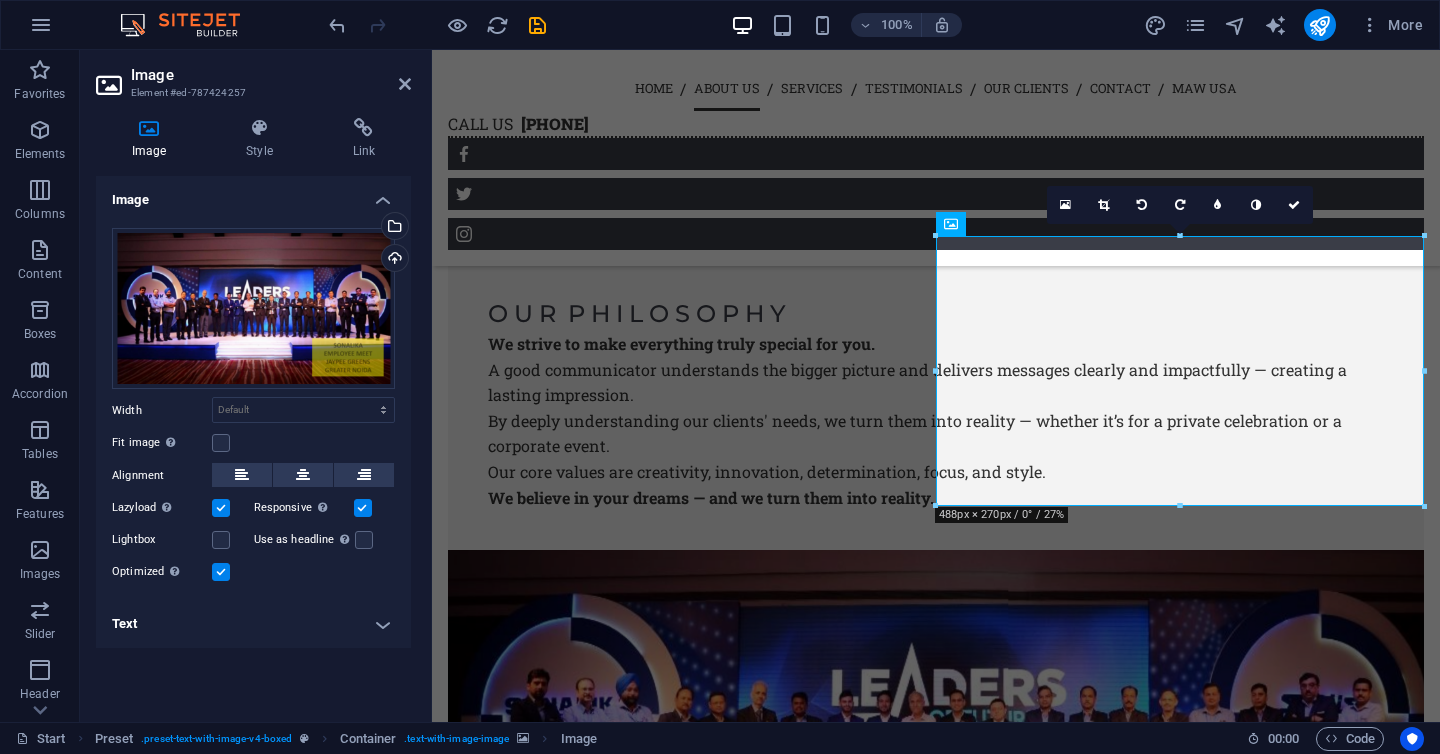 click on "16:10 16:9 4:3 1:1 1:2 0" at bounding box center [1180, 205] 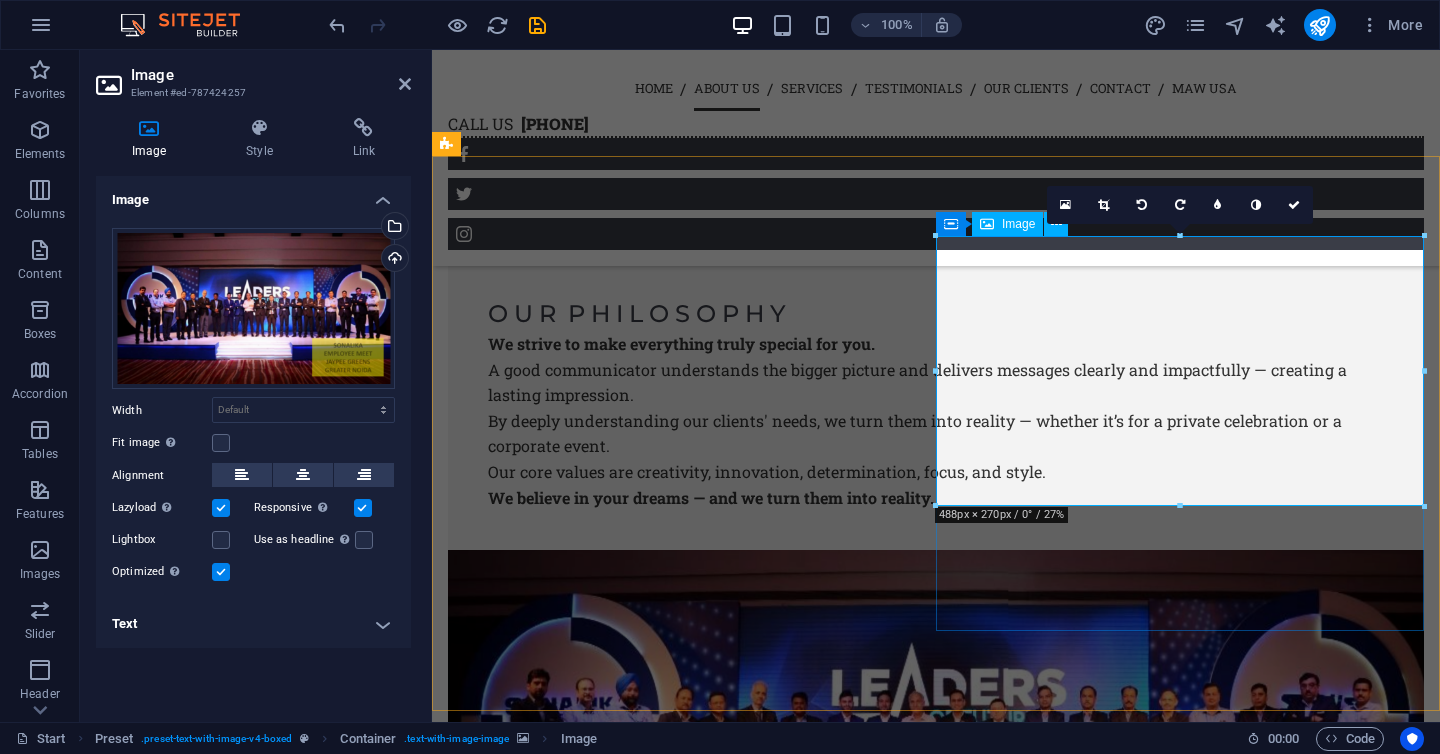 click at bounding box center [936, 1224] 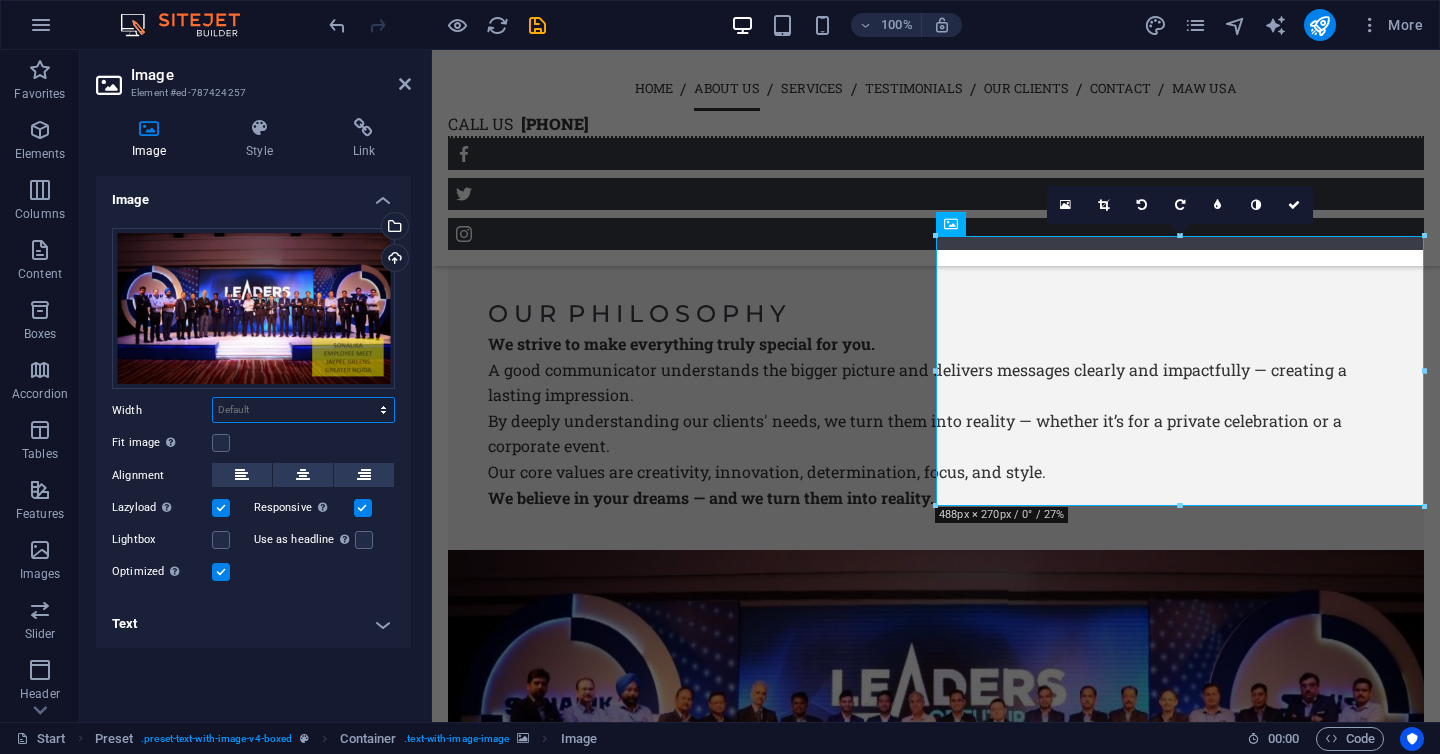 click on "Default auto px rem % em vh vw" at bounding box center [303, 410] 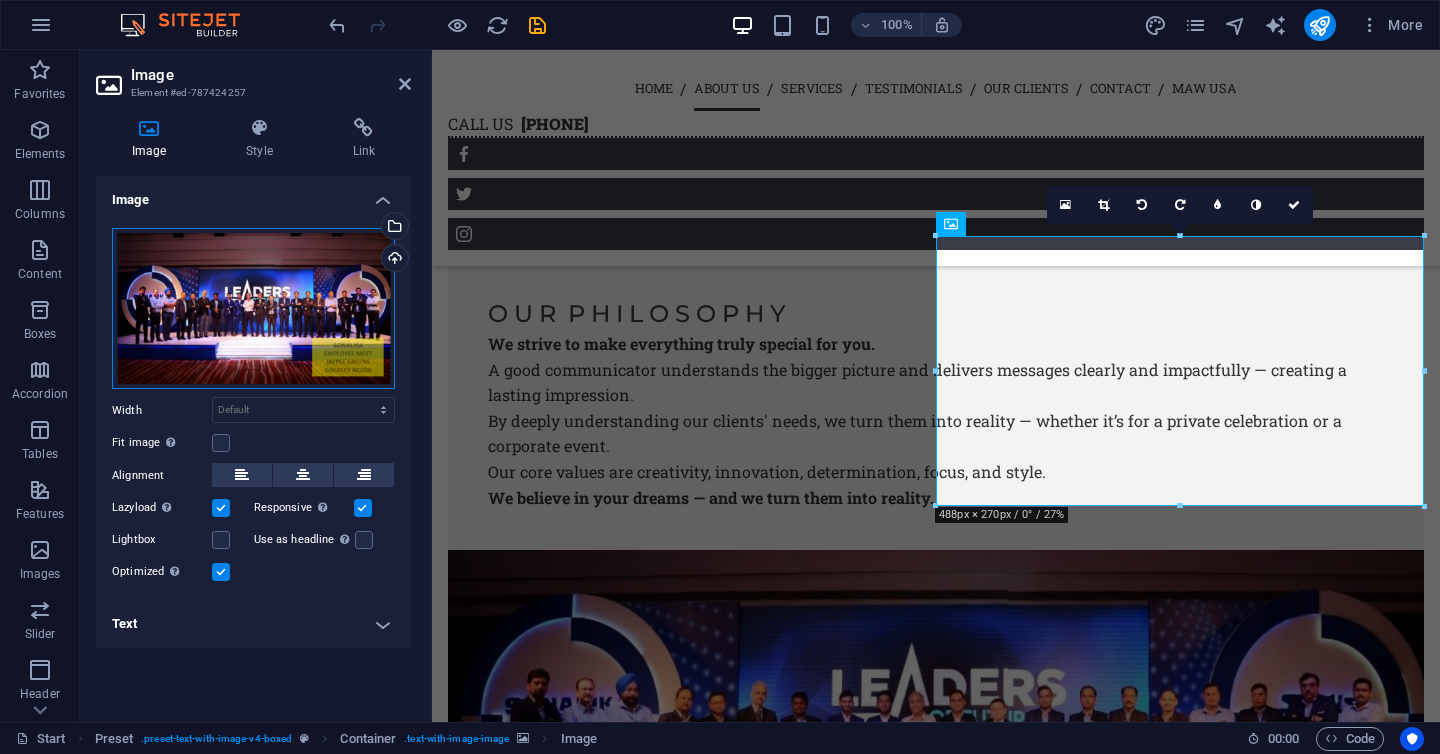 click on "Drag files here, click to choose files or select files from Files or our free stock photos & videos" at bounding box center (253, 309) 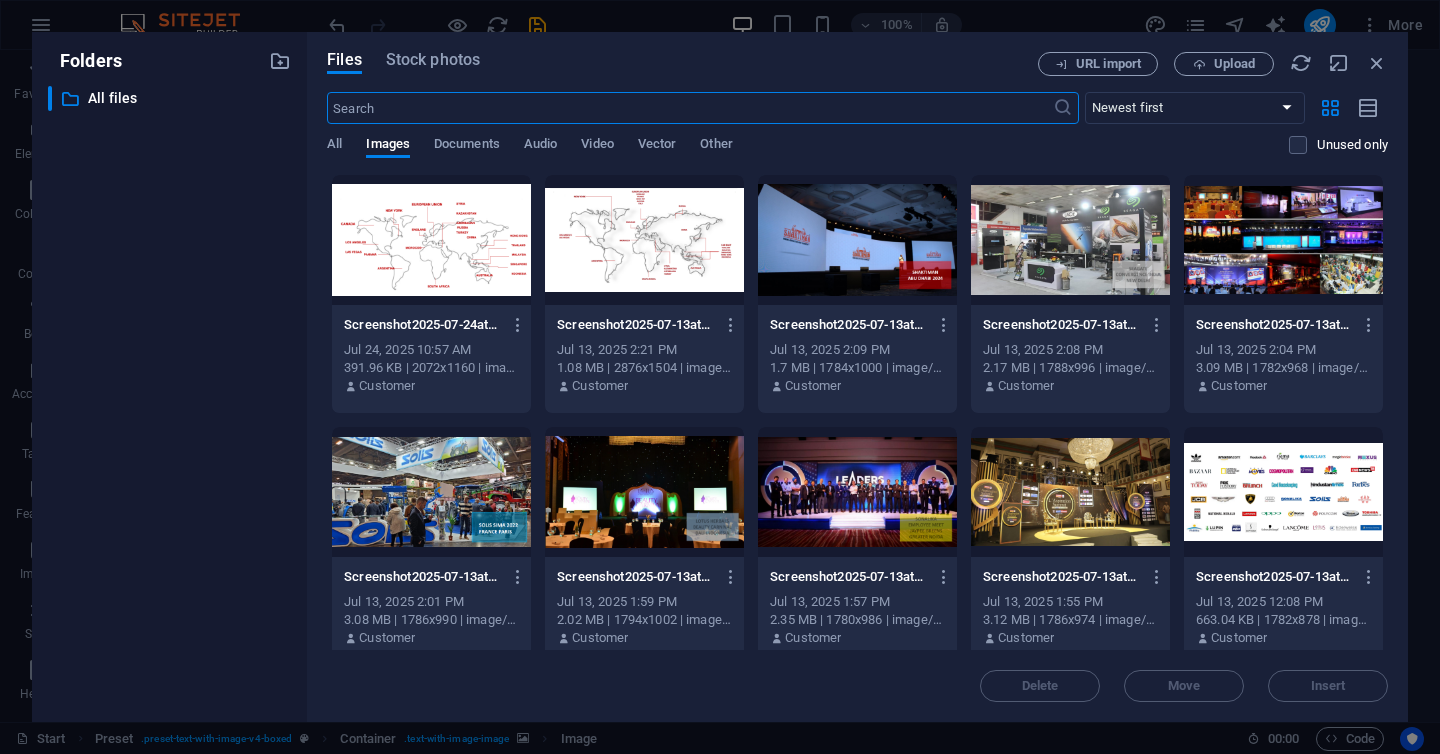 scroll, scrollTop: 2966, scrollLeft: 0, axis: vertical 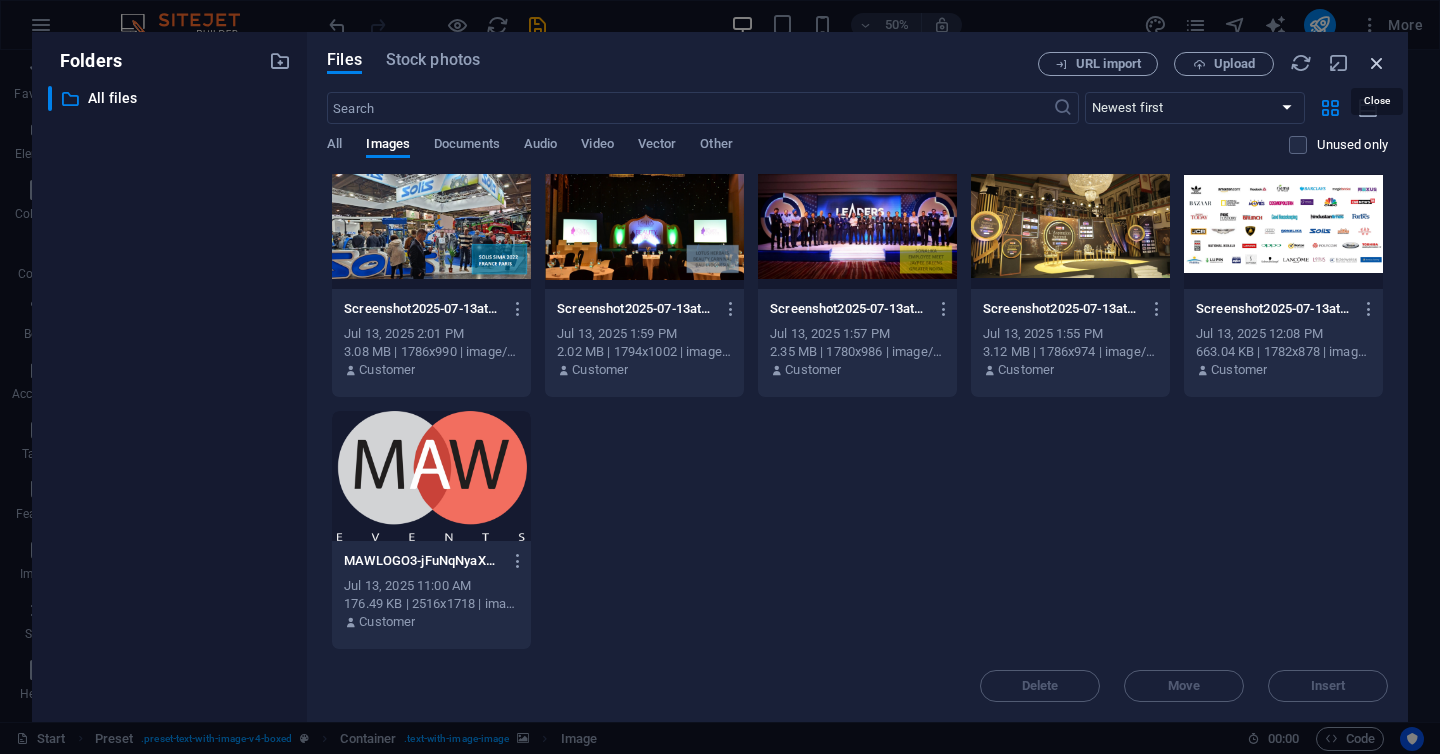 click at bounding box center (1377, 63) 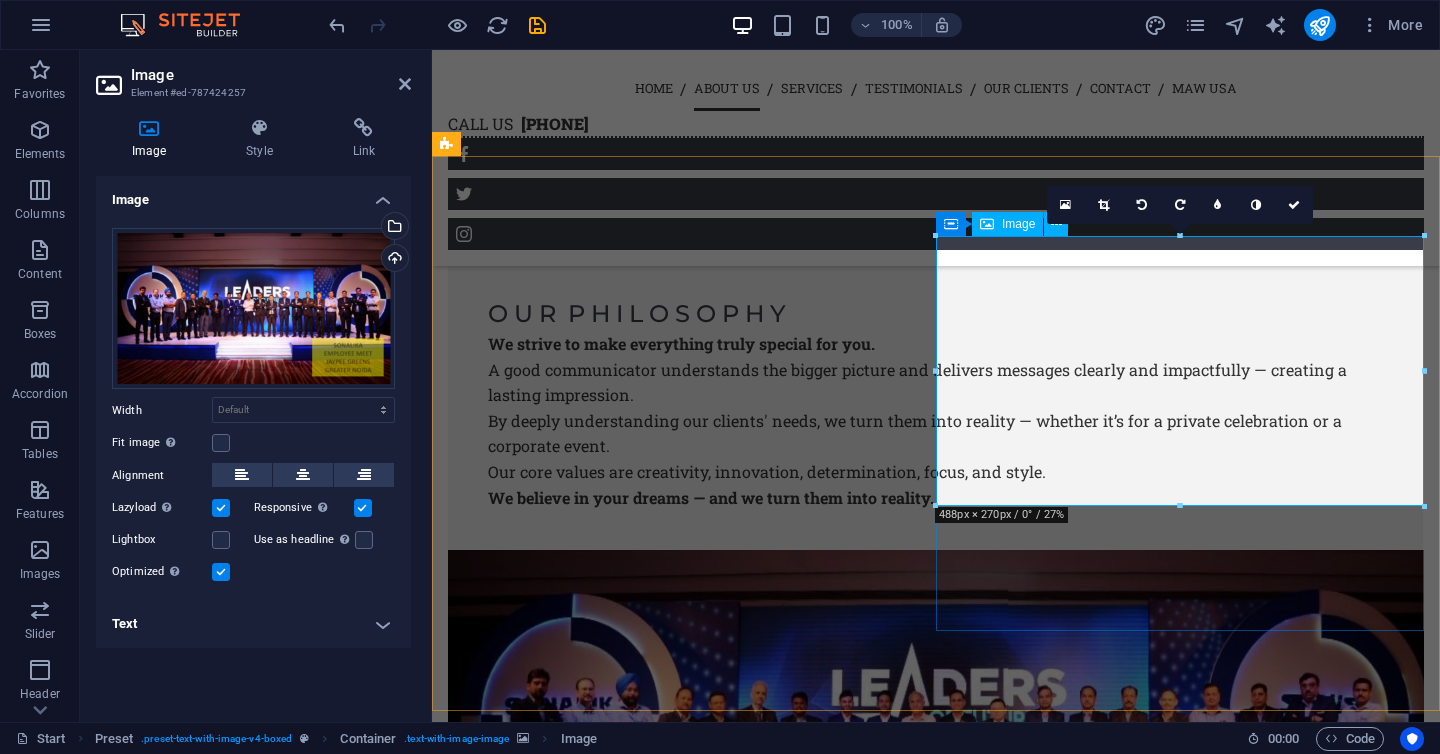 click at bounding box center [936, 1224] 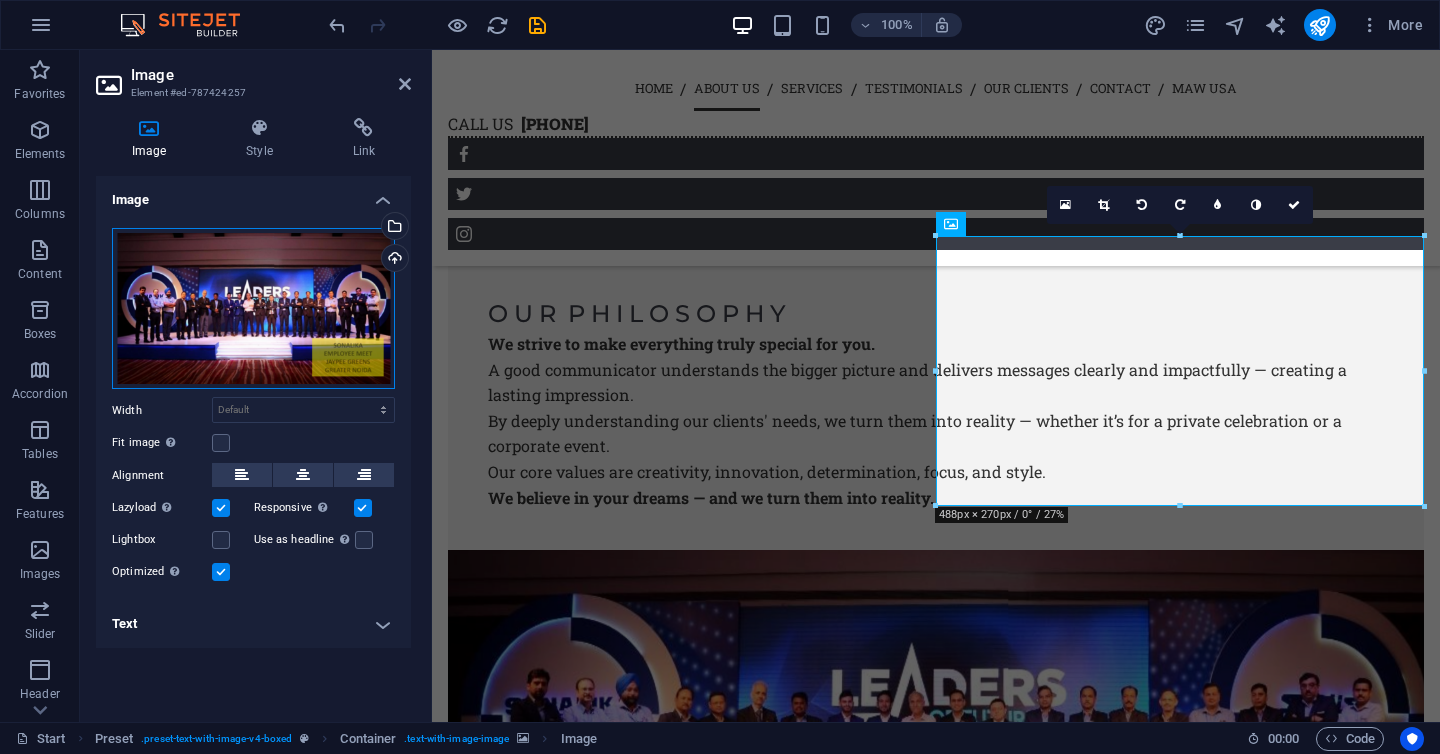 click on "Drag files here, click to choose files or select files from Files or our free stock photos & videos" at bounding box center (253, 309) 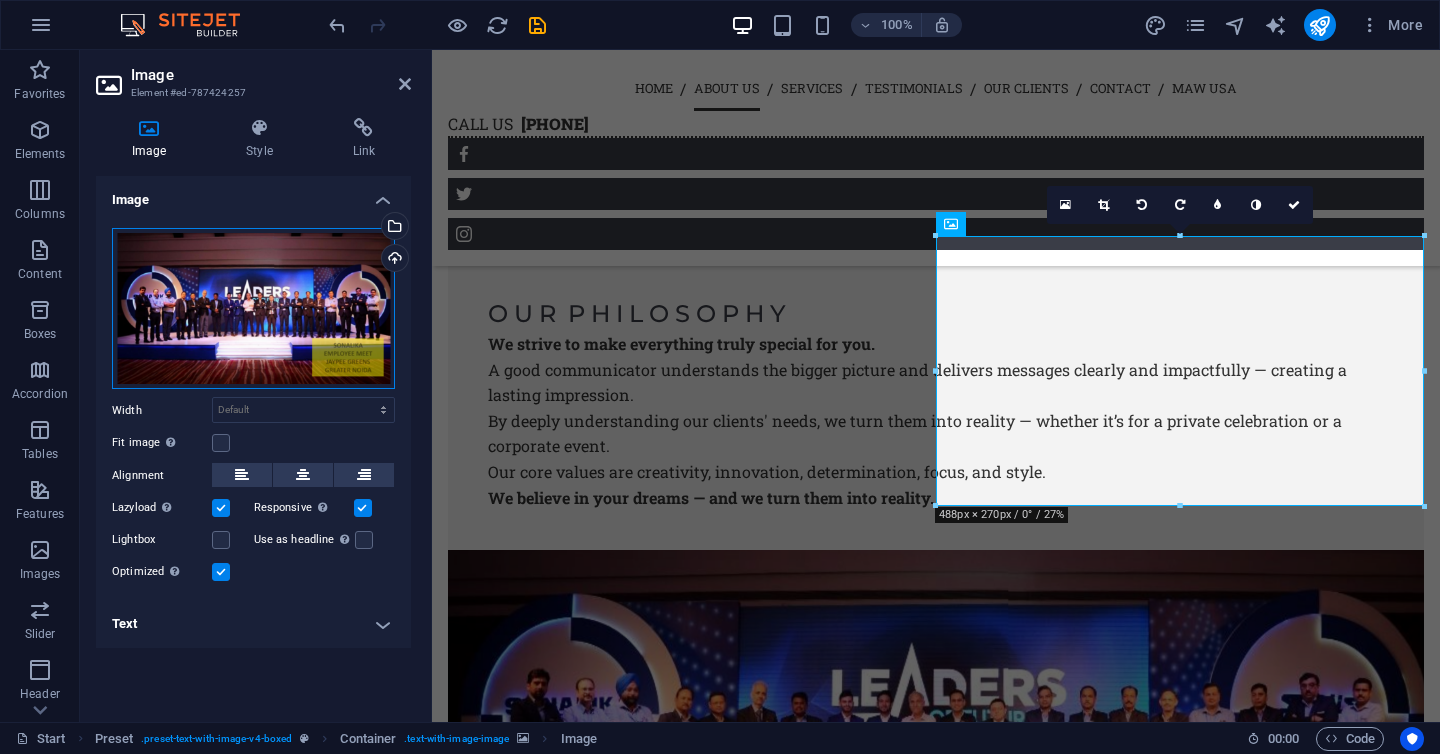 scroll, scrollTop: 2966, scrollLeft: 0, axis: vertical 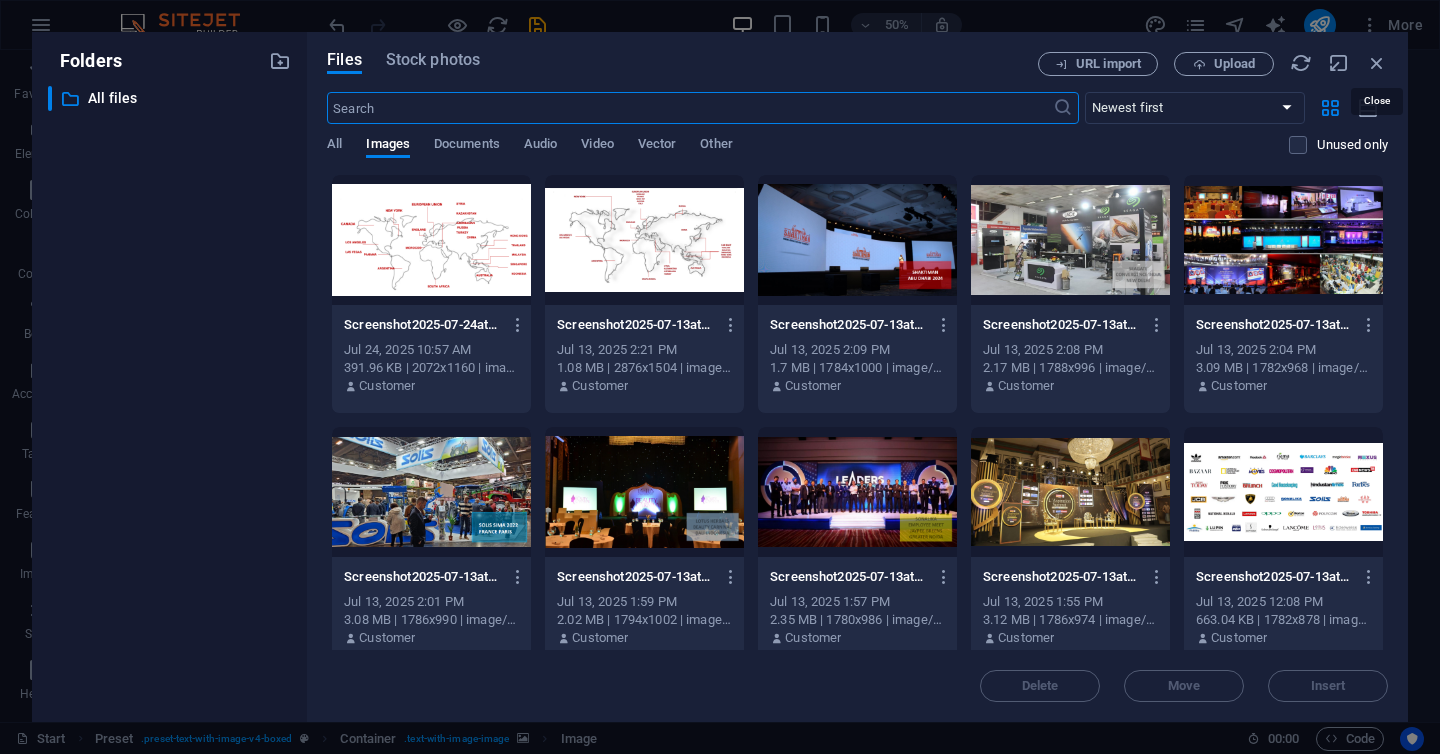 click on "Customer Screenshot2025-07-13at5.50.51PM-CUPI3Note9UWg8FGQOAeFA.png Jul 13, 2025 2:21 PM 1.08 MB | 2876x1504 | image/png Customer Screenshot2025-07-13at5.39.40PM-1Q9Hlf3UHhVIkYIrrN1Ytw.png Screenshot2025-07-13at5.39.40PM-1Q9Hlf3UHhVIkYIrrN1Ytw.png Jul 13, 2025 2:09 PM 1.7 MB | 1784x1000 | image/png Customer Screenshot2025-07-13at5.37.59PM-QA2mgupD6ehdfwbAnqVXFw.png Screenshot2025-07-13at5.37.59PM-QA2mgupD6ehdfwbAnqVXFw.png Jul 13, 2025 2:08 PM 2.17 MB | 1788x996 | image/png Customer Screenshot2025-07-13at5.34.25PM-oEwCVbeoW14KtJY0a0rQcA.png" at bounding box center [857, 377] 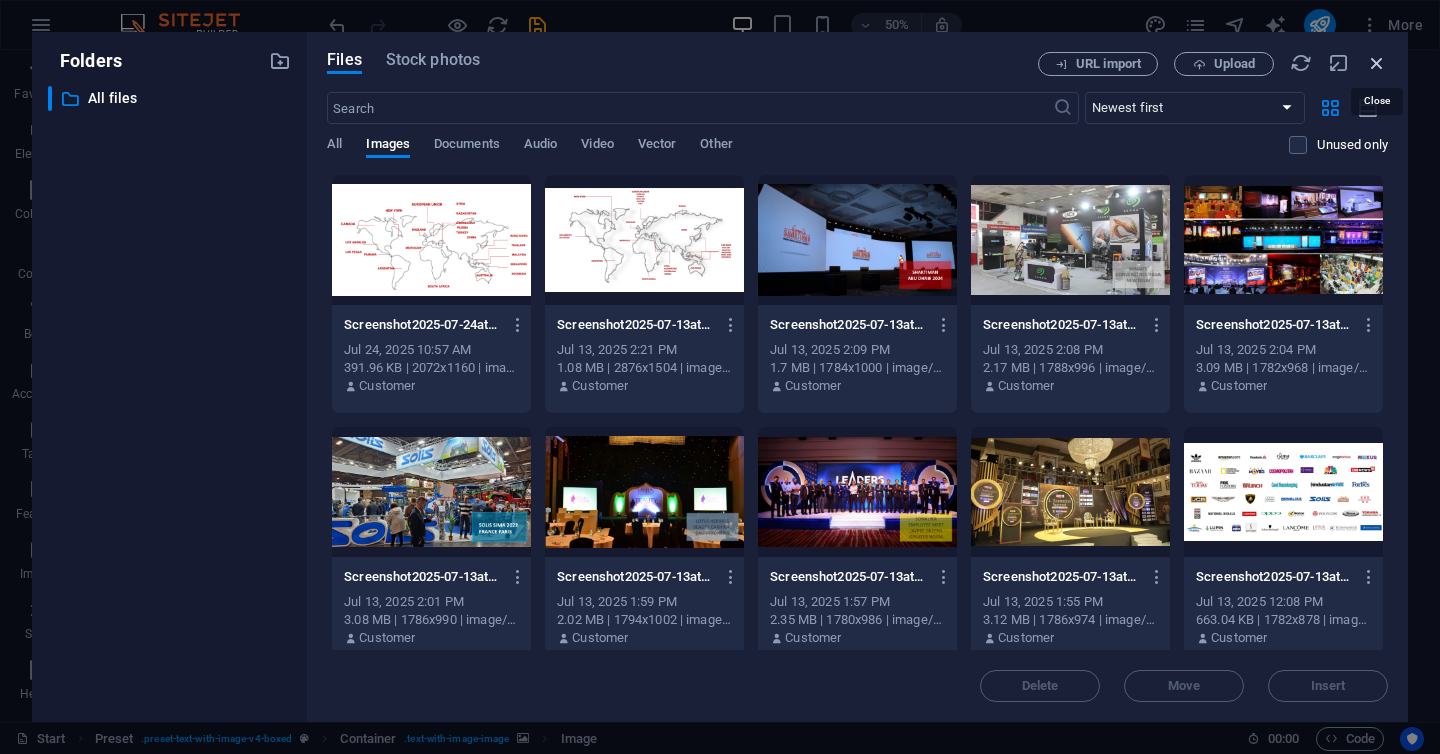 click at bounding box center [1377, 63] 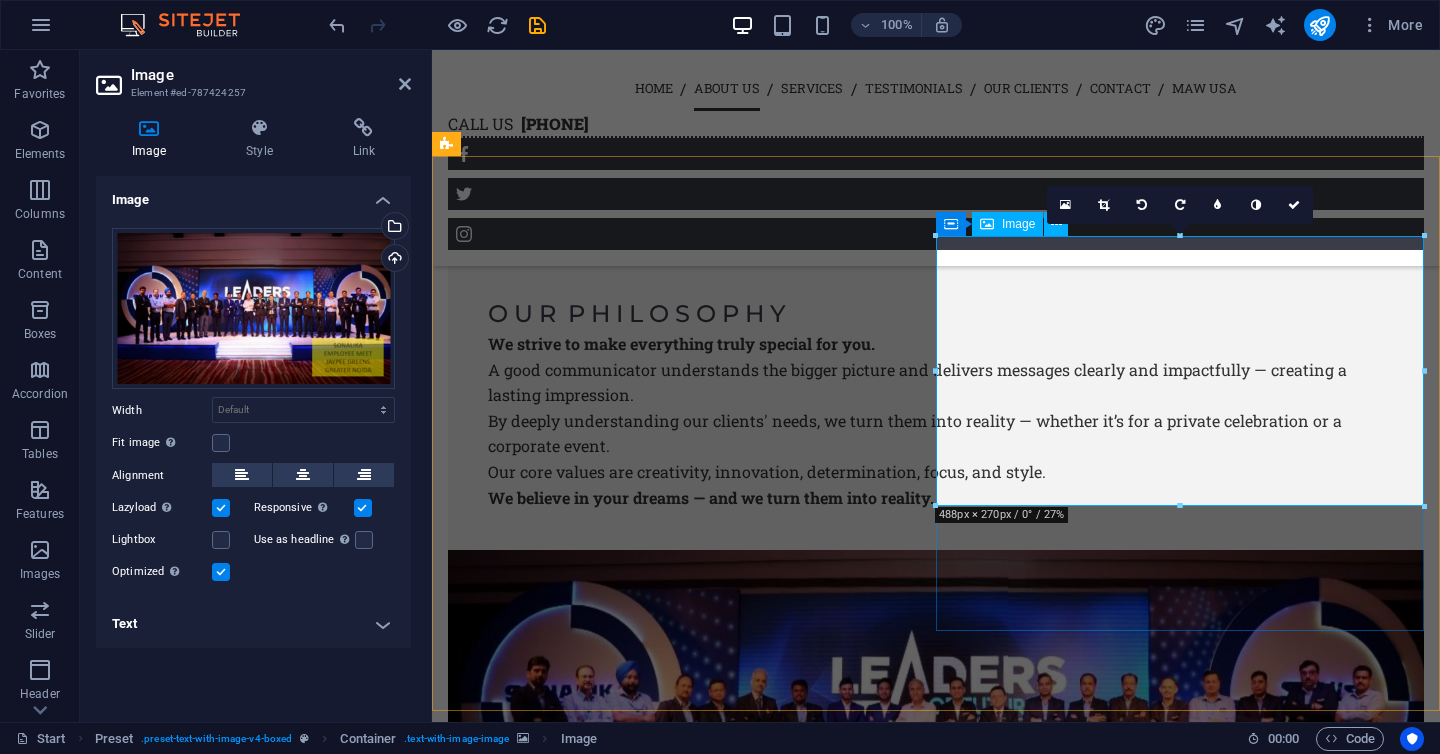 scroll, scrollTop: 2299, scrollLeft: 0, axis: vertical 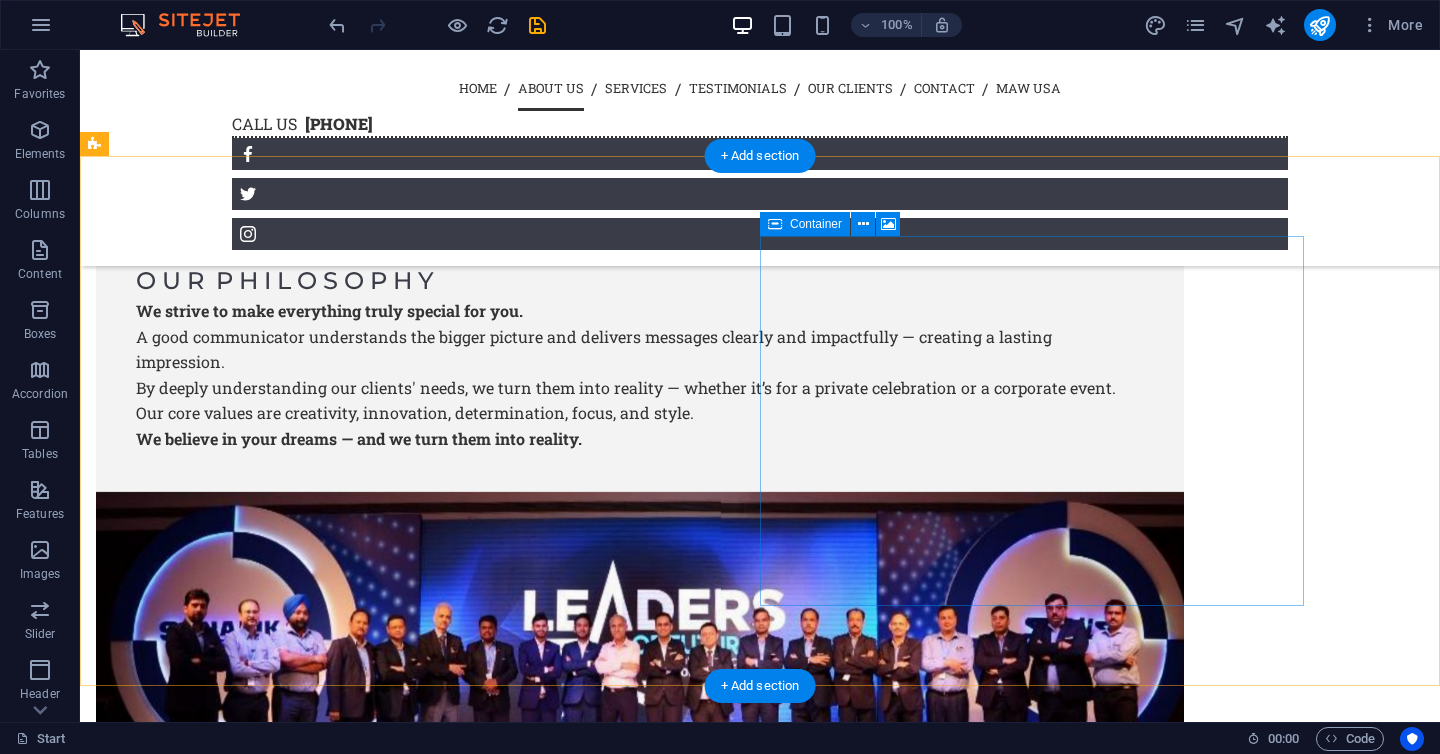 click on "Drop content here or  Add elements  Paste clipboard" at bounding box center (640, 933) 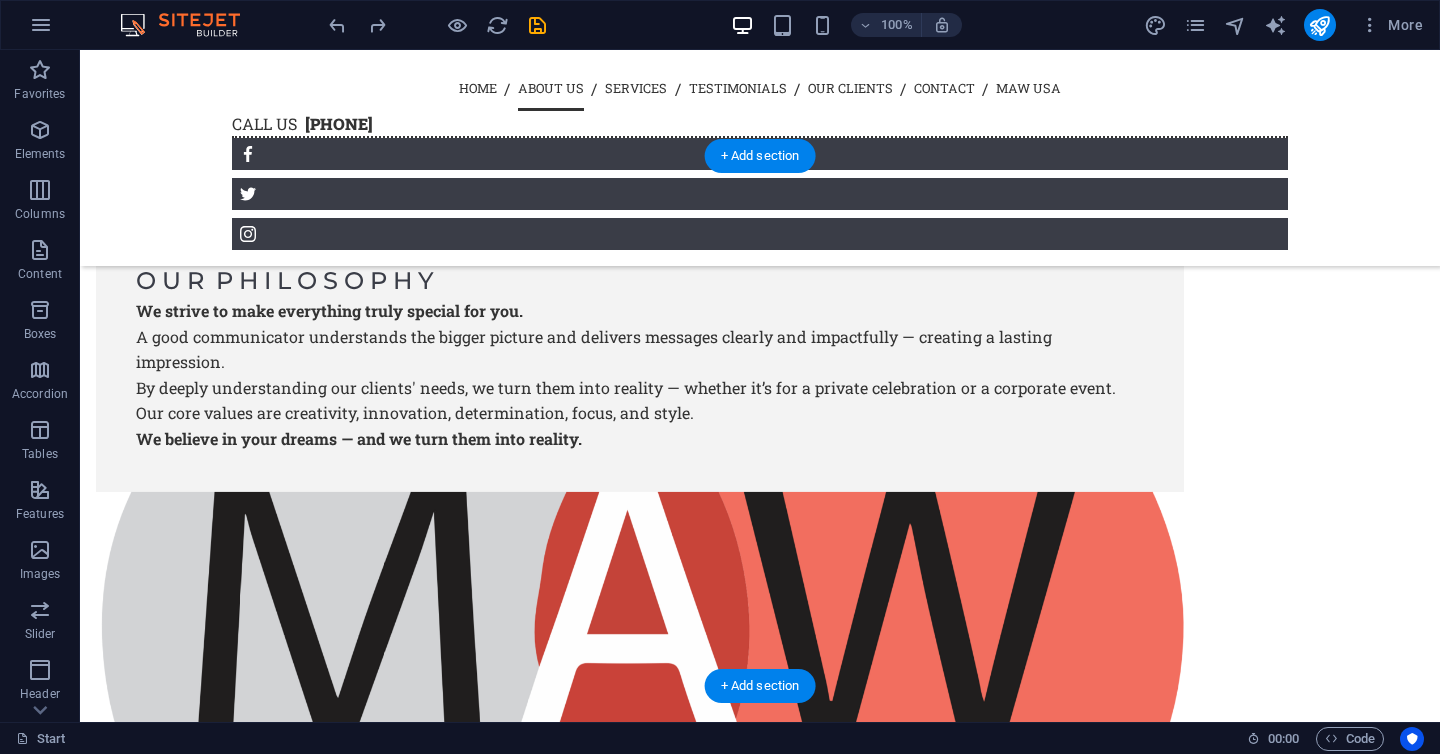 click at bounding box center (640, 677) 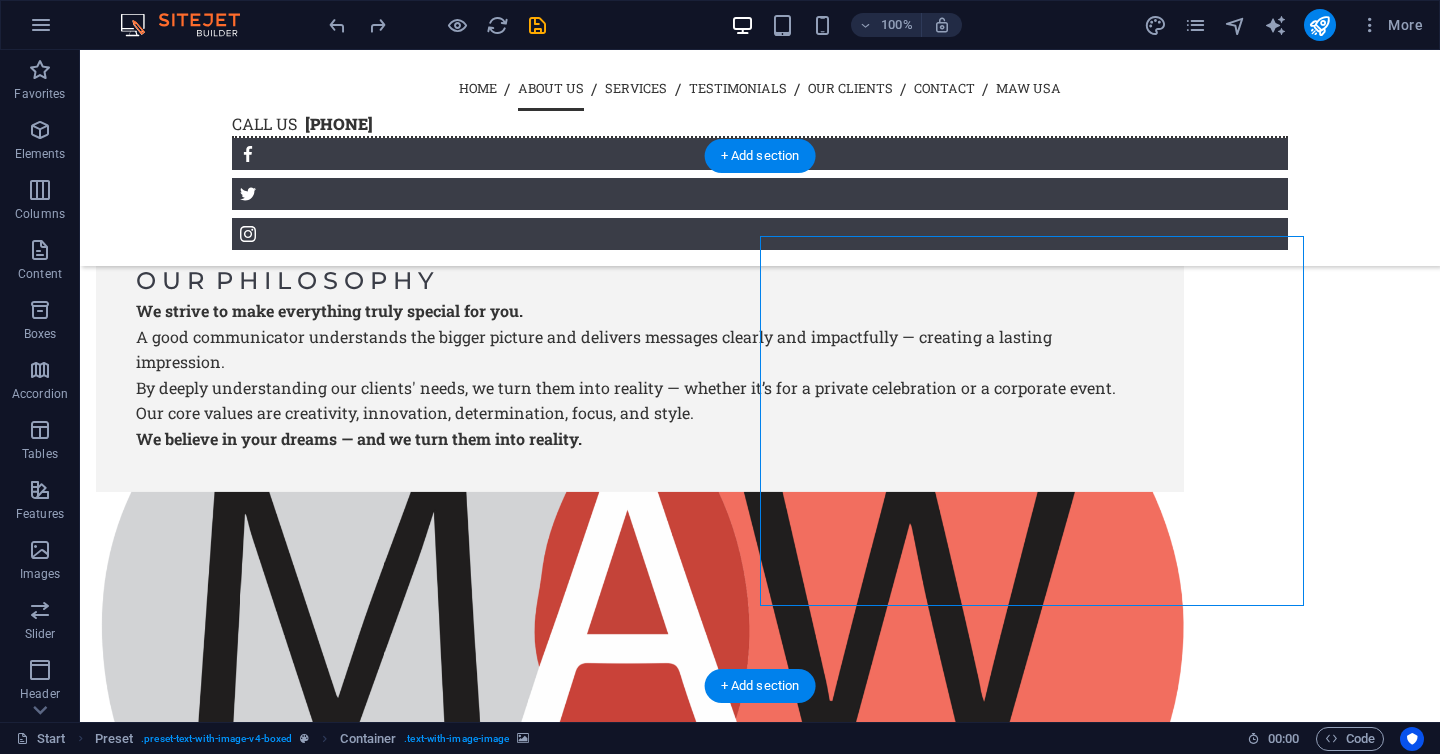 click at bounding box center (640, 677) 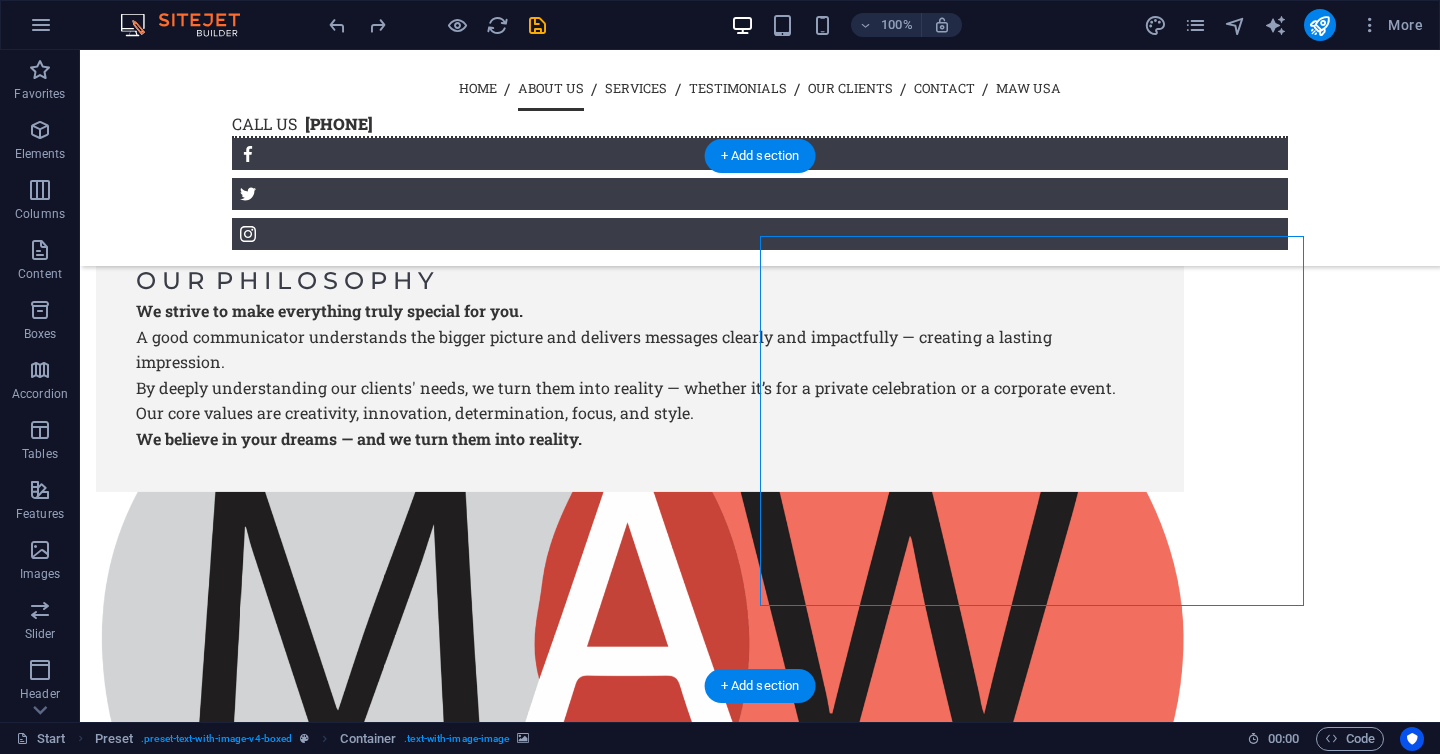 scroll, scrollTop: 2266, scrollLeft: 0, axis: vertical 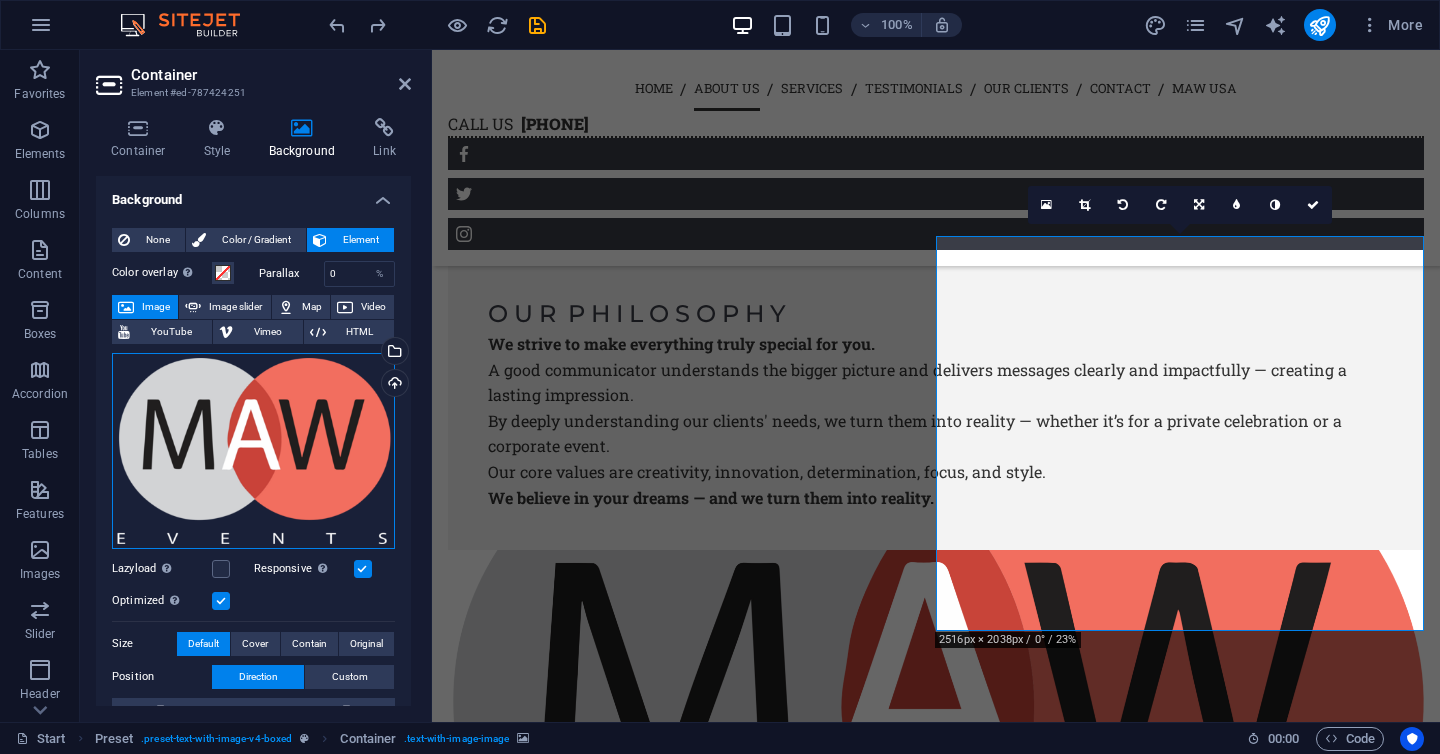 click on "Drag files here, click to choose files or select files from Files or our free stock photos & videos" at bounding box center [253, 451] 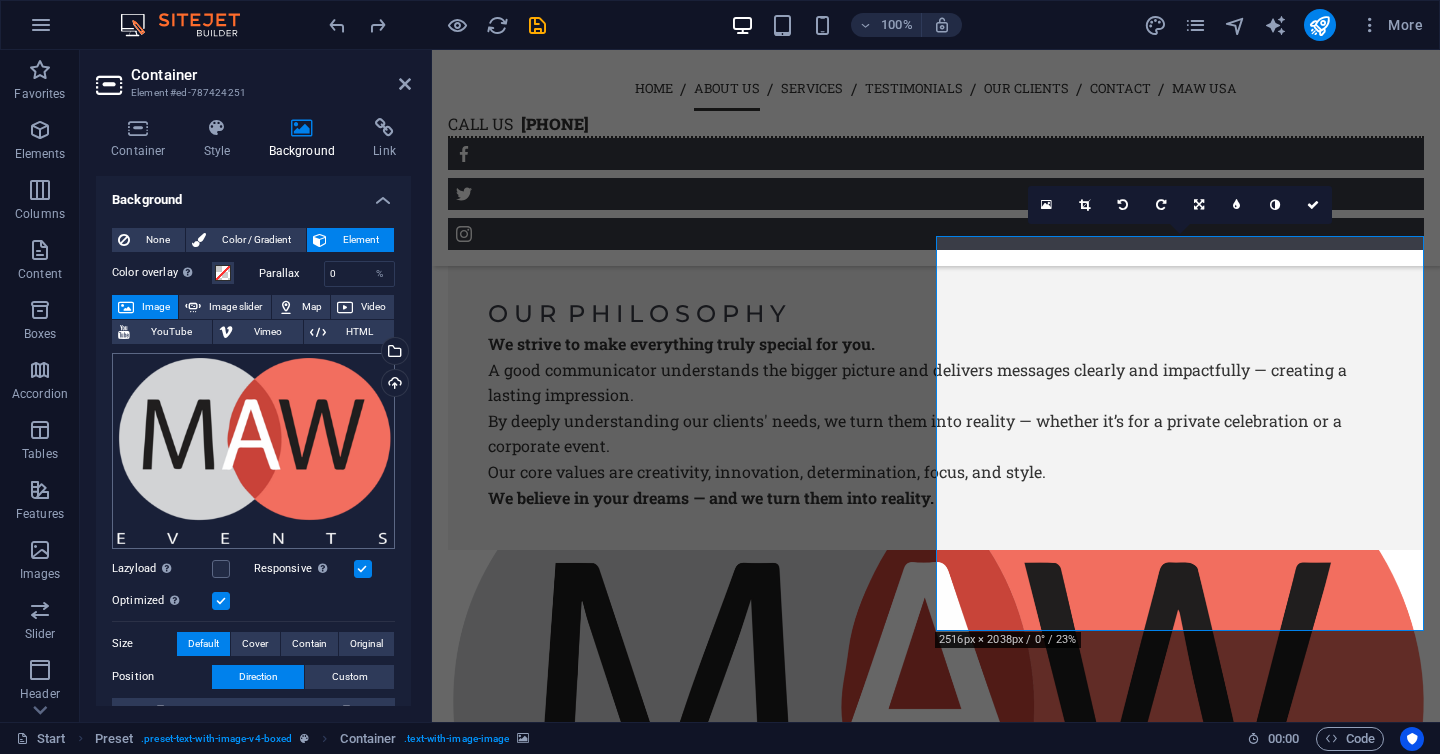 scroll, scrollTop: 2966, scrollLeft: 0, axis: vertical 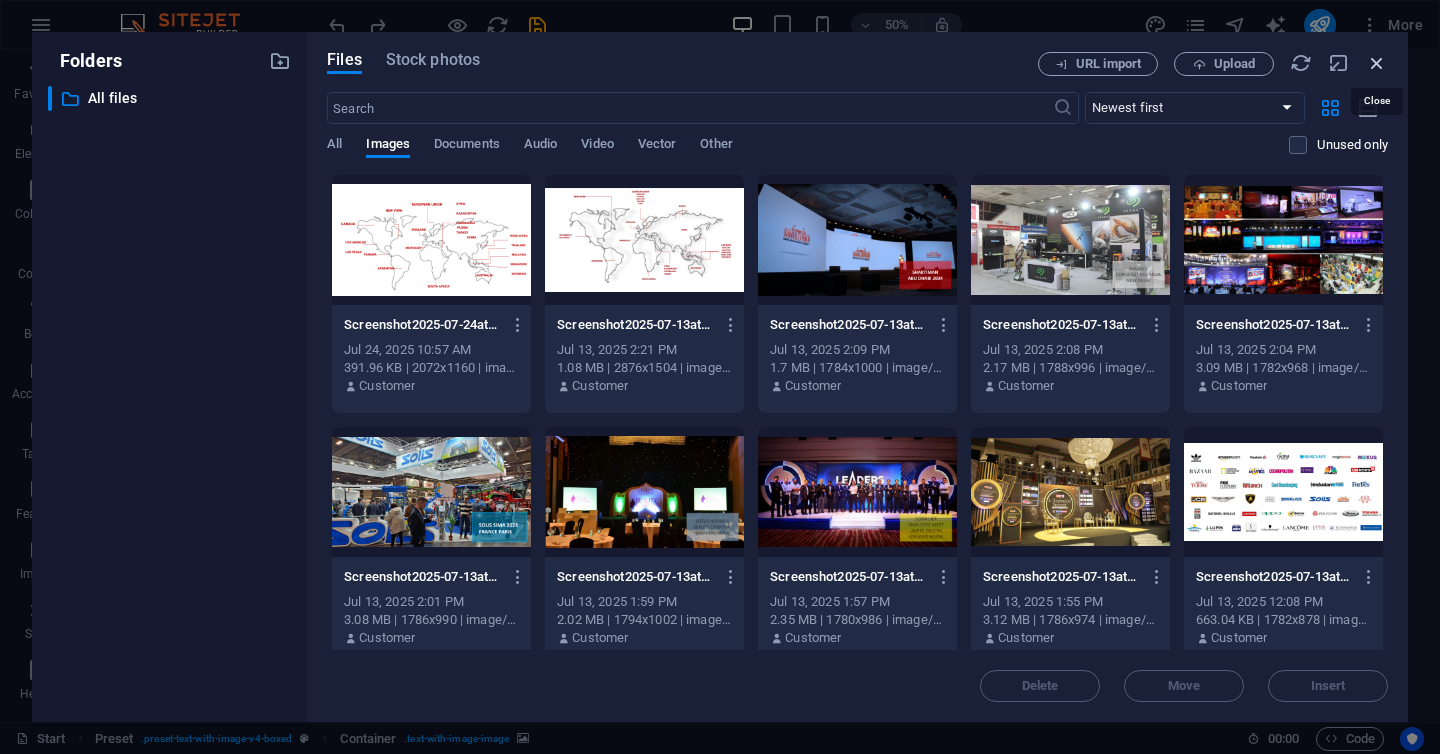 click at bounding box center [1377, 63] 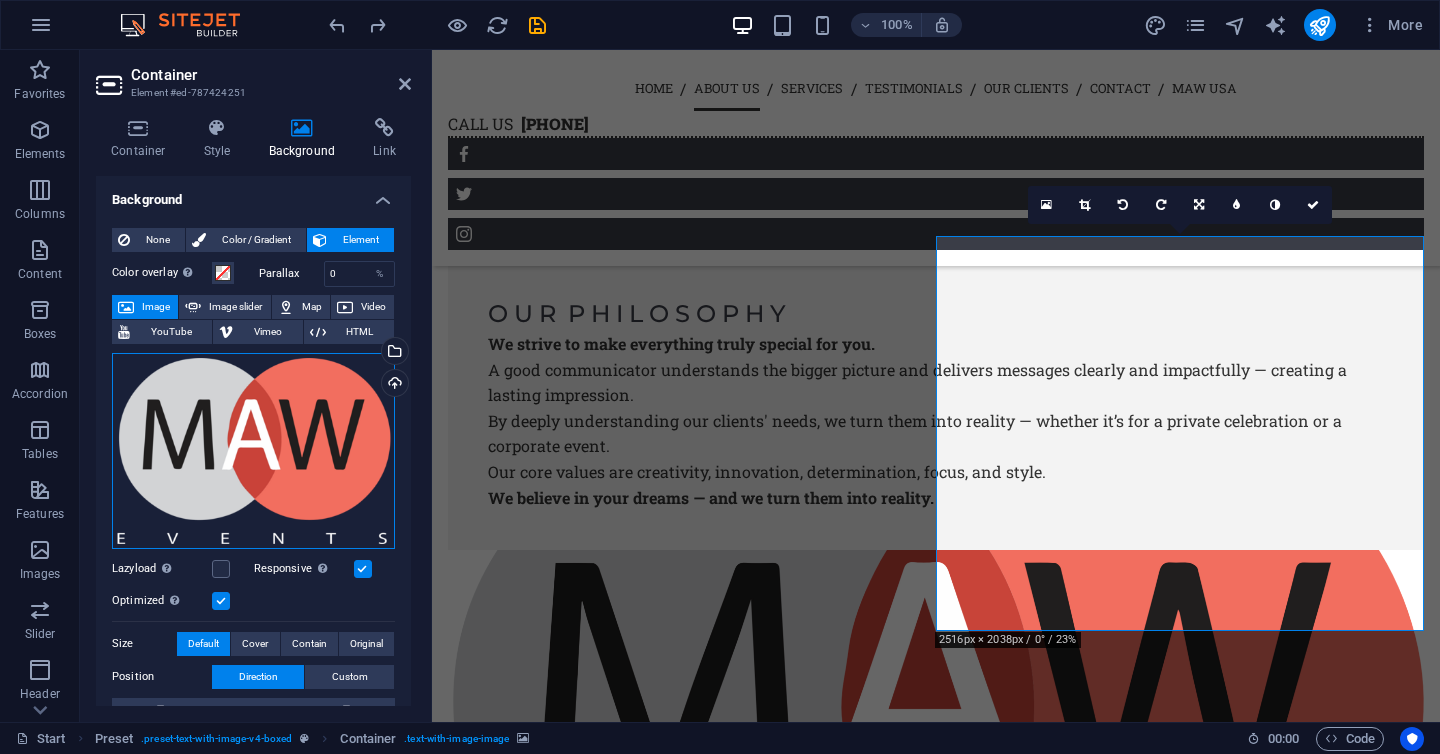 click on "Drag files here, click to choose files or select files from Files or our free stock photos & videos" at bounding box center (253, 451) 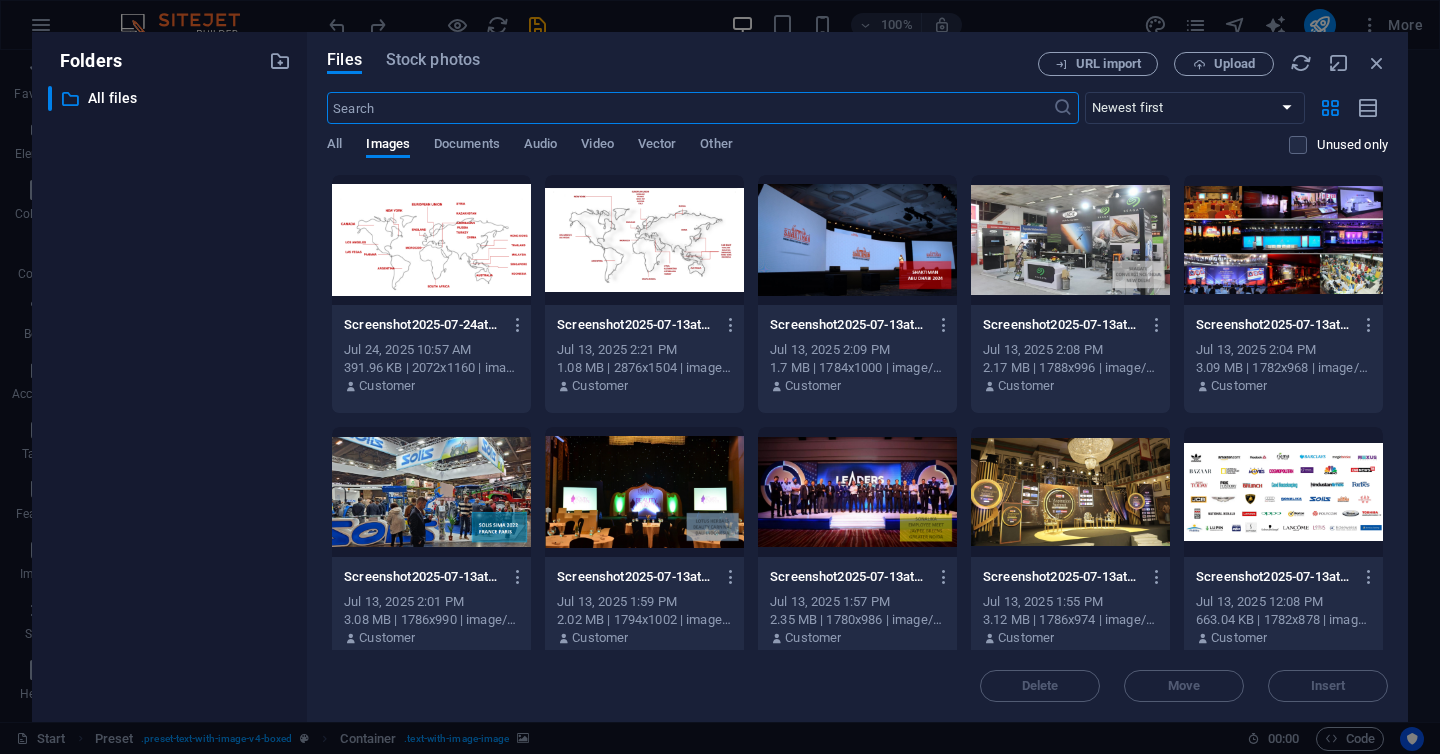 scroll, scrollTop: 2966, scrollLeft: 0, axis: vertical 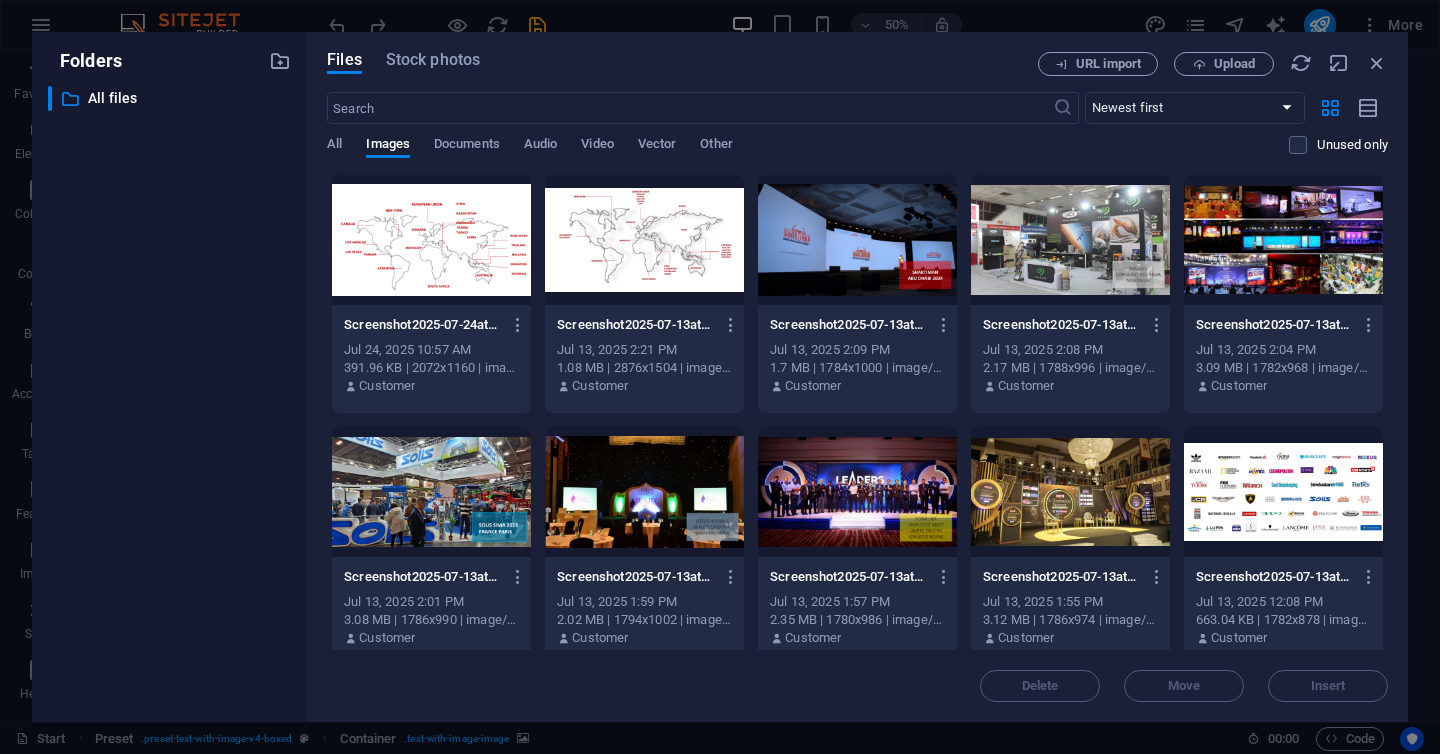 click on "Customer Screenshot2025-07-13at5.50.51PM-CUPI3Note9UWg8FGQOAeFA.png Jul 13, 2025 2:21 PM 1.08 MB | 2876x1504 | image/png Customer Screenshot2025-07-13at5.39.40PM-1Q9Hlf3UHhVIkYIrrN1Ytw.png Screenshot2025-07-13at5.39.40PM-1Q9Hlf3UHhVIkYIrrN1Ytw.png Jul 13, 2025 2:09 PM 1.7 MB | 1784x1000 | image/png Customer Screenshot2025-07-13at5.37.59PM-QA2mgupD6ehdfwbAnqVXFw.png Screenshot2025-07-13at5.37.59PM-QA2mgupD6ehdfwbAnqVXFw.png Jul 13, 2025 2:08 PM 2.17 MB | 1788x996 | image/png Customer Screenshot2025-07-13at5.34.25PM-oEwCVbeoW14KtJY0a0rQcA.png" at bounding box center [857, 377] 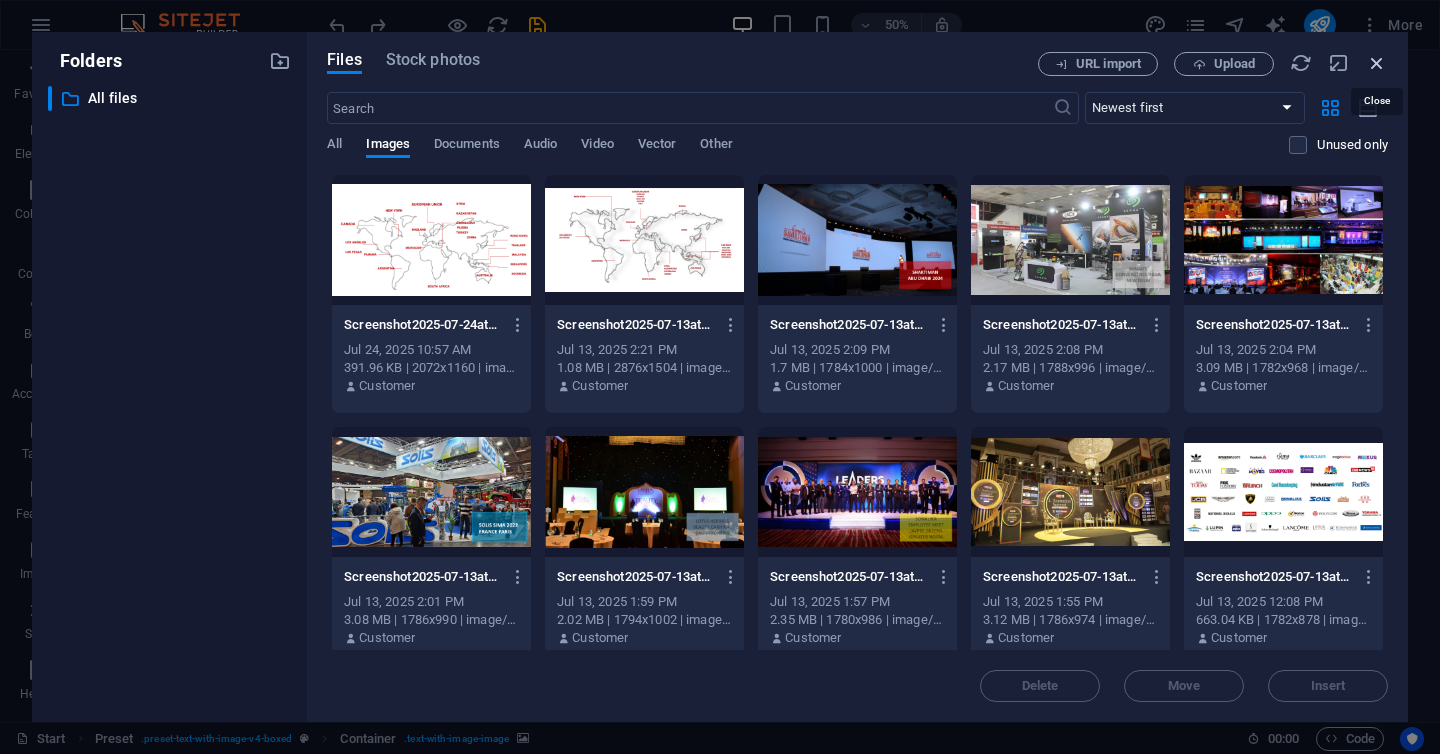 click at bounding box center [1377, 63] 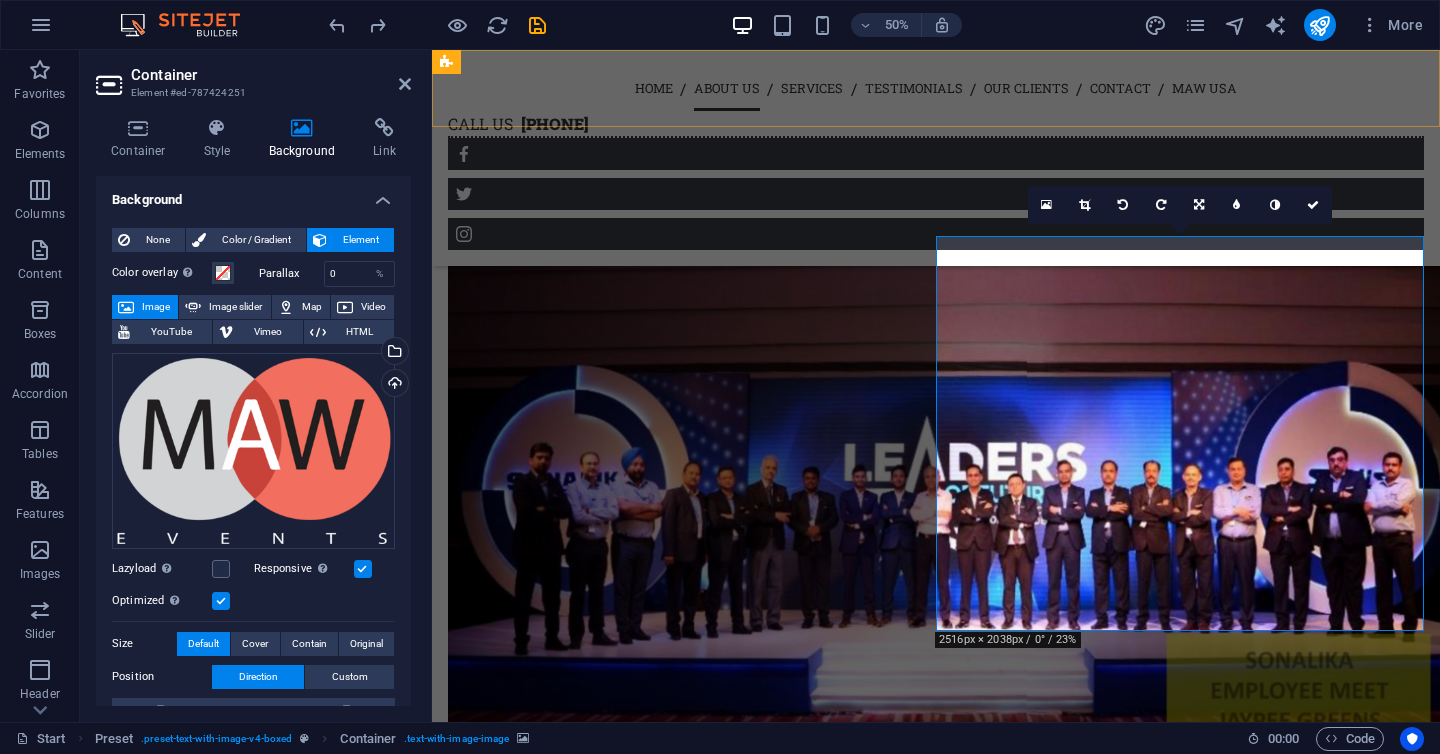 scroll, scrollTop: 2266, scrollLeft: 0, axis: vertical 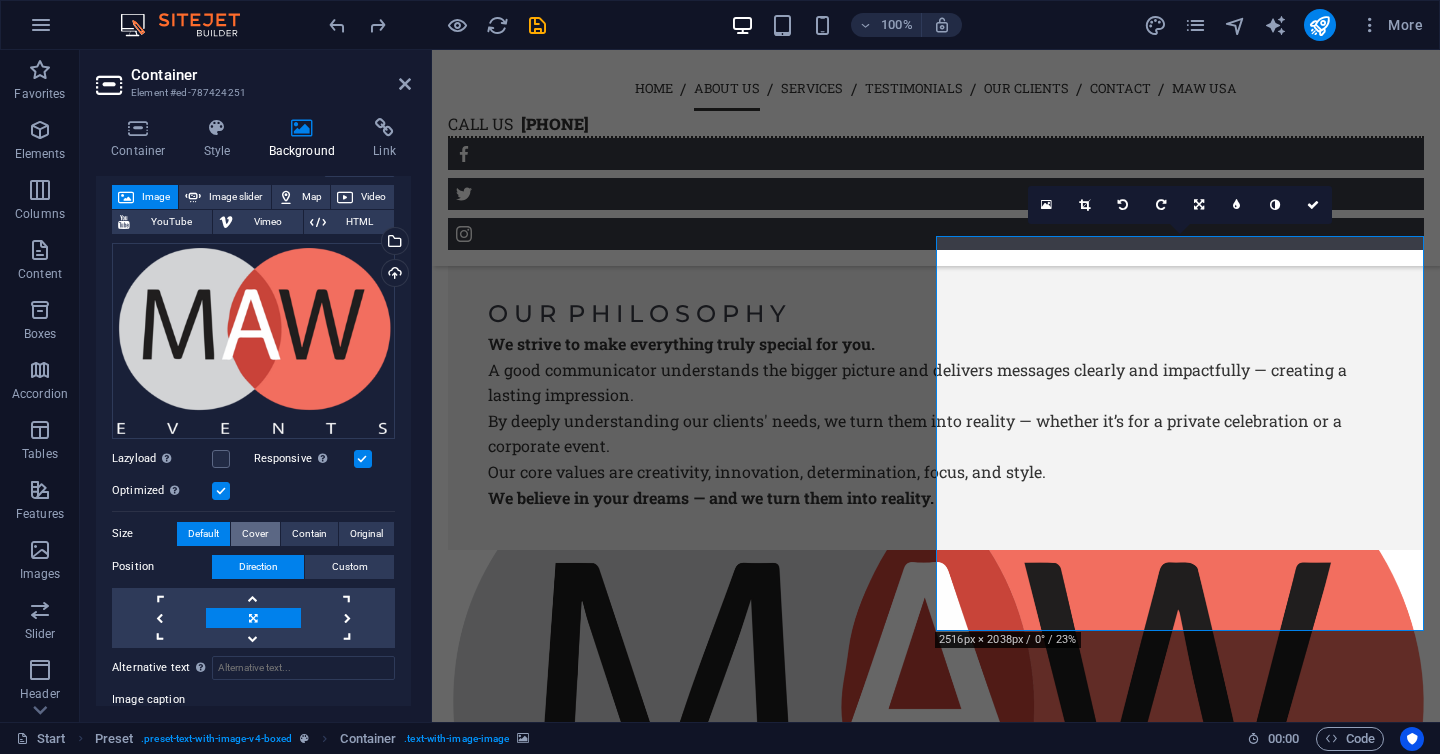 click on "Cover" at bounding box center [255, 534] 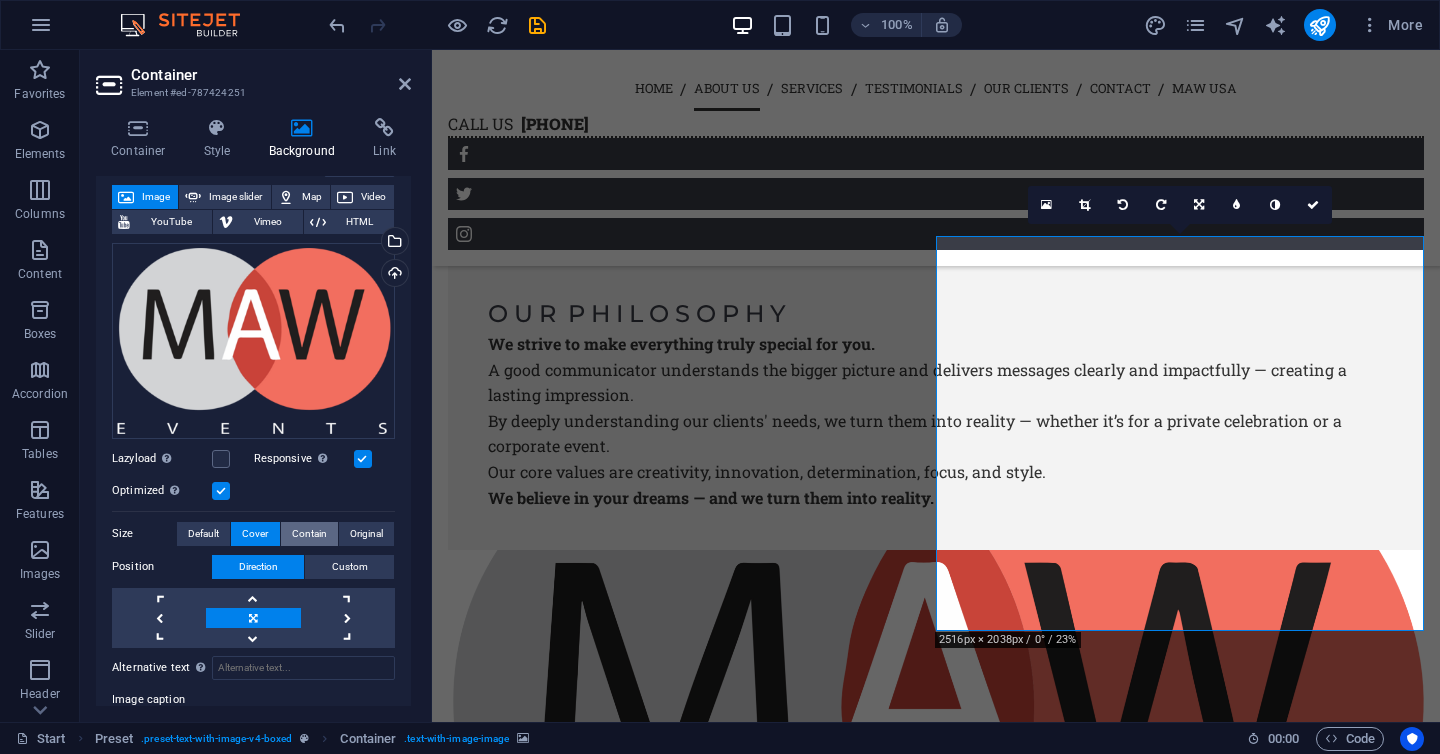 click on "Contain" at bounding box center [309, 534] 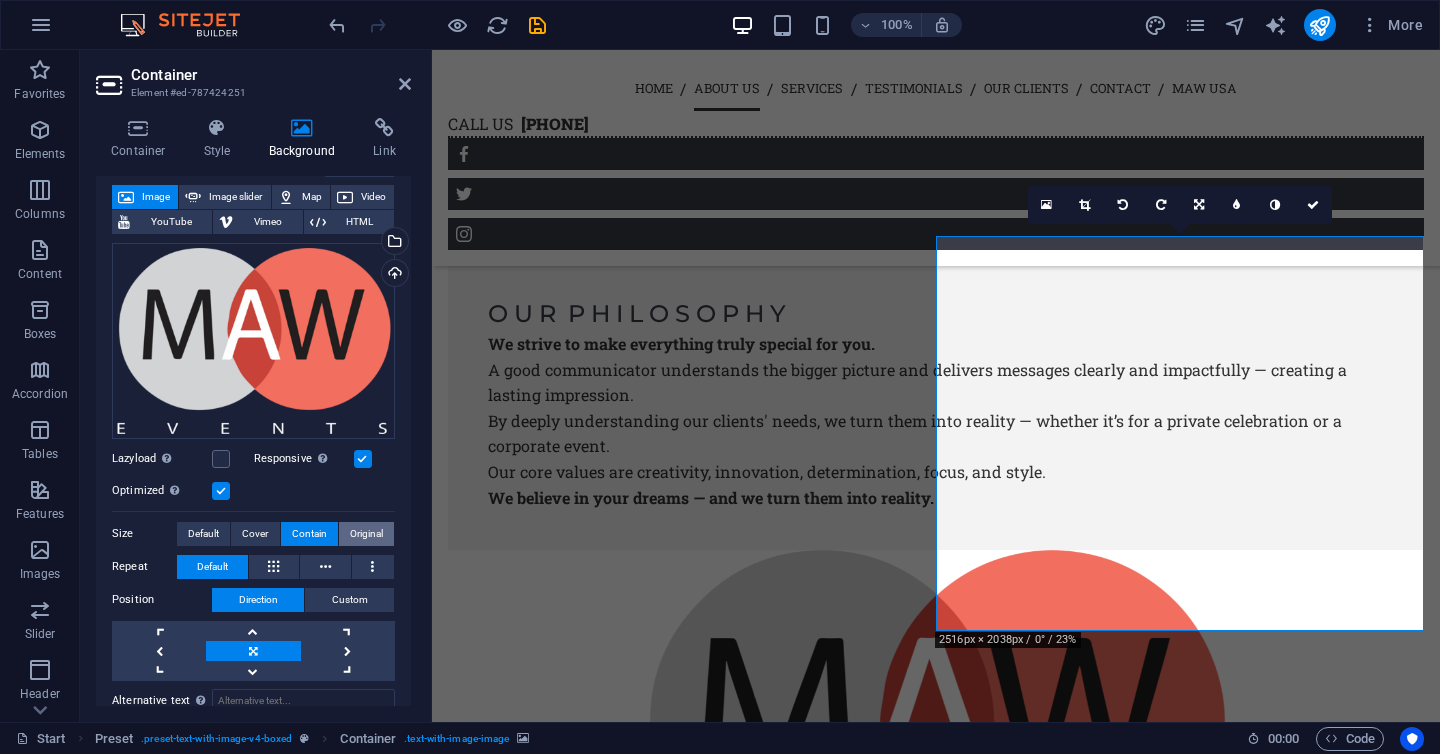 click on "Original" at bounding box center [366, 534] 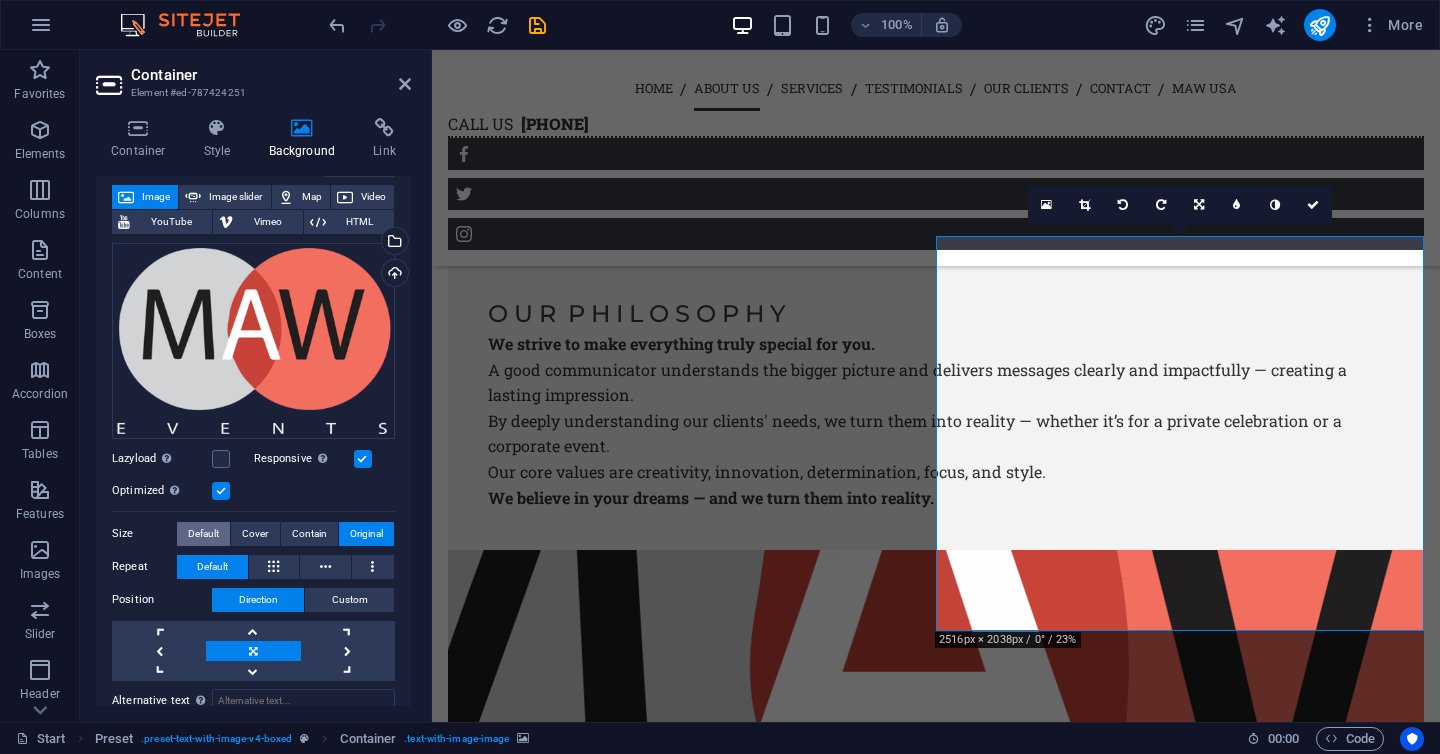 click on "Default" at bounding box center [203, 534] 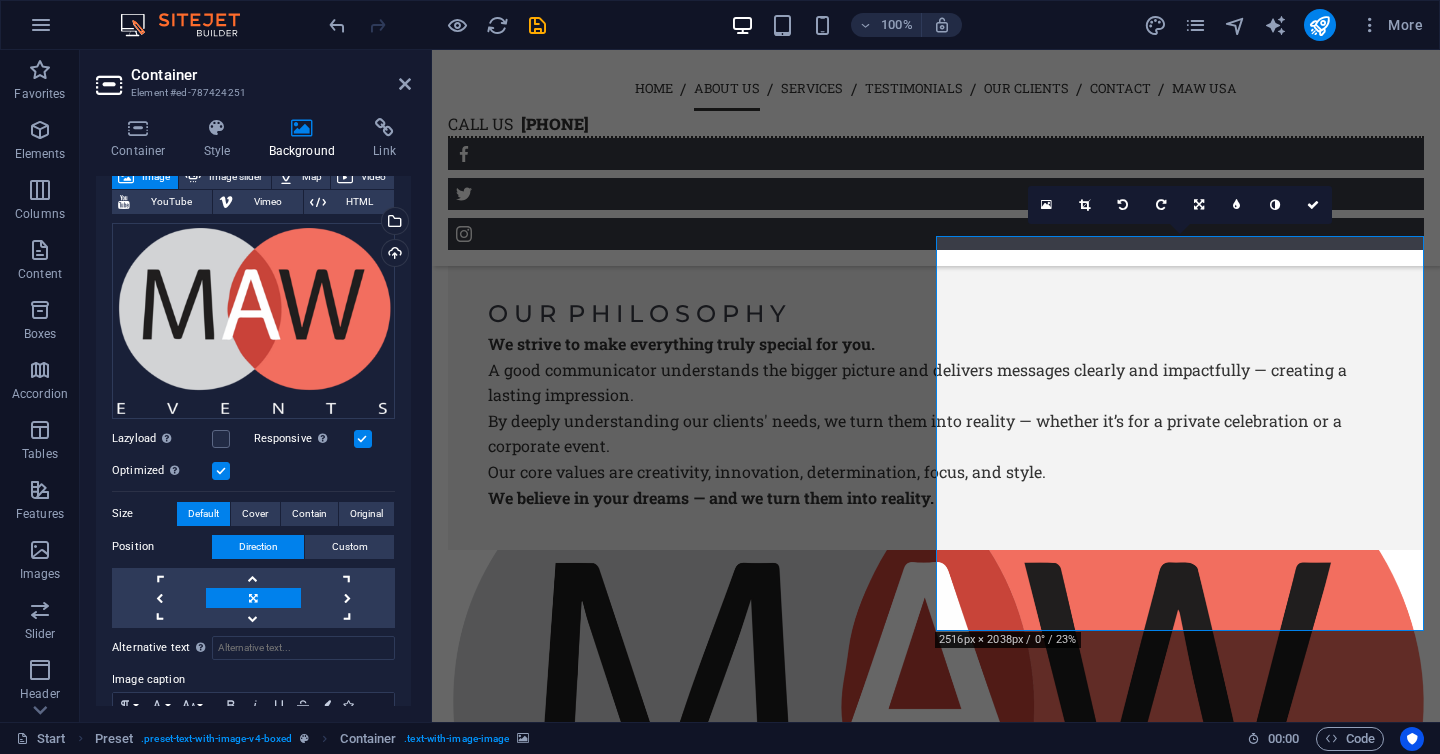 scroll, scrollTop: 131, scrollLeft: 0, axis: vertical 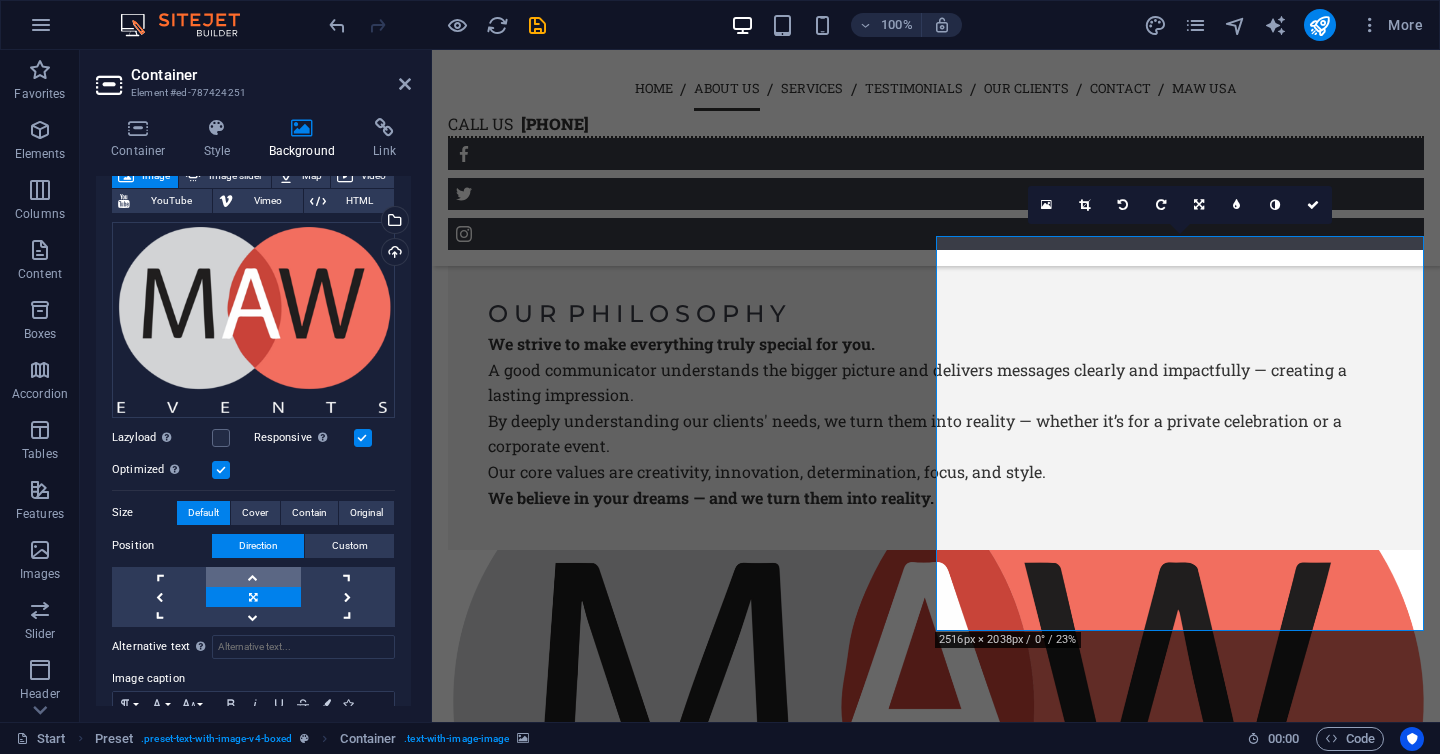 click at bounding box center (253, 577) 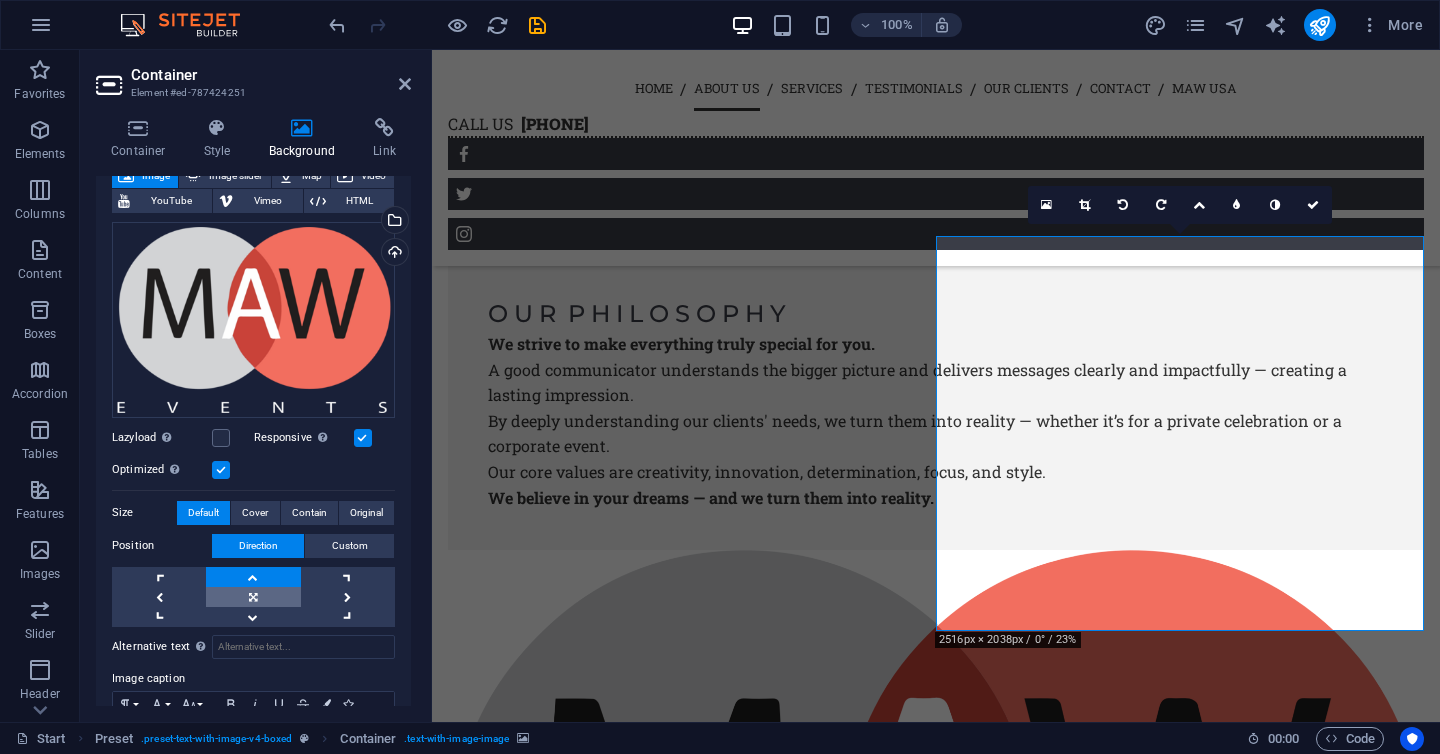 click at bounding box center [253, 597] 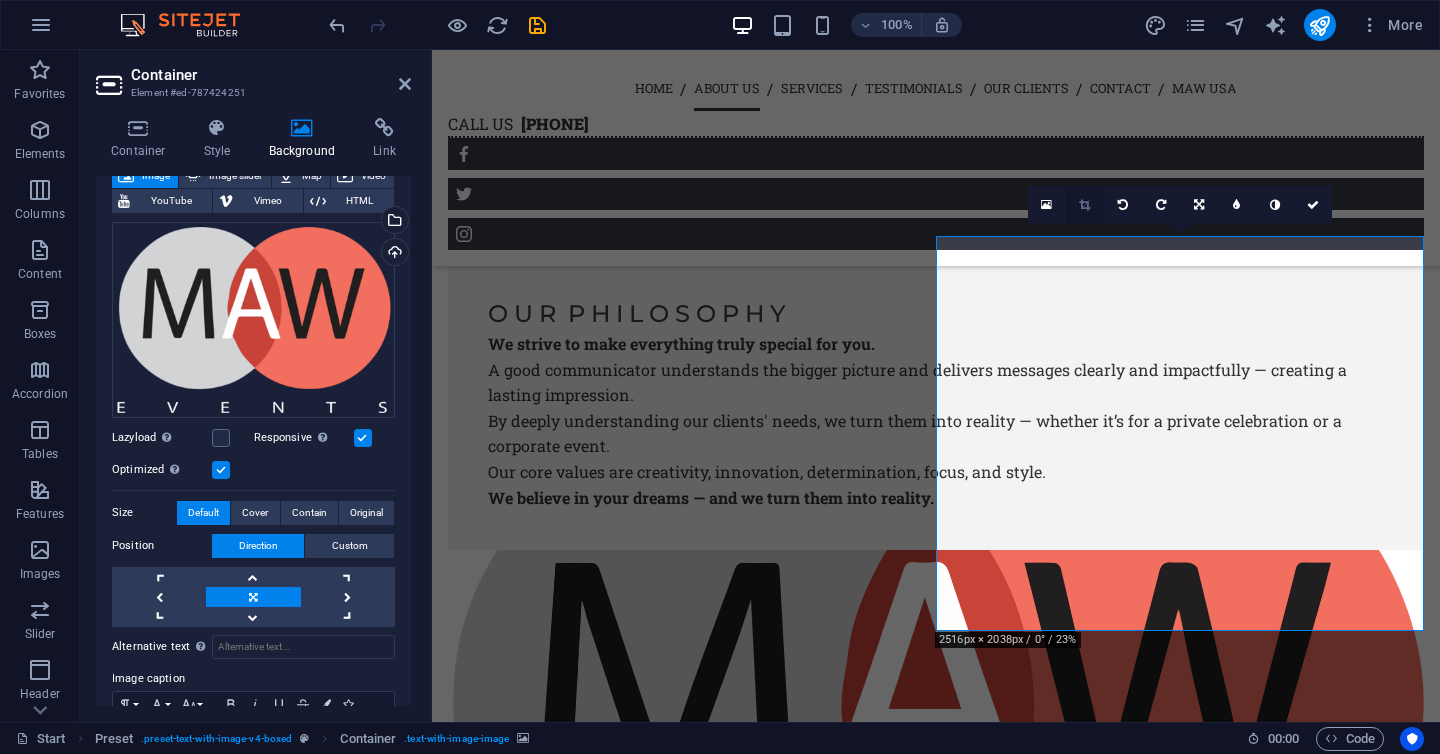 click at bounding box center (1084, 205) 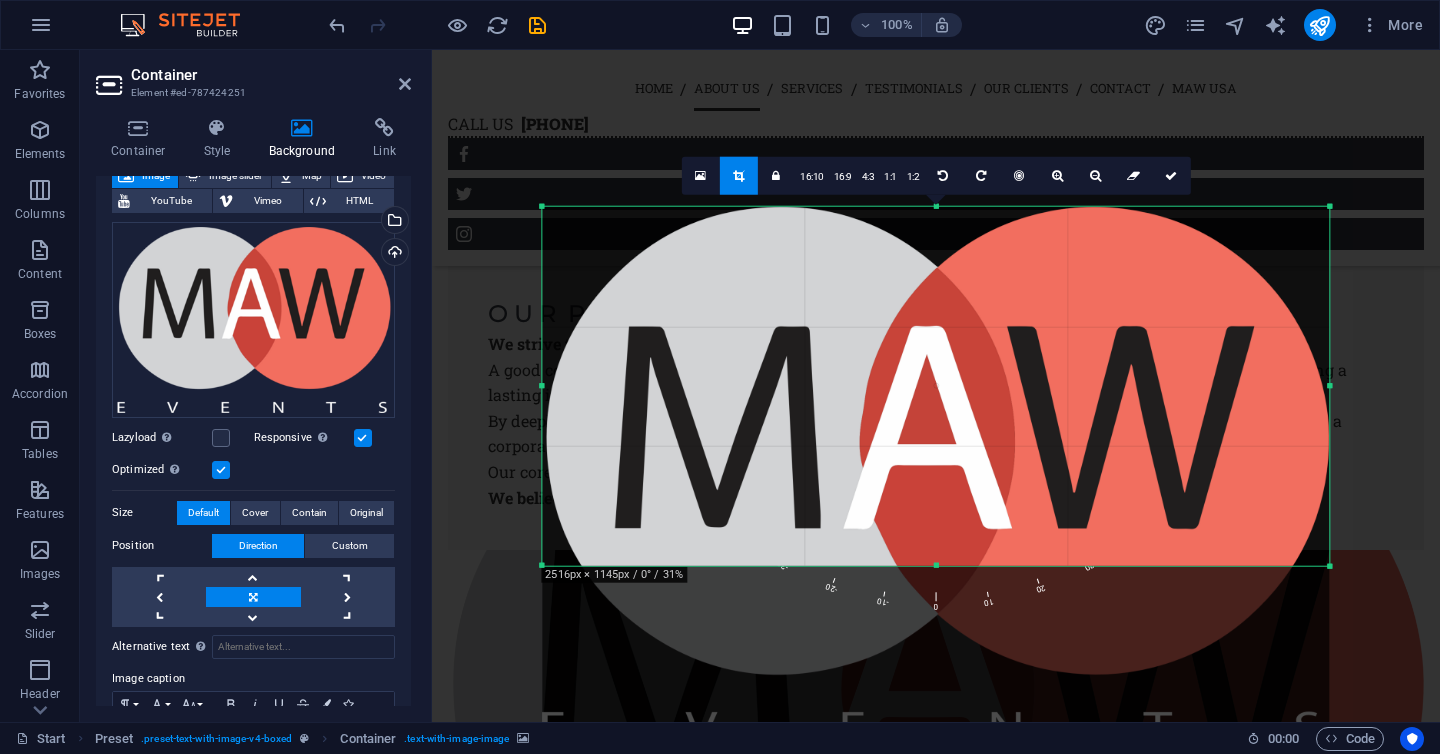 drag, startPoint x: 937, startPoint y: 652, endPoint x: 969, endPoint y: 473, distance: 181.83784 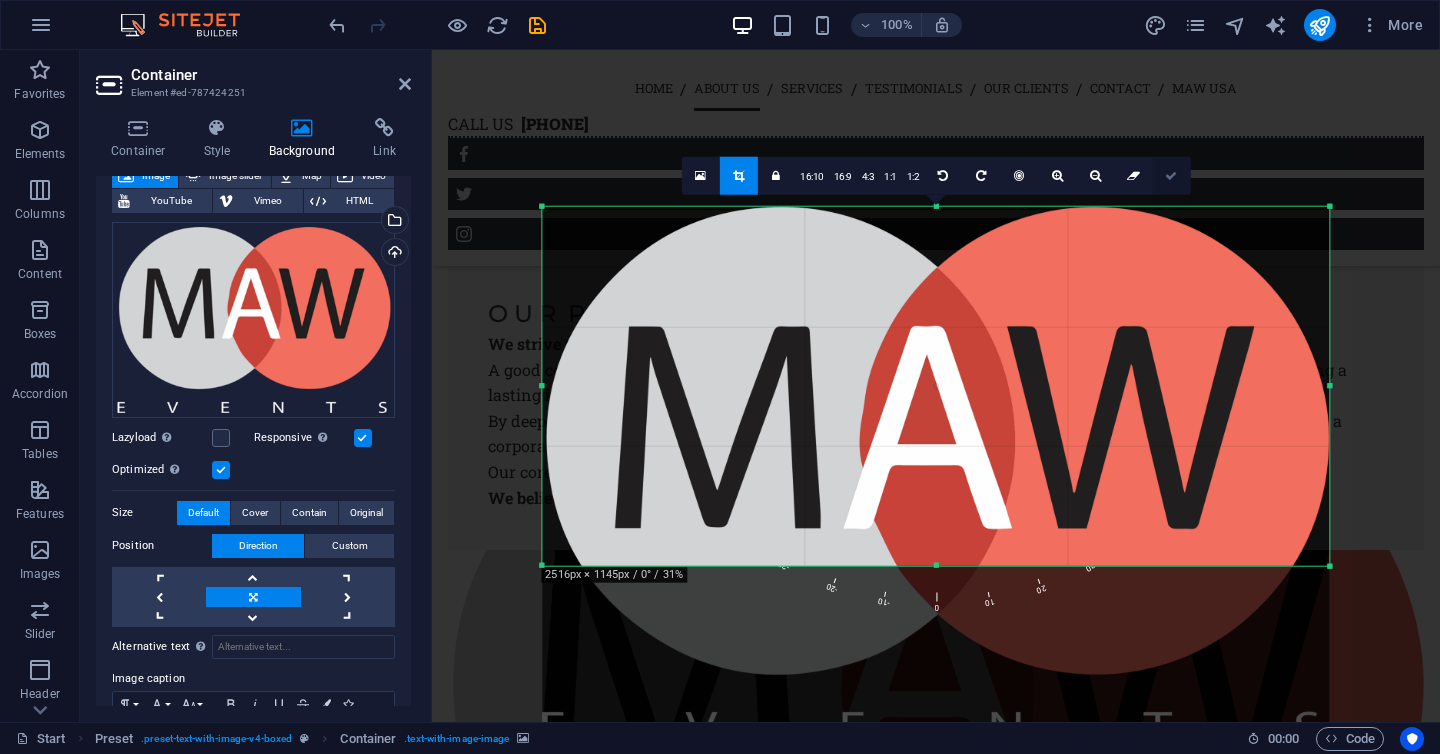 drag, startPoint x: 1166, startPoint y: 179, endPoint x: 732, endPoint y: 133, distance: 436.43097 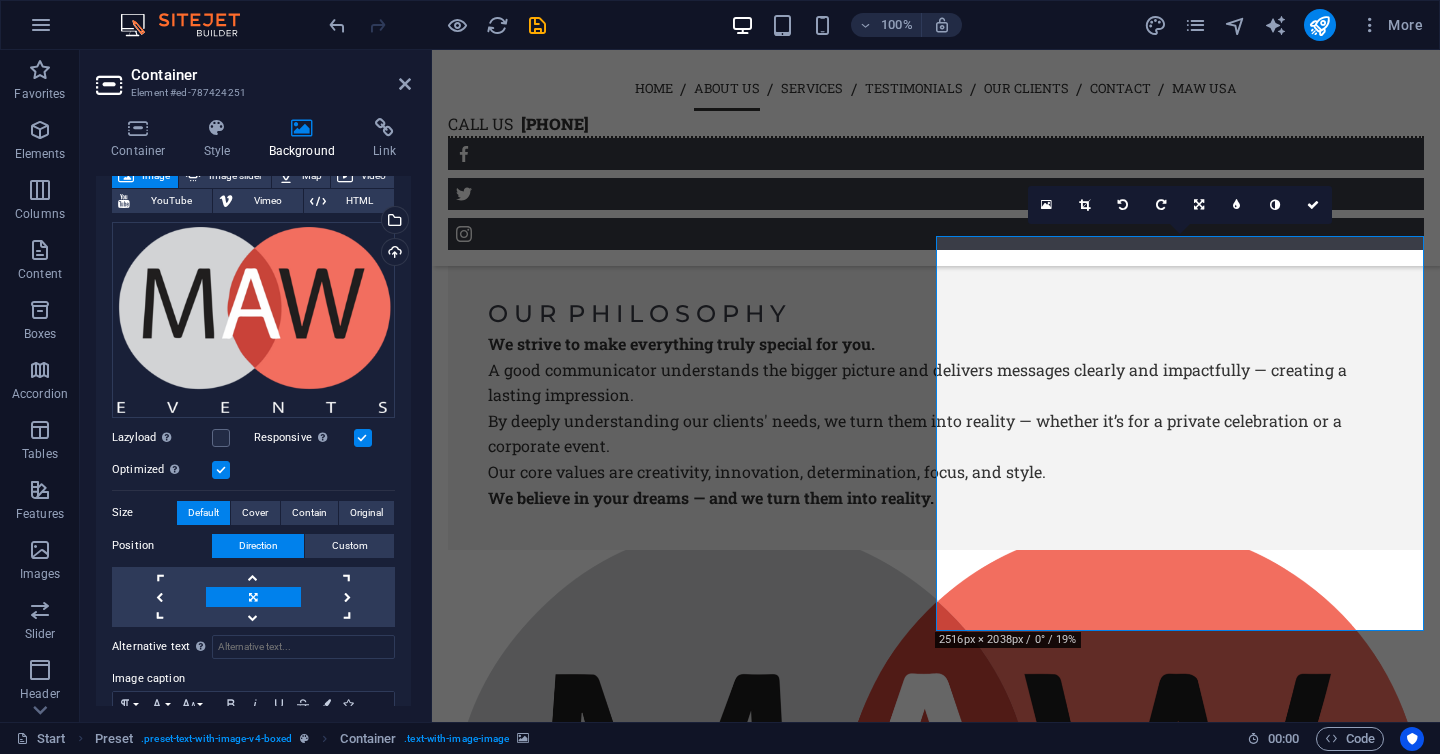 click at bounding box center (936, 747) 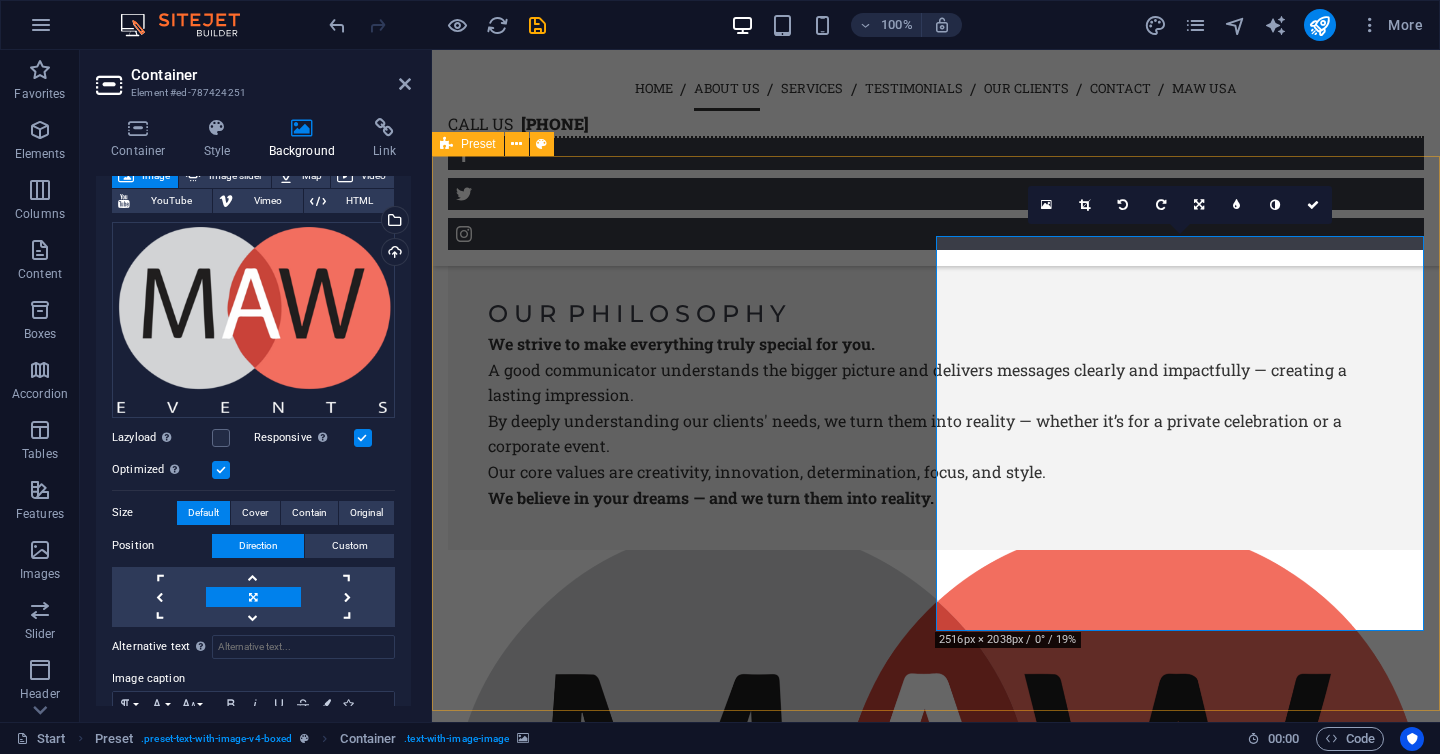 click on "O U R  P H I L O S O P H Y We strive to make everything truly special for you. A good communicator understands the bigger picture and delivers messages clearly and impactfully — creating a lasting impression. By deeply understanding our clients' needs, we bring their unique vision to life — whether it’s for a private celebration or a corporate event. Our core values are creativity, innovation, determination, focus, and style. We believe in your dreams — and we turn them into reality." at bounding box center (936, 880) 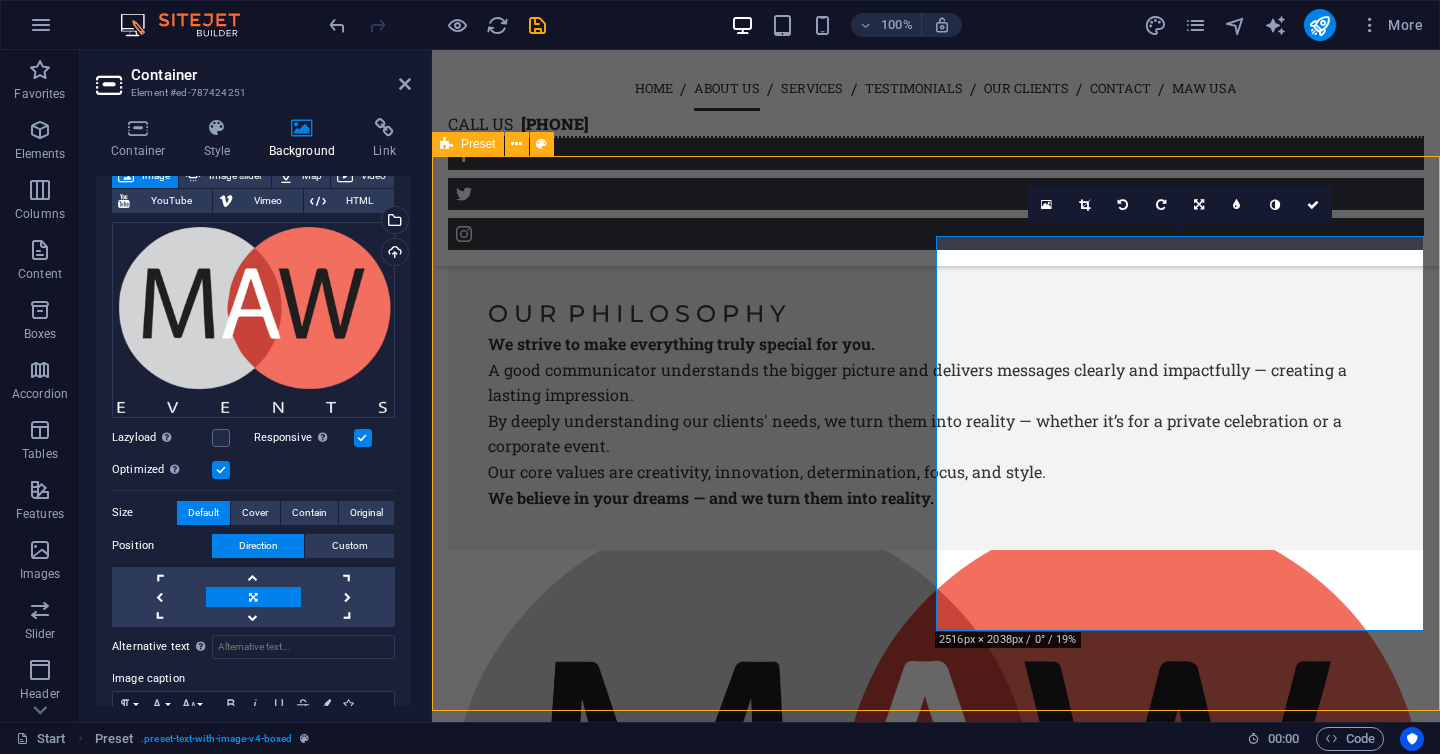 scroll, scrollTop: 2299, scrollLeft: 0, axis: vertical 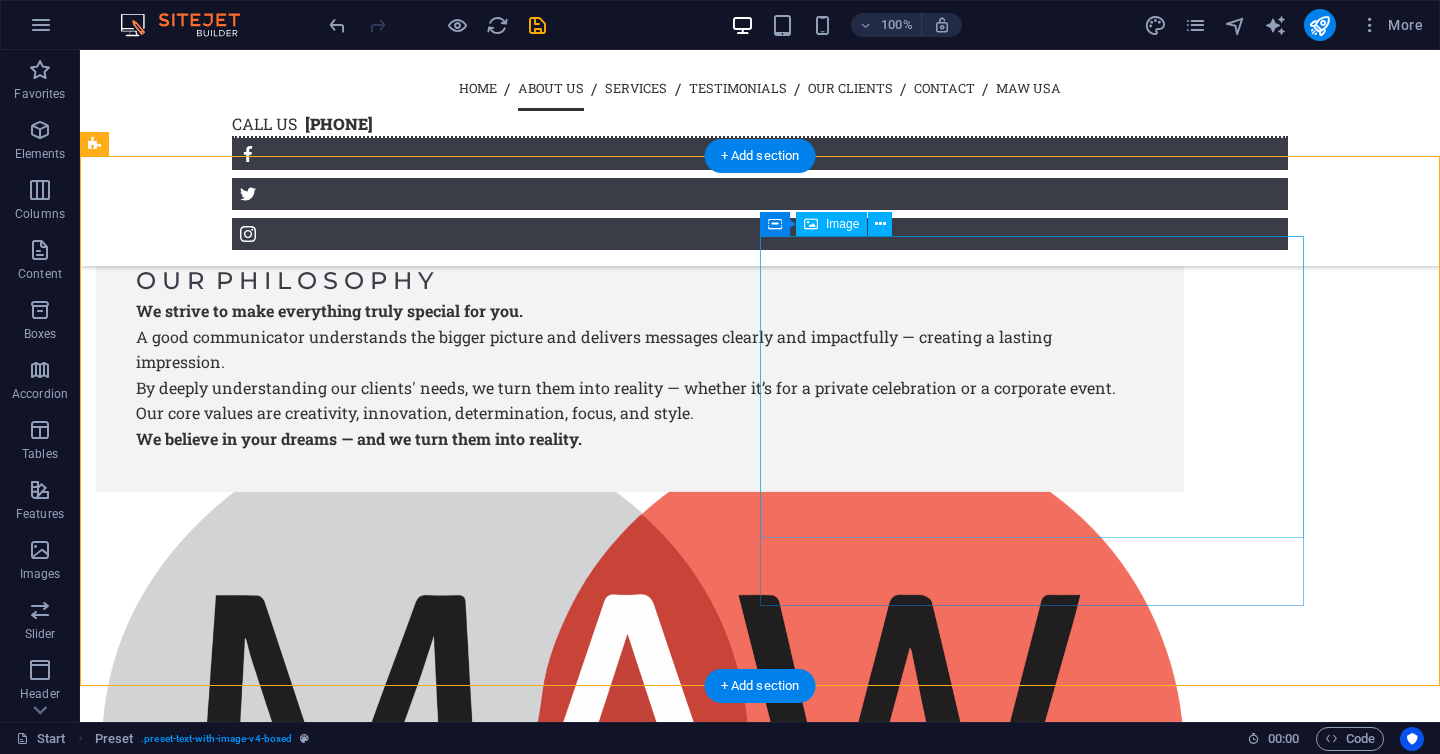 click at bounding box center [640, 1238] 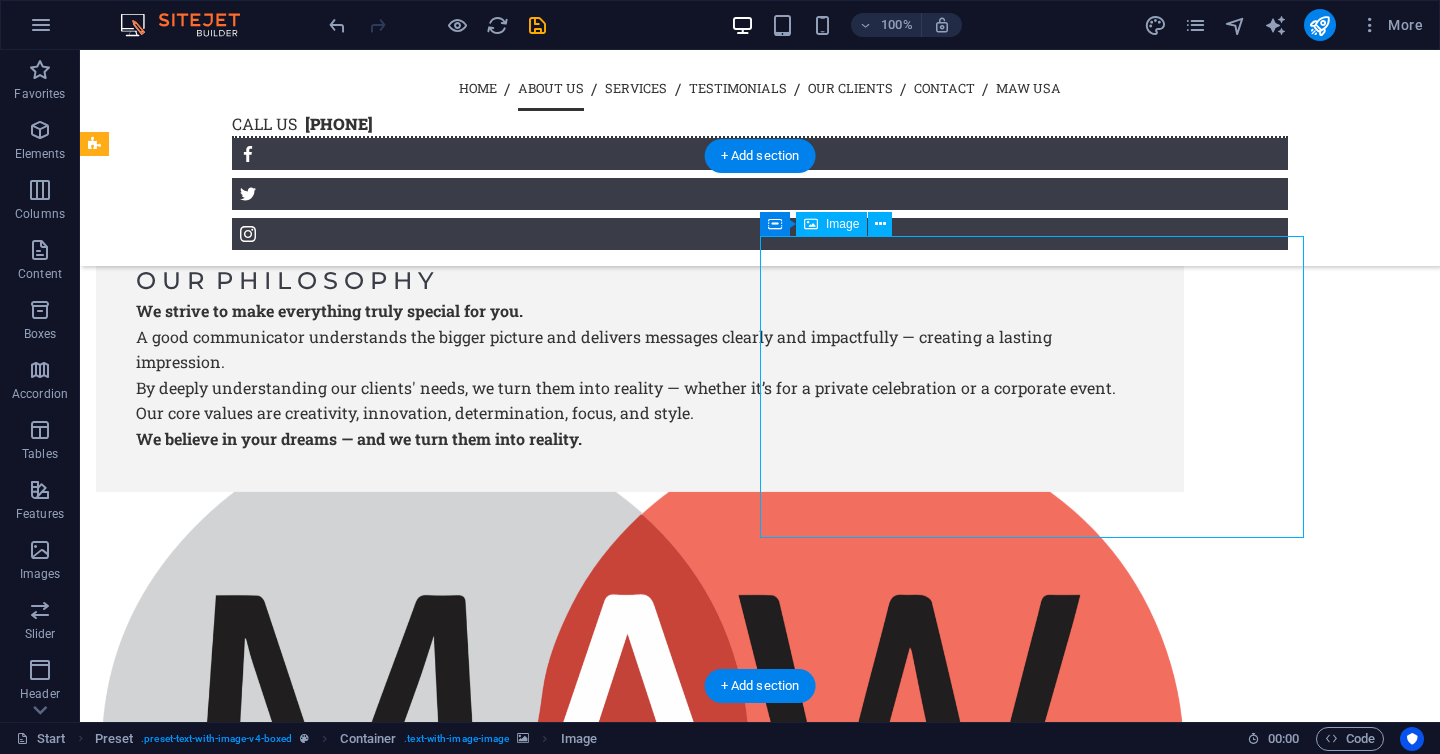 click at bounding box center [640, 1238] 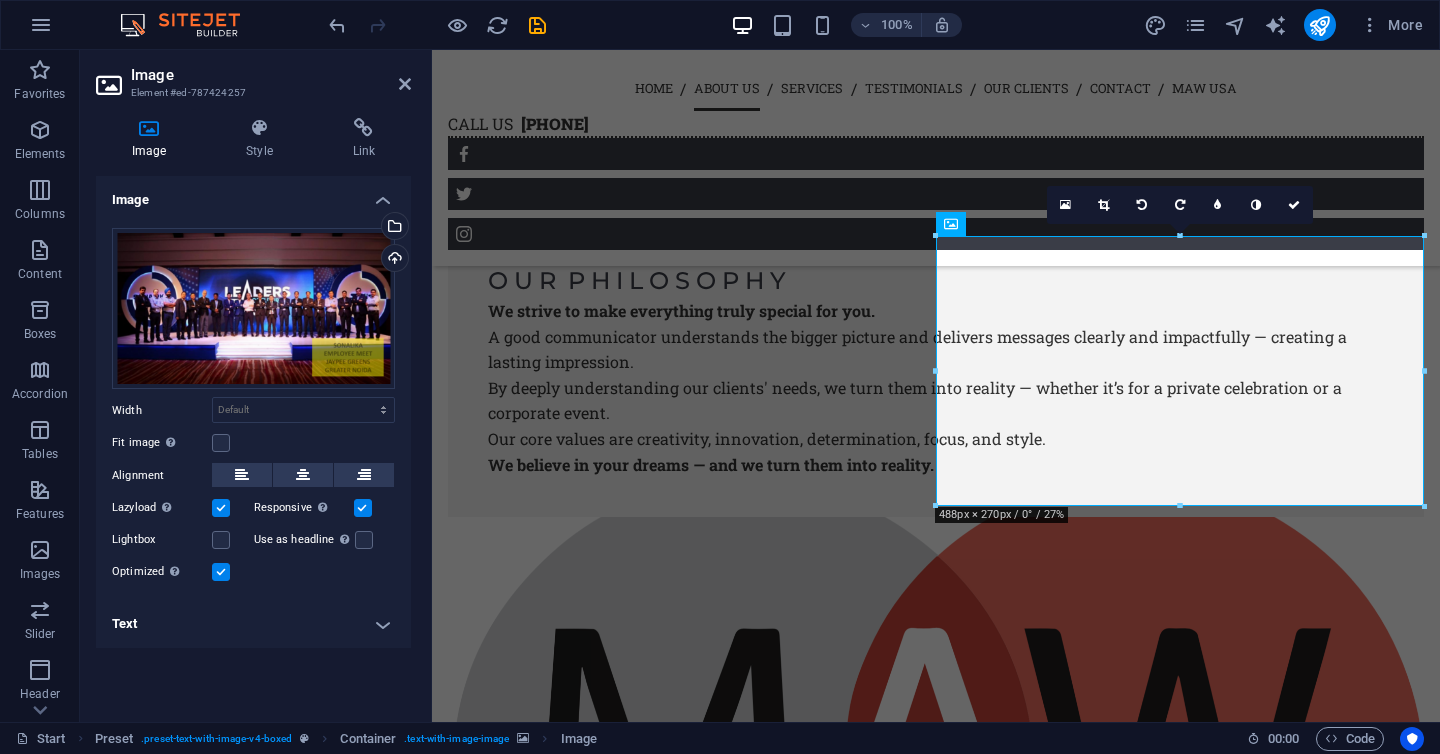 scroll, scrollTop: 2266, scrollLeft: 0, axis: vertical 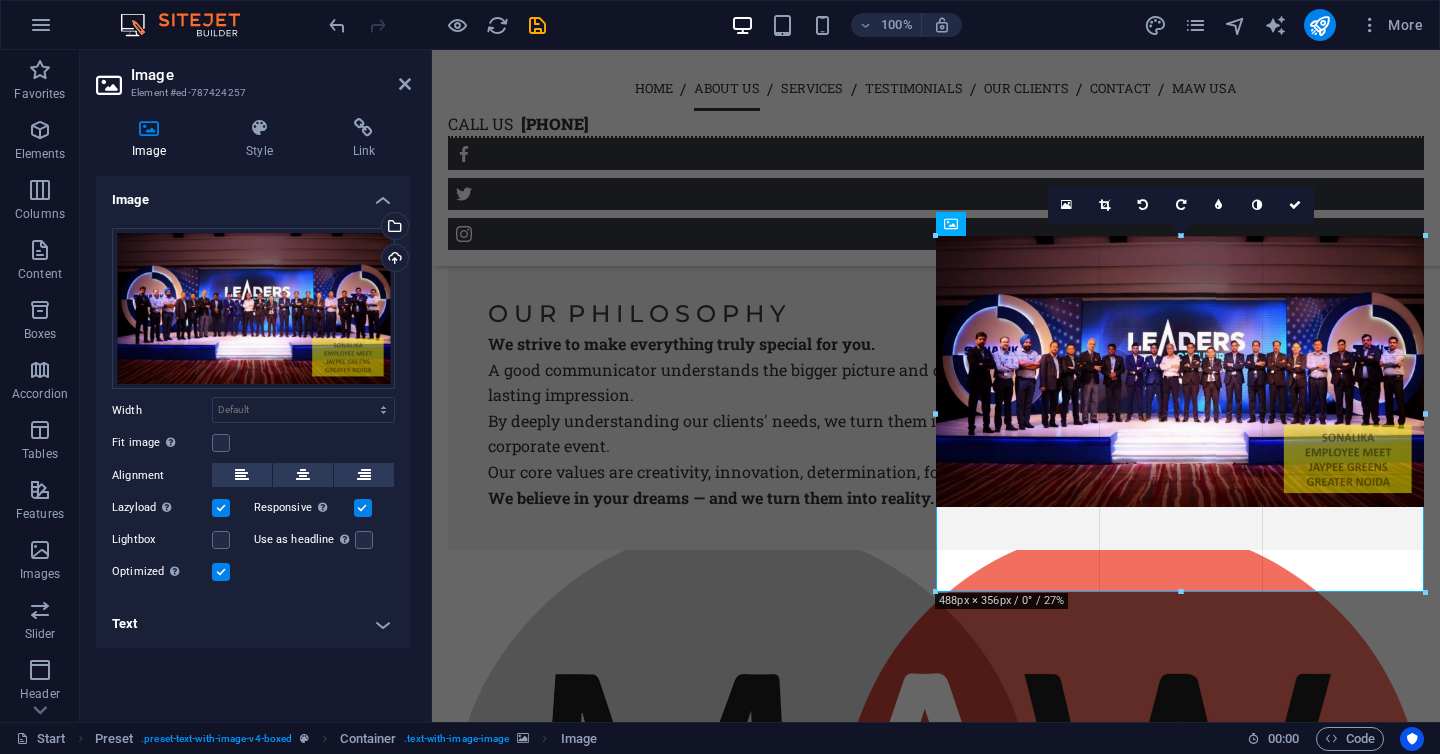 drag, startPoint x: 1183, startPoint y: 507, endPoint x: 1187, endPoint y: 591, distance: 84.095184 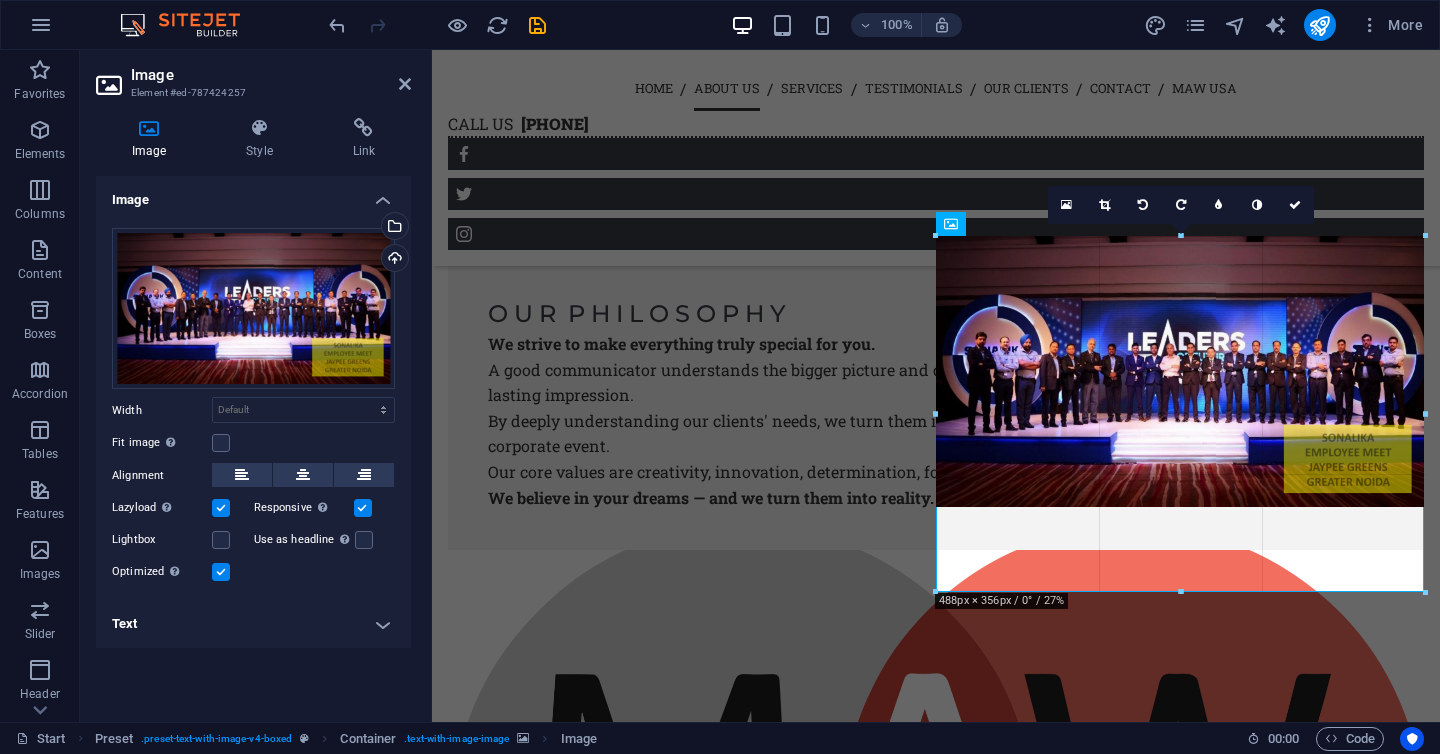 type on "485" 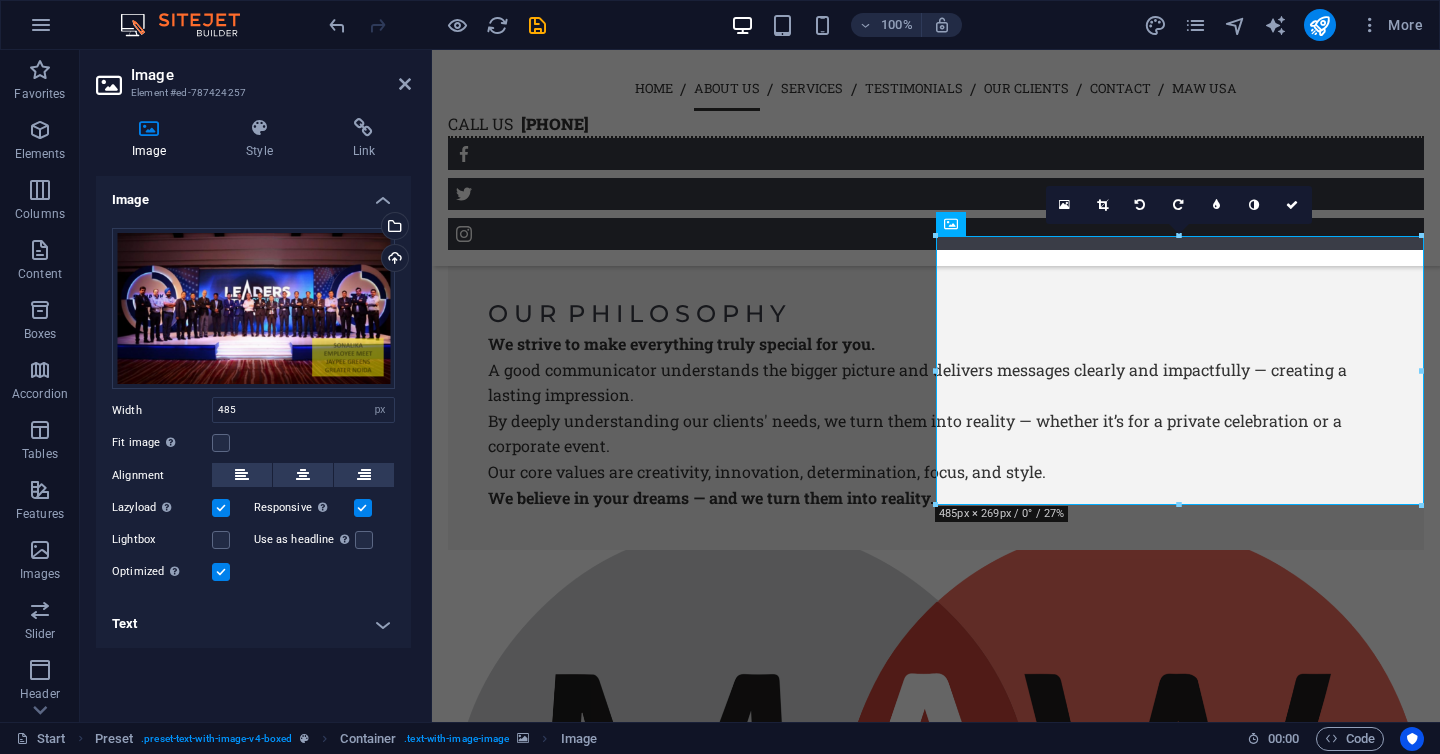 click at bounding box center [936, 747] 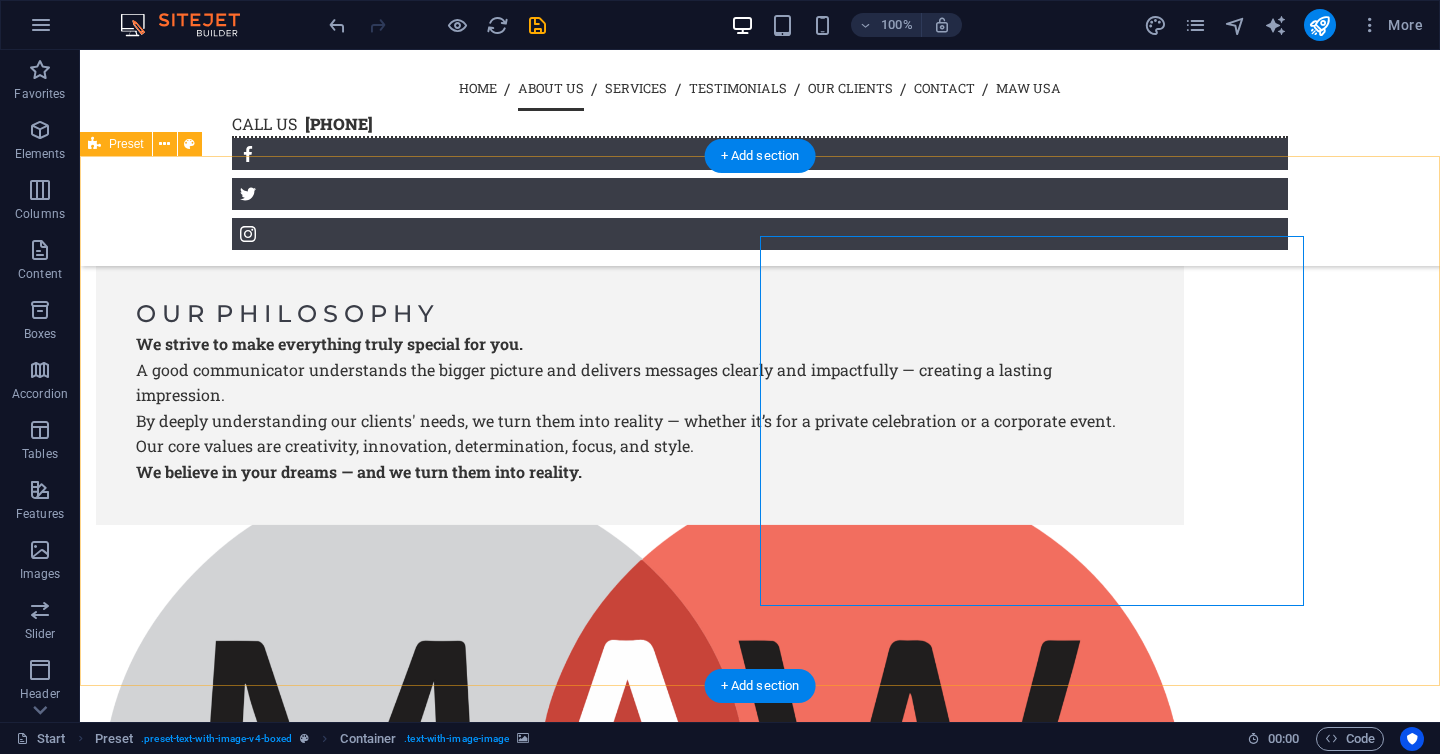 scroll, scrollTop: 2299, scrollLeft: 0, axis: vertical 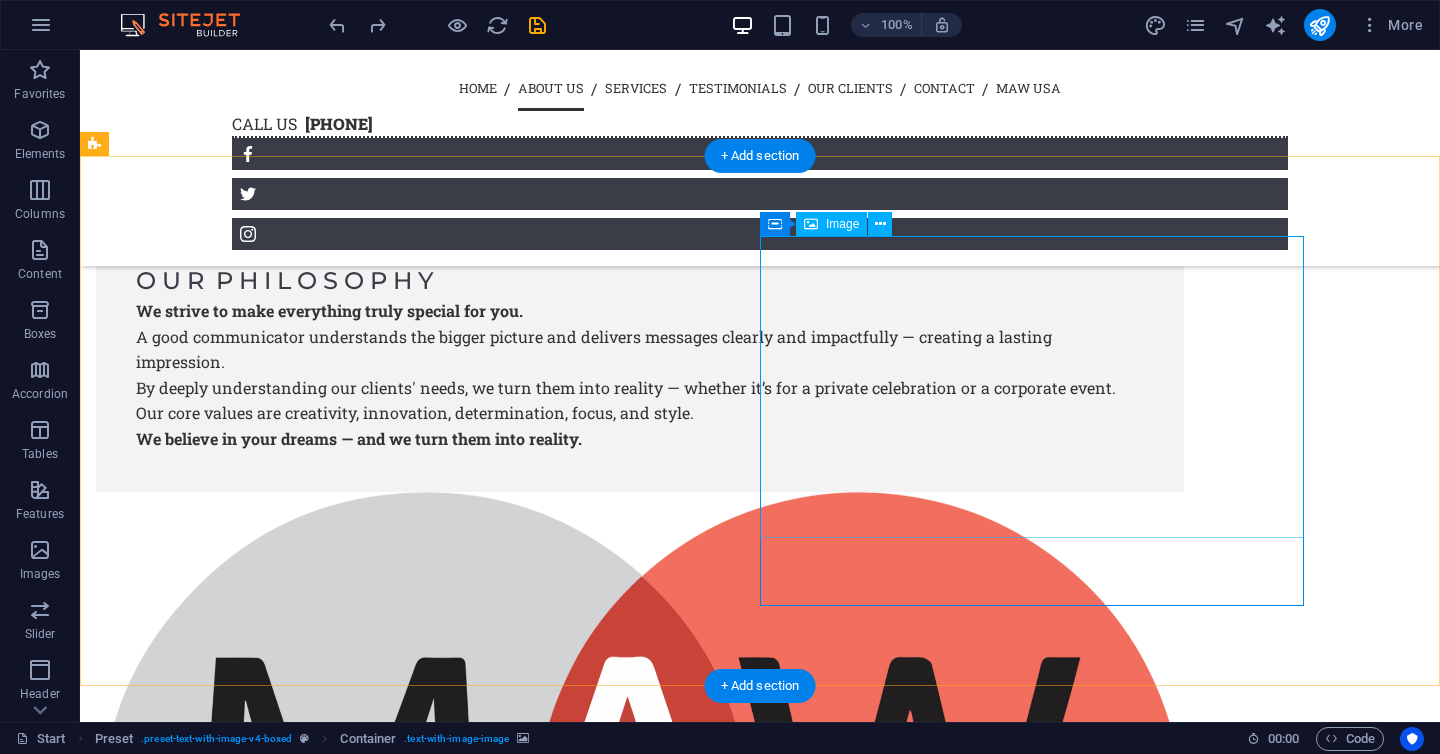 click at bounding box center (640, 1238) 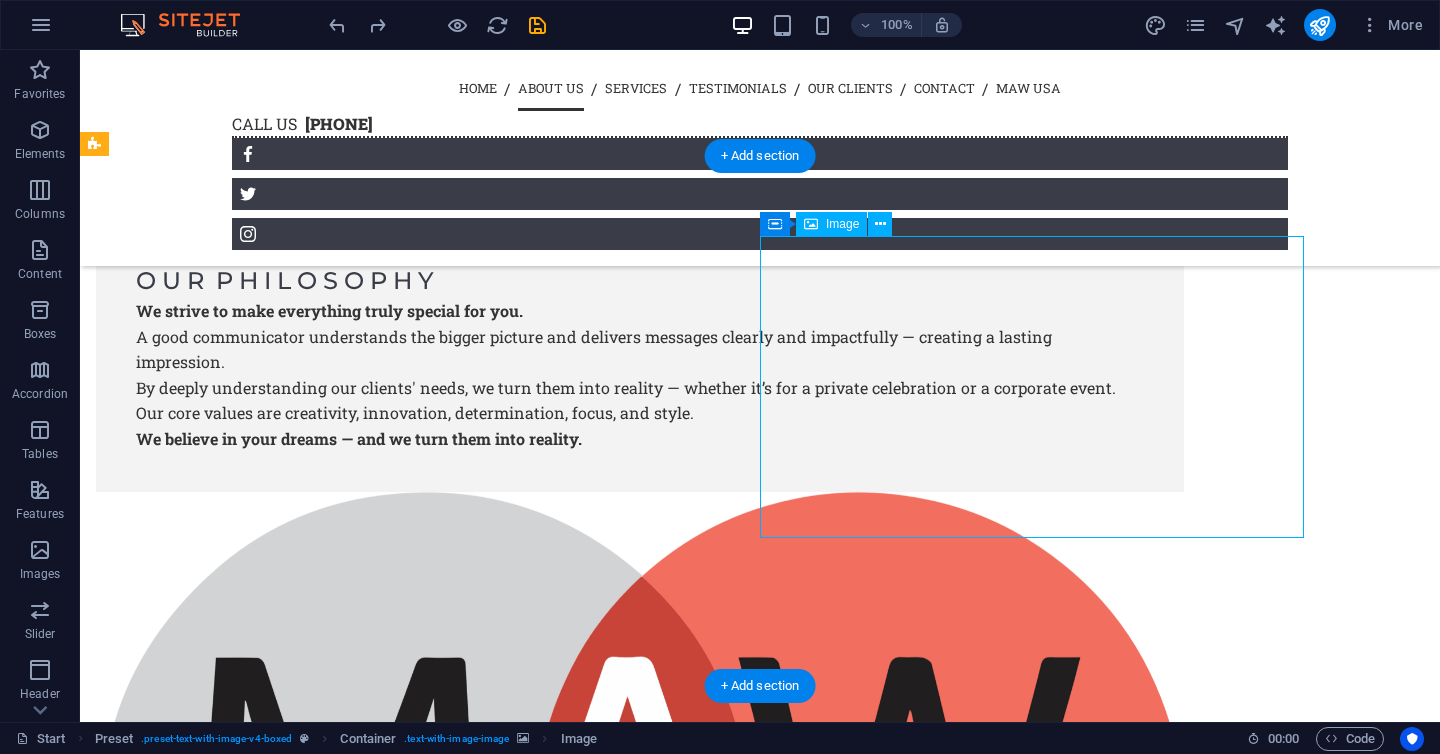 click at bounding box center [640, 1238] 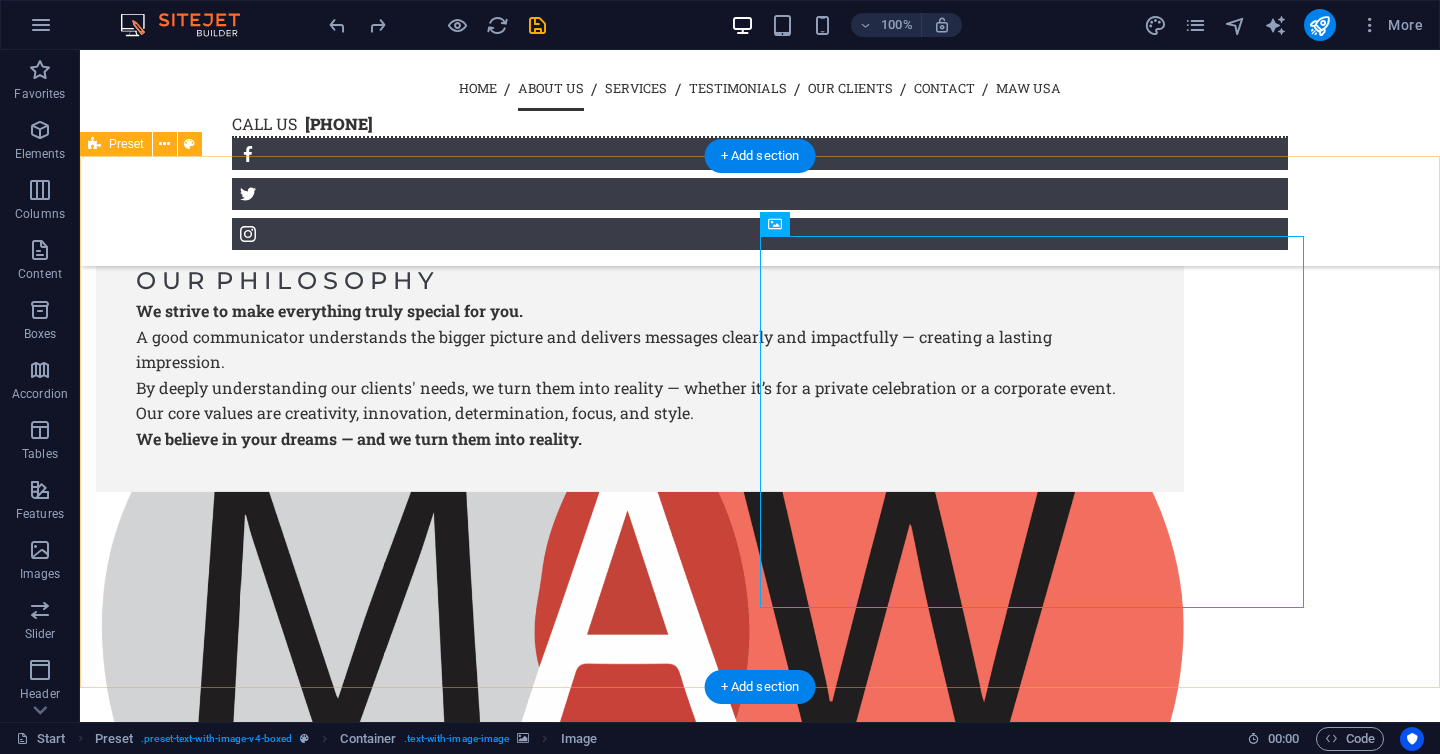 click on "O U R  P H I L O S O P H Y We strive to make everything truly special for you. A good communicator understands the bigger picture and delivers messages clearly and impactfully — creating a lasting impression. By deeply understanding our clients' needs, we bring their unique vision to life — whether it’s for a private celebration or a corporate event. Our core values are creativity, innovation, determination, focus, and style. We believe in your dreams — and we turn them into reality." at bounding box center (760, 892) 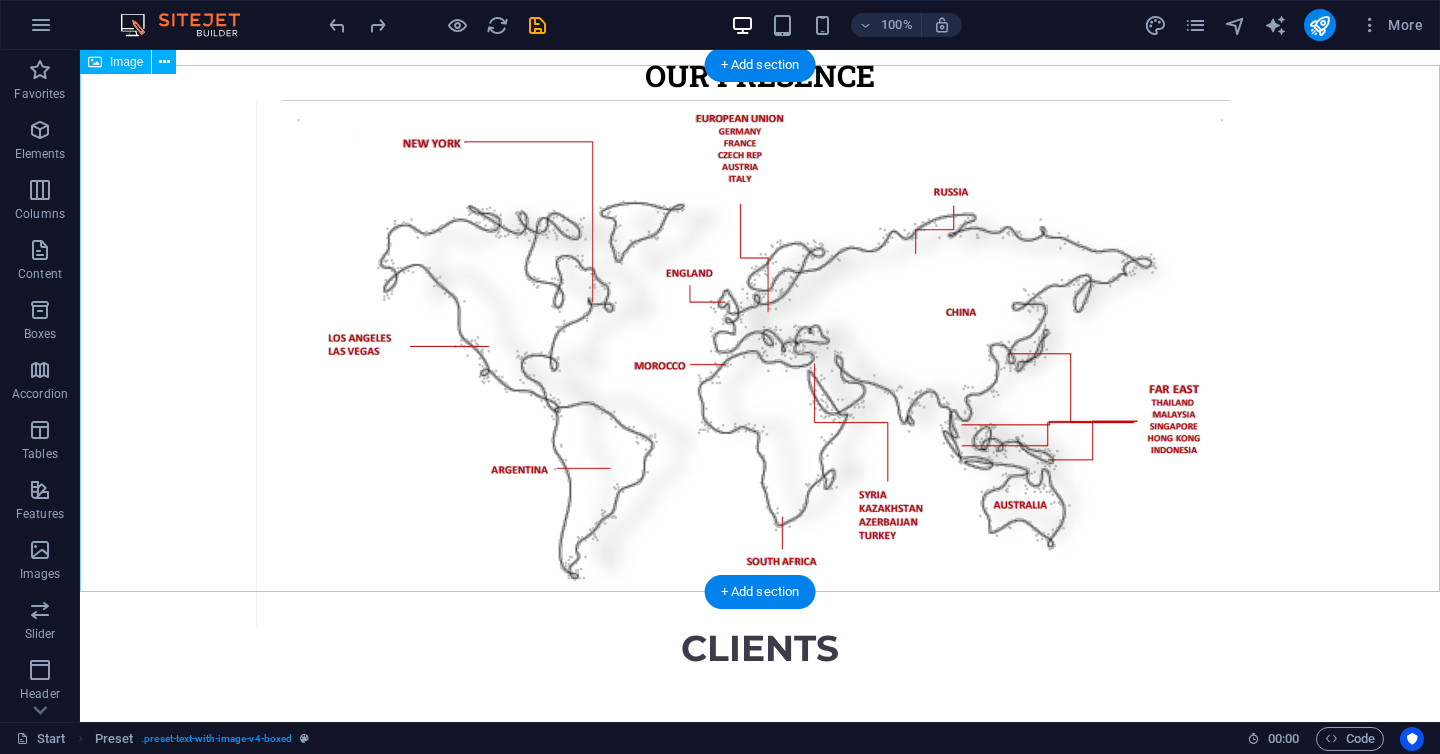 scroll, scrollTop: 0, scrollLeft: 0, axis: both 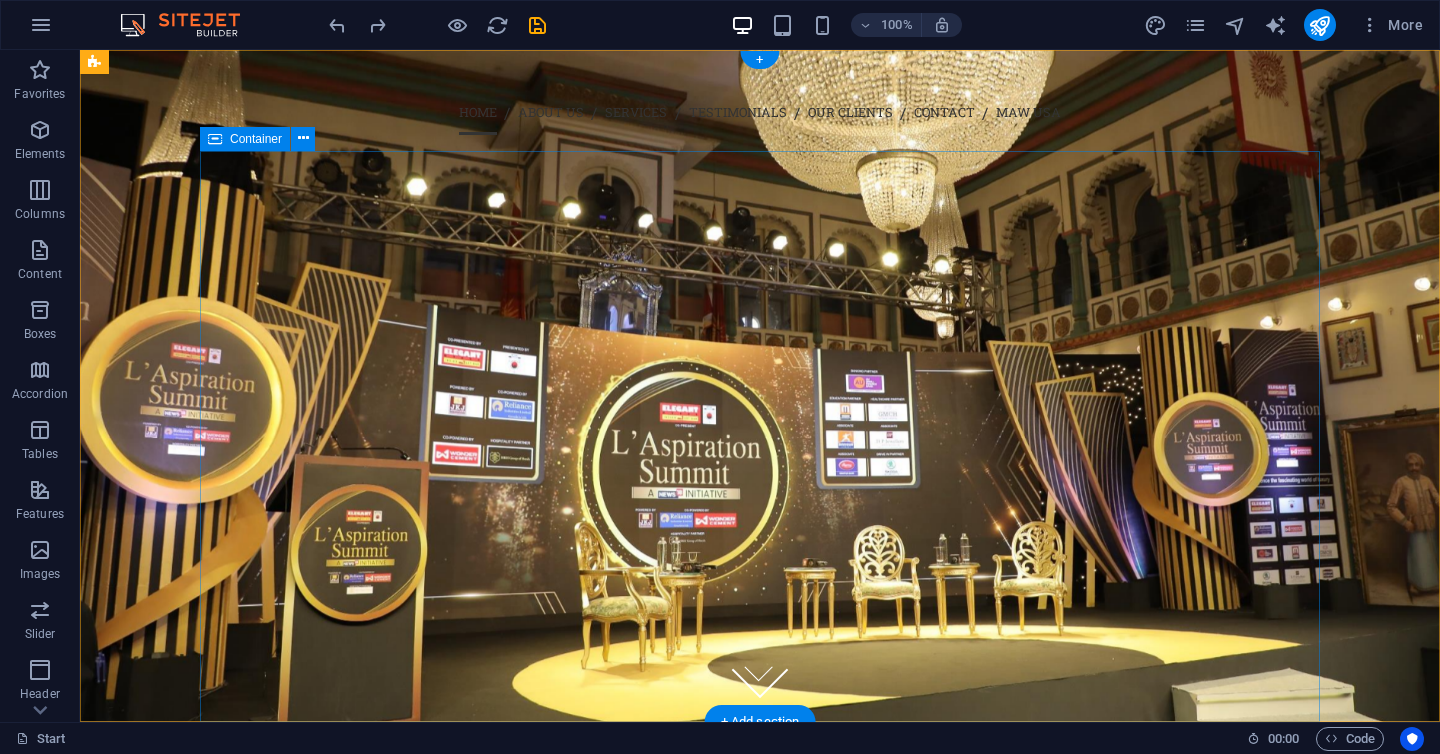 click at bounding box center [760, 523] 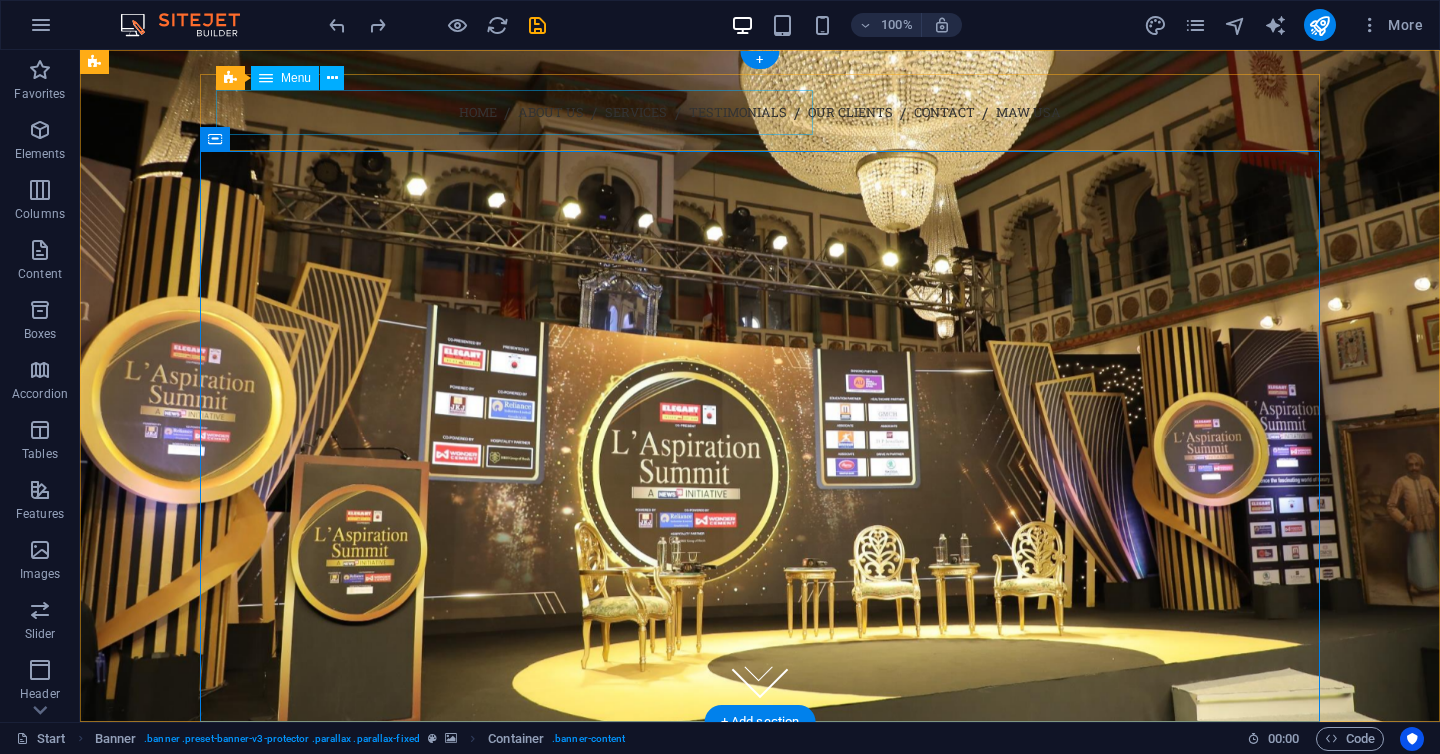 click on "Home About us Services Testimonials Our Clients Contact [COUNTRY]" at bounding box center (760, 112) 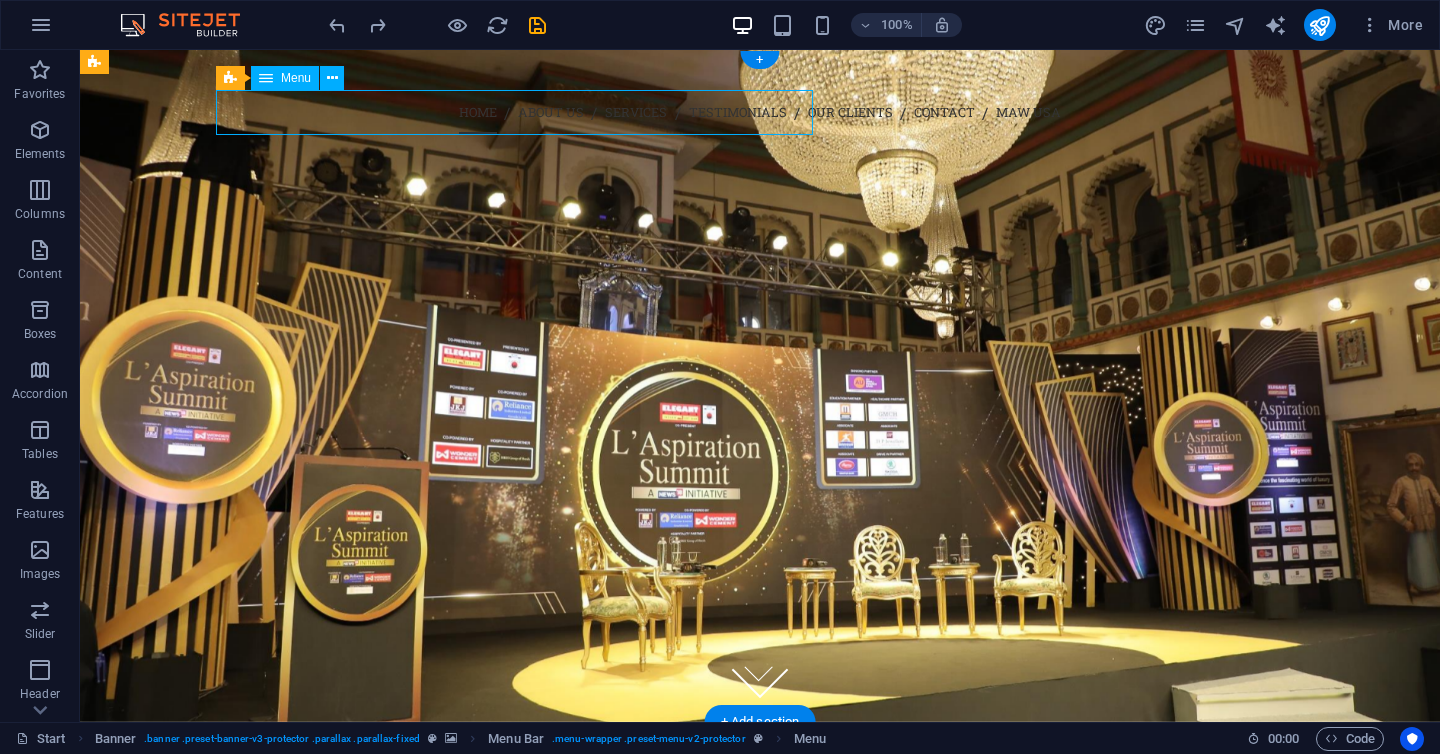click on "Home About us Services Testimonials Our Clients Contact [COUNTRY]" at bounding box center (760, 112) 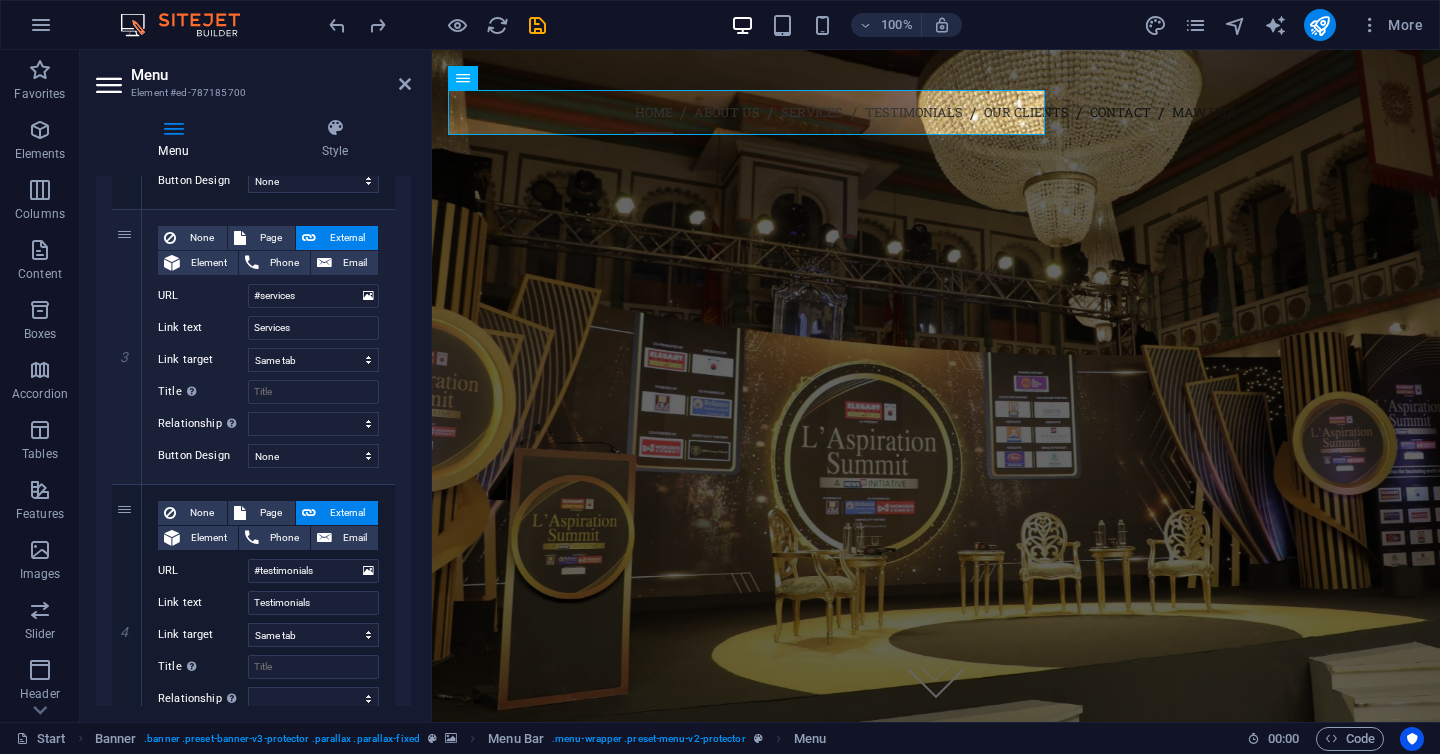 scroll, scrollTop: 698, scrollLeft: 0, axis: vertical 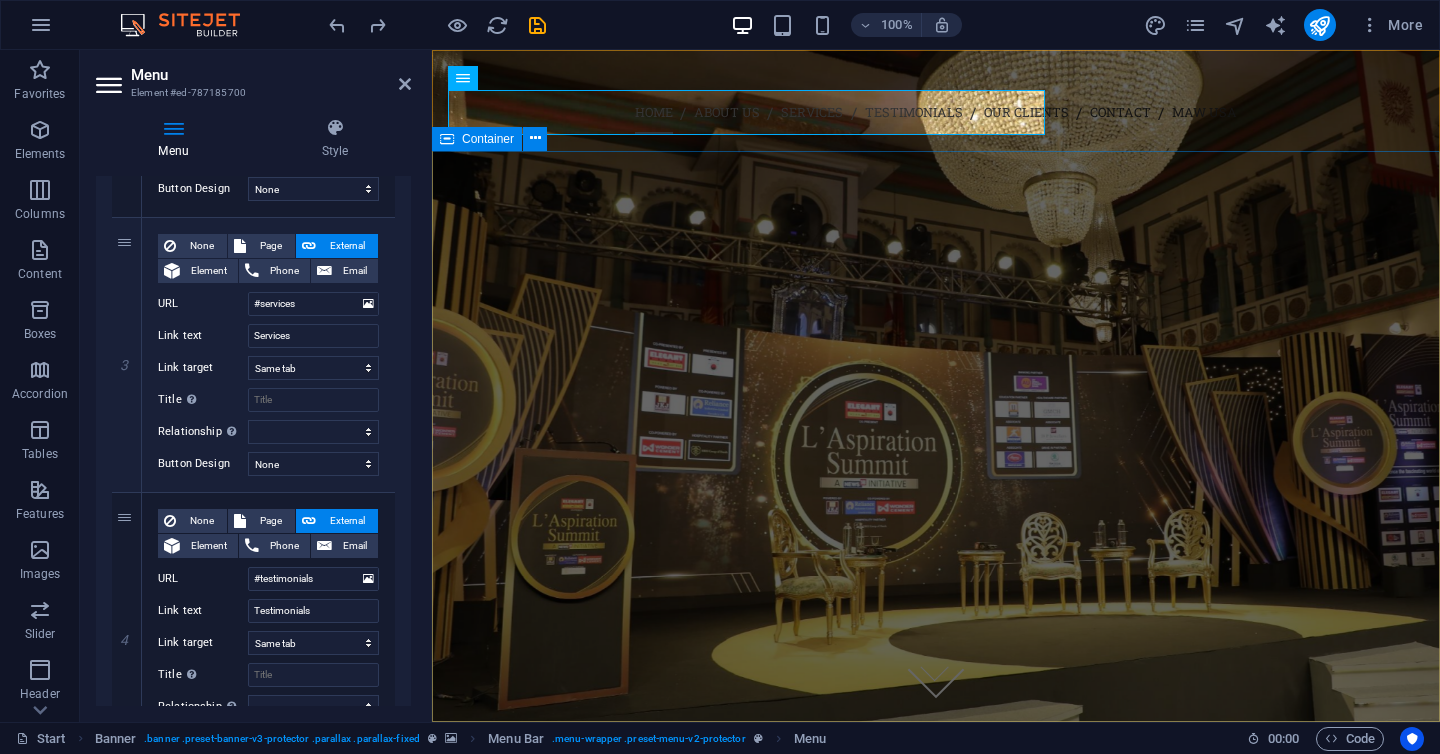 click at bounding box center (936, 523) 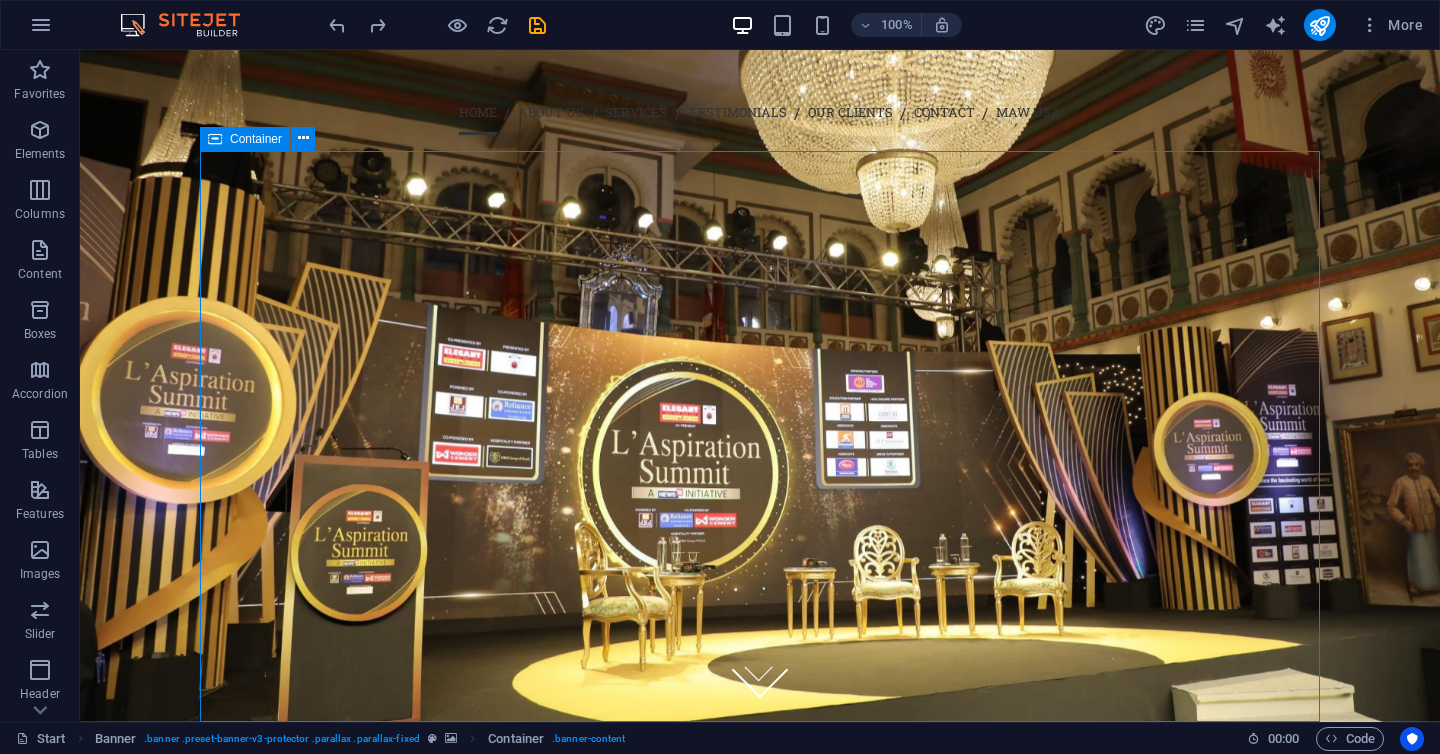 click at bounding box center [760, 523] 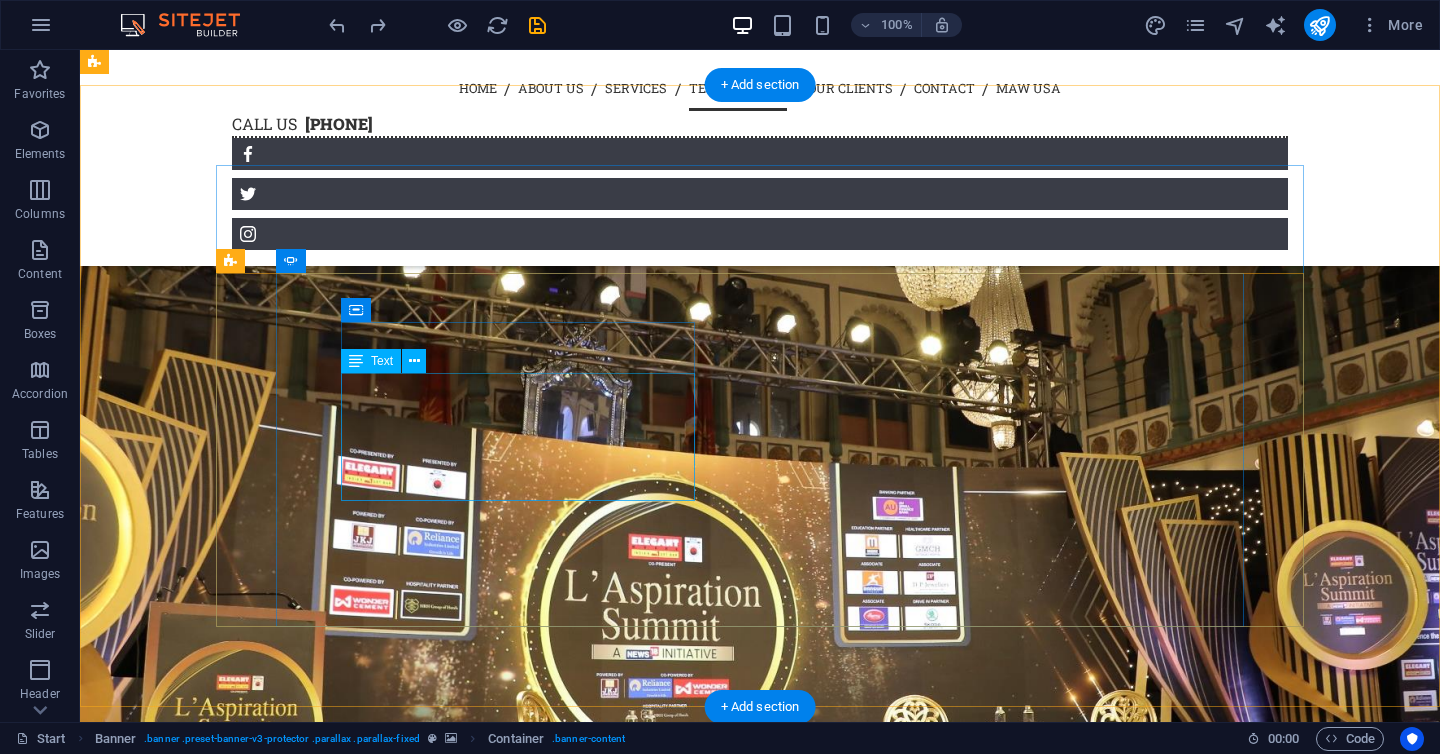 scroll, scrollTop: 3965, scrollLeft: 0, axis: vertical 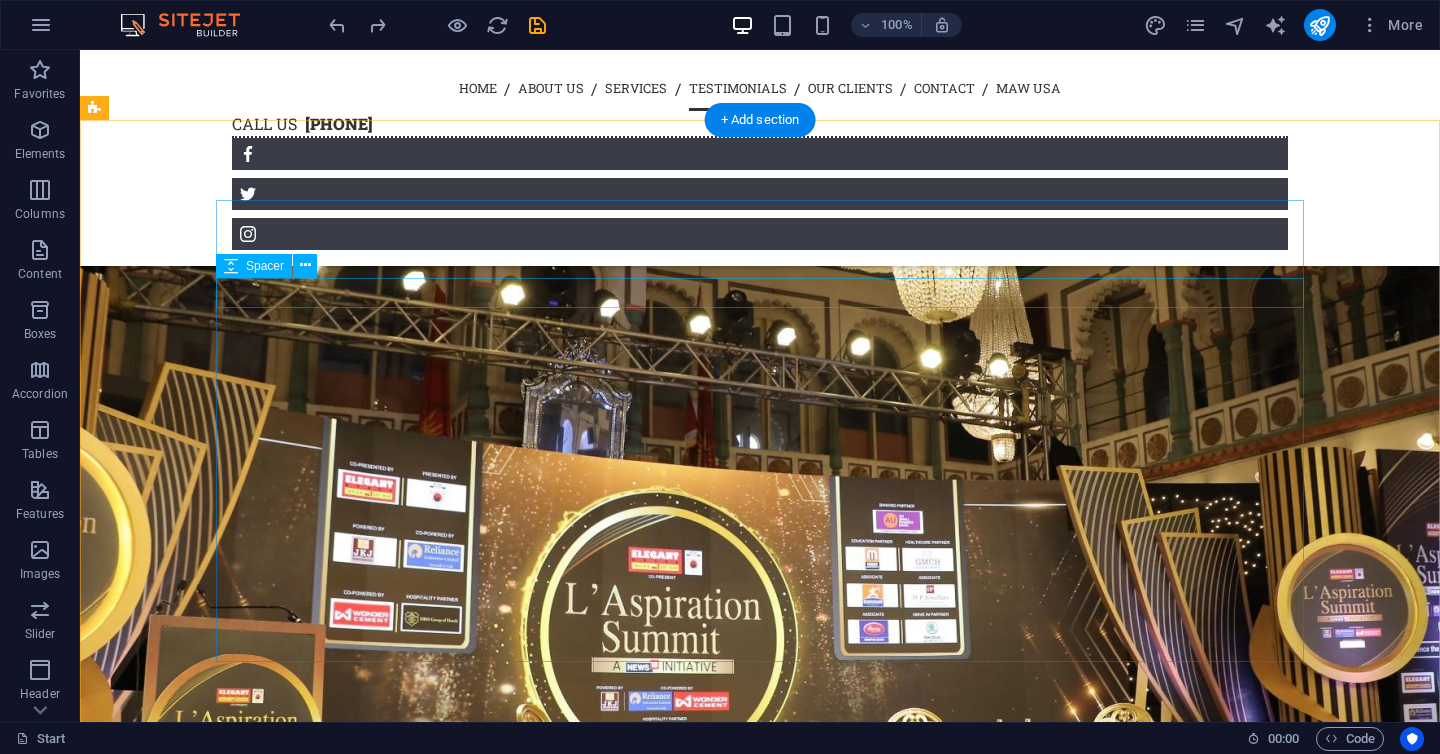 click at bounding box center (760, 7121) 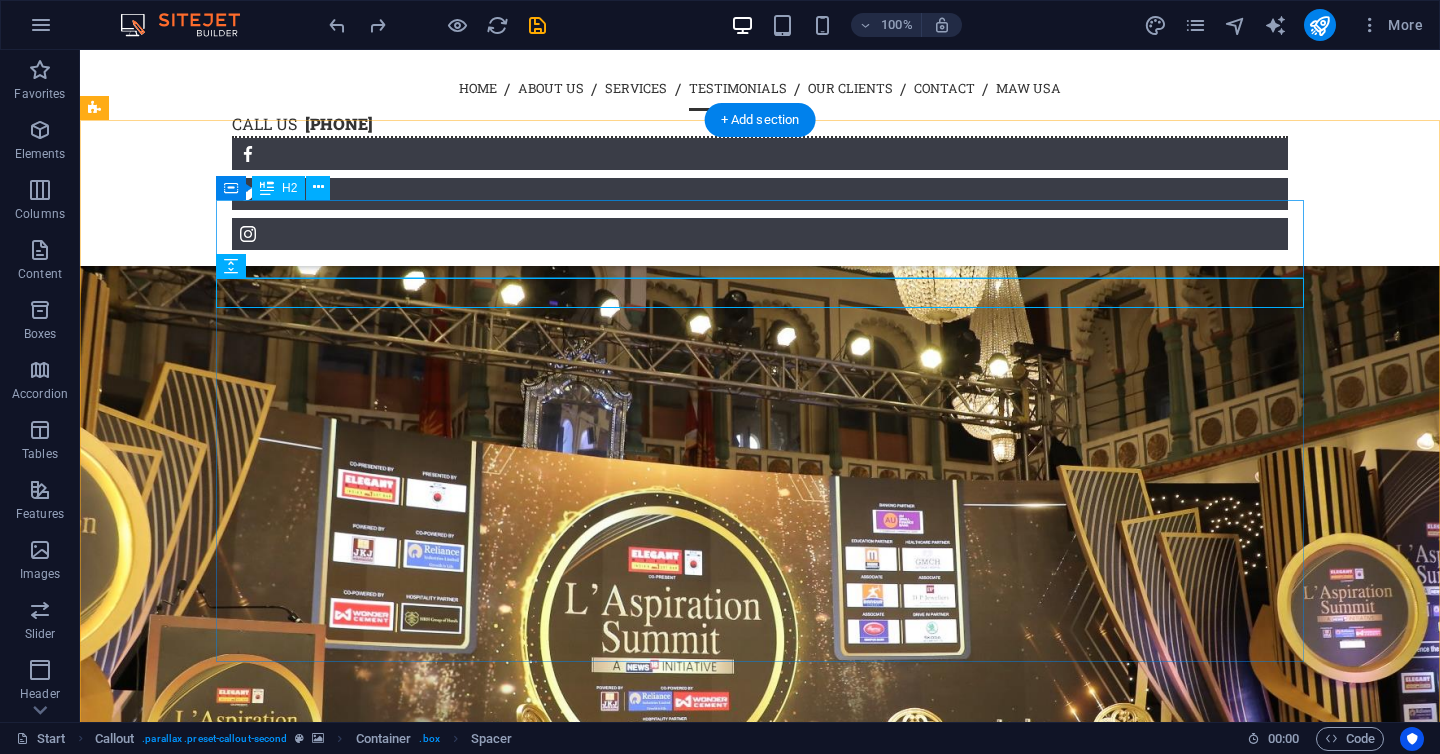 click on "What our Clients say about us" at bounding box center [760, 7067] 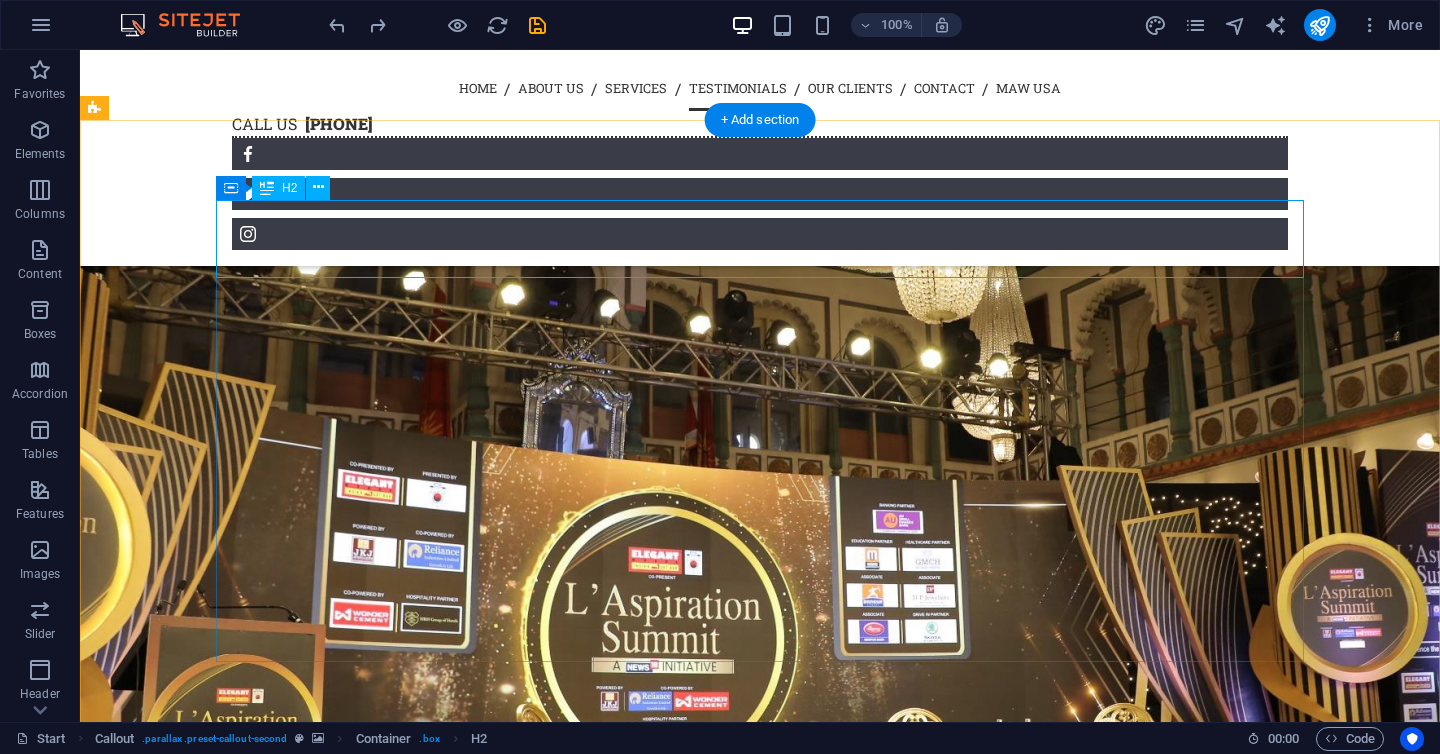 click on "What our Clients say about us" at bounding box center (760, 7067) 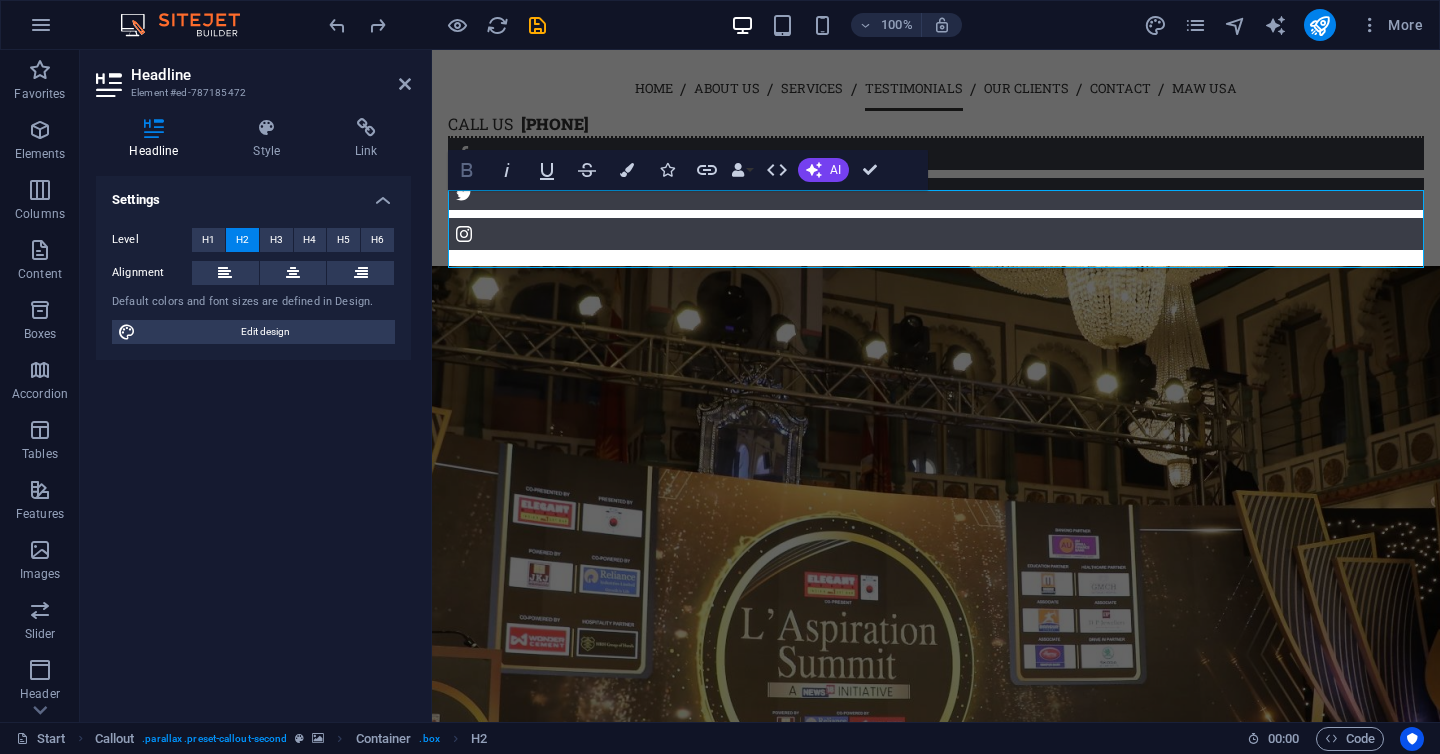 click 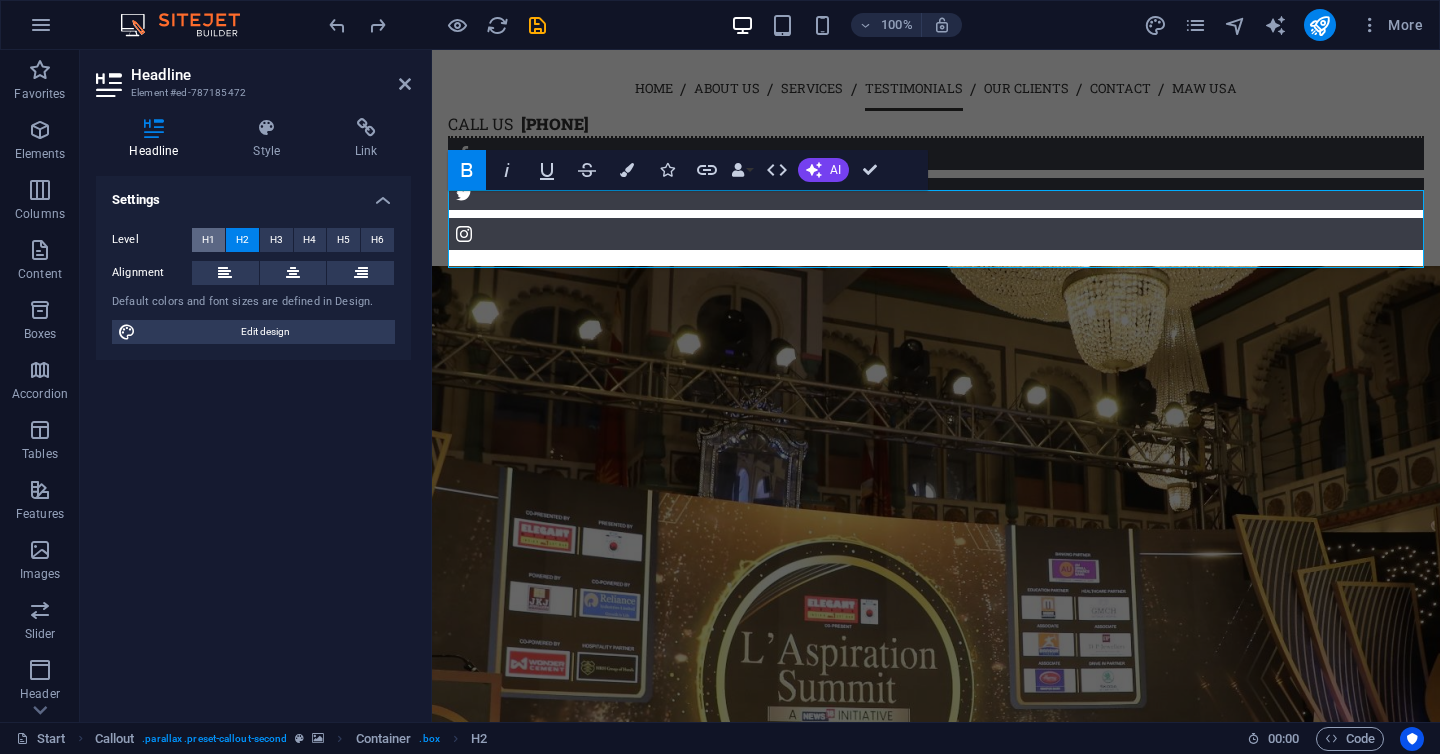 click on "H1" at bounding box center (208, 240) 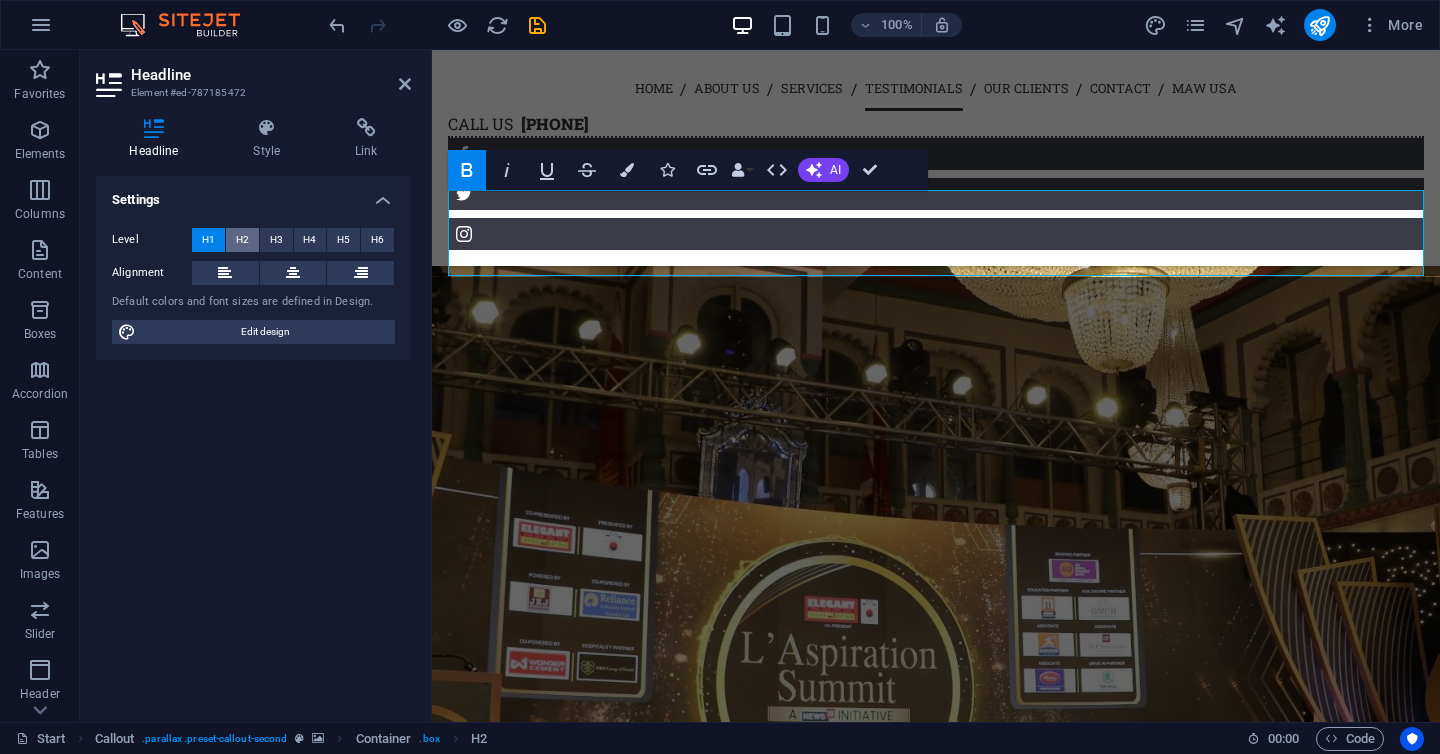 click on "H2" at bounding box center (242, 240) 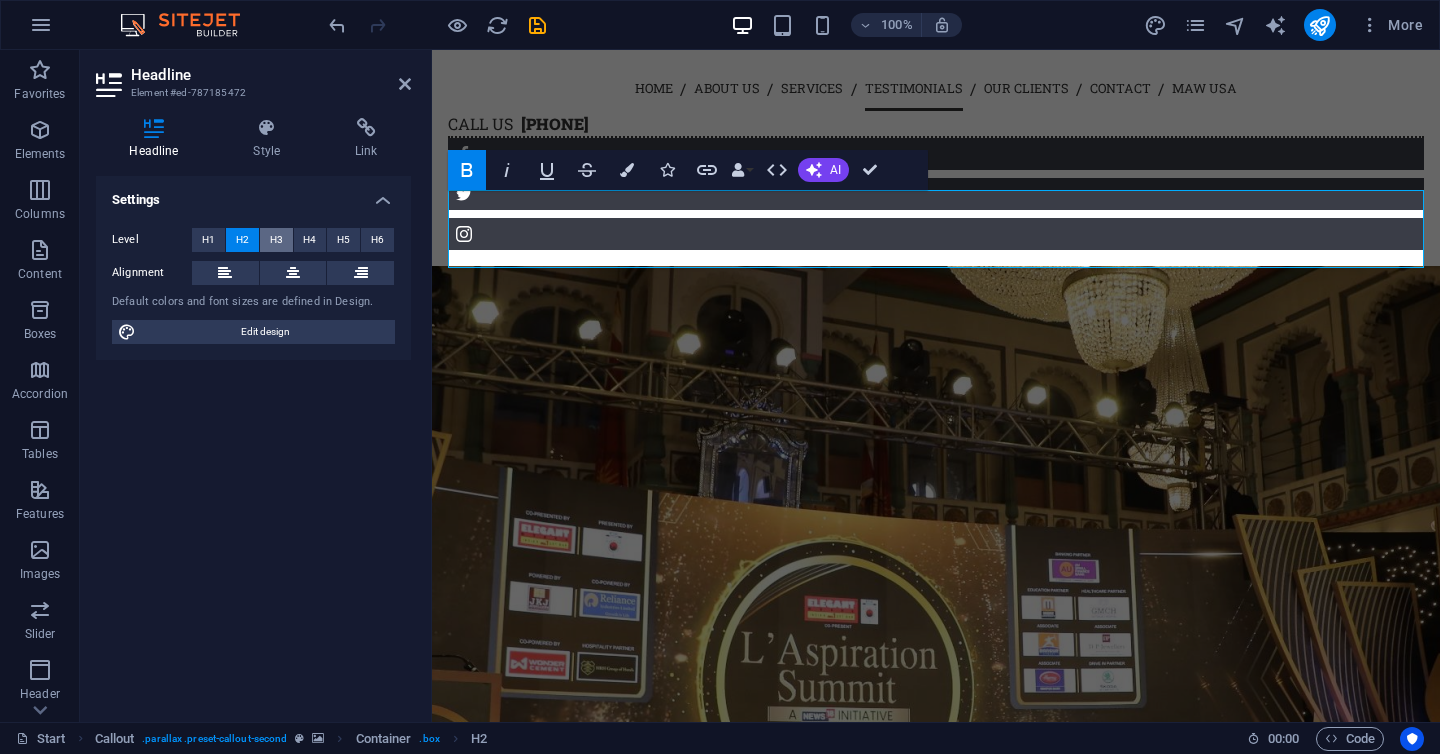 click on "H3" at bounding box center (276, 240) 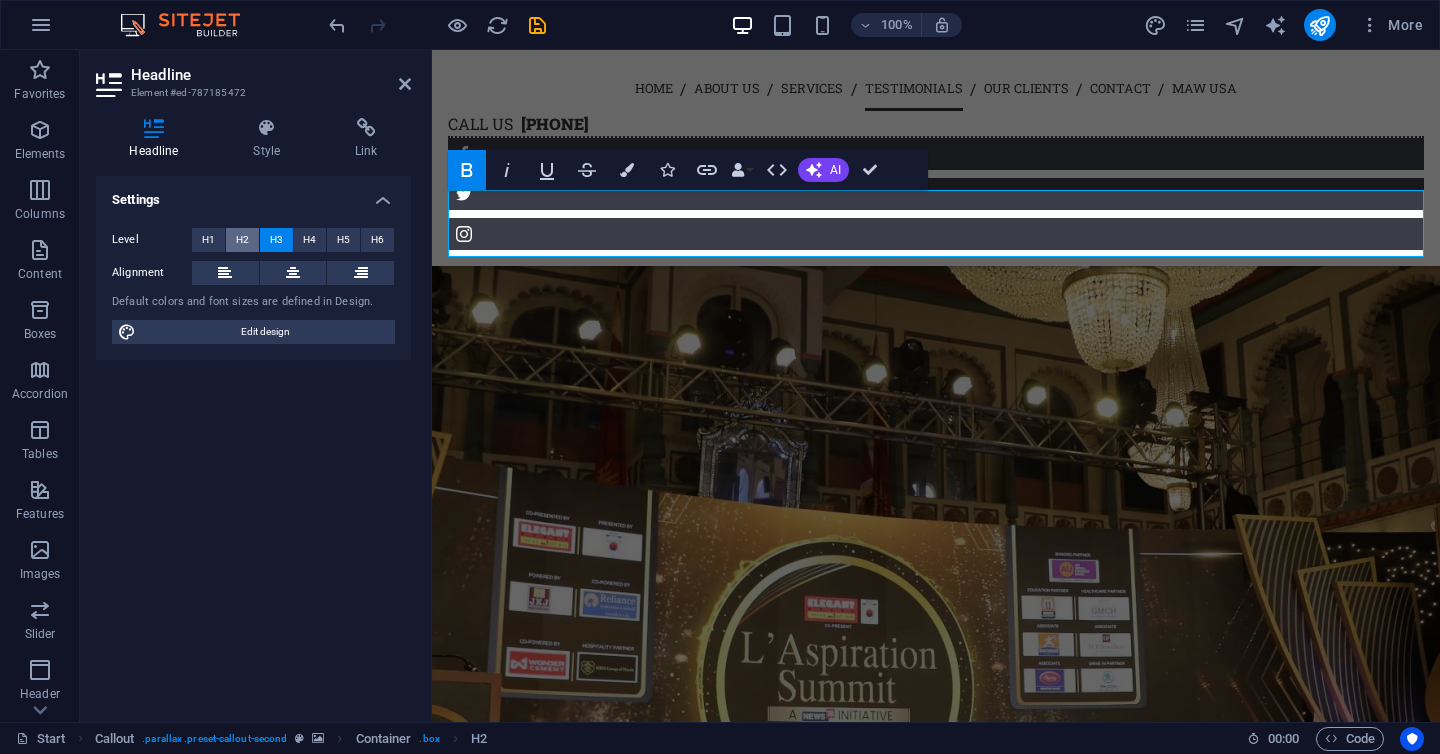click on "H2" at bounding box center [242, 240] 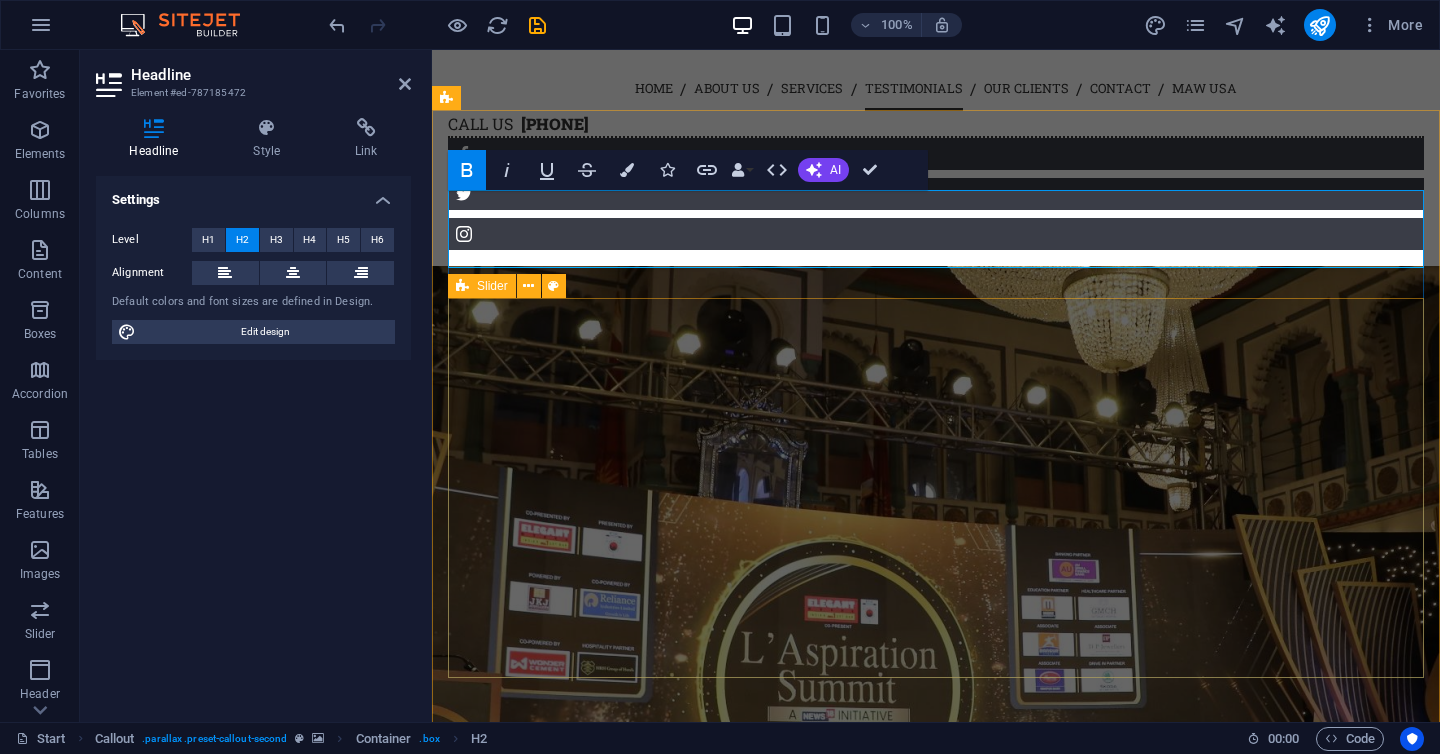 click on "⭐  [FIRST] [LAST] Founder, Brandsability | Ex-CMO, HT Media | Ex-EVP, PepsiCo Raman brings both creativity and executional excellence to the table. His ability to navigate complex requirements while ensuring top-notch production quality sets him apart. I’ve worked with him on high-stakes events and would gladly partner with him again. He’s a trustworthy and forward-thinking event professional. ⭐  [FIRST] [LAST] Network18 – Marketing, Campaign Development, Monetization Raman is a seasoned event expert with a deep understanding of global execution. We've worked on several IPs and international events together. His team consistently delivers creative, cost-effective solutions with great professionalism. A dependable partner who knows how to get things done — anywhere in the world. ⭐  [FIRST] [LAST] Brand & Growth Marketing Leader – CPG, Beauty, Healthcare ⭐  [FIRST] [LAST] Amazon Development Centre India P Ltd. ⭐  [FIRST] [LAST] Founder, Brandsability | Ex-CMO, HT Media | Ex-EVP, PepsiCo ⭐  ⭐" at bounding box center (936, 8663) 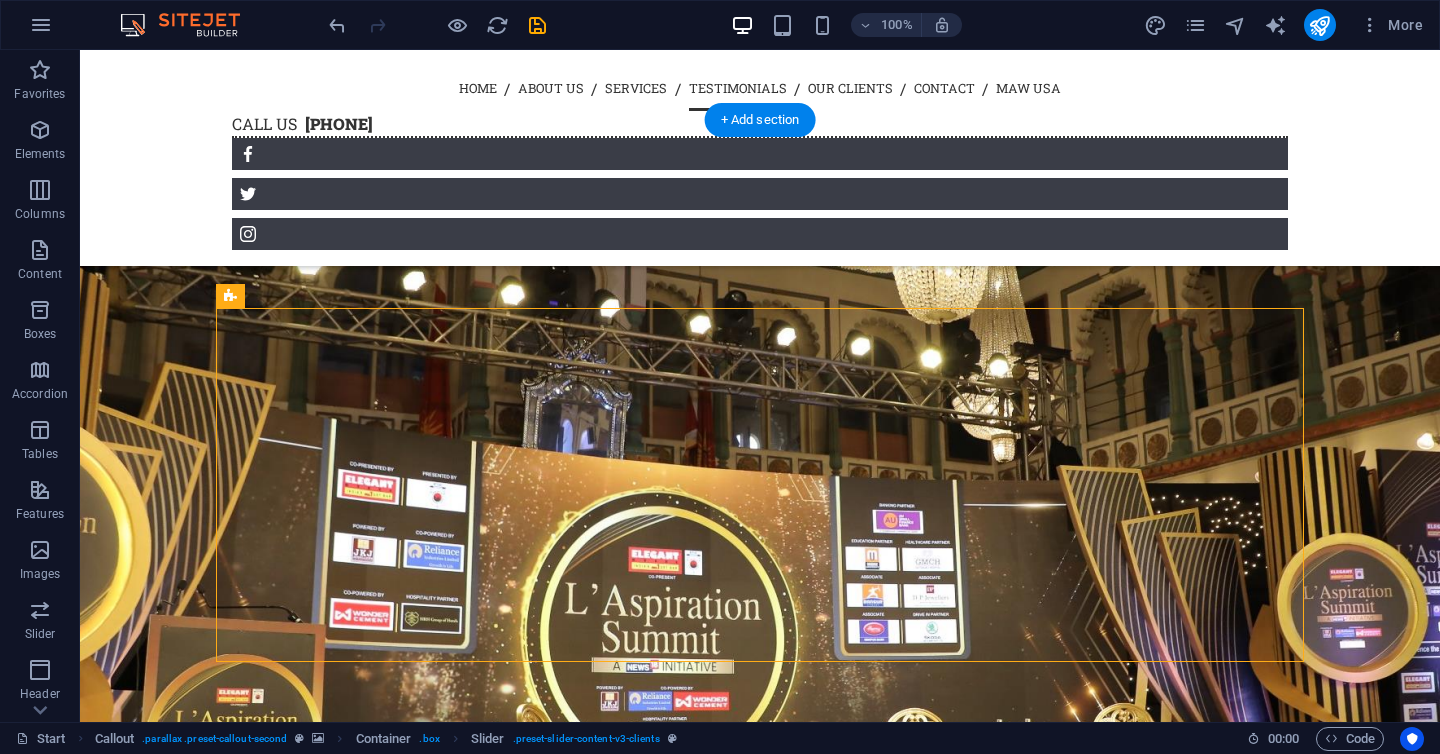click at bounding box center (760, 6618) 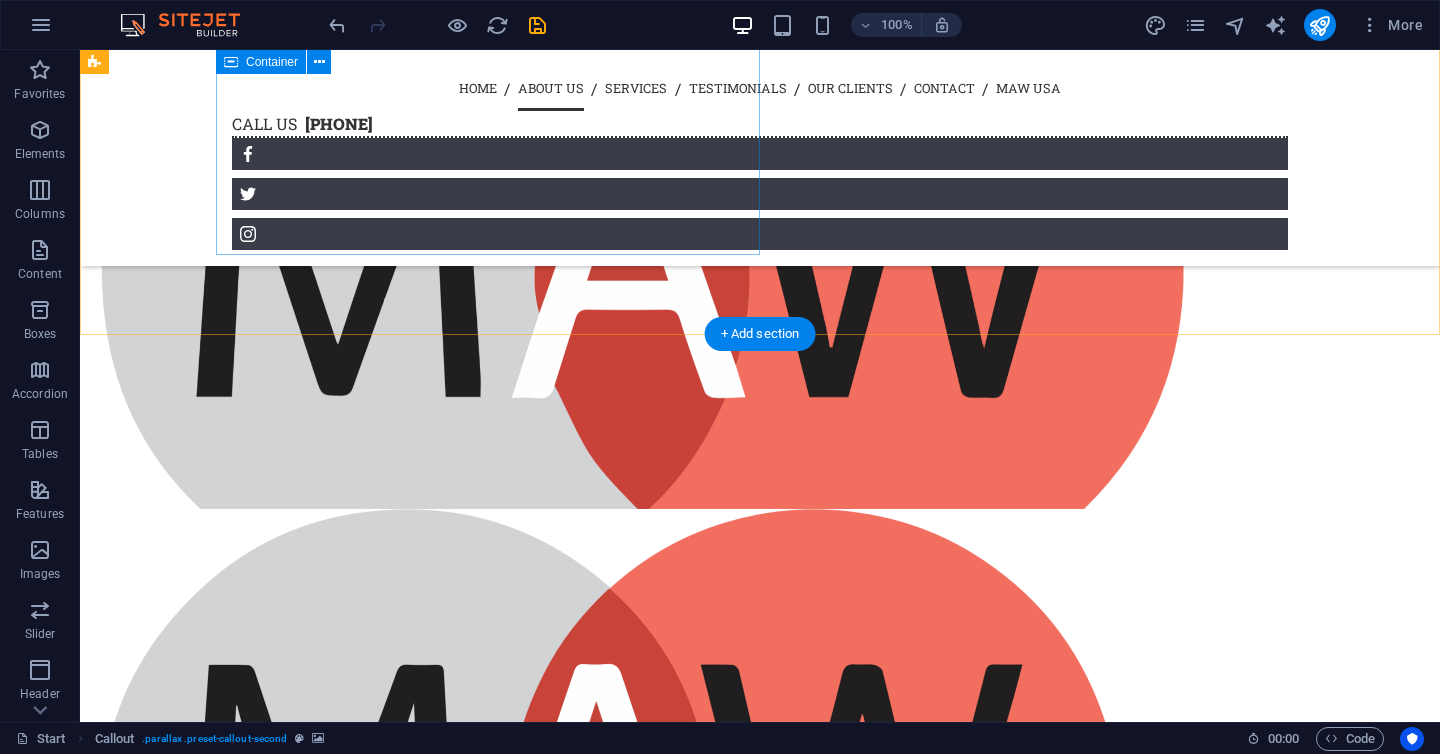 scroll, scrollTop: 2651, scrollLeft: 0, axis: vertical 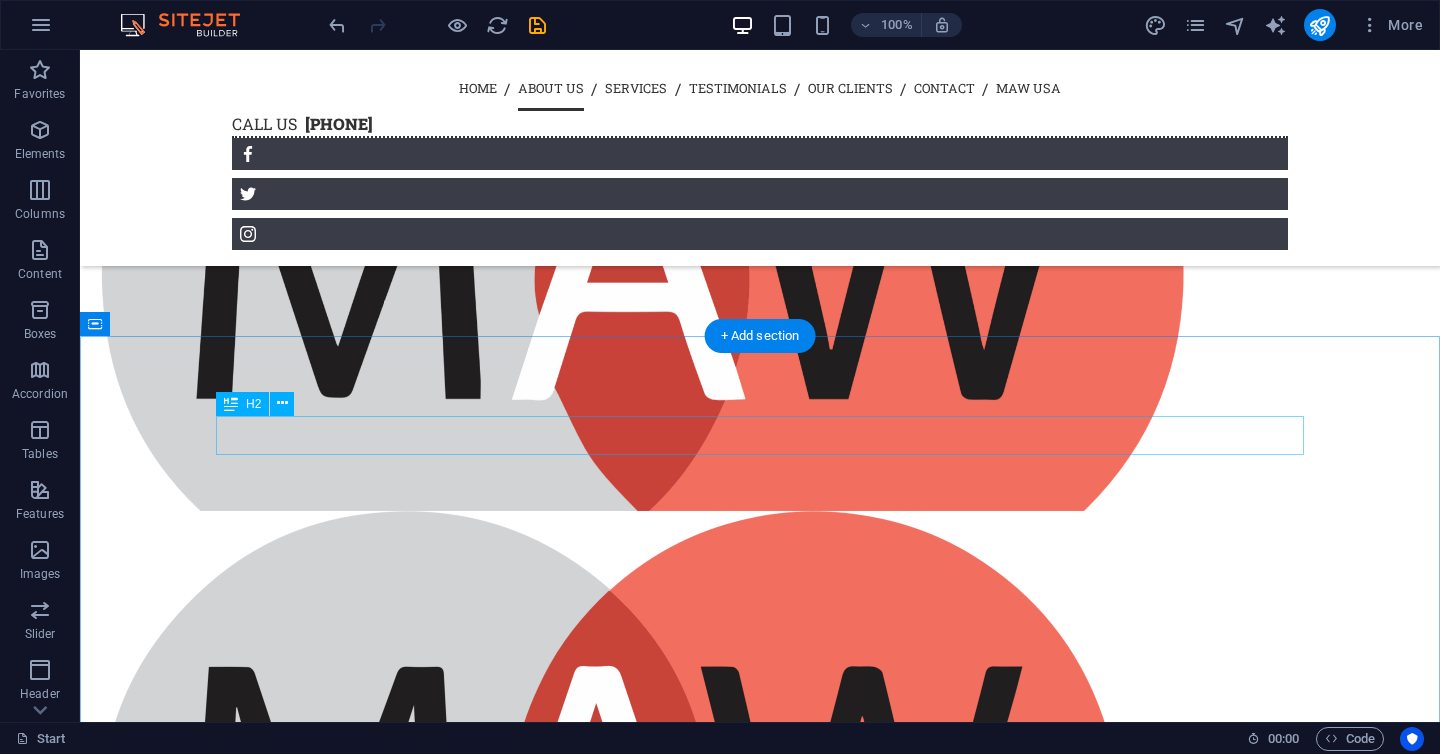 click on "Services" at bounding box center (760, 2487) 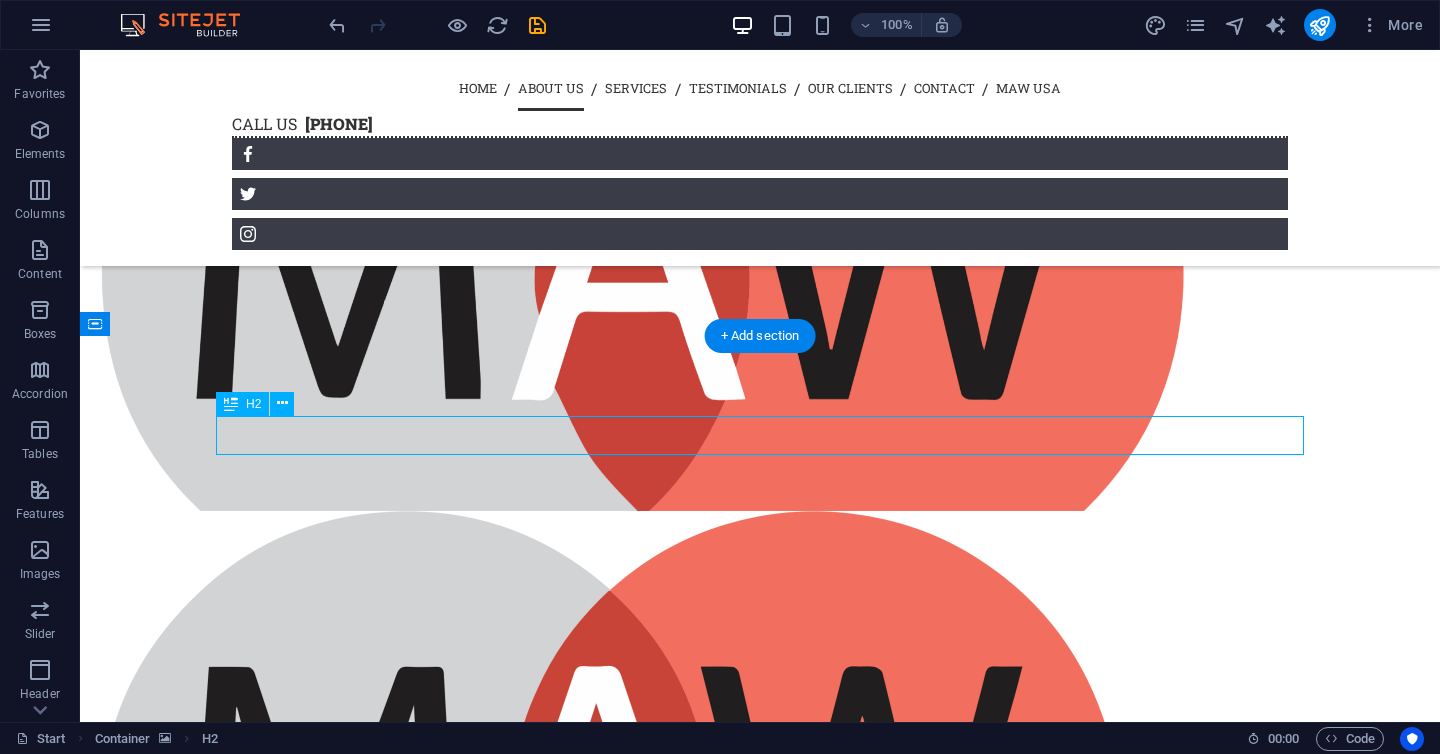 click on "Services" at bounding box center (760, 2487) 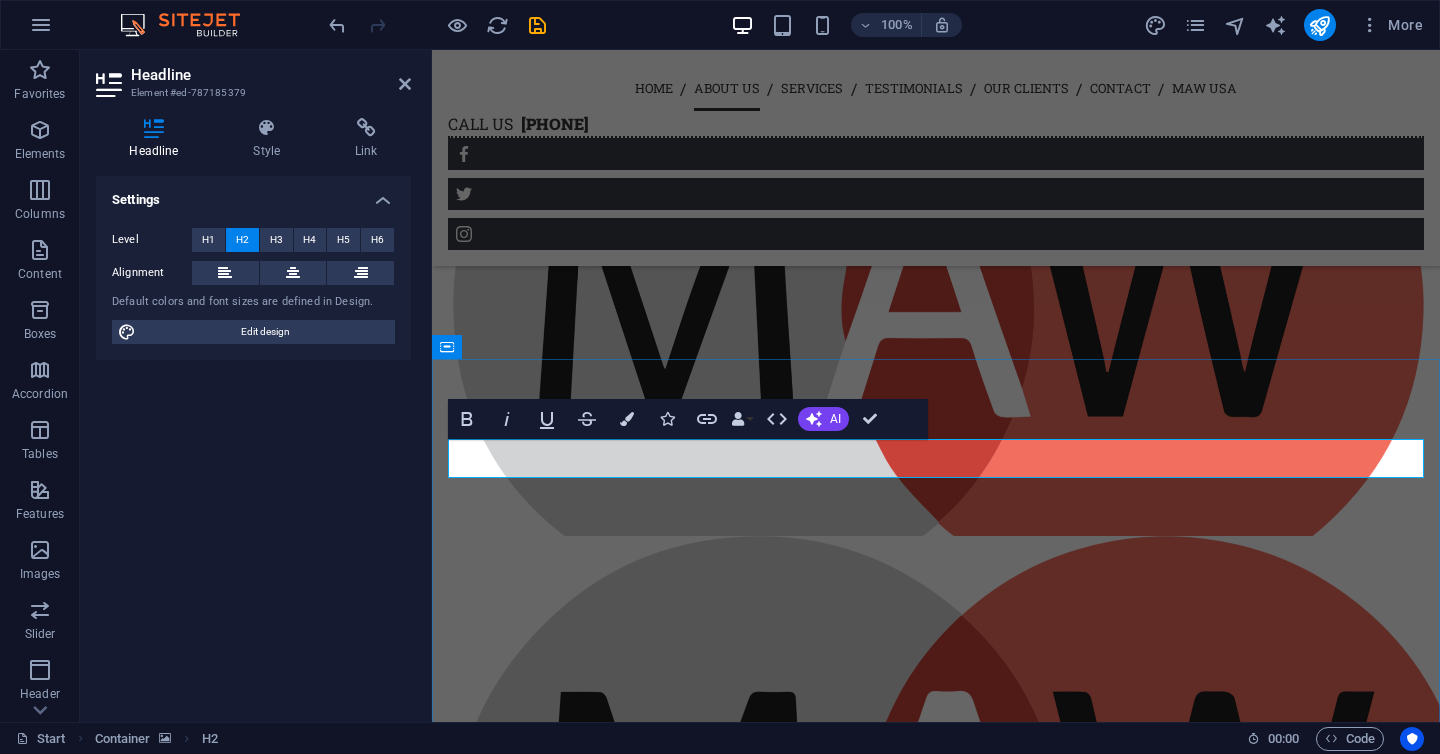 scroll, scrollTop: 2618, scrollLeft: 0, axis: vertical 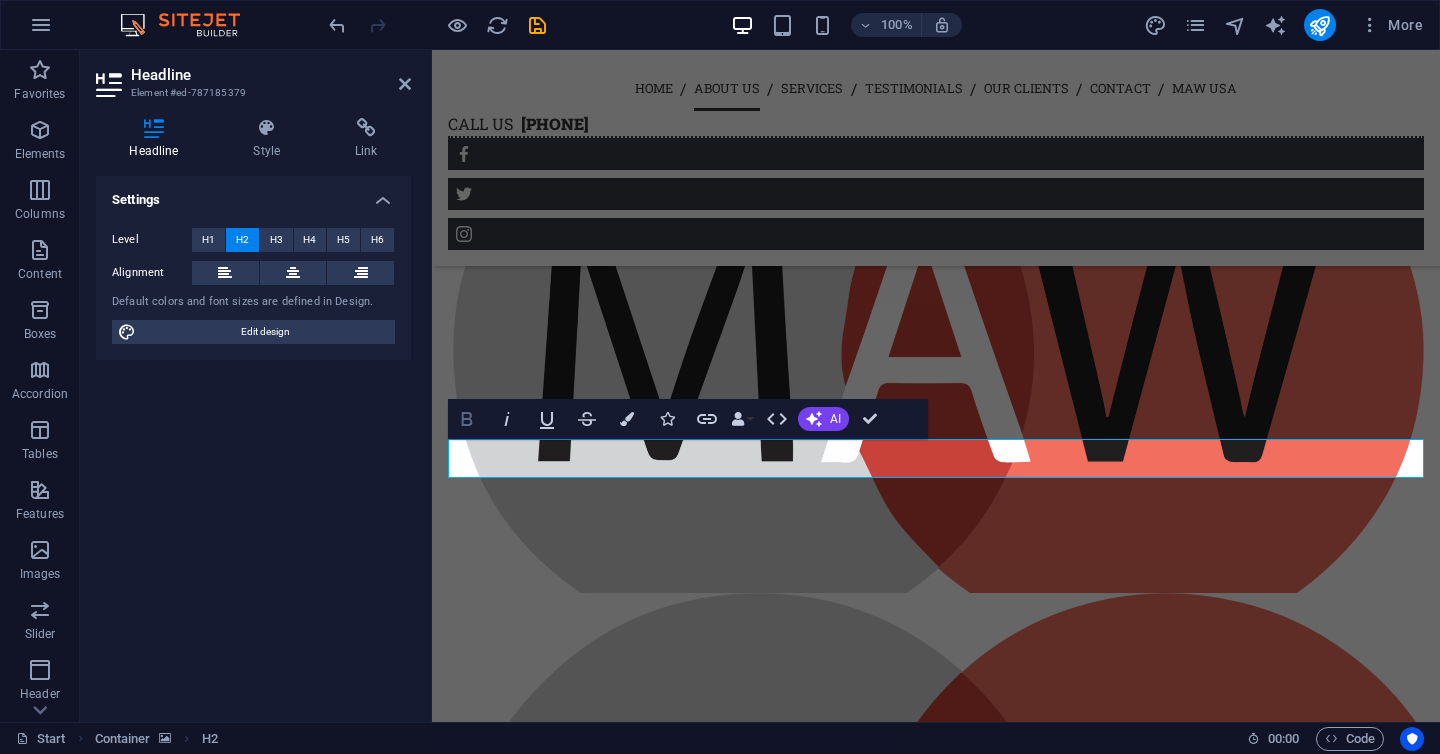 click 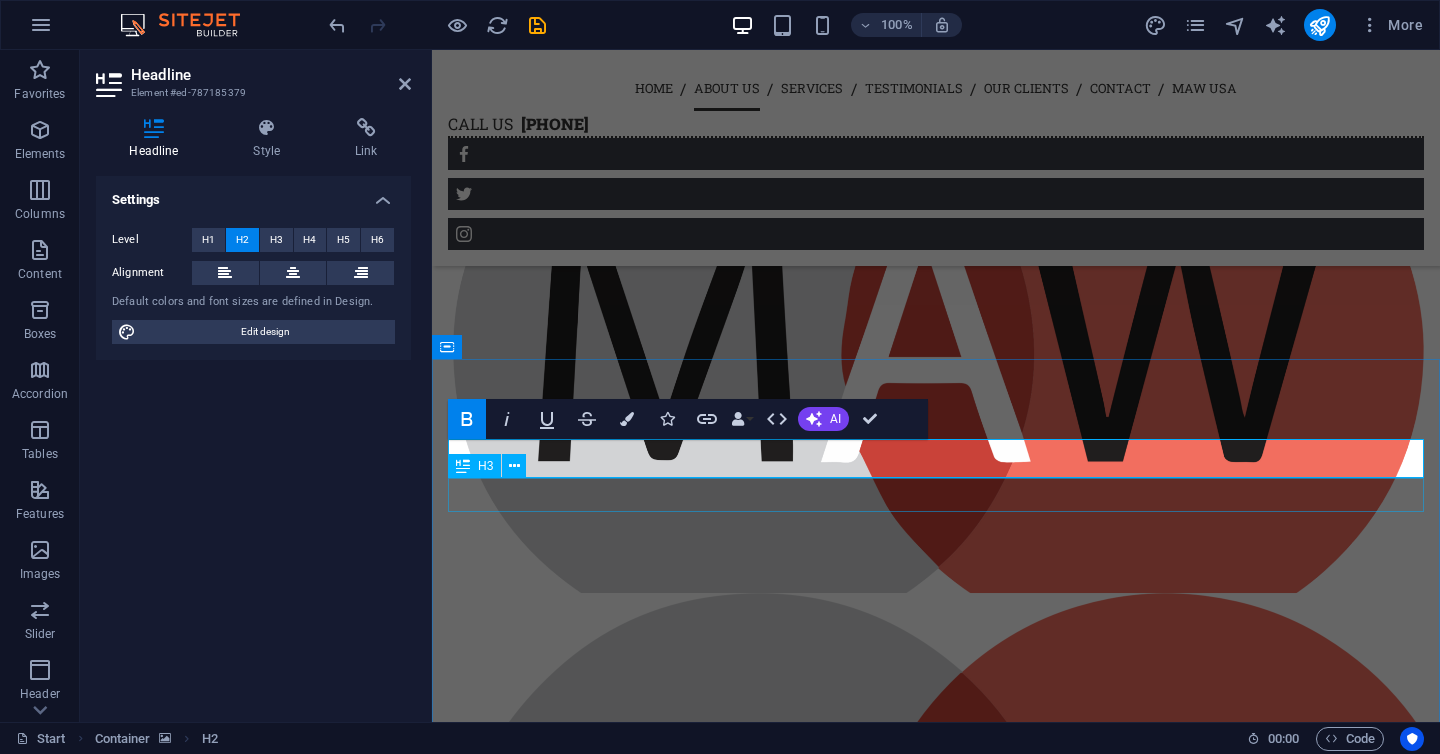 click on "We care about your Protection" at bounding box center (936, 2606) 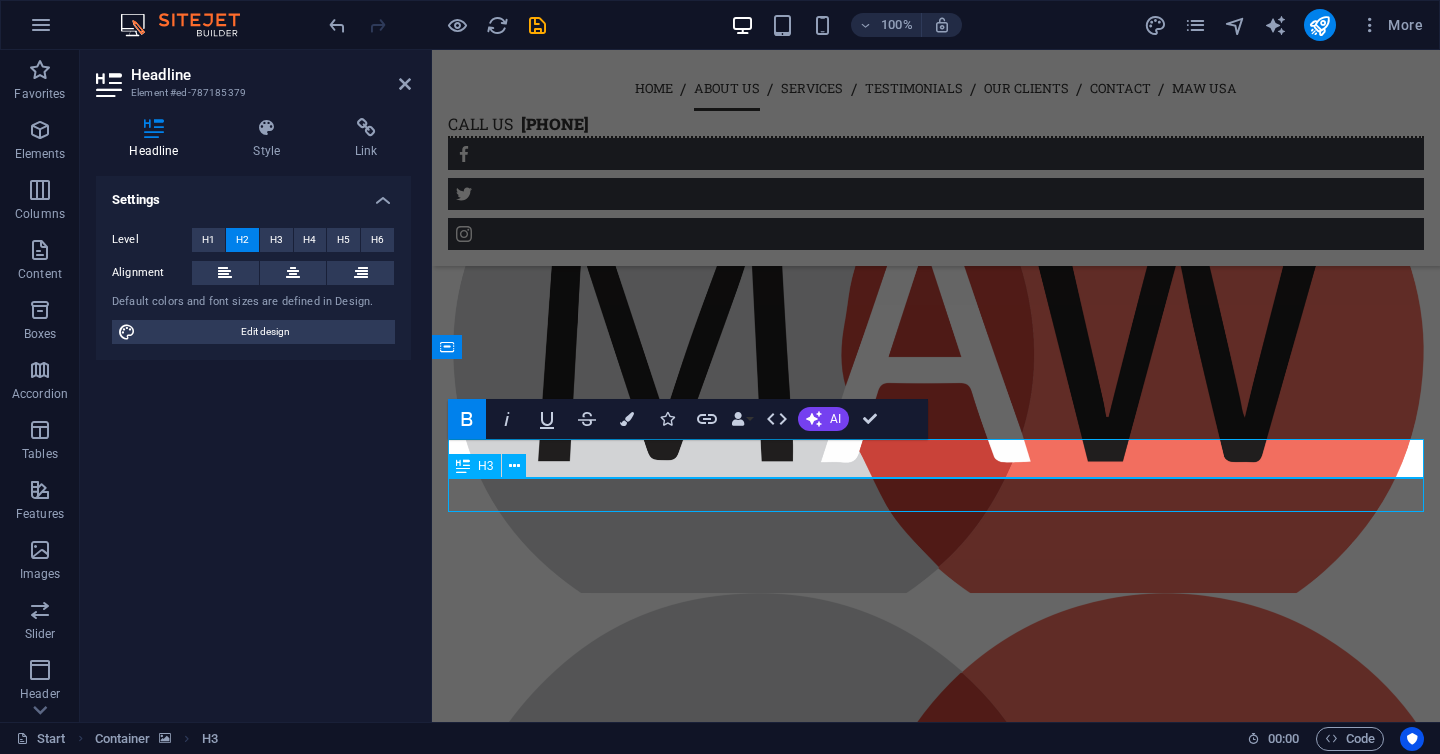 click on "We care about your Protection" at bounding box center [936, 2606] 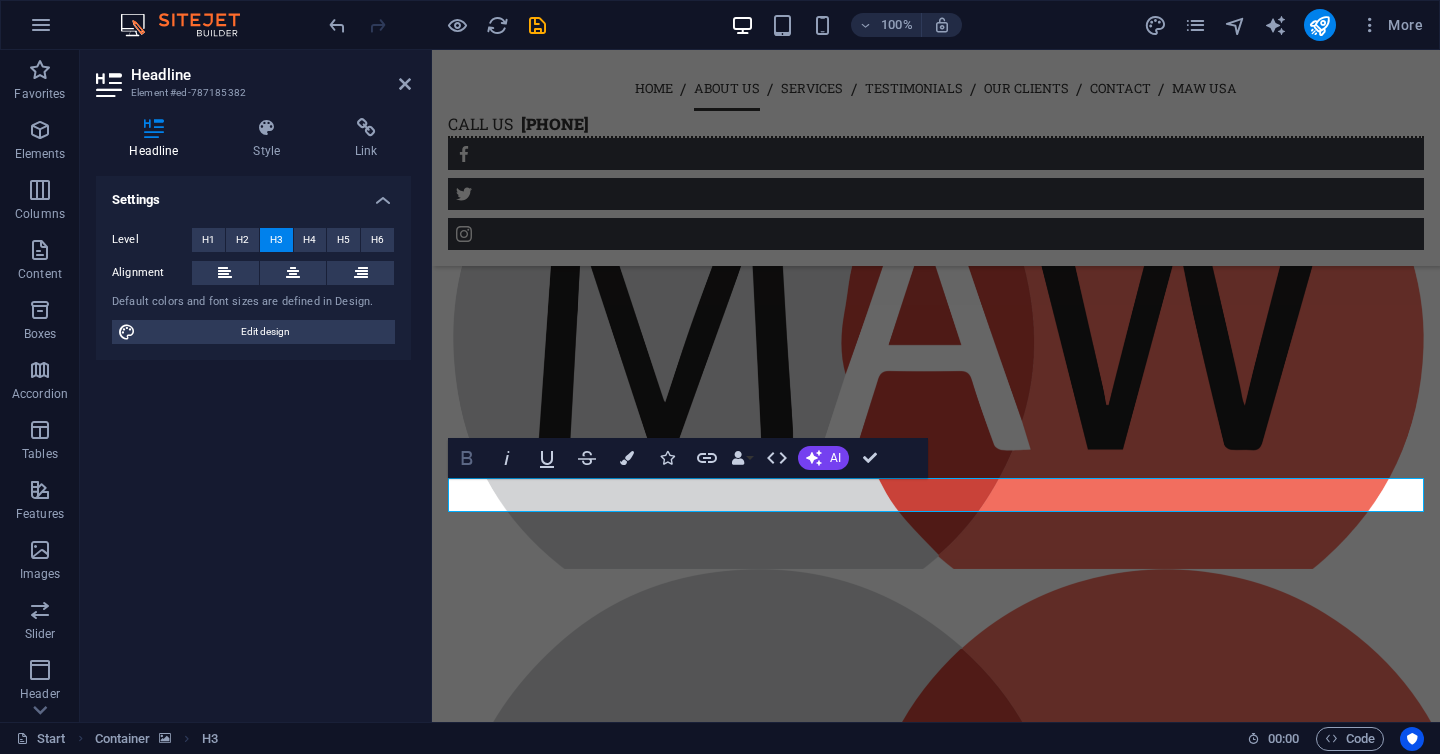 click on "Bold" at bounding box center (467, 458) 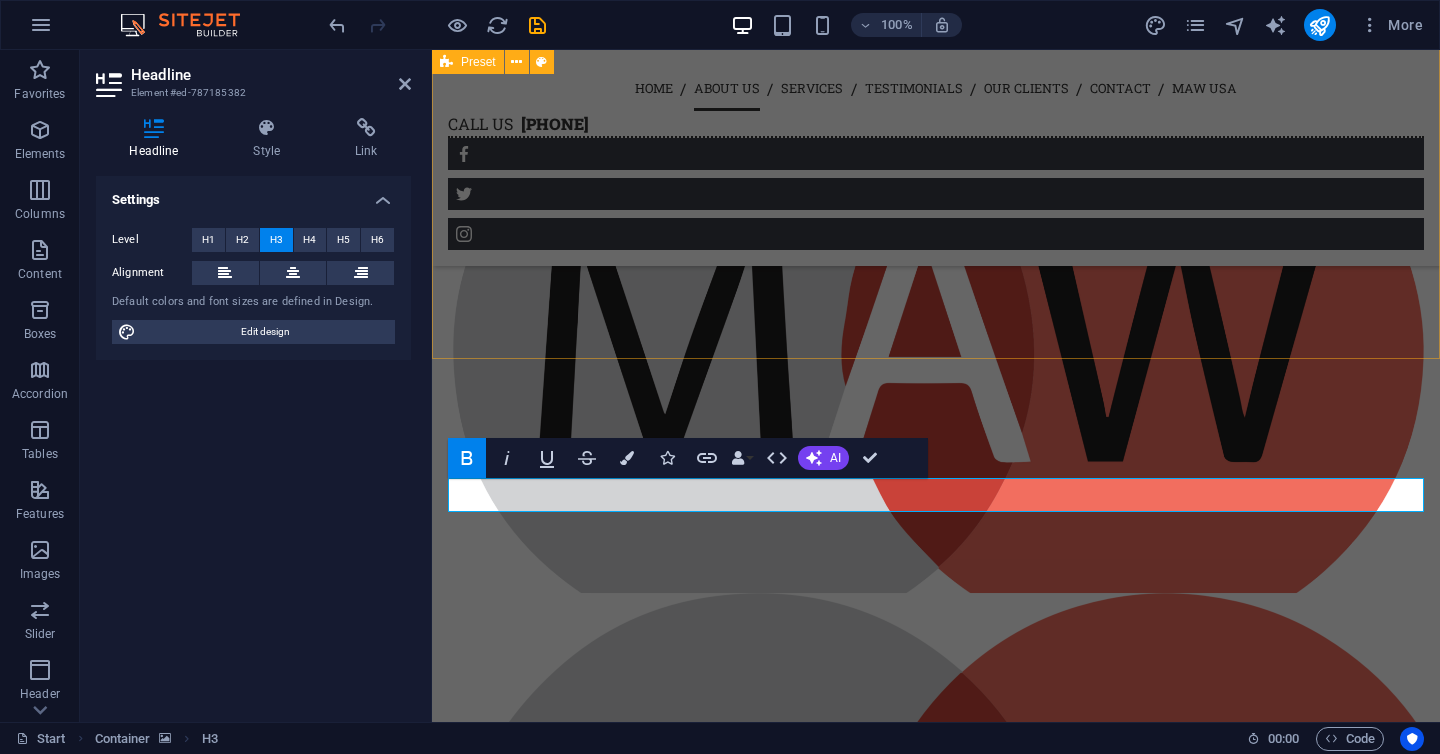 click on "O U R  P H I L O S O P H Y We strive to make everything truly special for you. A good communicator understands the bigger picture and delivers messages clearly and impactfully — creating a lasting impression. By deeply understanding our clients' needs, we bring their unique vision to life — whether it’s for a private celebration or a corporate event. Our core values are creativity, innovation, determination, focus, and style. We believe in your dreams — and we turn them into reality." at bounding box center [936, 598] 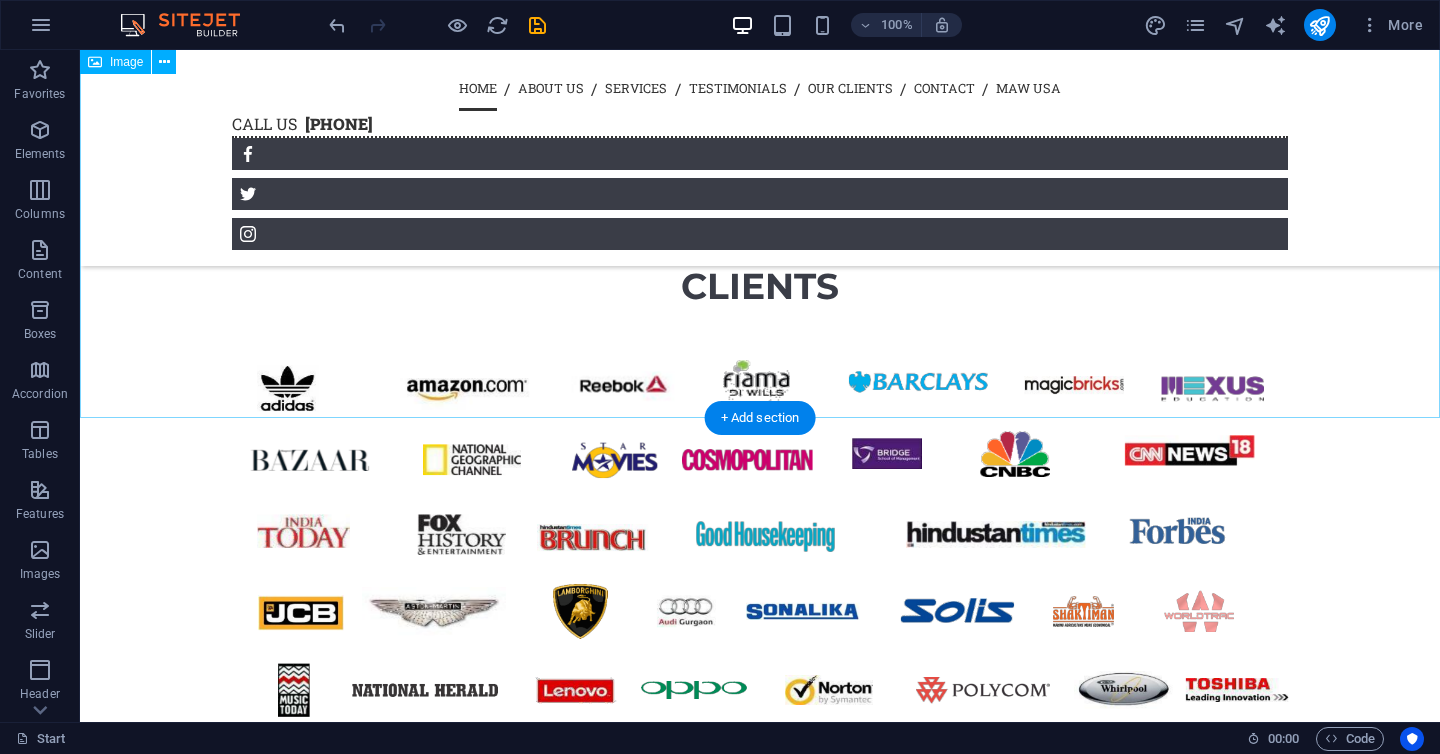 scroll, scrollTop: 879, scrollLeft: 0, axis: vertical 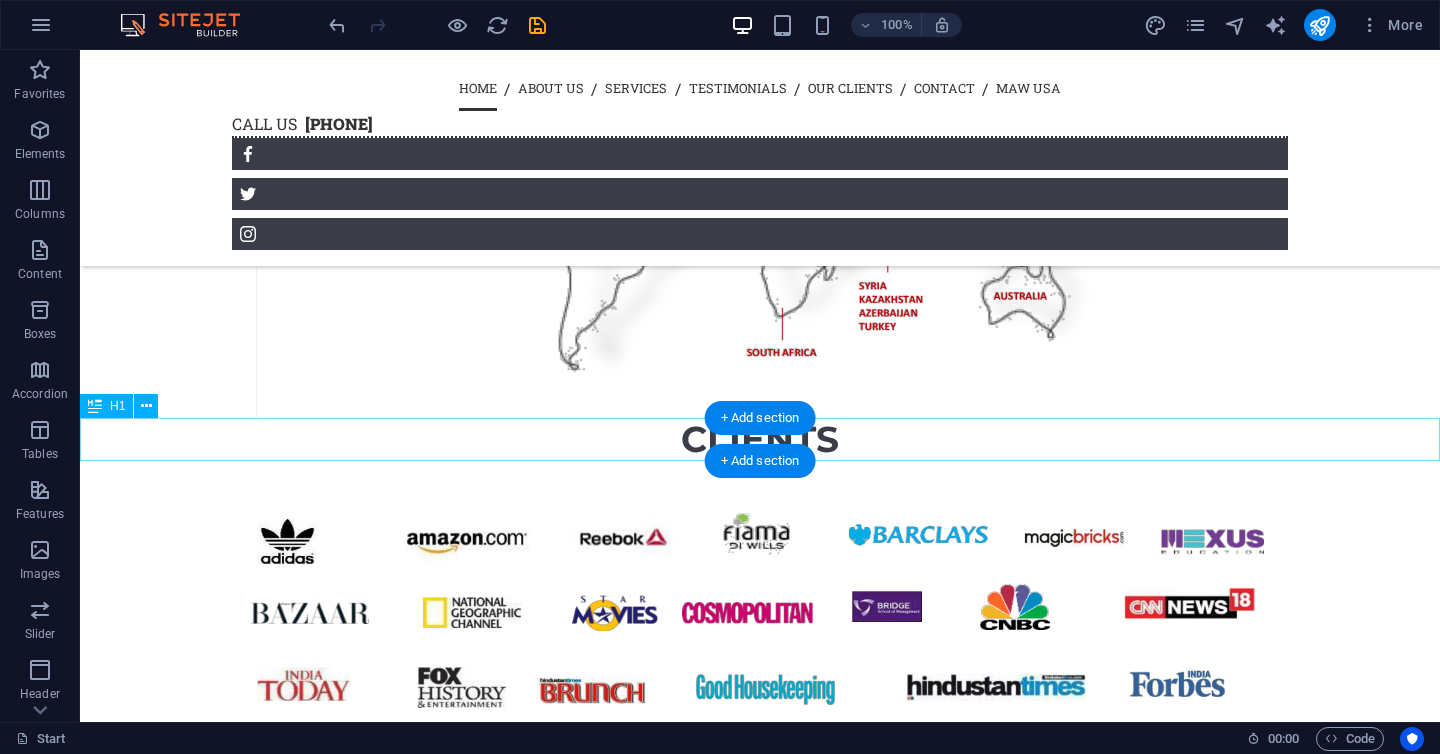 click on "CLIENTS" at bounding box center (760, 439) 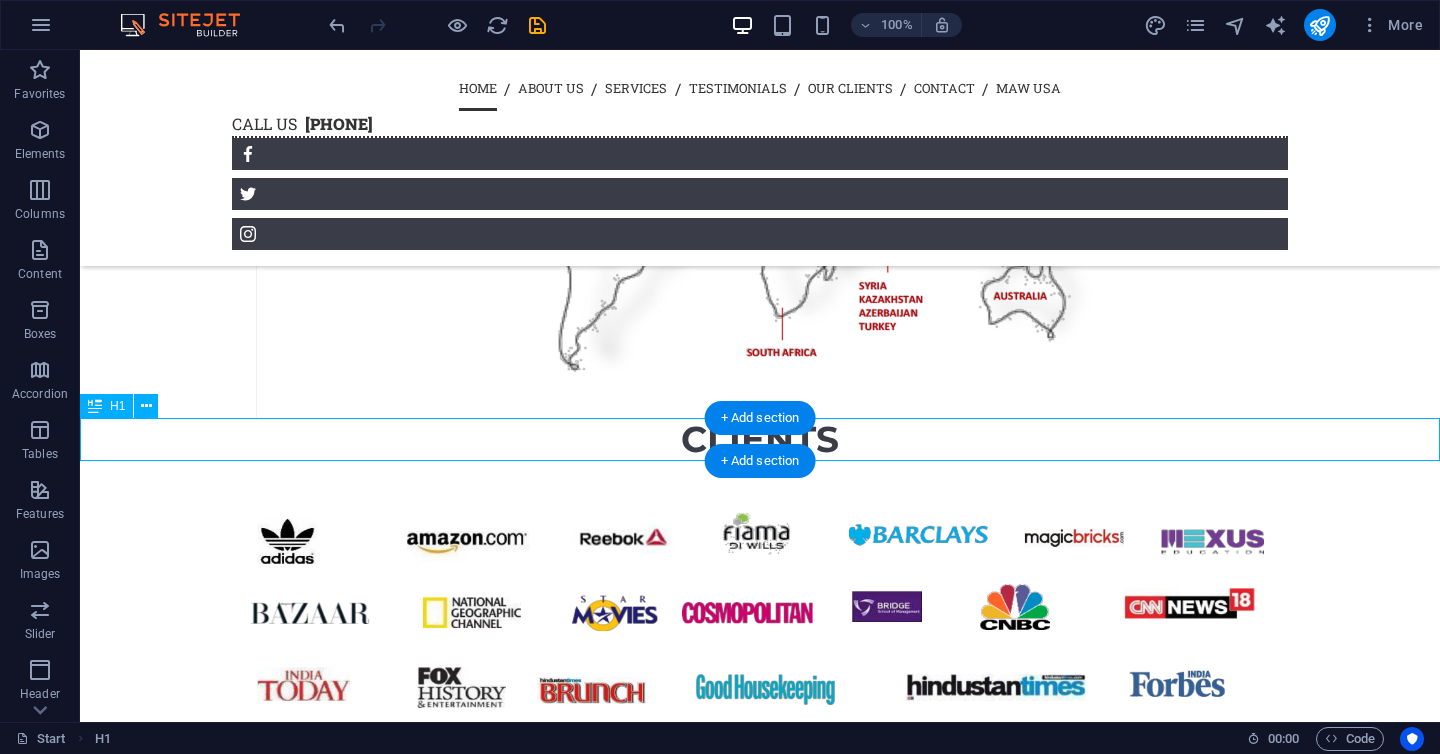 click on "CLIENTS" at bounding box center [760, 439] 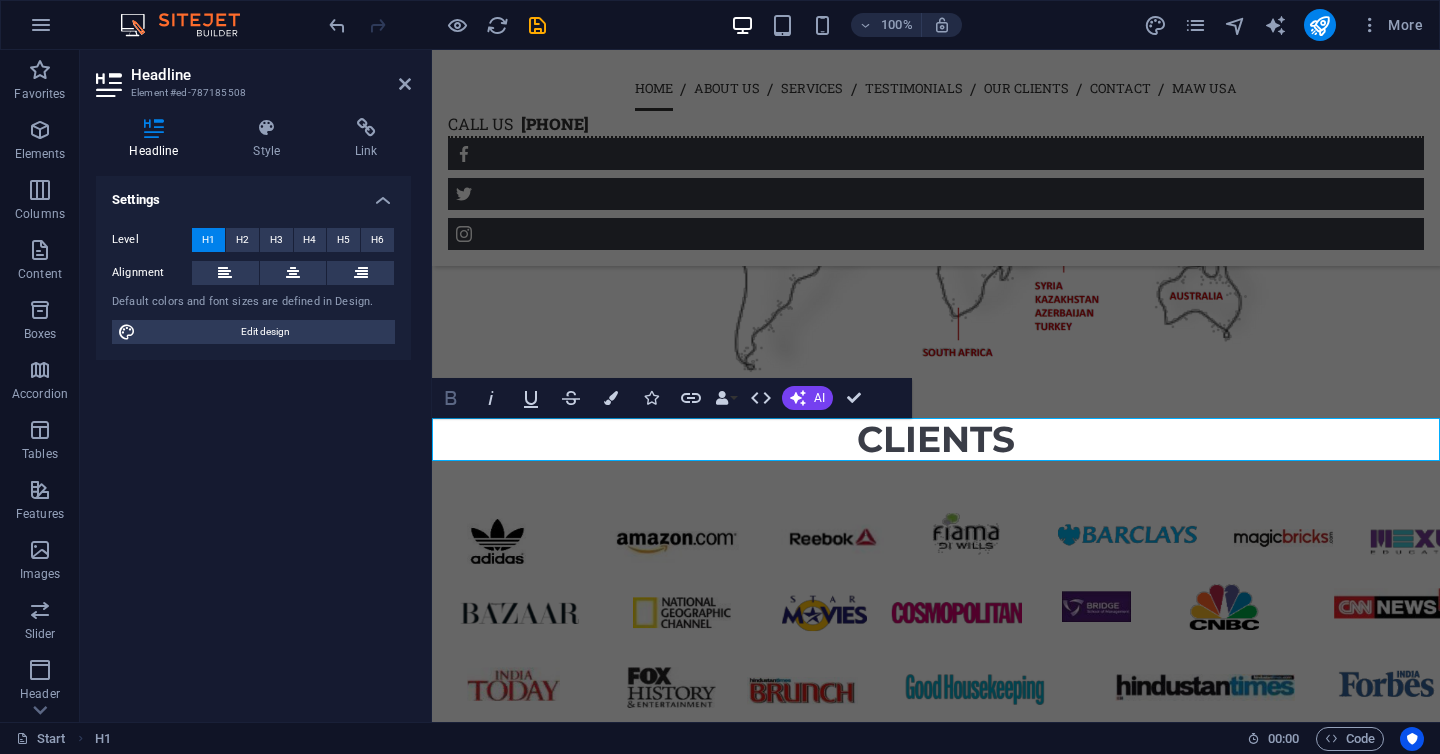 click 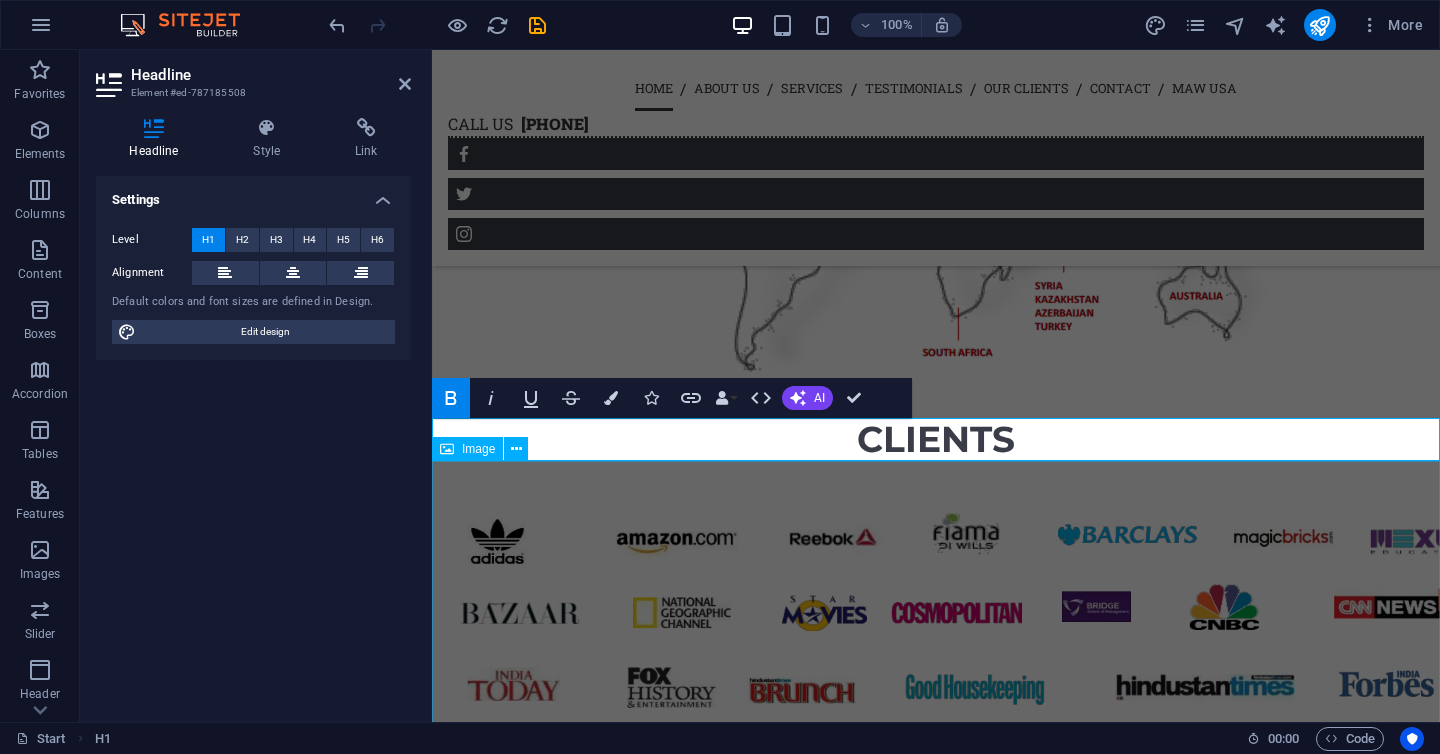 click at bounding box center (936, 726) 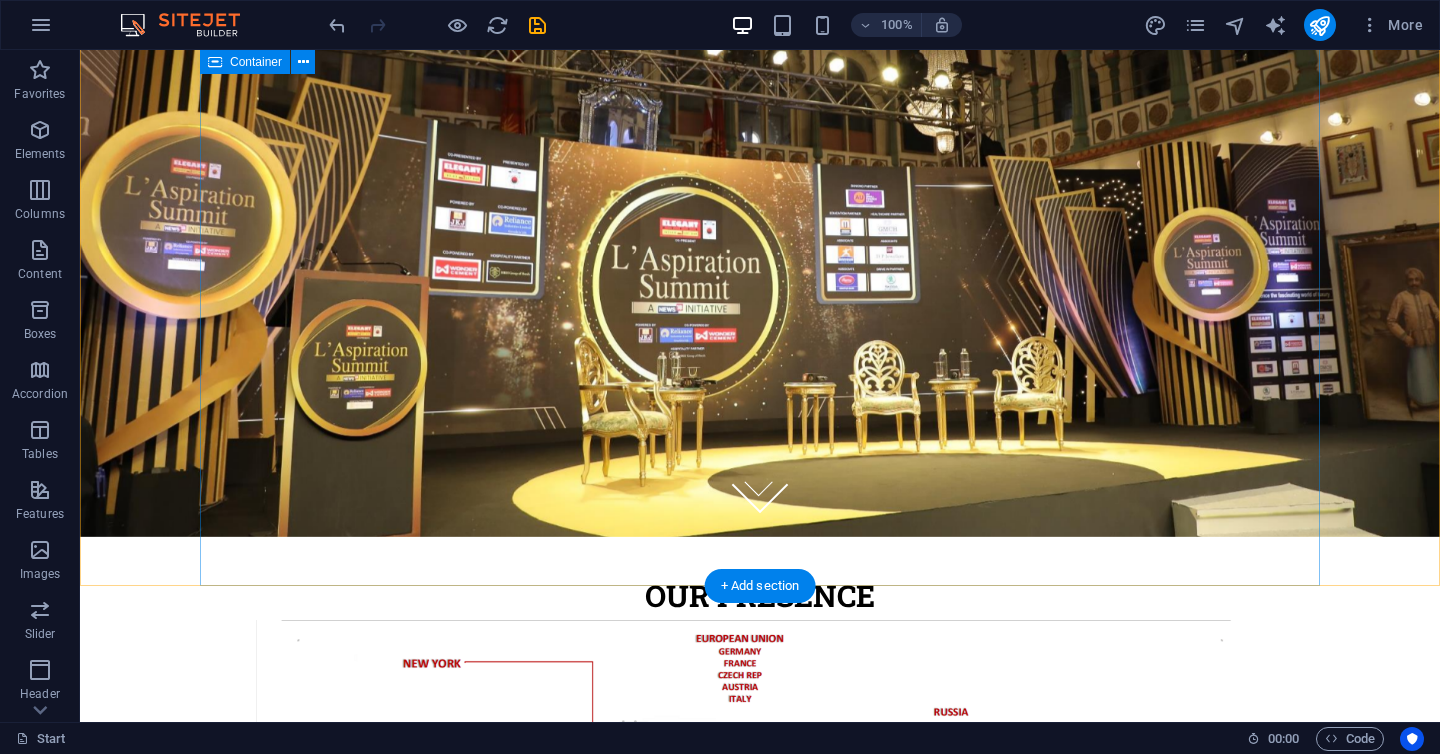 scroll, scrollTop: 250, scrollLeft: 0, axis: vertical 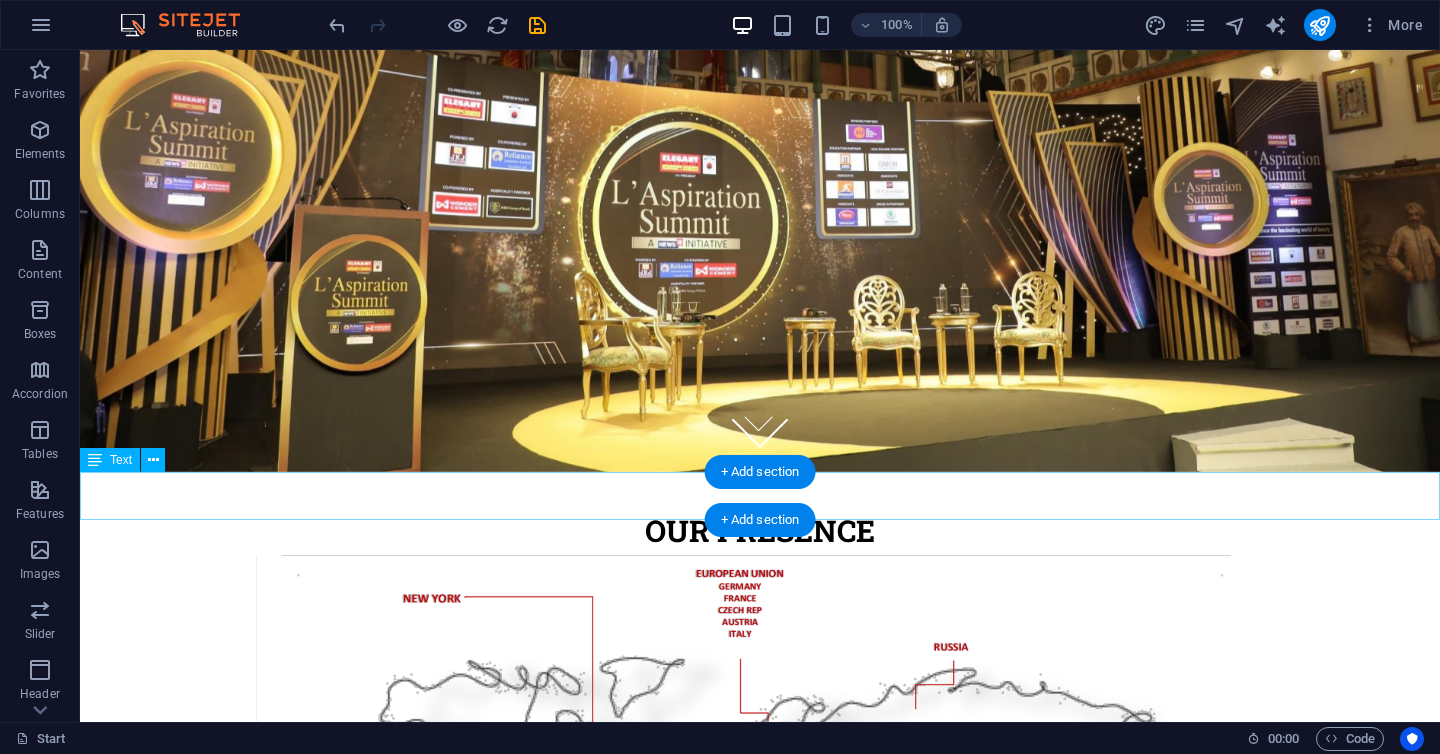 click on "OUR PRESENCE" at bounding box center (760, 531) 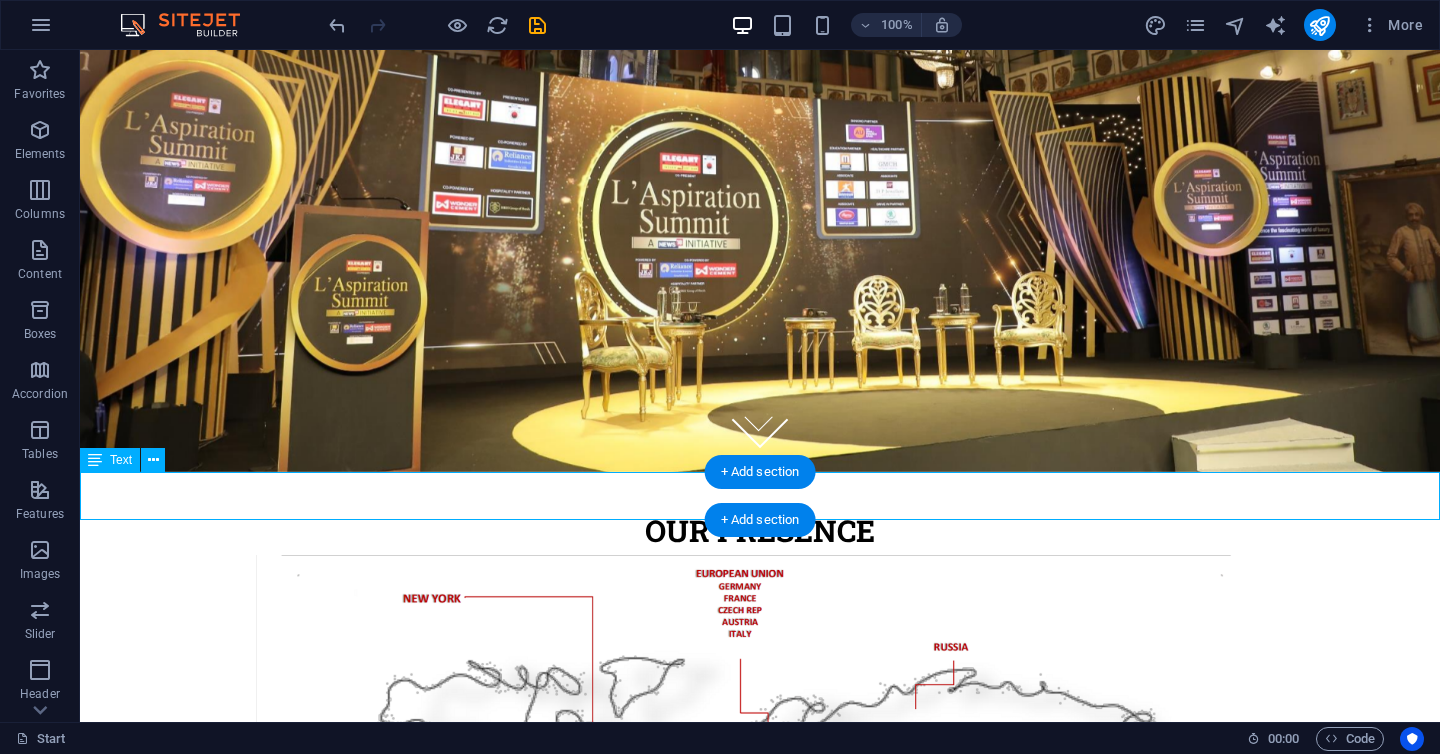 click on "OUR PRESENCE" at bounding box center [760, 531] 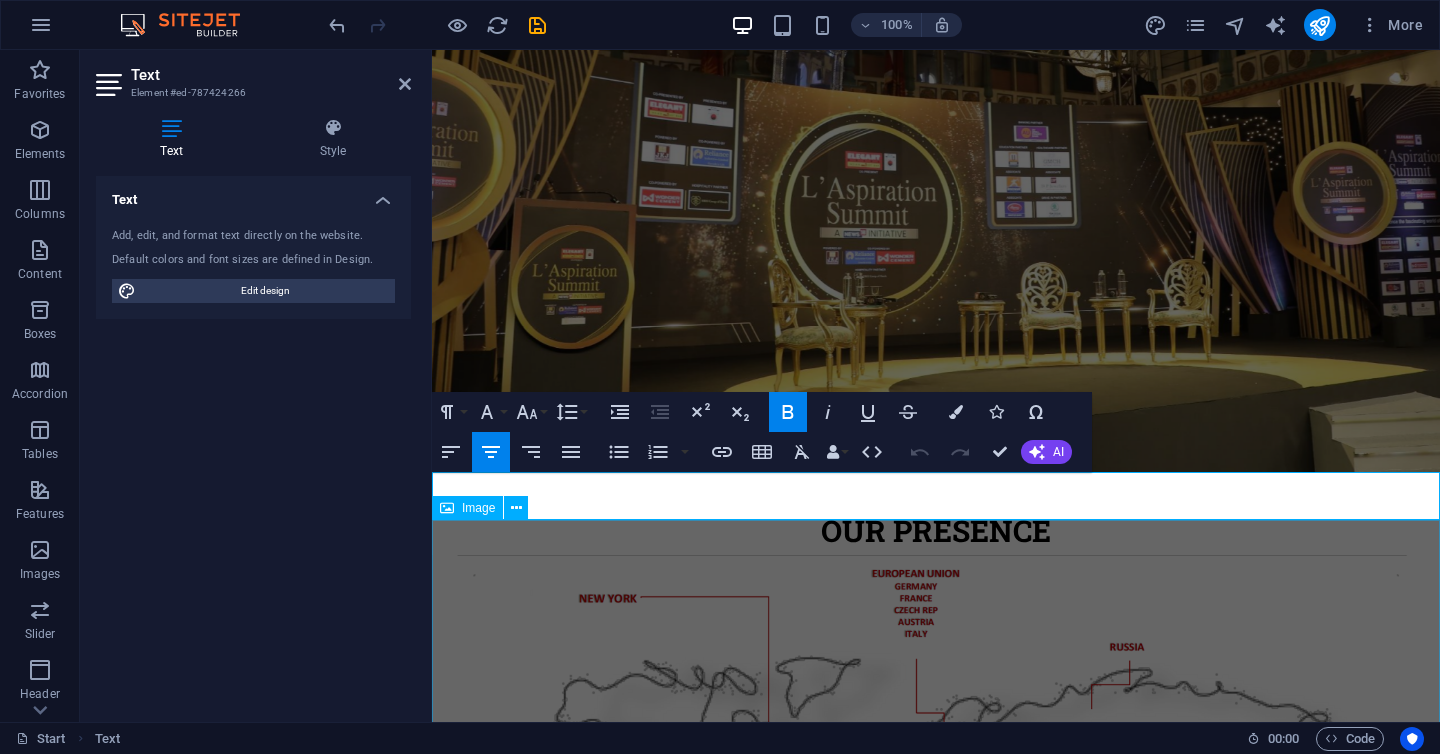 click at bounding box center [936, 818] 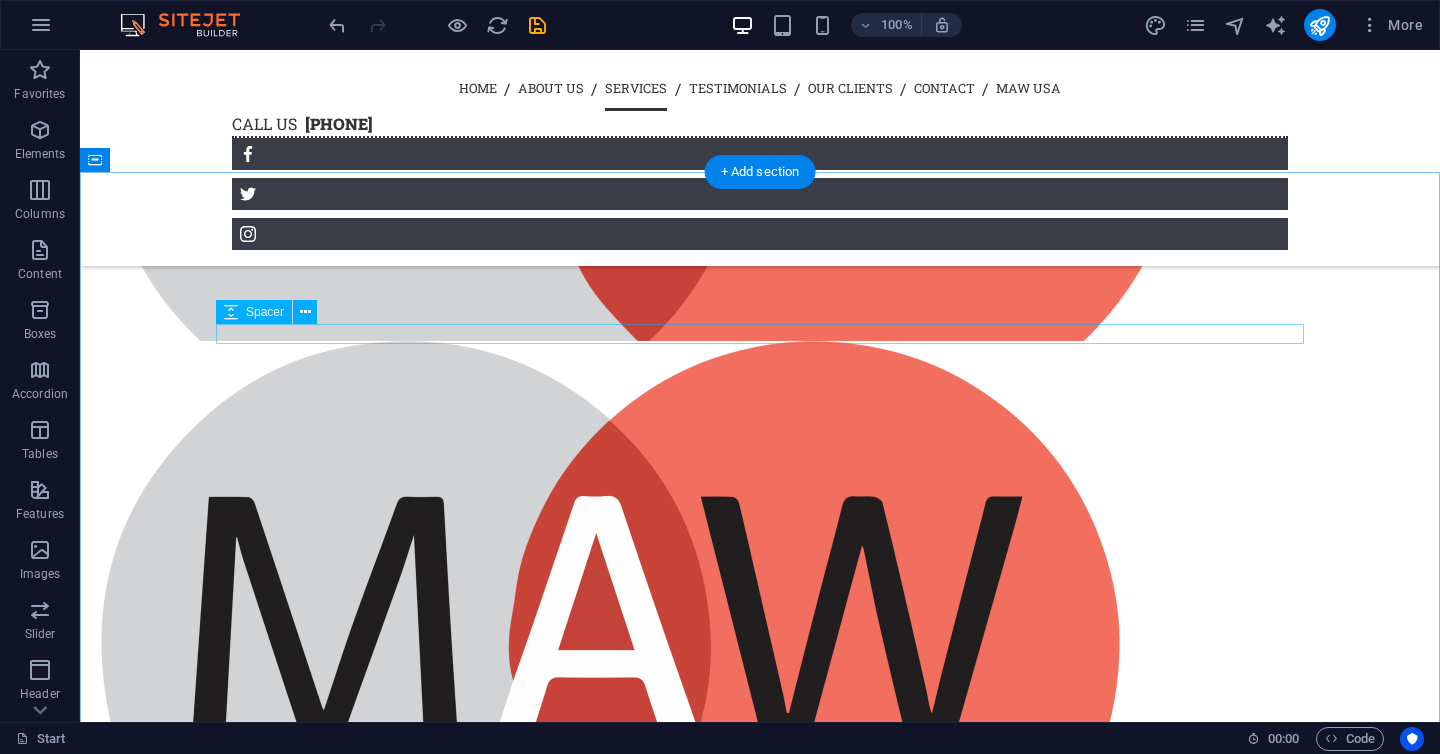 scroll, scrollTop: 2831, scrollLeft: 0, axis: vertical 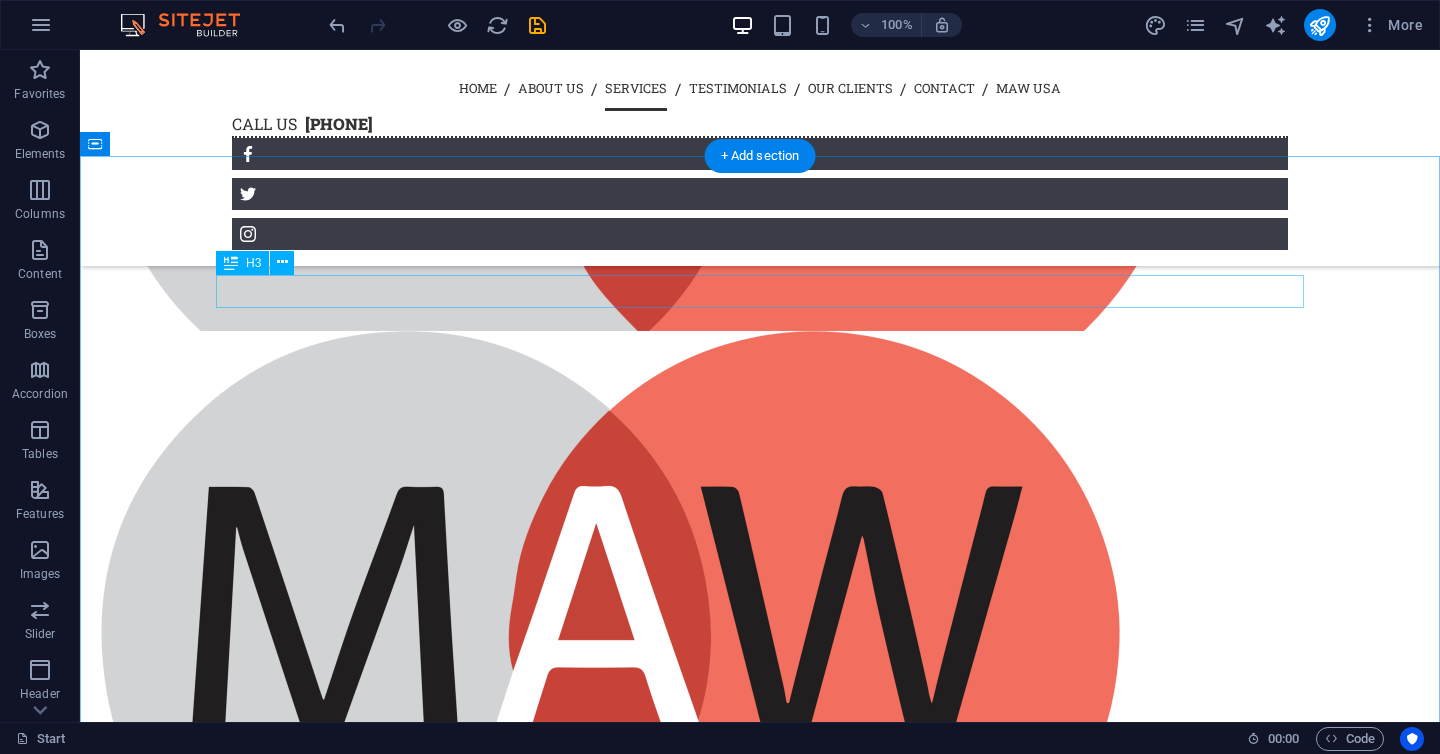 click on "We care about your Protection" at bounding box center [760, 2344] 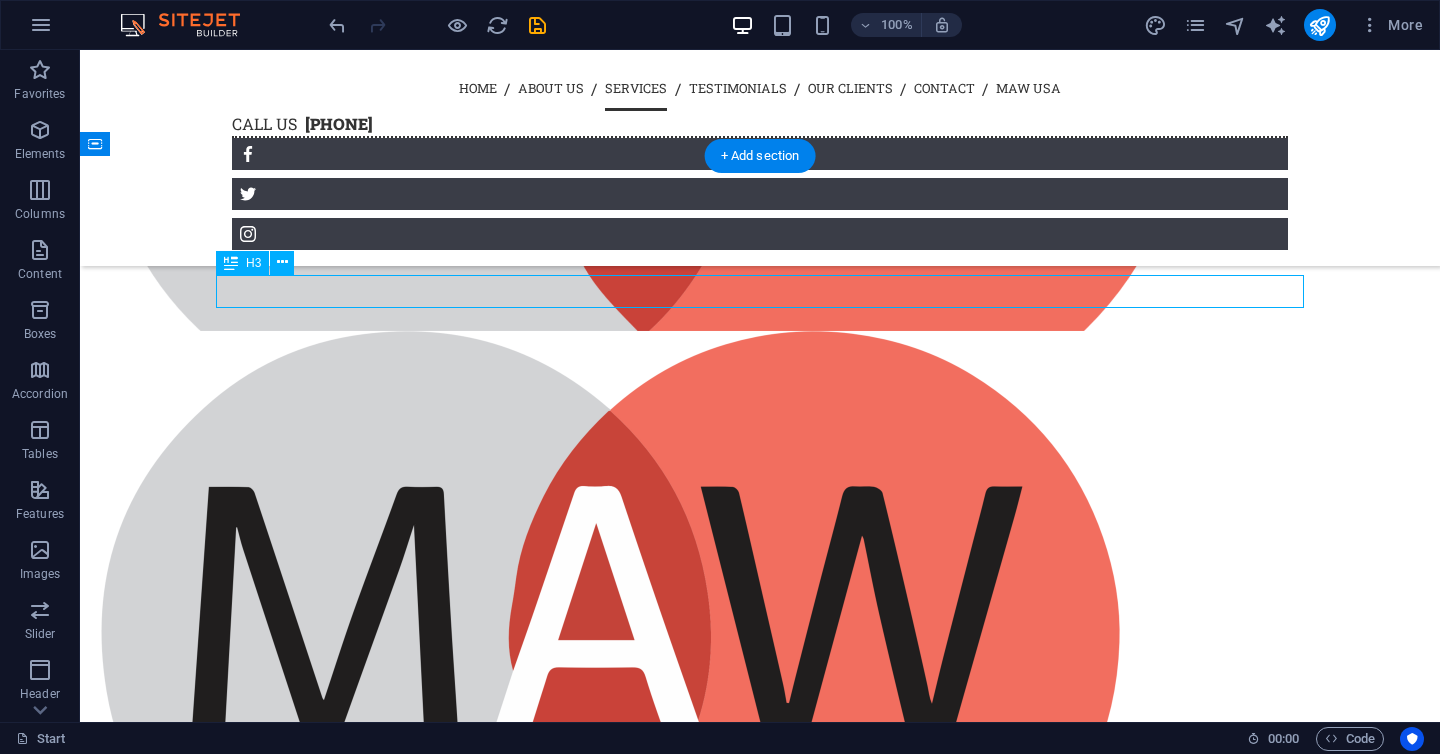 click on "We care about your Protection" at bounding box center (760, 2344) 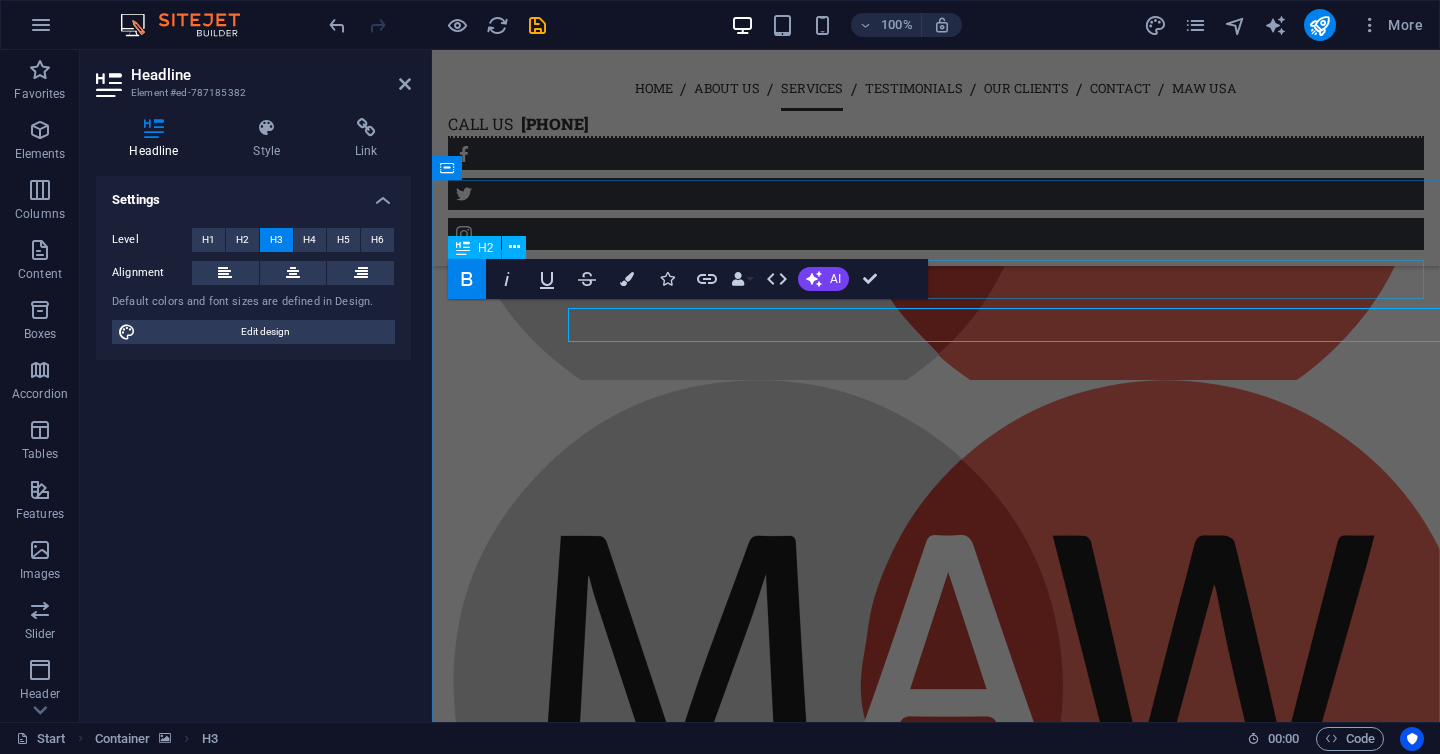 scroll, scrollTop: 2797, scrollLeft: 0, axis: vertical 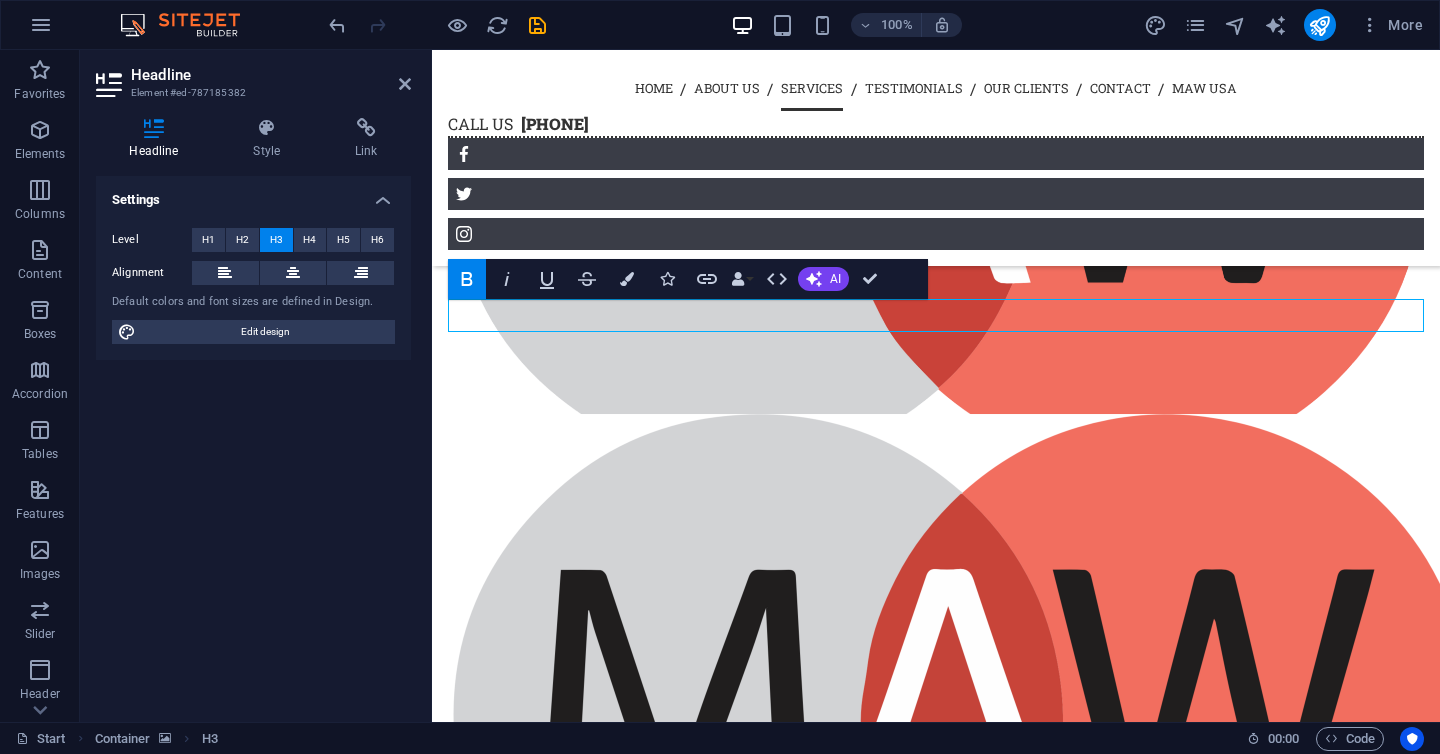 click at bounding box center (936, 1742) 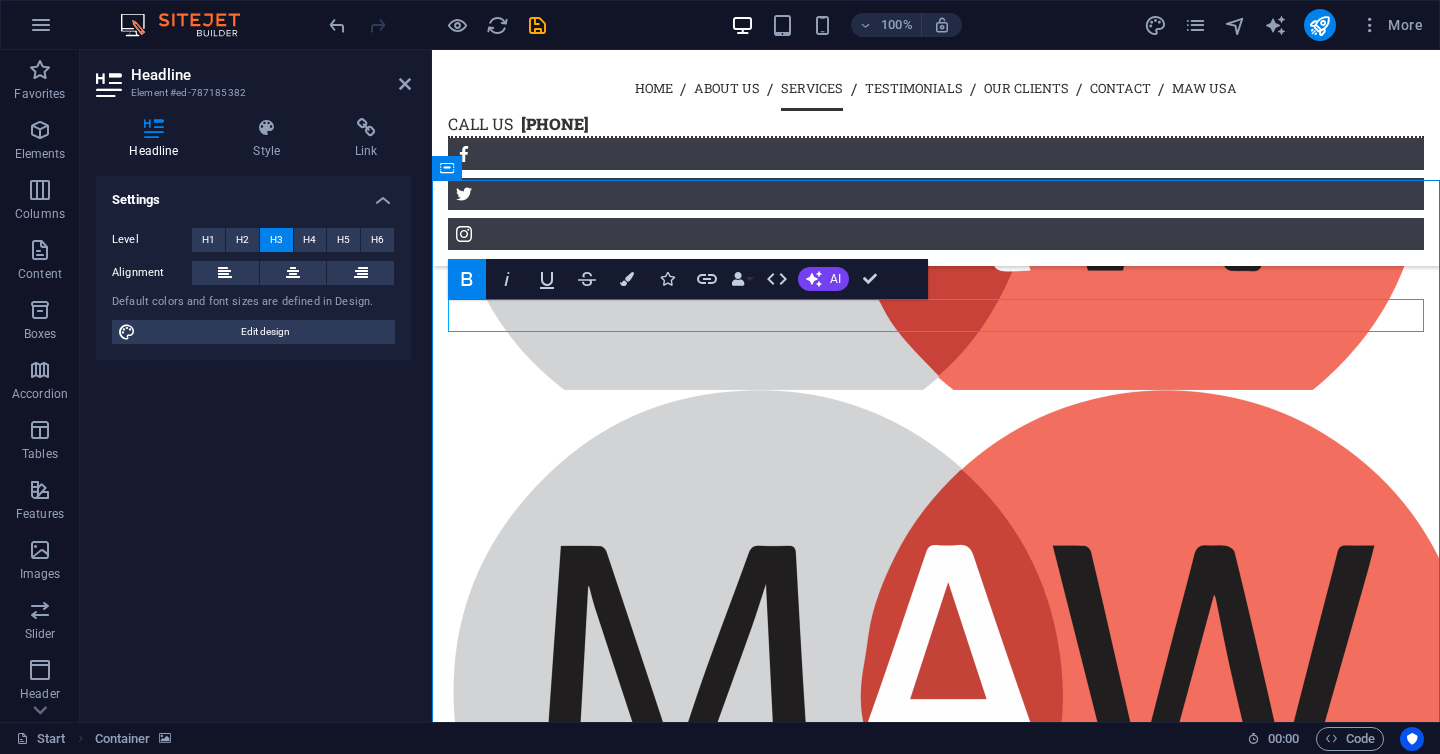 scroll, scrollTop: 2831, scrollLeft: 0, axis: vertical 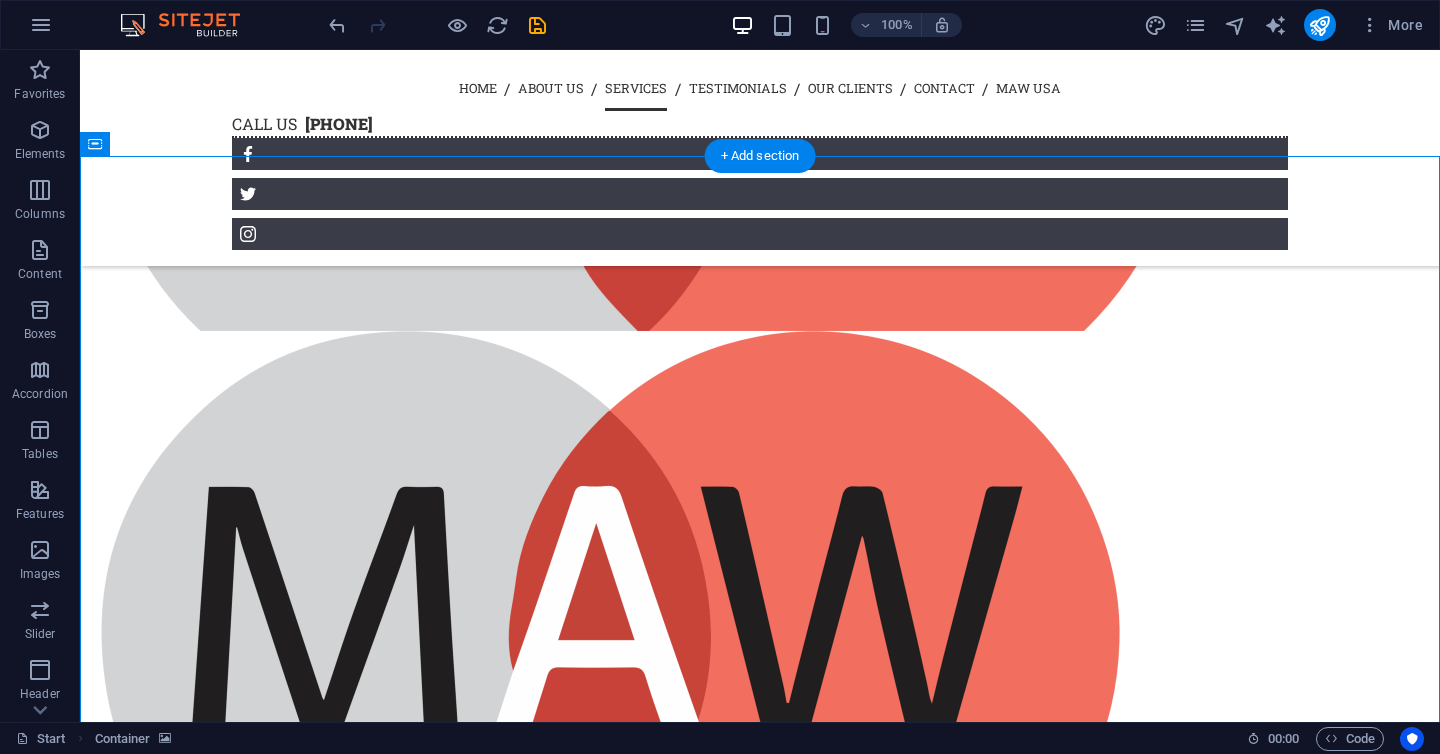 click at bounding box center (760, 1659) 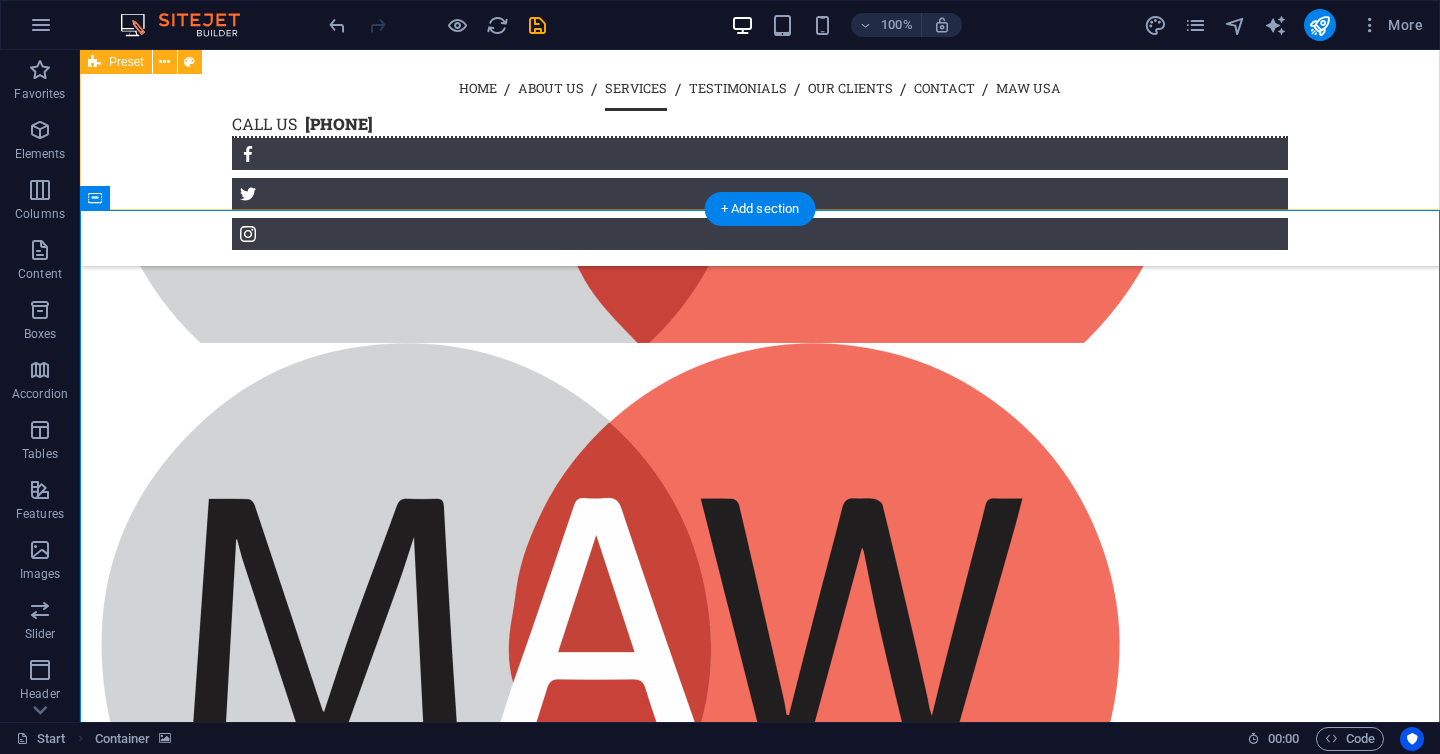 scroll, scrollTop: 2831, scrollLeft: 0, axis: vertical 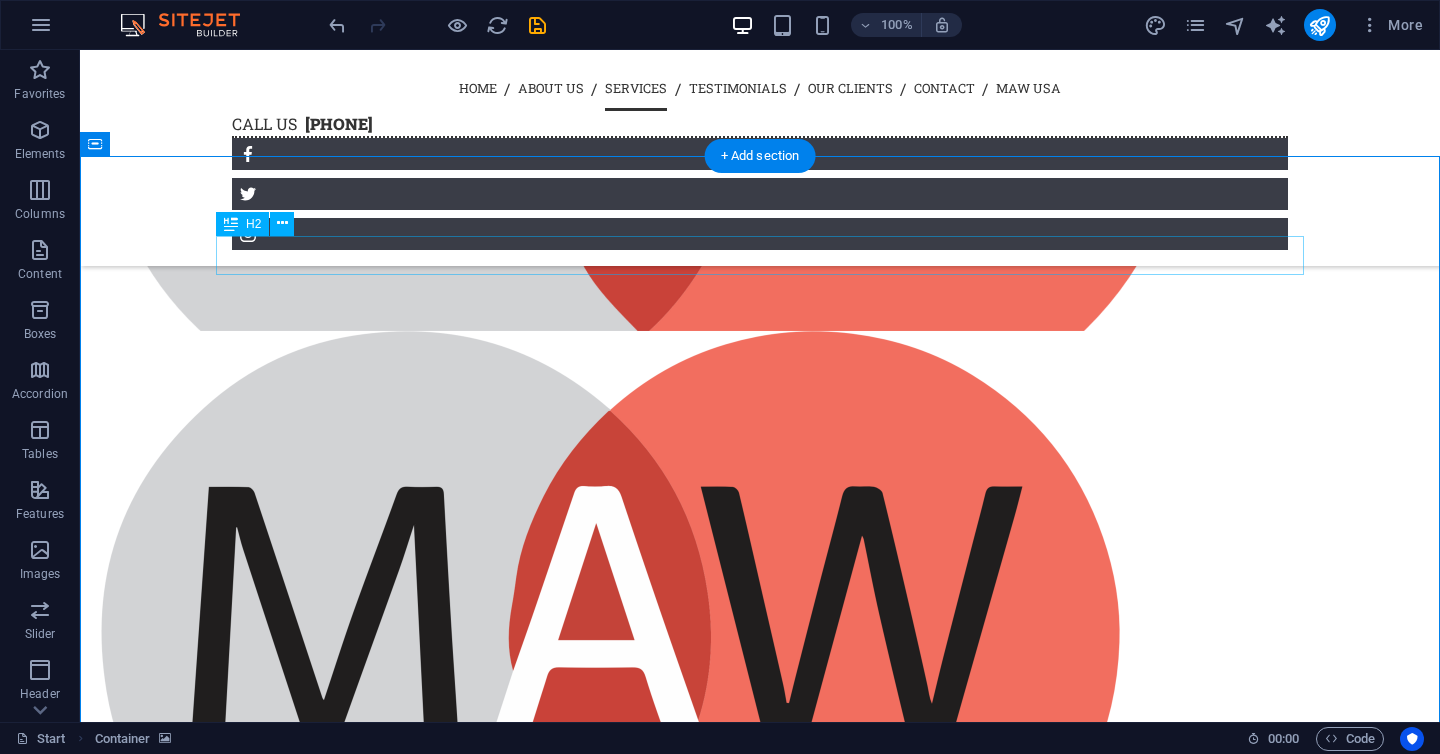 click on "Services" at bounding box center (760, 2307) 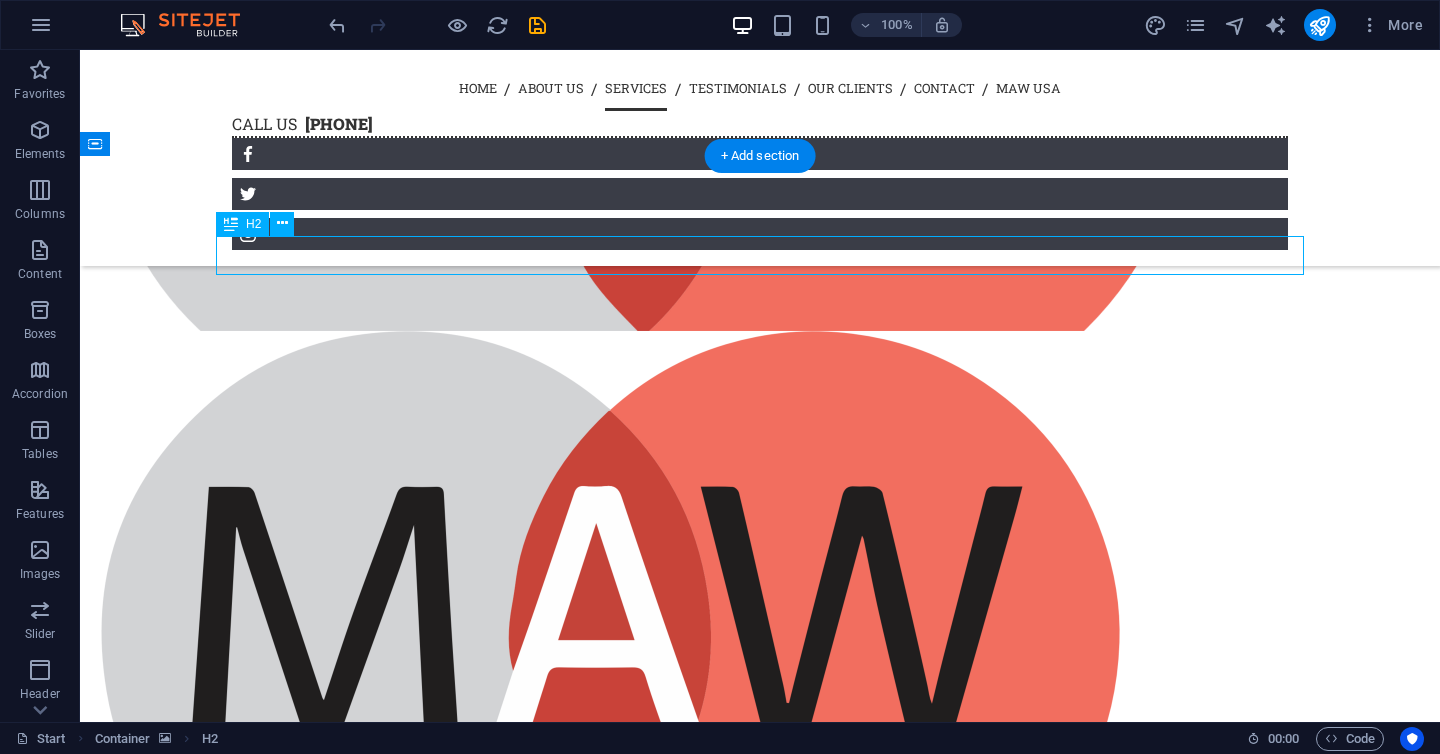 click on "Services" at bounding box center (760, 2307) 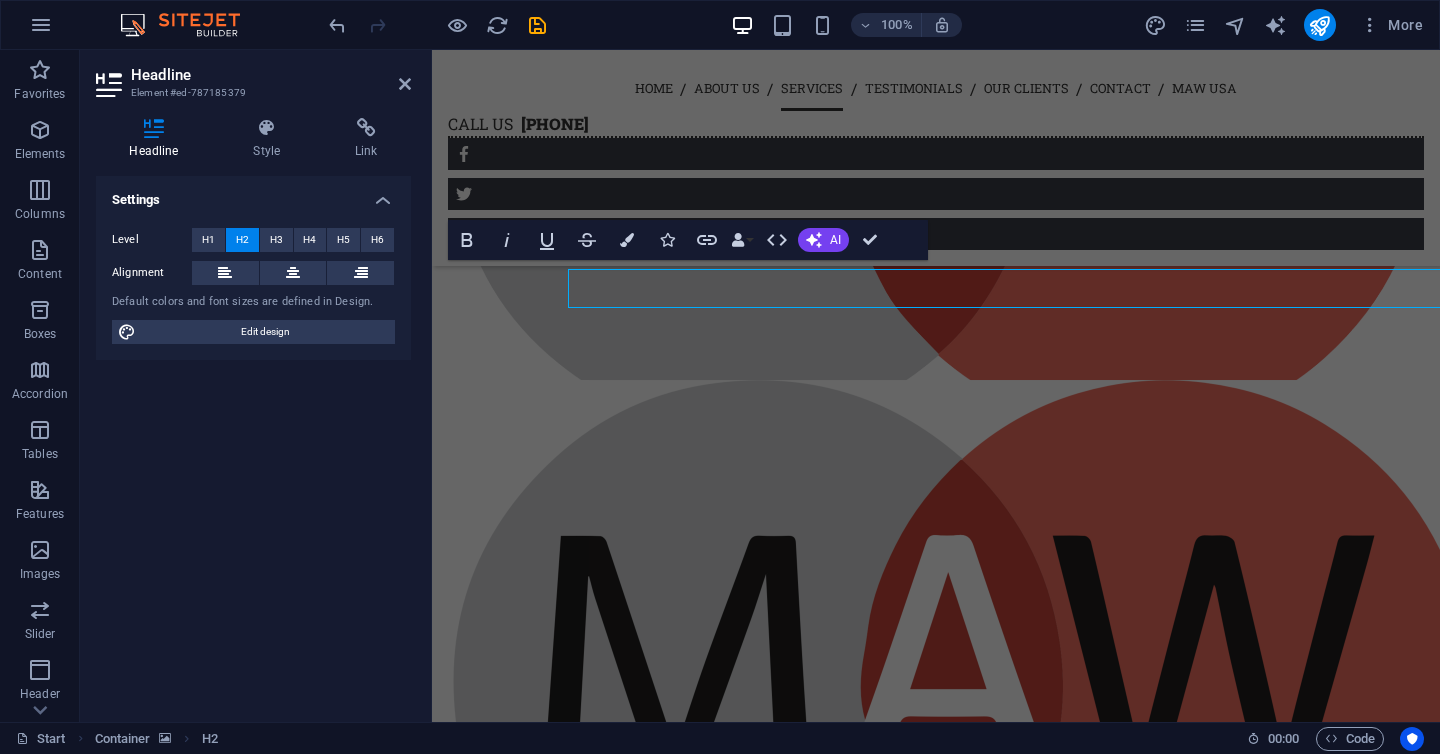 scroll, scrollTop: 2797, scrollLeft: 0, axis: vertical 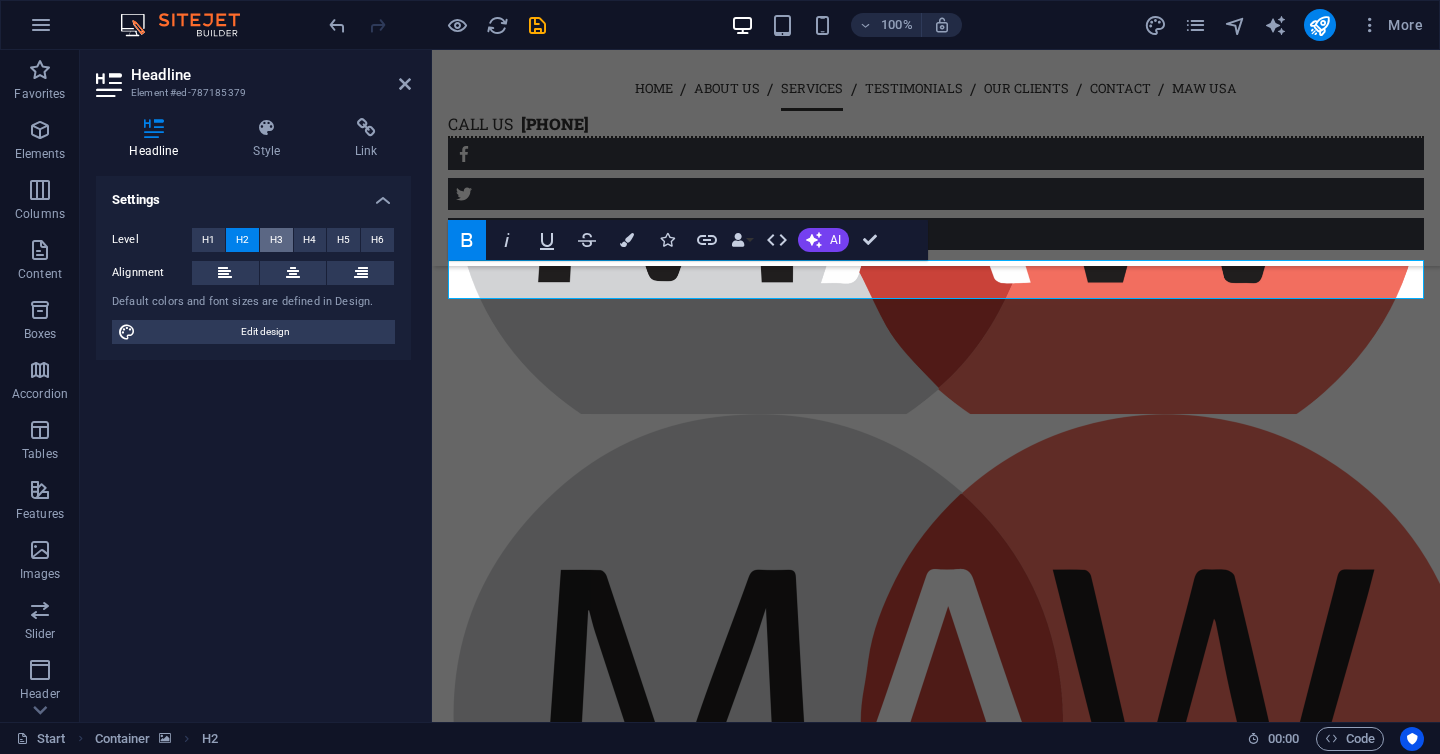 click on "H3" at bounding box center [276, 240] 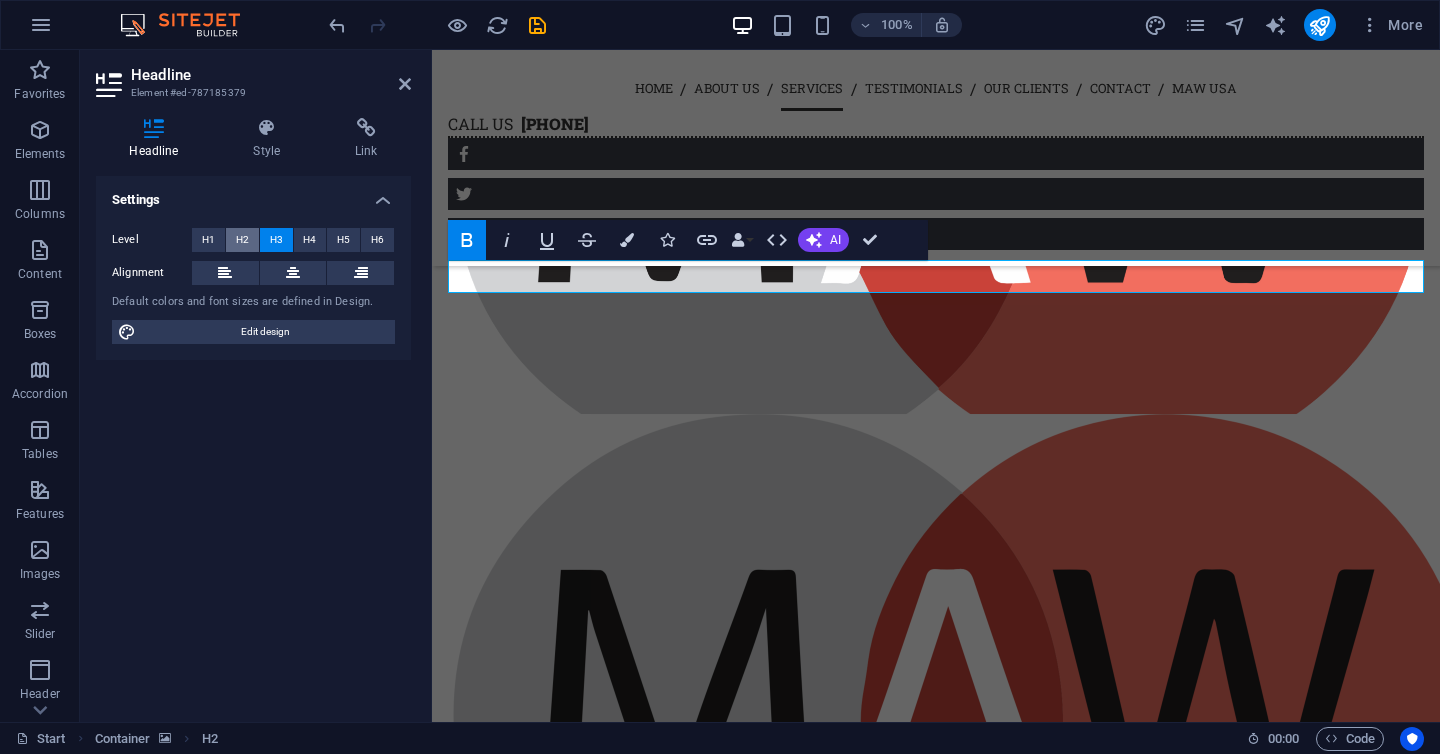 click on "H2" at bounding box center [242, 240] 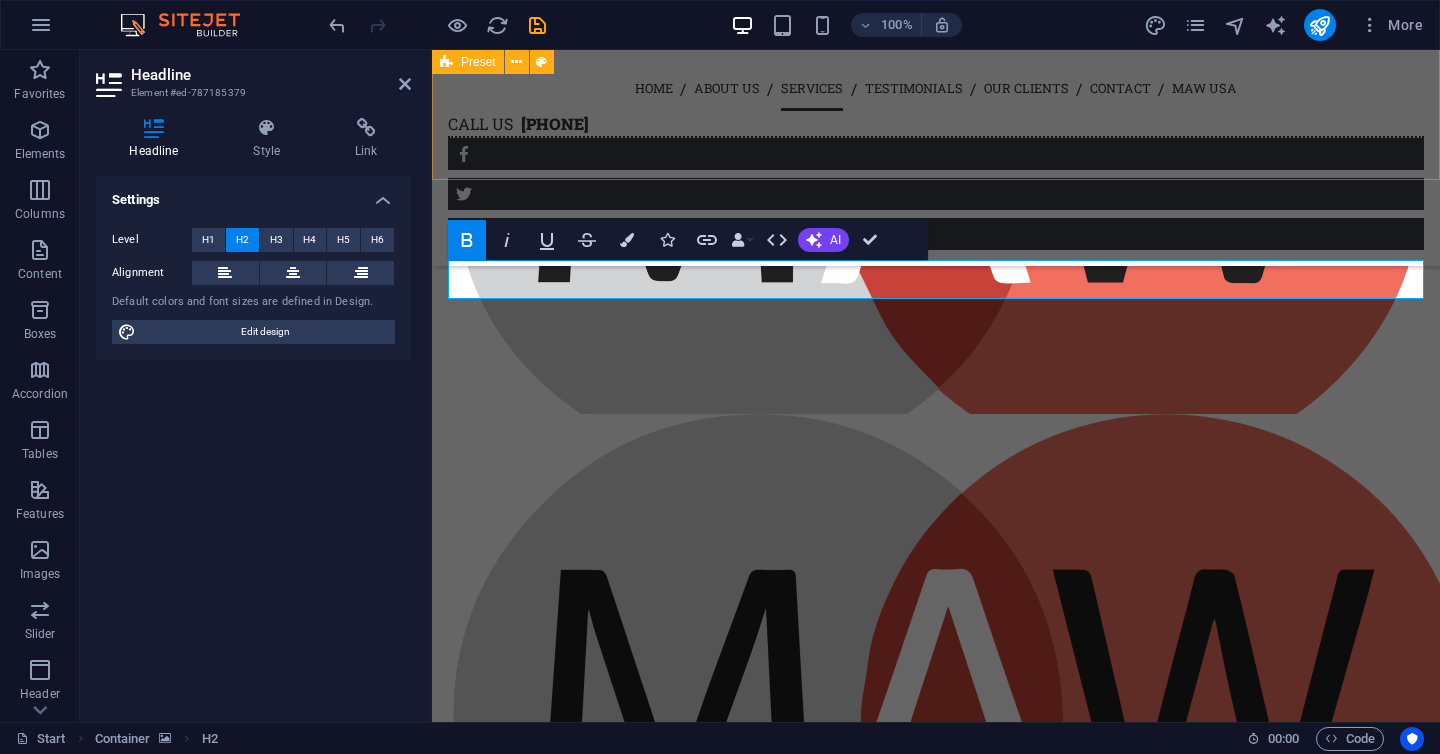 click on "O U R  P H I L O S O P H Y We strive to make everything truly special for you. A good communicator understands the bigger picture and delivers messages clearly and impactfully — creating a lasting impression. By deeply understanding our clients' needs, we bring their unique vision to life — whether it’s for a private celebration or a corporate event. Our core values are creativity, innovation, determination, focus, and style. We believe in your dreams — and we turn them into reality." at bounding box center (936, 419) 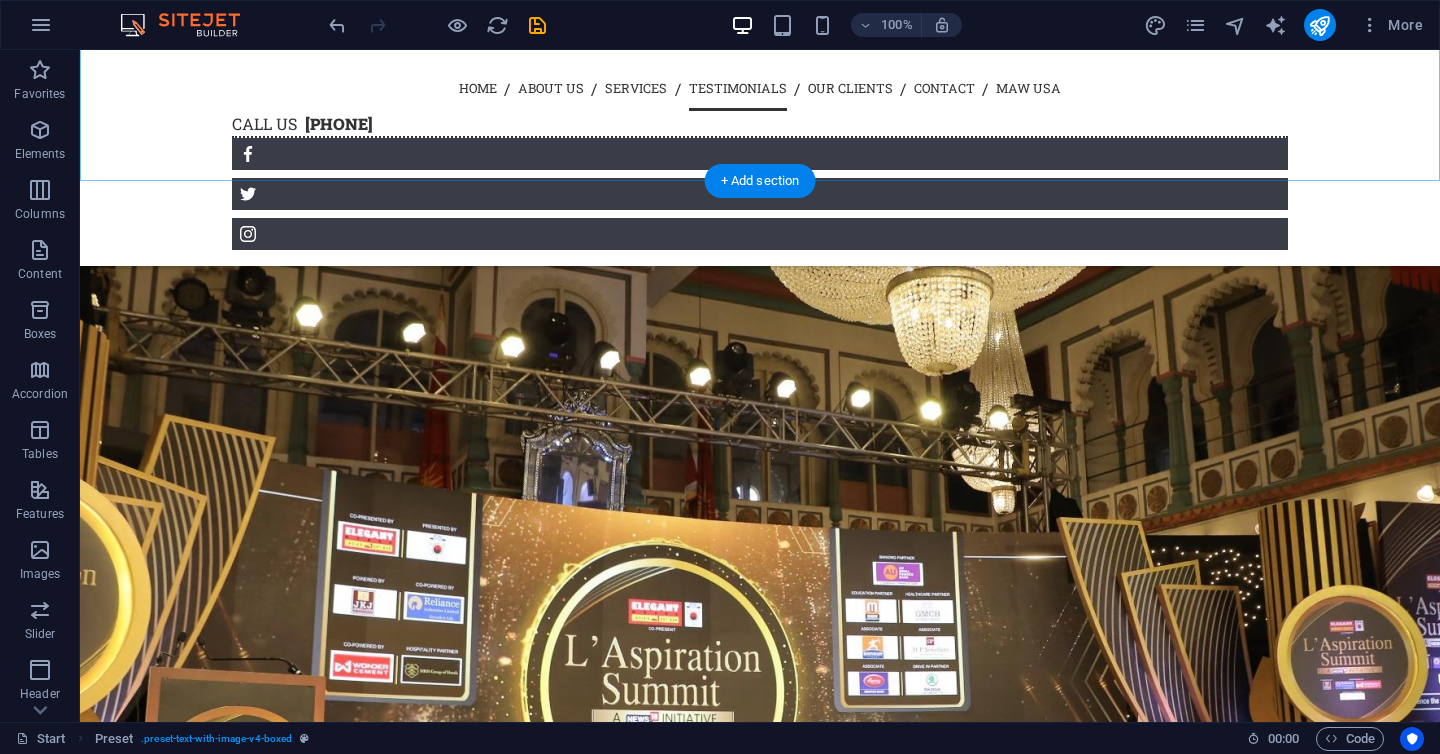 scroll, scrollTop: 3915, scrollLeft: 0, axis: vertical 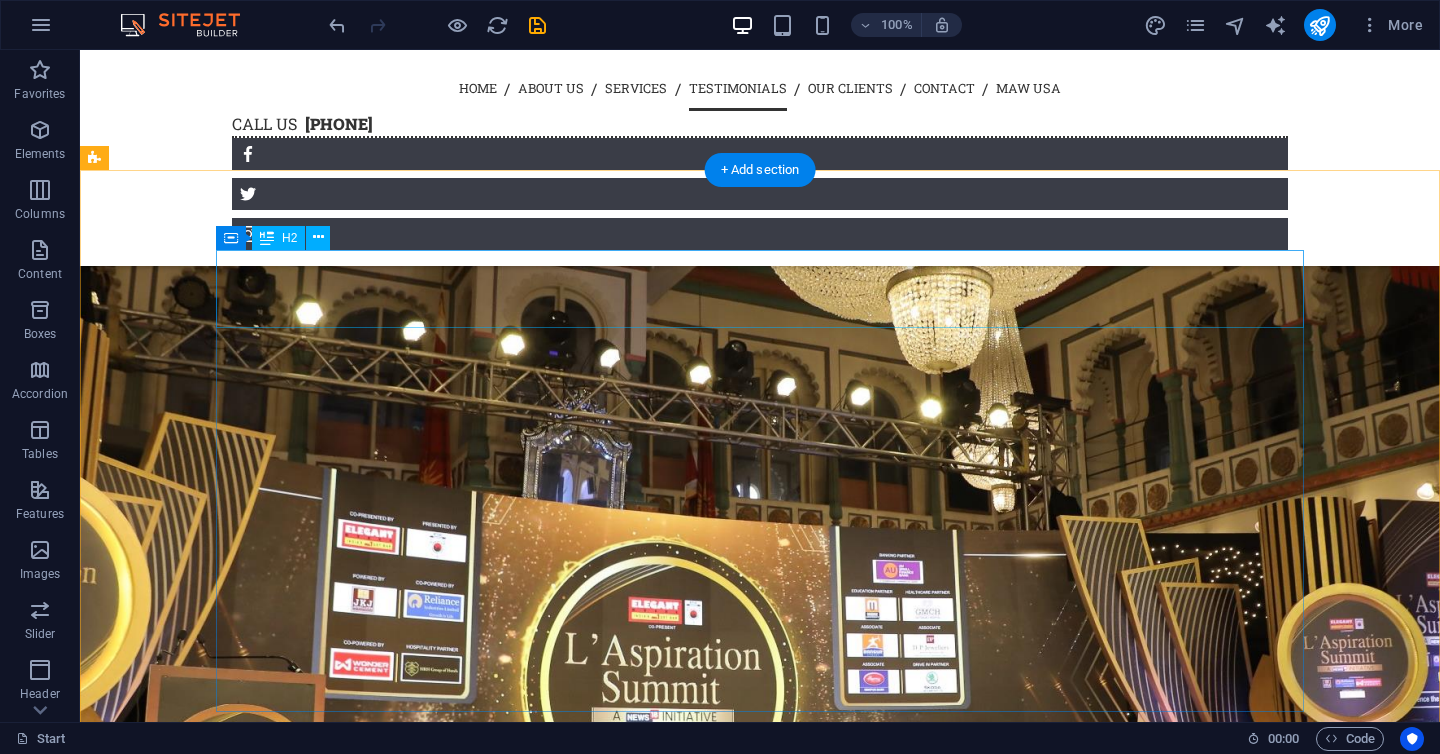 click on "What our Clients say about us" at bounding box center (760, 7136) 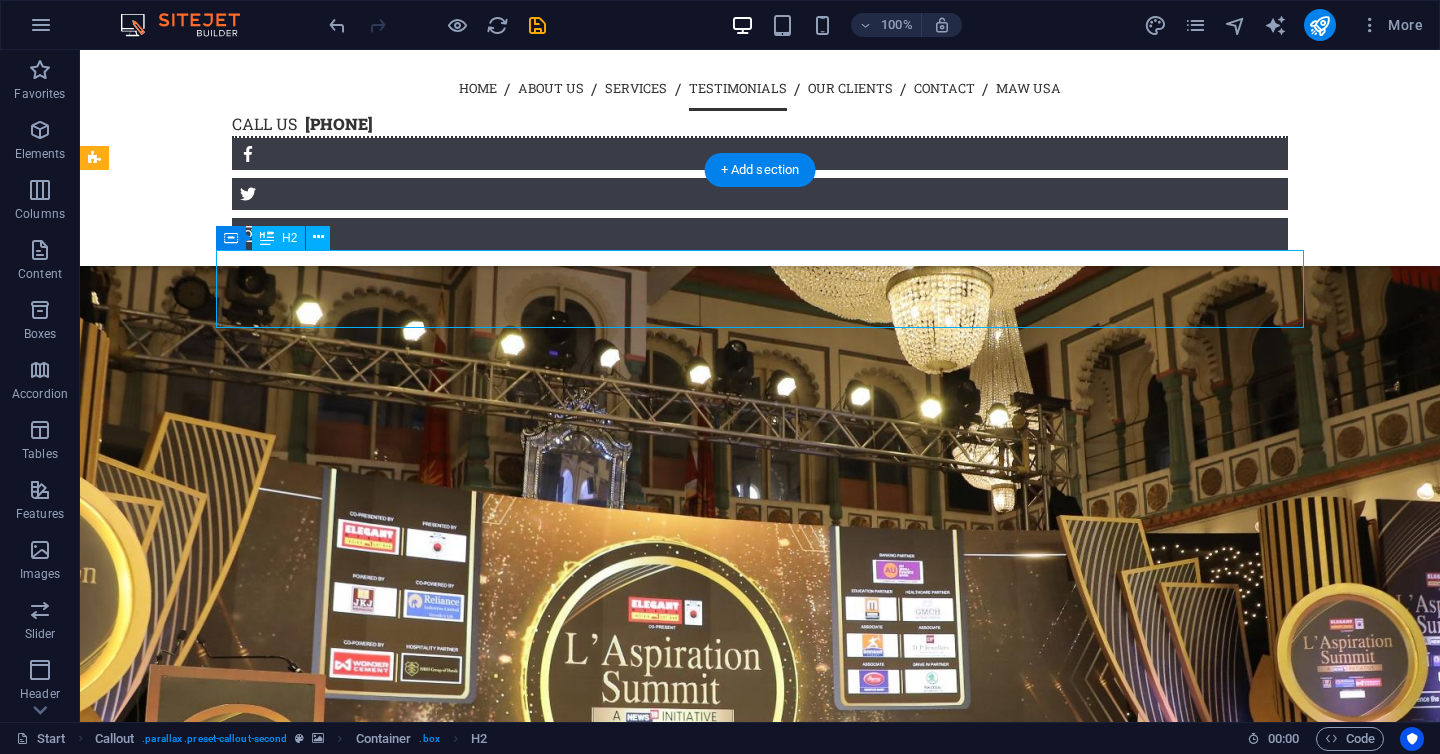 click on "What our Clients say about us" at bounding box center [760, 7136] 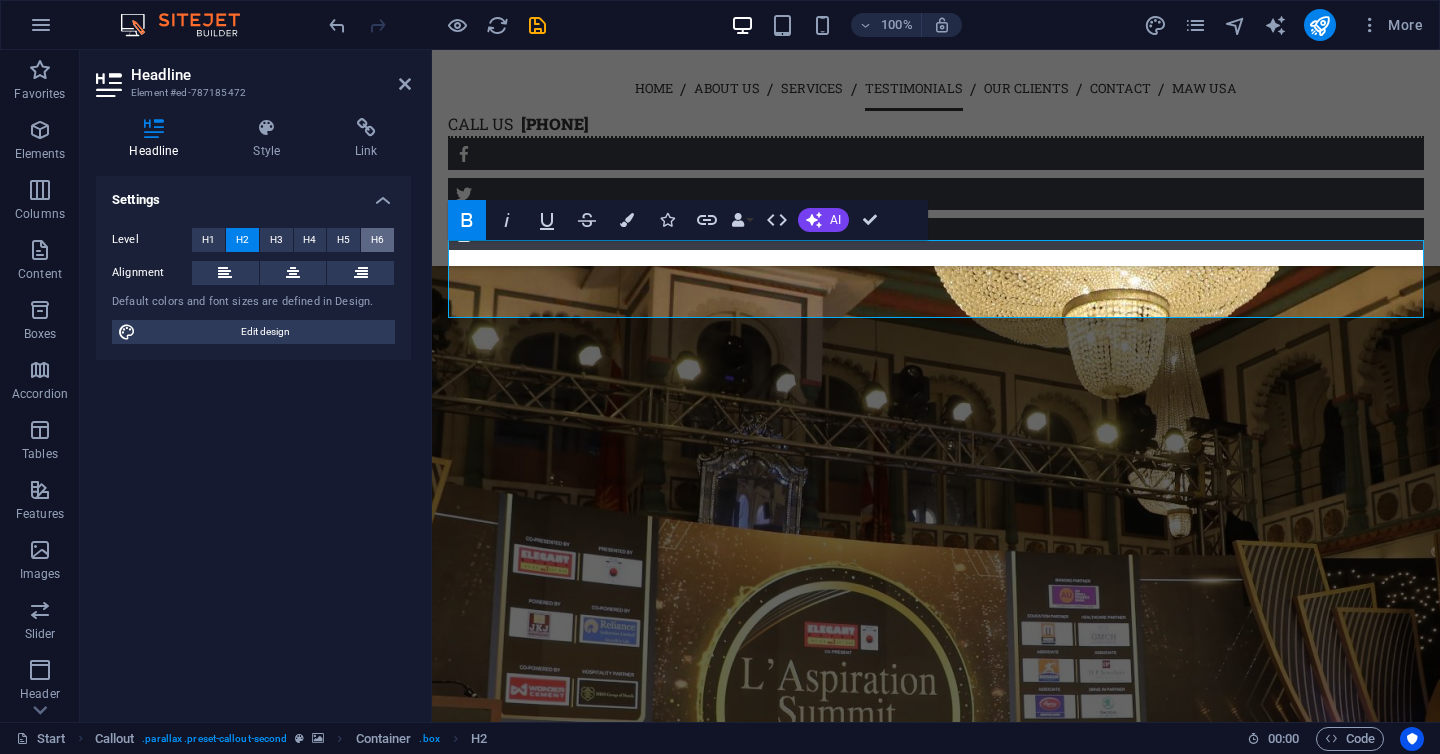 click on "H6" at bounding box center (377, 240) 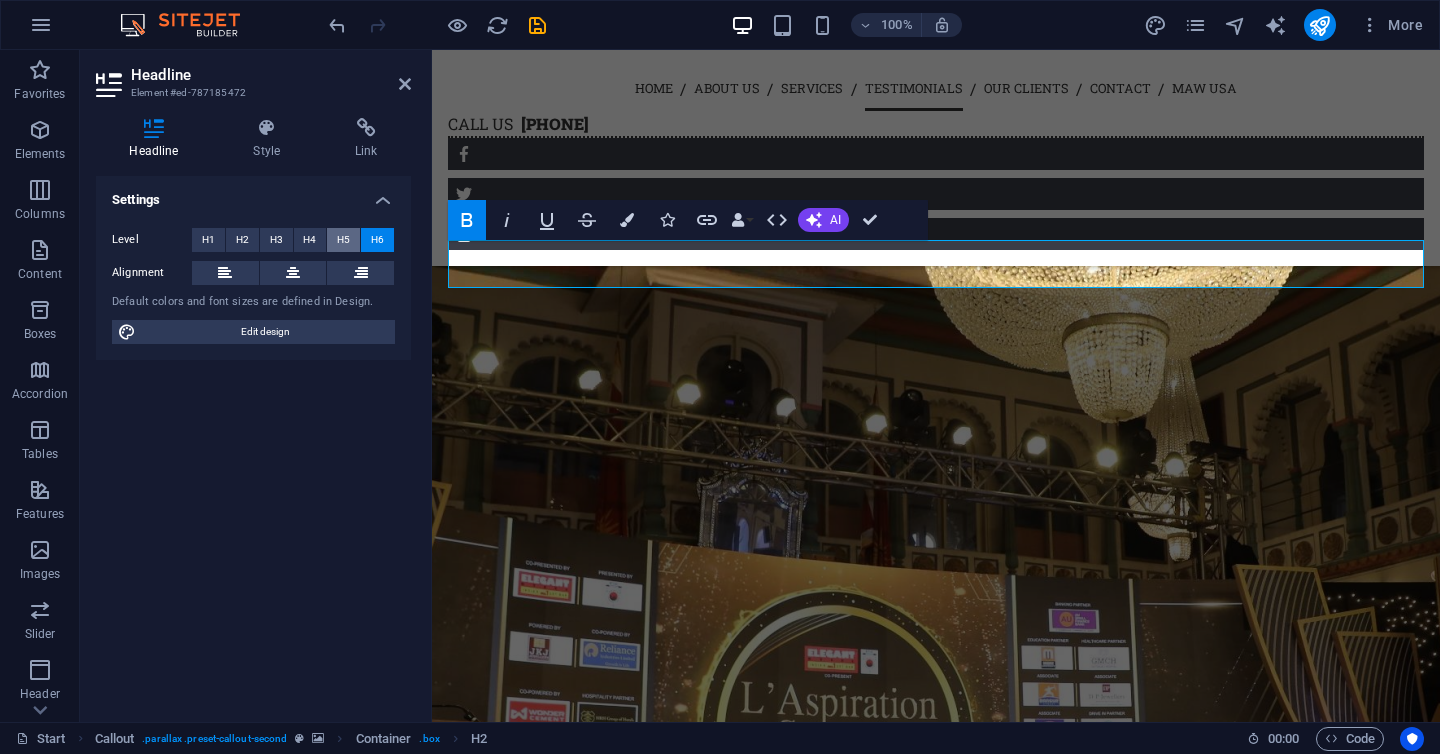 click on "H5" at bounding box center [343, 240] 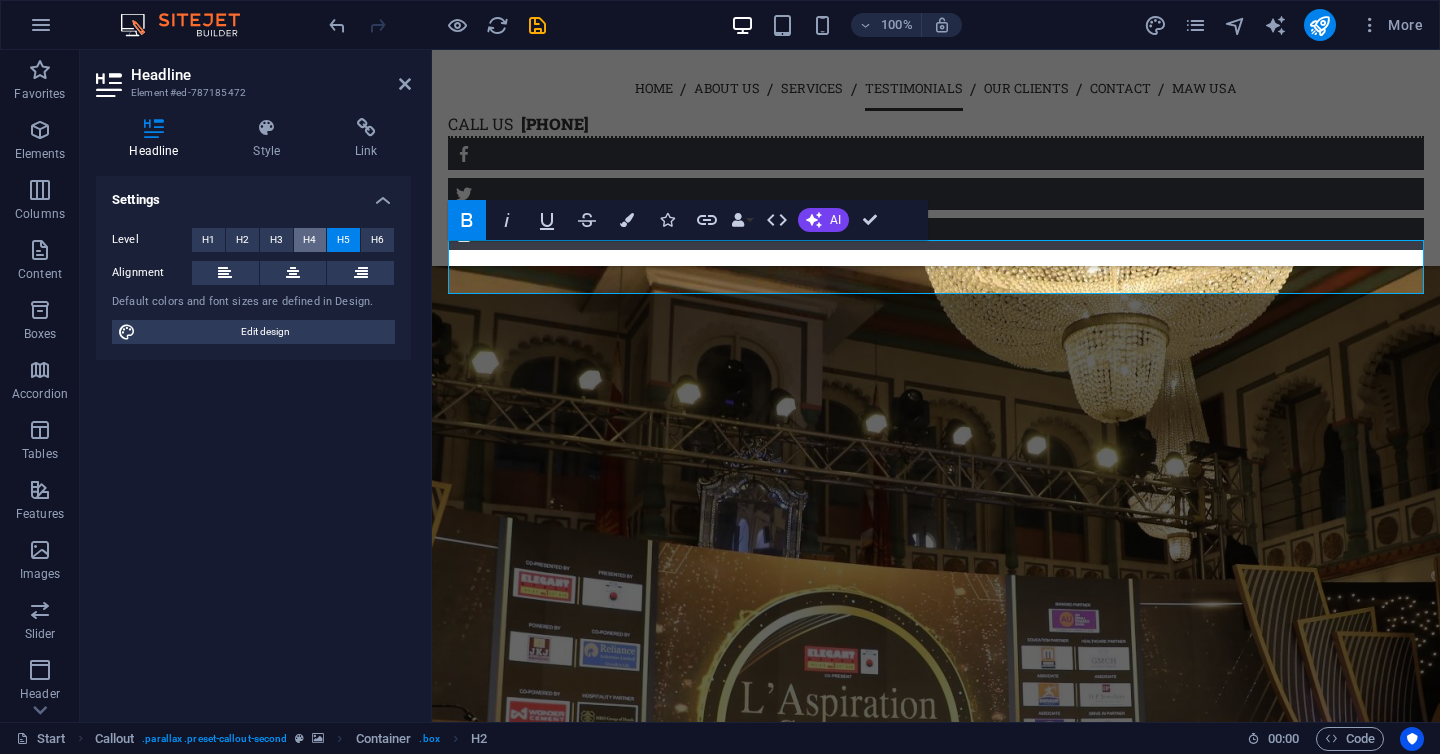 click on "H4" at bounding box center [309, 240] 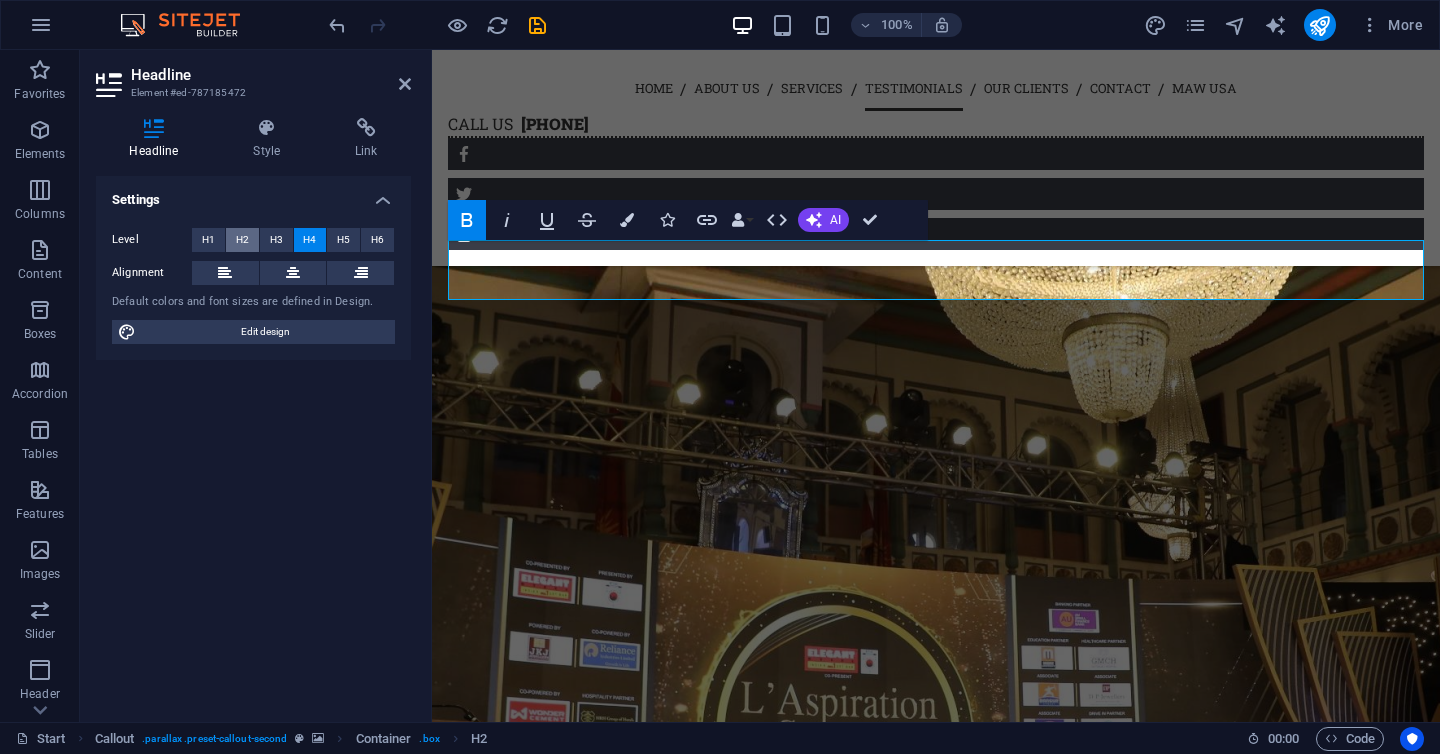 click on "H2" at bounding box center [242, 240] 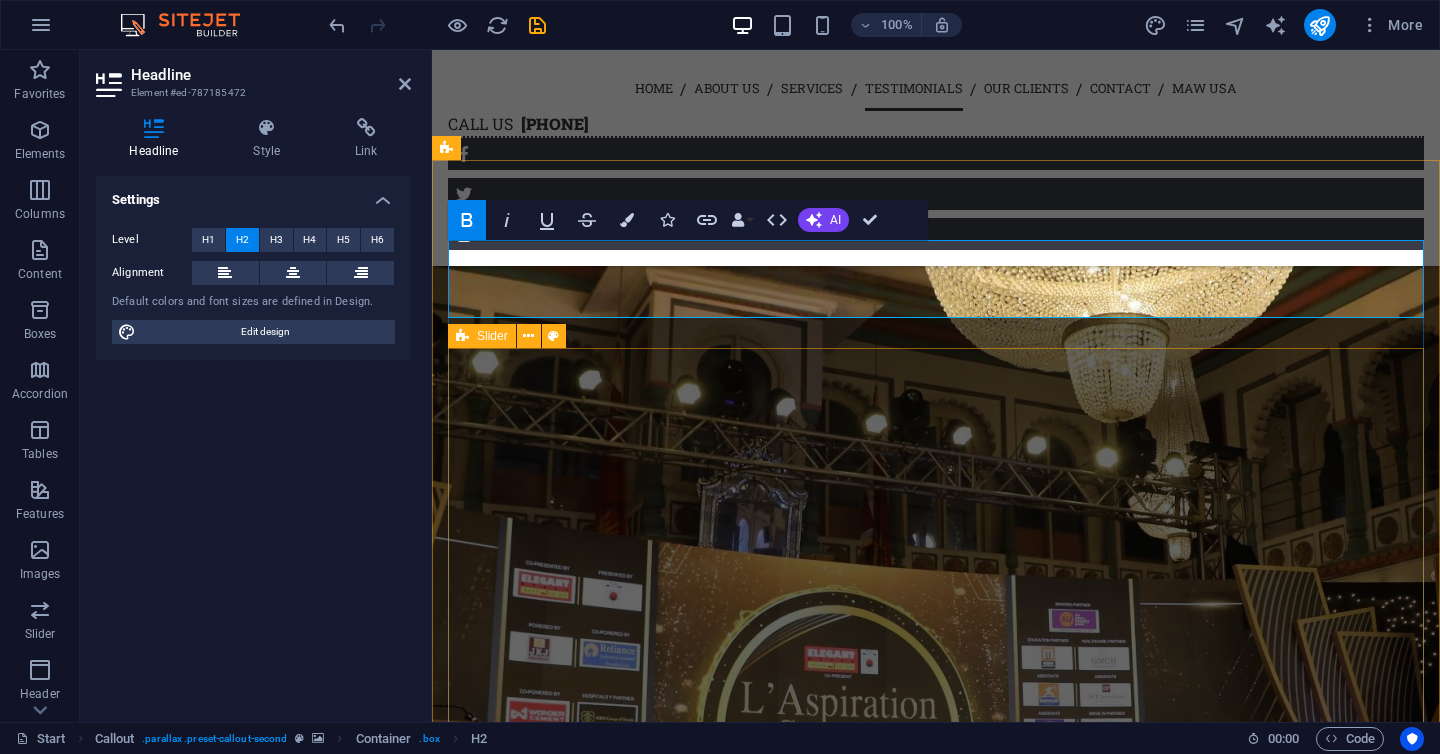 click on "⭐  [FIRST] [LAST] Founder, Brandsability | Ex-CMO, HT Media | Ex-EVP, PepsiCo Raman brings both creativity and executional excellence to the table. His ability to navigate complex requirements while ensuring top-notch production quality sets him apart. I’ve worked with him on high-stakes events and would gladly partner with him again. He’s a trustworthy and forward-thinking event professional. ⭐  [FIRST] [LAST] Network18 – Marketing, Campaign Development, Monetization Raman is a seasoned event expert with a deep understanding of global execution. We've worked on several IPs and international events together. His team consistently delivers creative, cost-effective solutions with great professionalism. A dependable partner who knows how to get things done — anywhere in the world. ⭐  [FIRST] [LAST] Brand & Growth Marketing Leader – CPG, Beauty, Healthcare ⭐  [FIRST] [LAST] Amazon Development Centre India P Ltd. ⭐  [FIRST] [LAST] Founder, Brandsability | Ex-CMO, HT Media | Ex-EVP, PepsiCo ⭐  ⭐" at bounding box center [936, 8713] 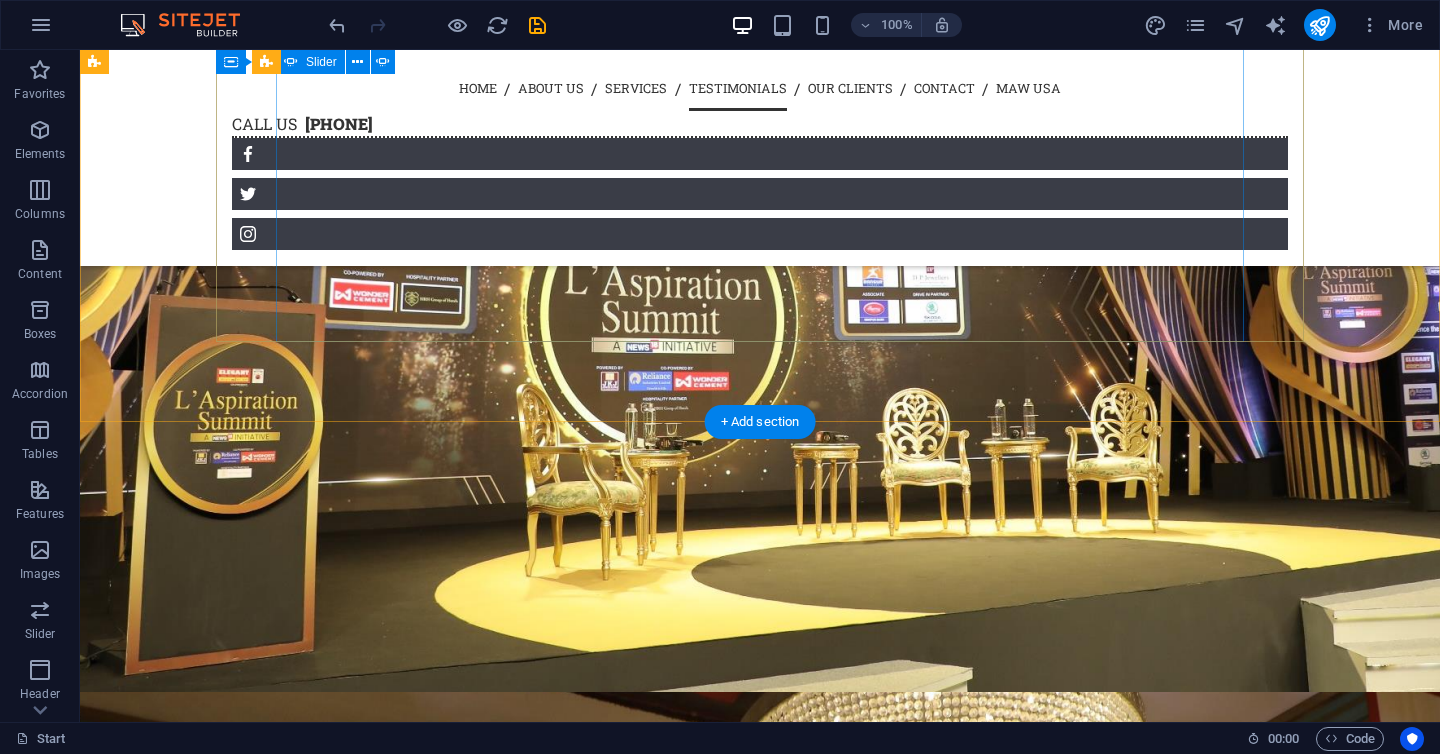 scroll, scrollTop: 4317, scrollLeft: 0, axis: vertical 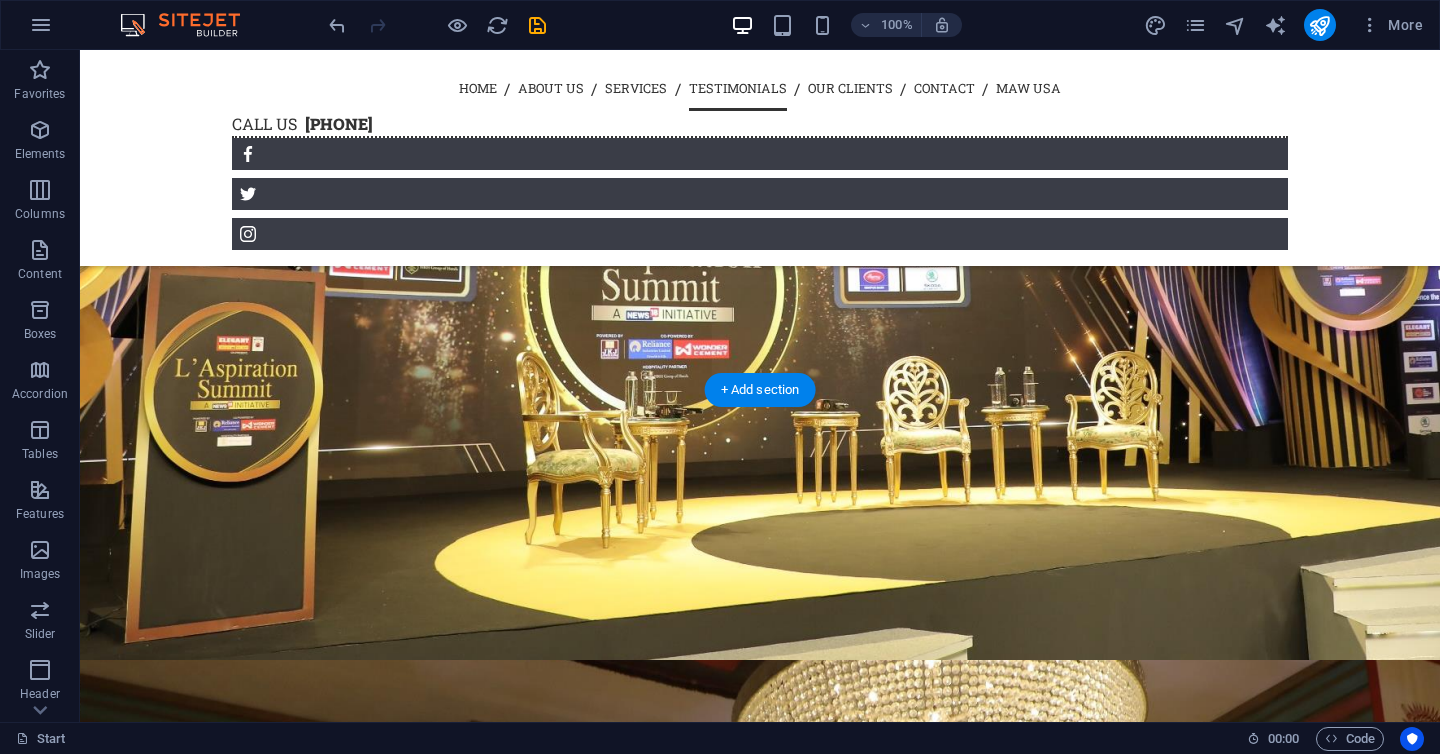 click at bounding box center (760, 10904) 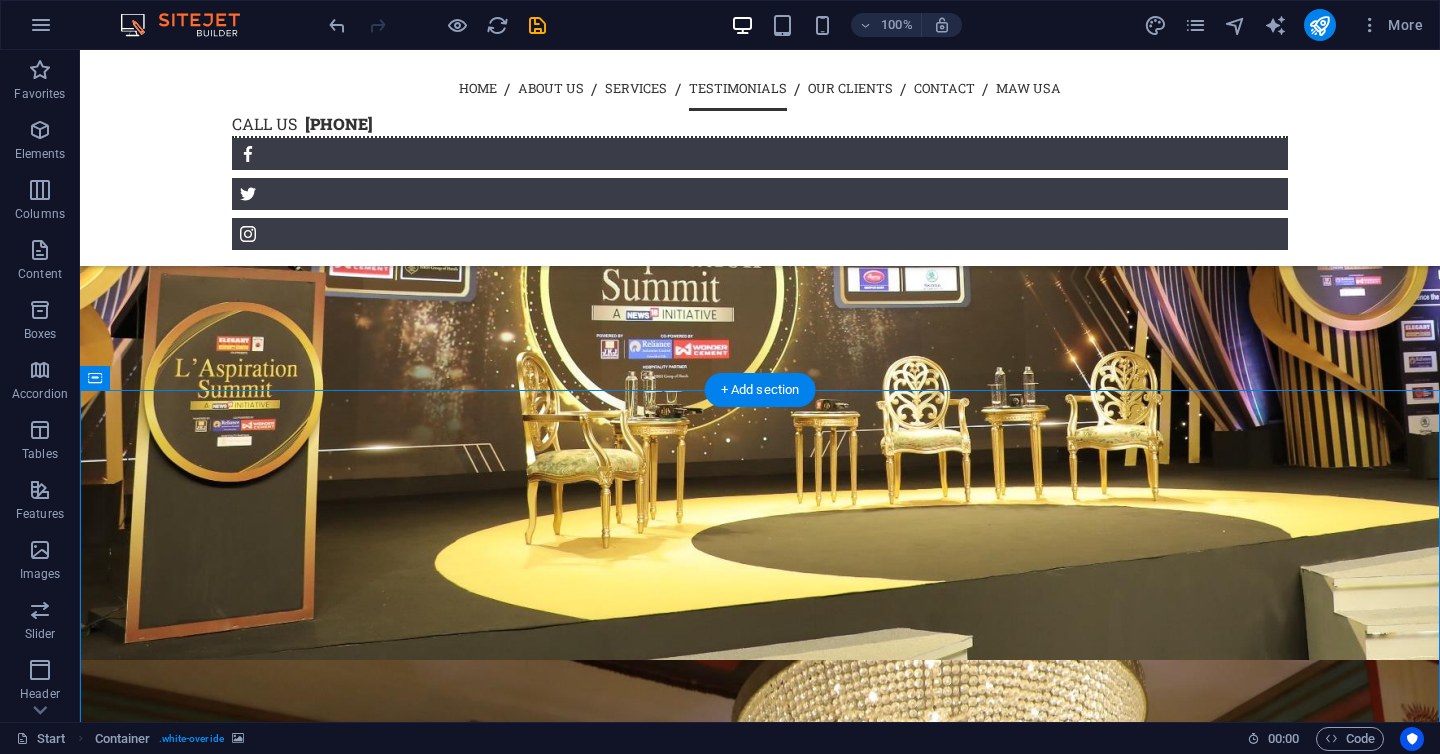 click at bounding box center [760, 10904] 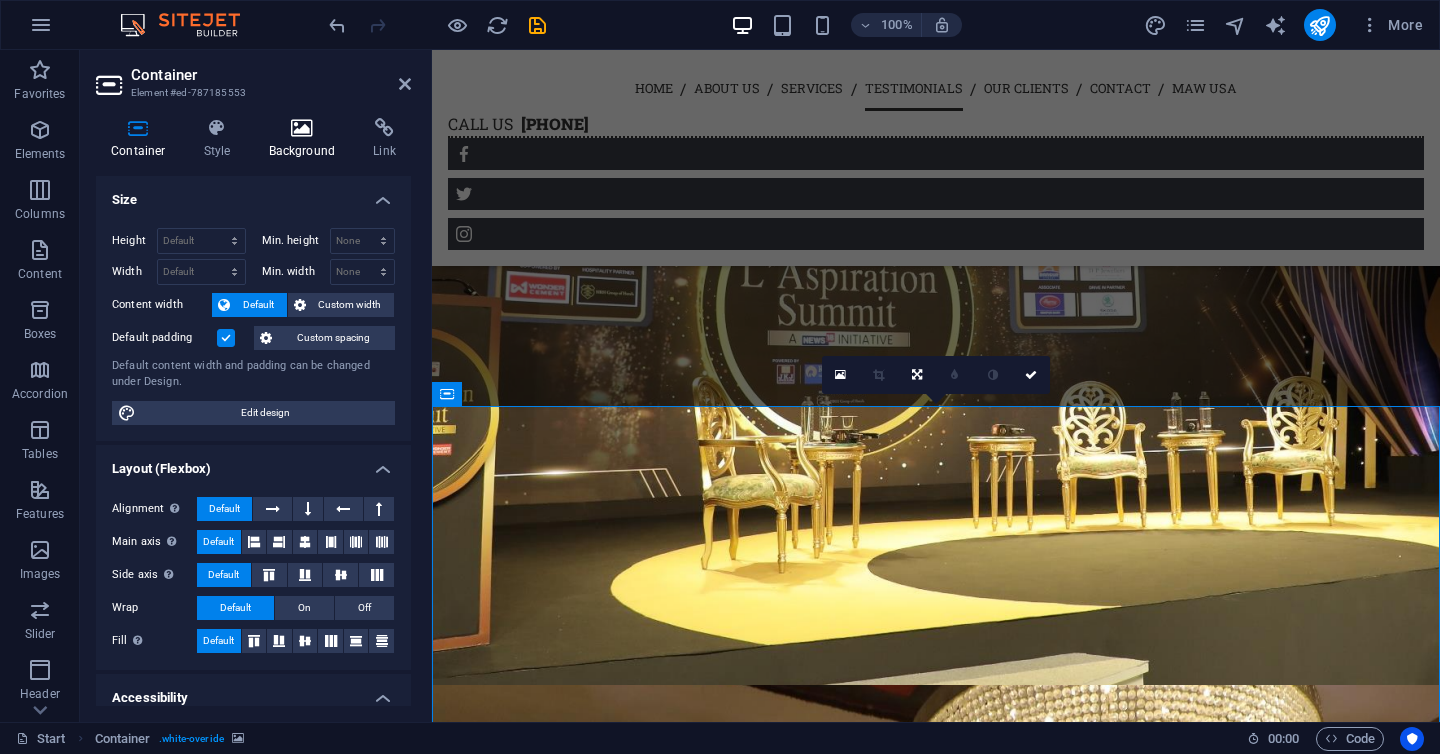 click at bounding box center [302, 128] 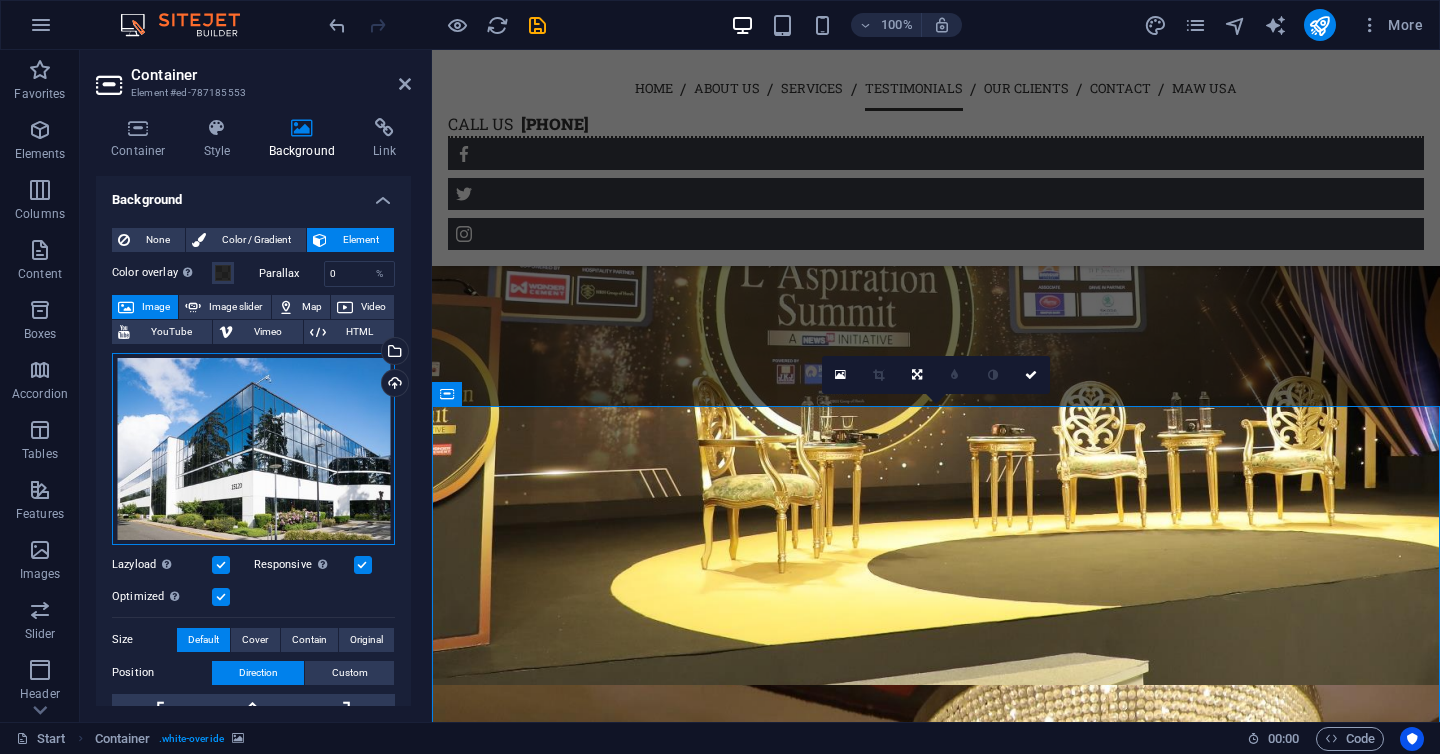 click on "Drag files here, click to choose files or select files from Files or our free stock photos & videos" at bounding box center (253, 449) 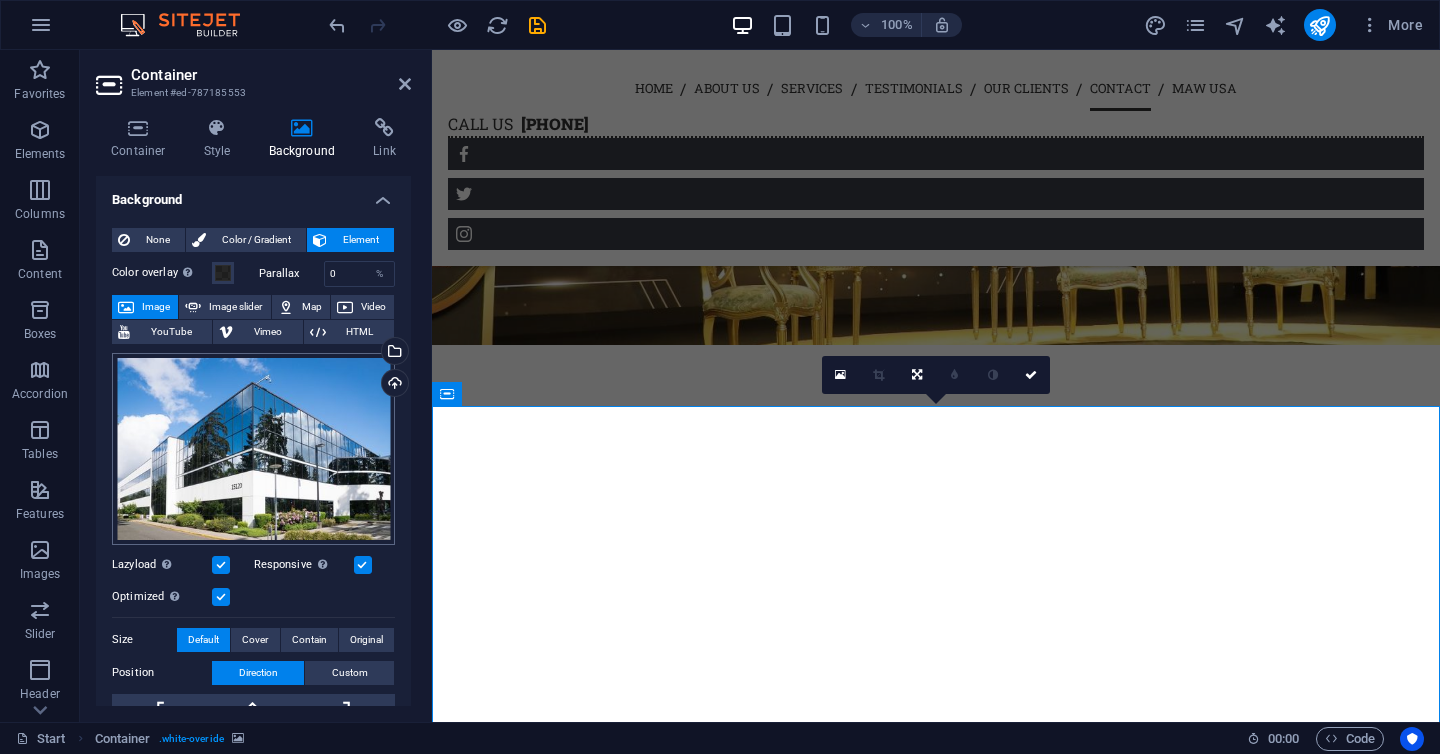 scroll, scrollTop: 5006, scrollLeft: 0, axis: vertical 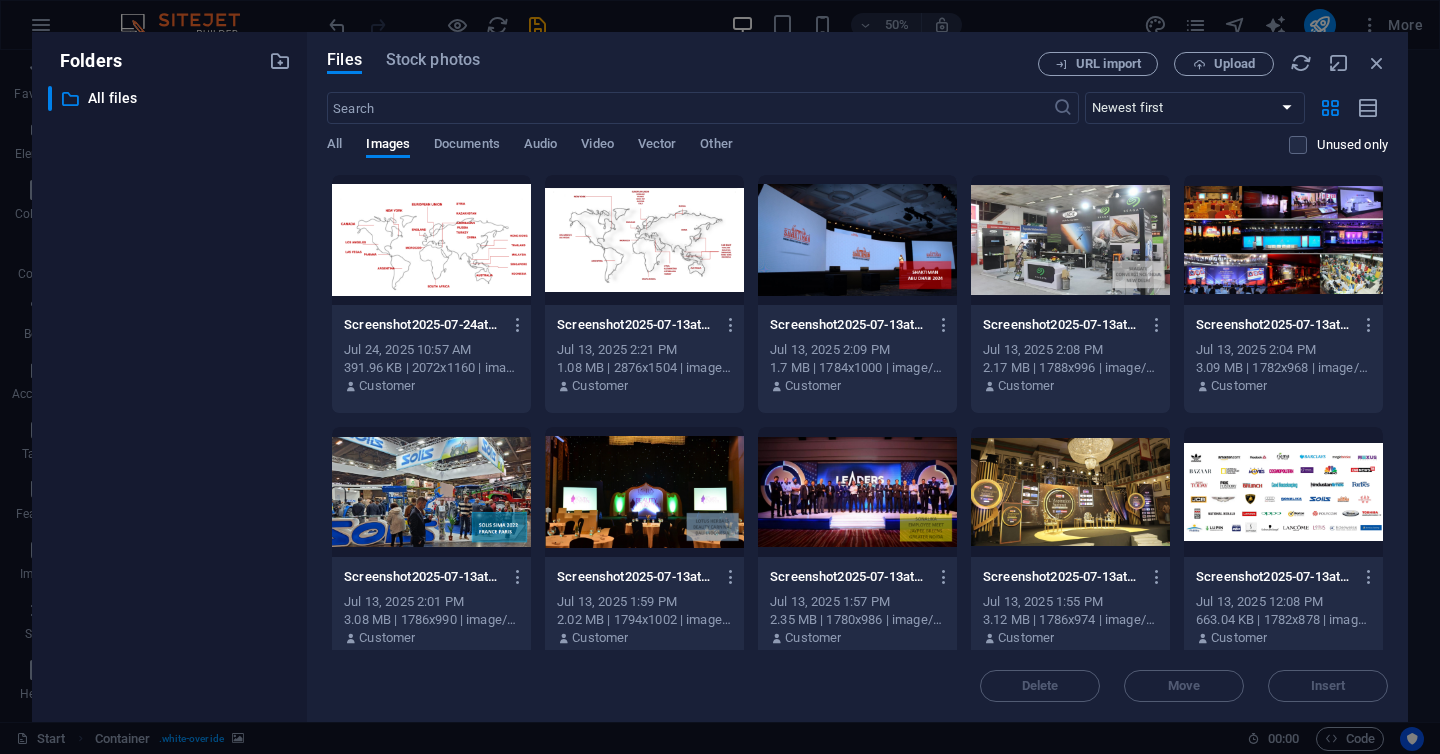 click at bounding box center (1070, 492) 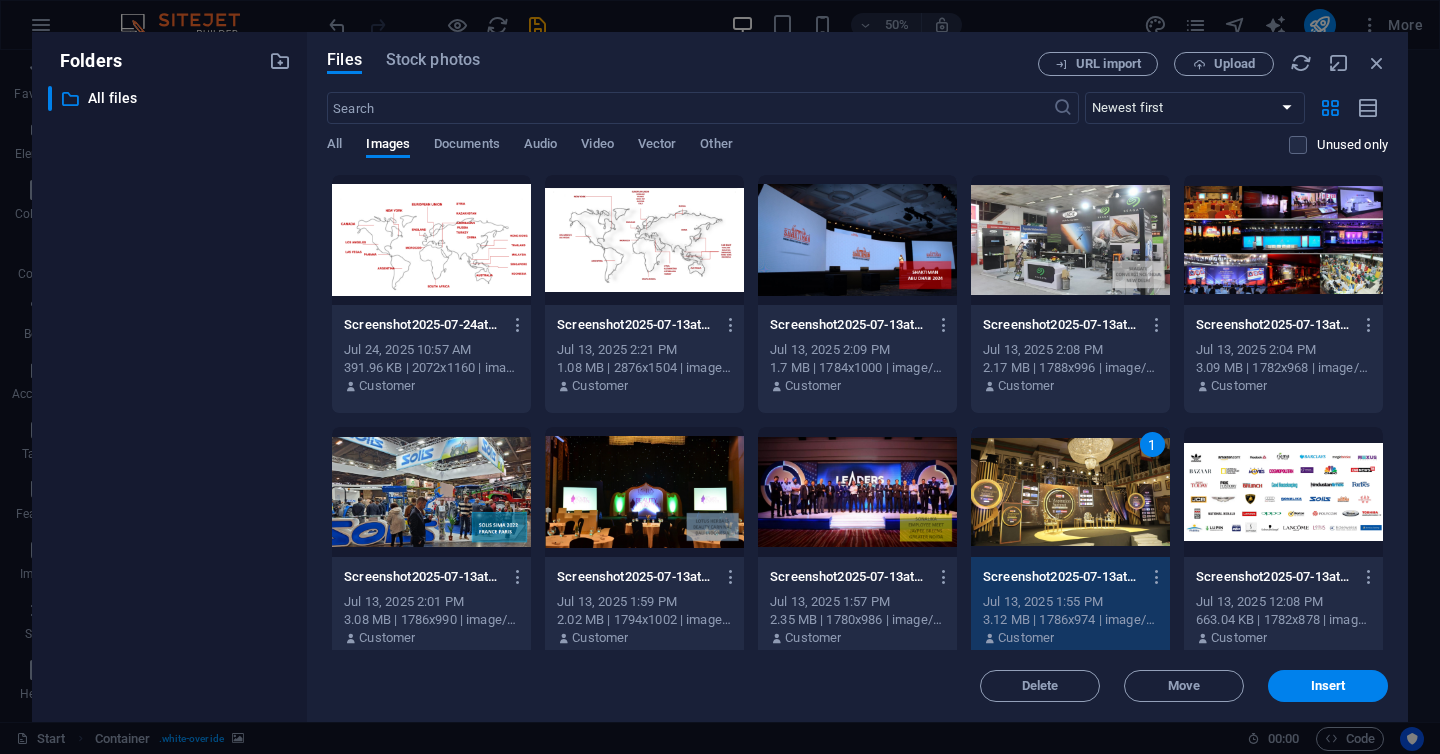 click on "1" at bounding box center [1070, 492] 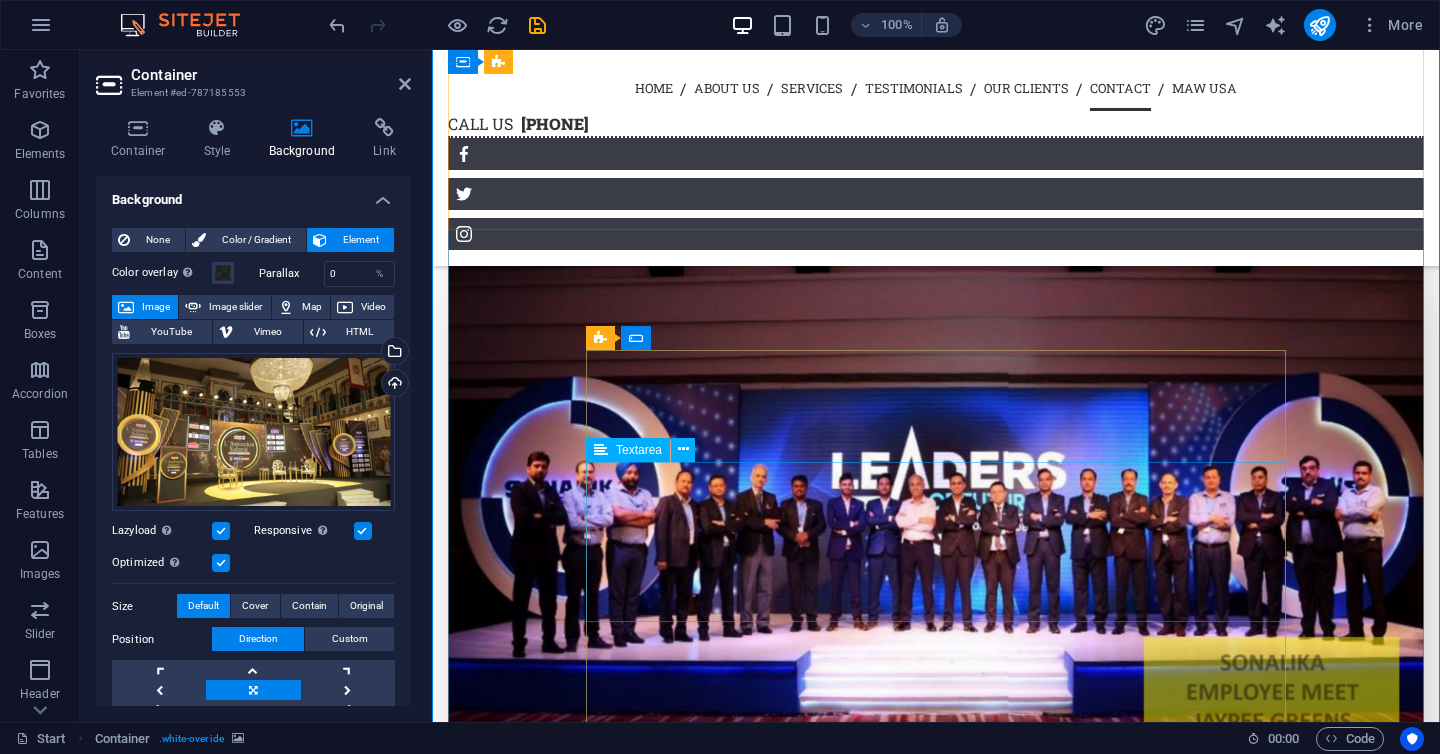 scroll, scrollTop: 5951, scrollLeft: 0, axis: vertical 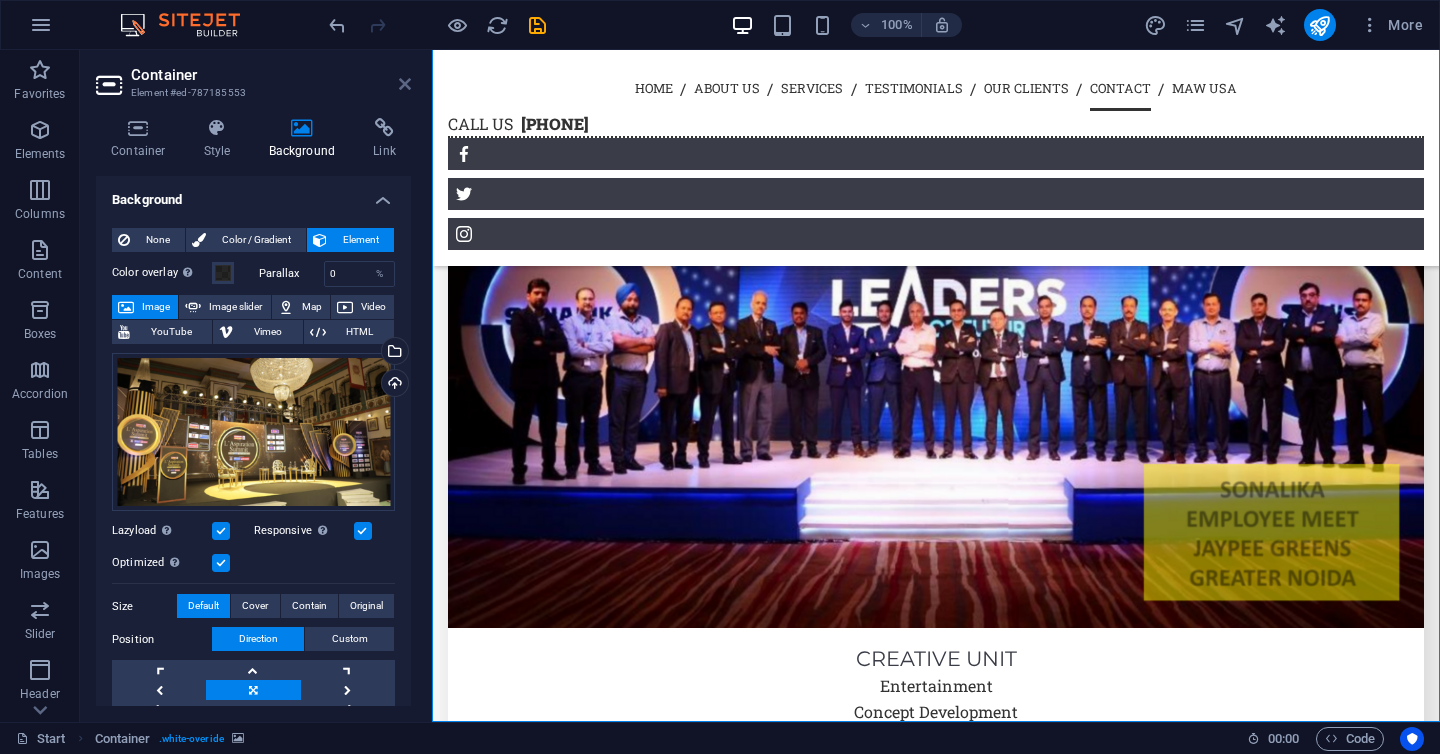 click at bounding box center (405, 84) 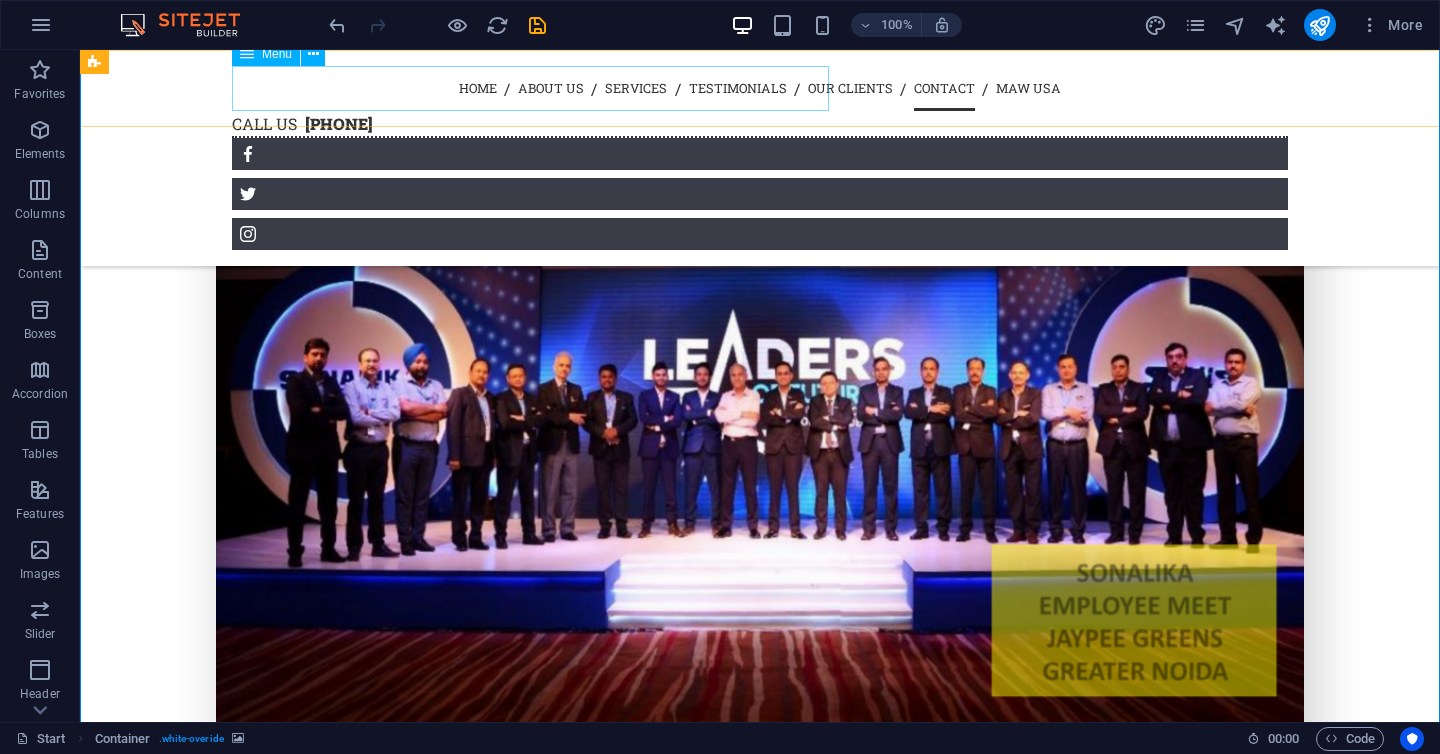 scroll, scrollTop: 5925, scrollLeft: 0, axis: vertical 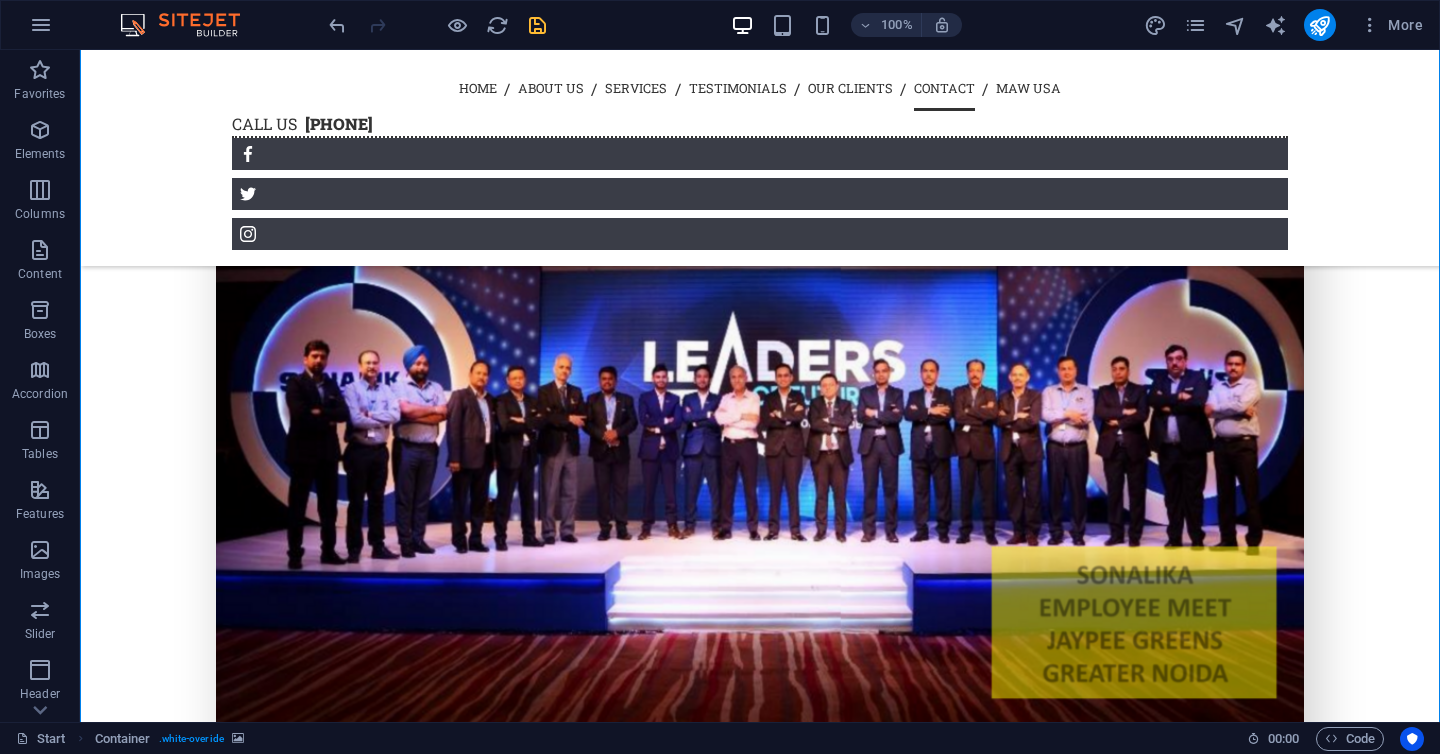 click at bounding box center (537, 25) 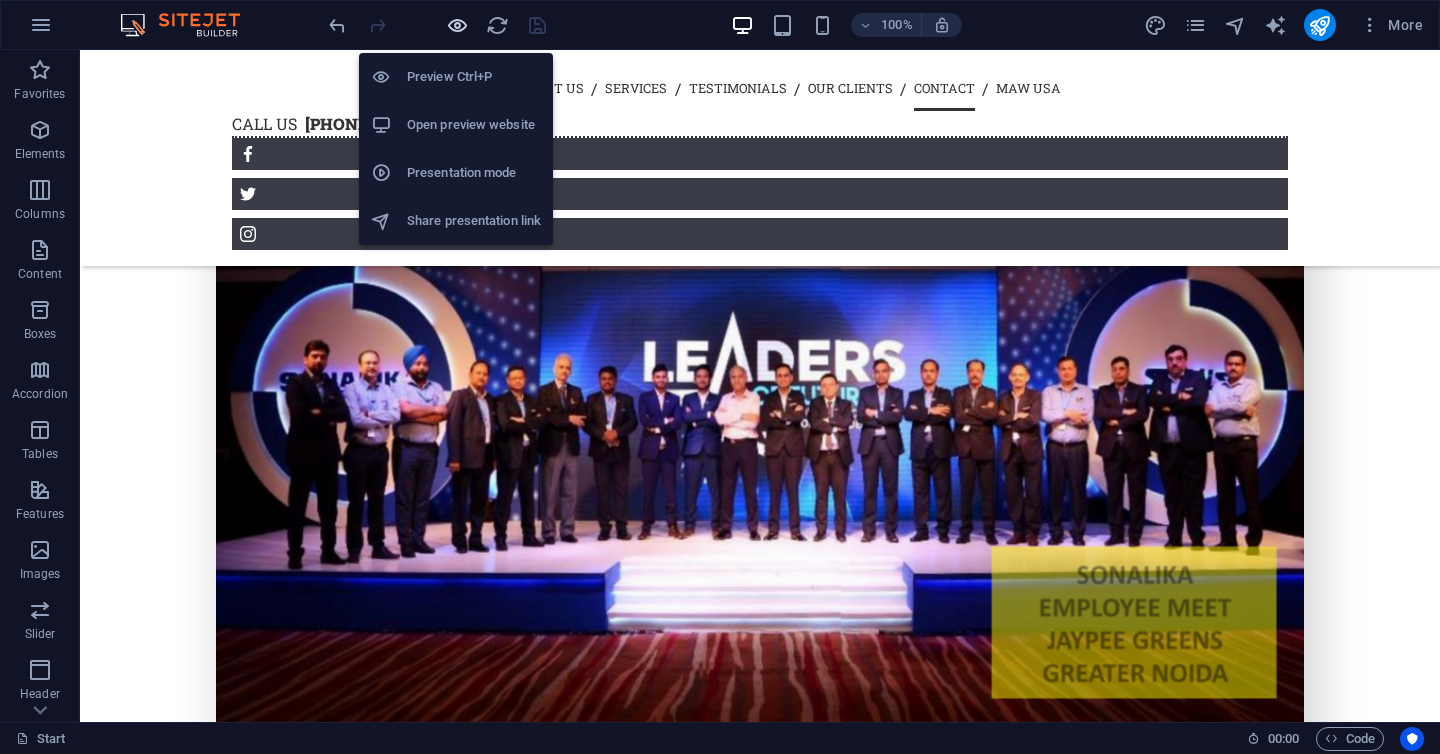 click at bounding box center (457, 25) 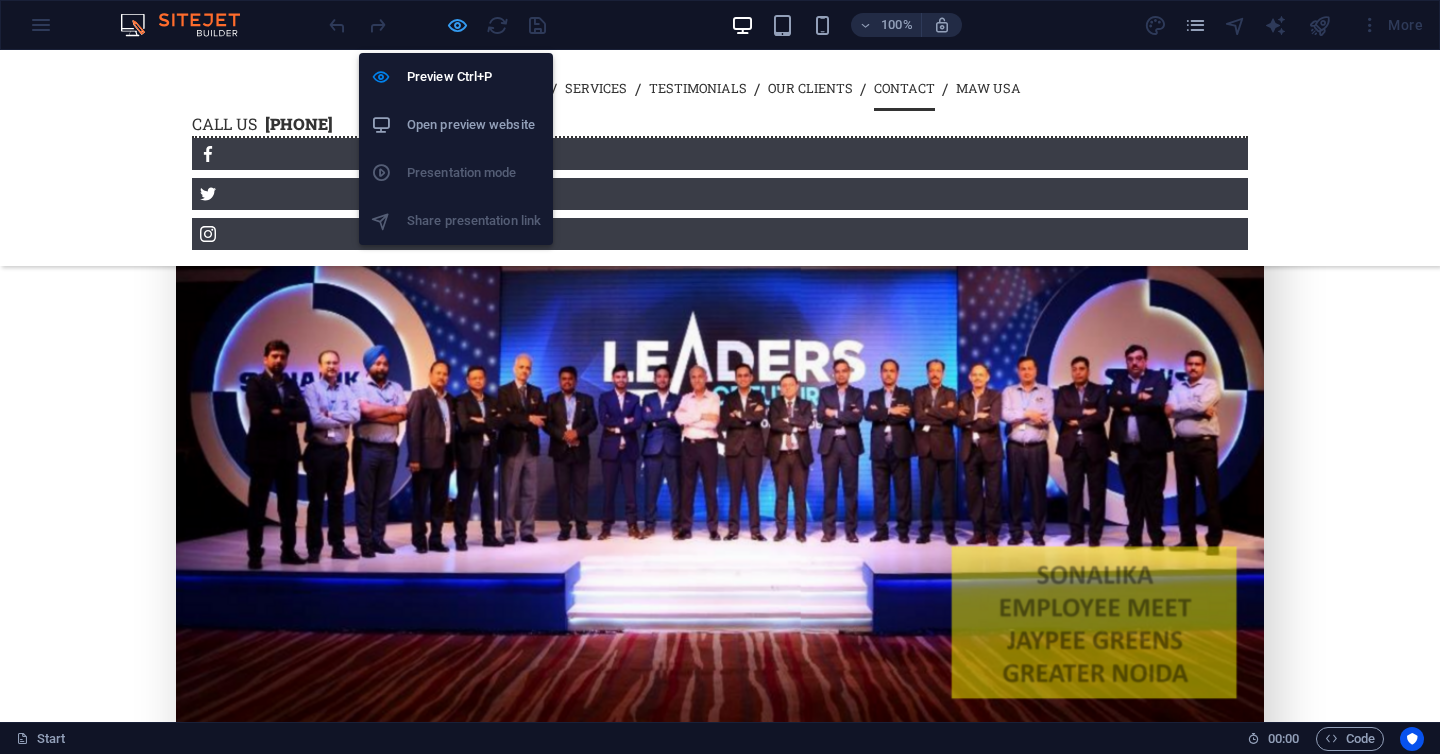 scroll, scrollTop: 5404, scrollLeft: 0, axis: vertical 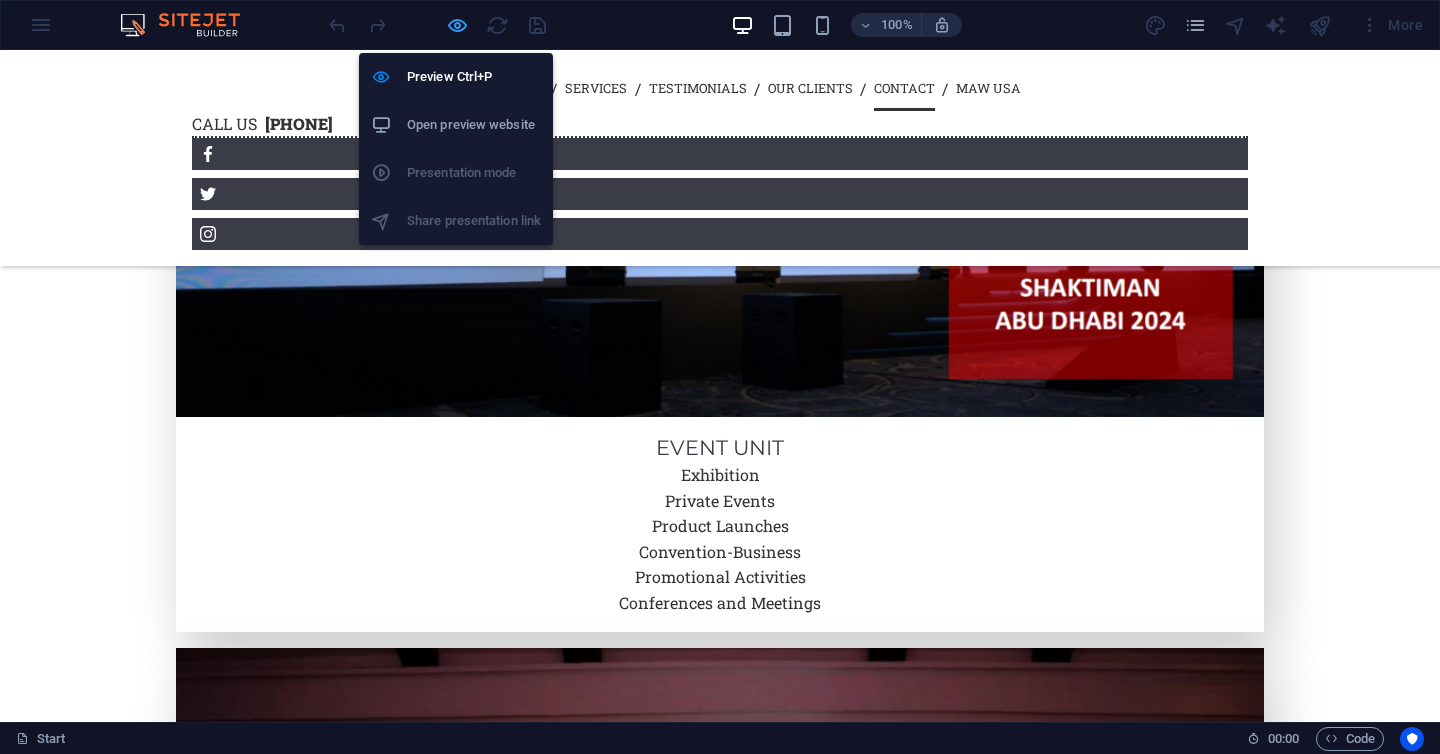 type 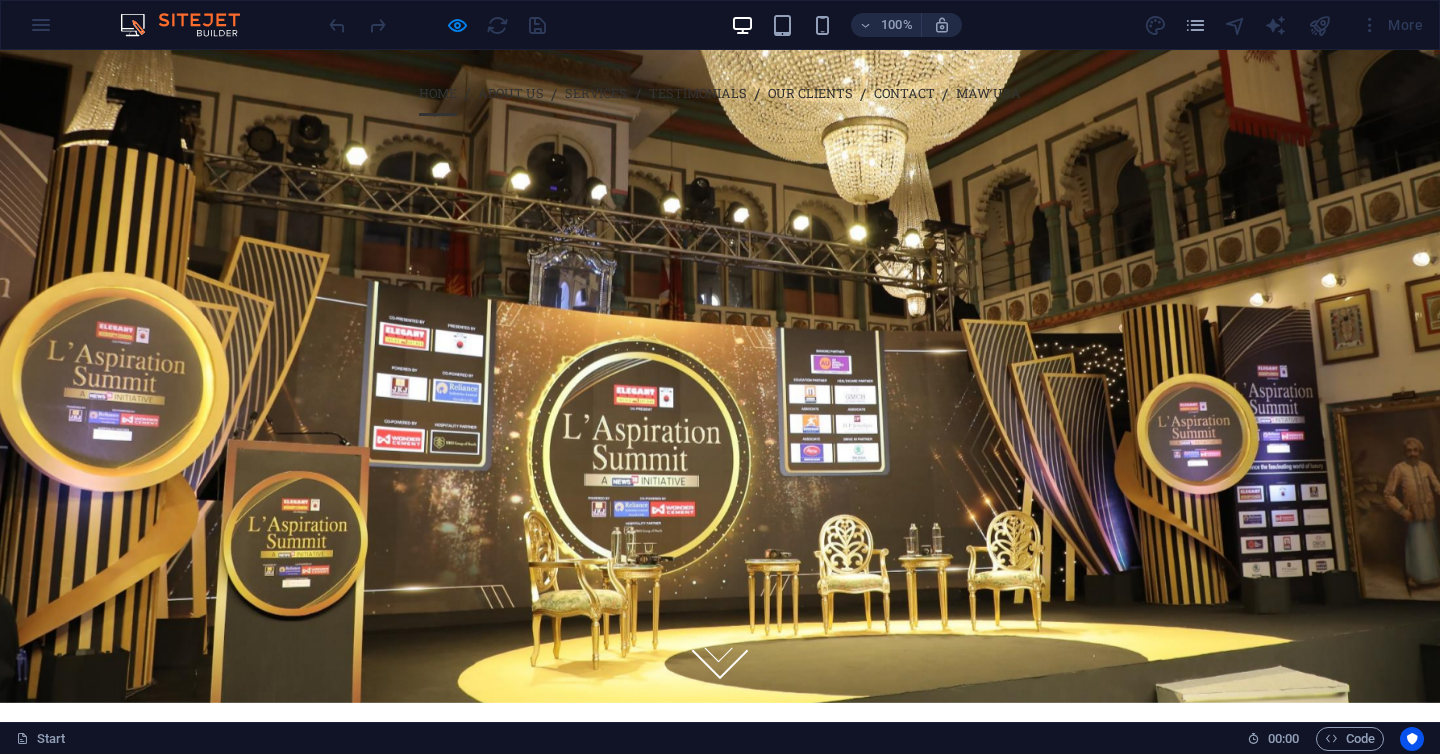 scroll, scrollTop: 0, scrollLeft: 0, axis: both 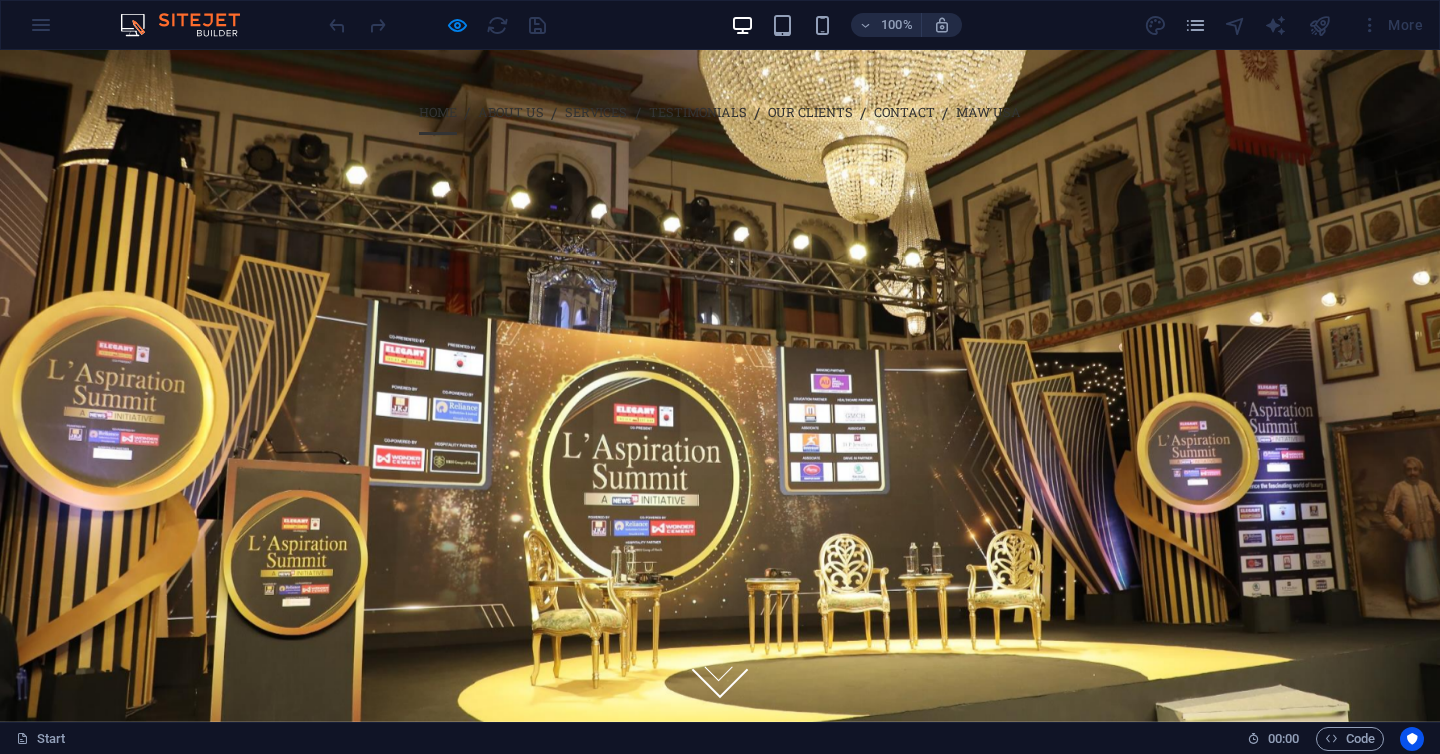 click at bounding box center (437, 25) 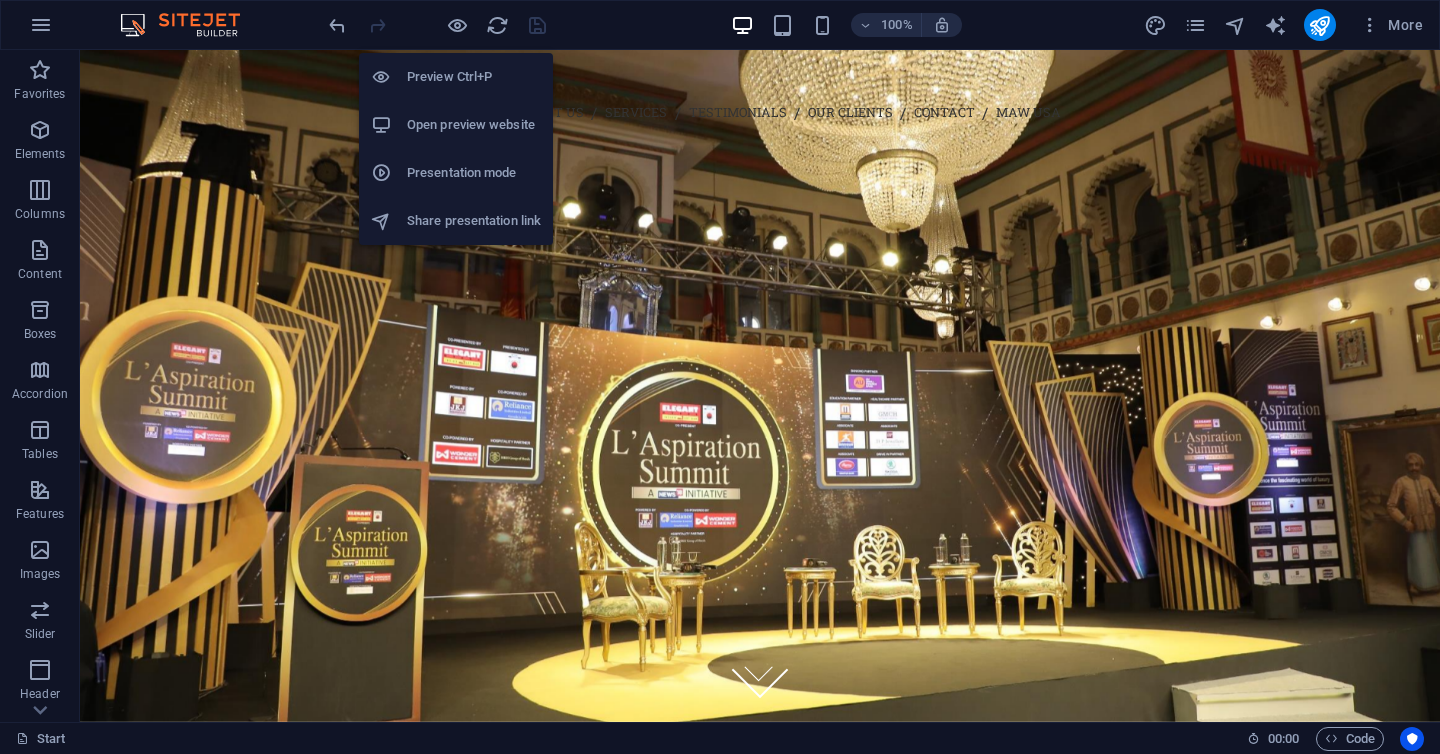 click on "Share presentation link" at bounding box center [474, 221] 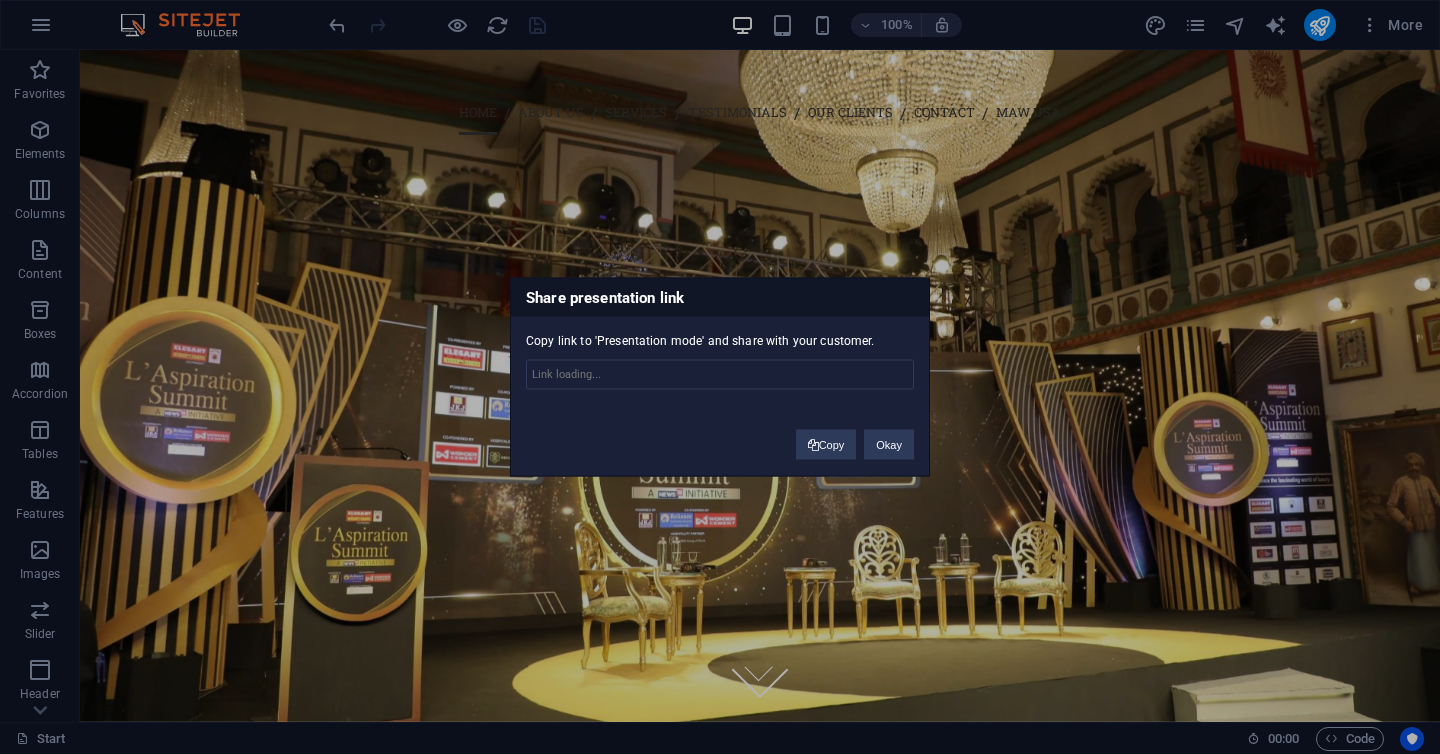 type on "https://cms.sitehub.io/presentation/1929804/a9d45e46f5dc606274da686c6d61cb13cd6a5694f3fae3af233ba6675d5a333b" 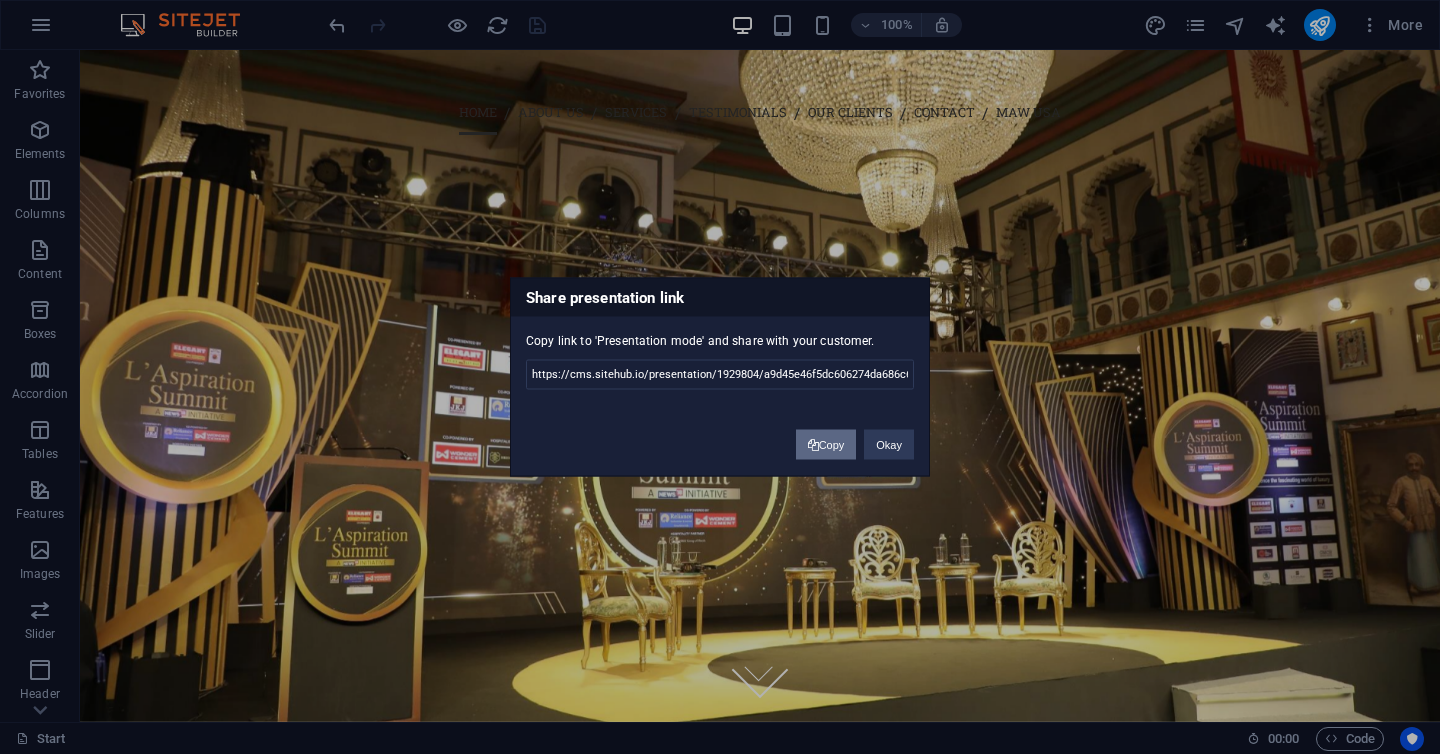click on "Copy" at bounding box center [826, 445] 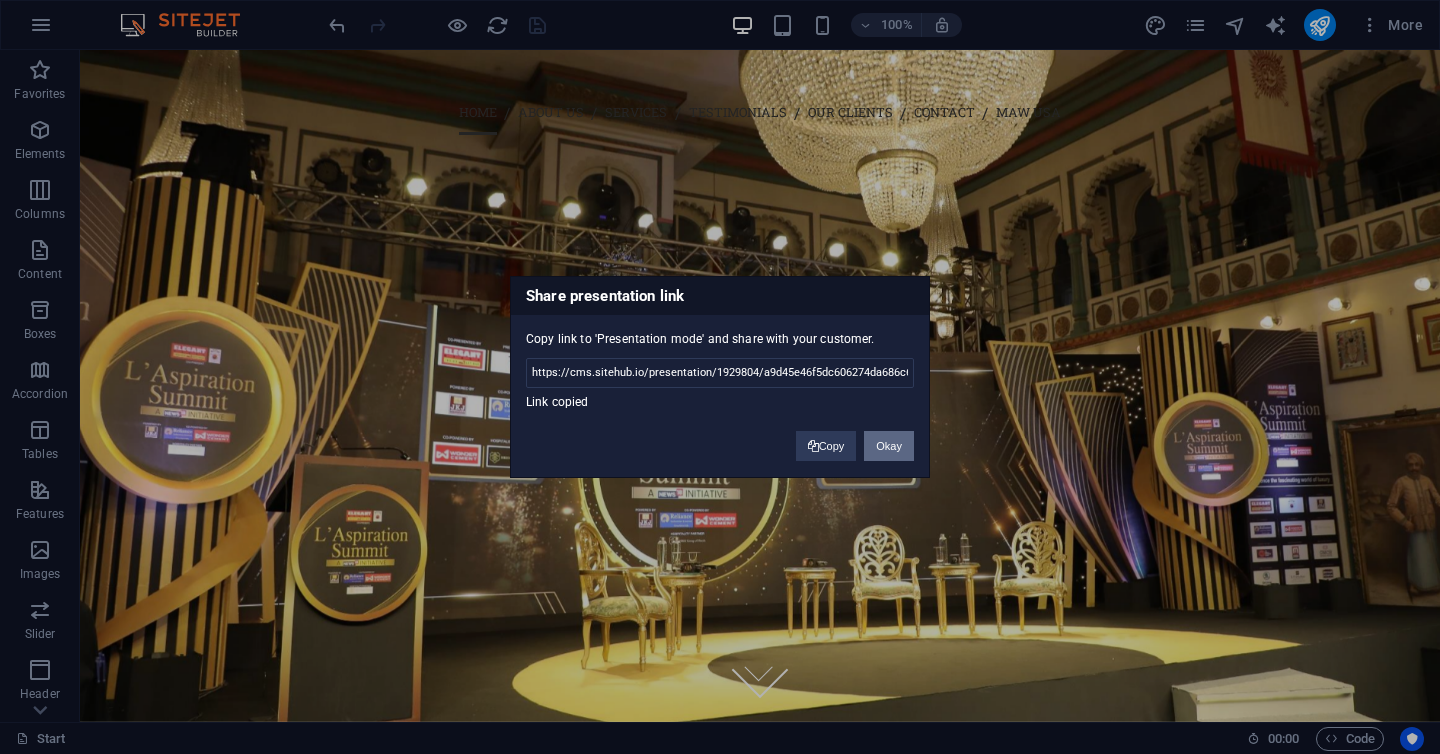 click on "Okay" at bounding box center (889, 446) 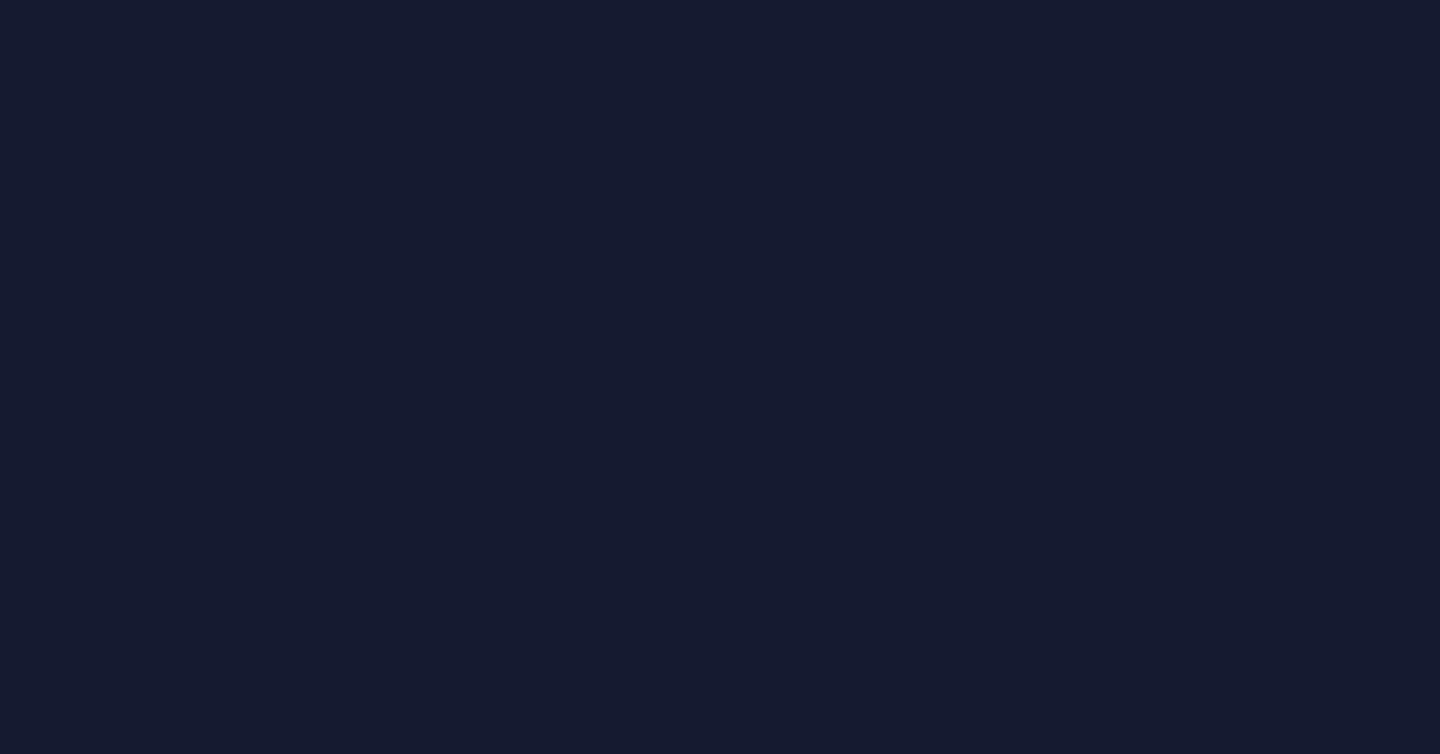 scroll, scrollTop: 0, scrollLeft: 0, axis: both 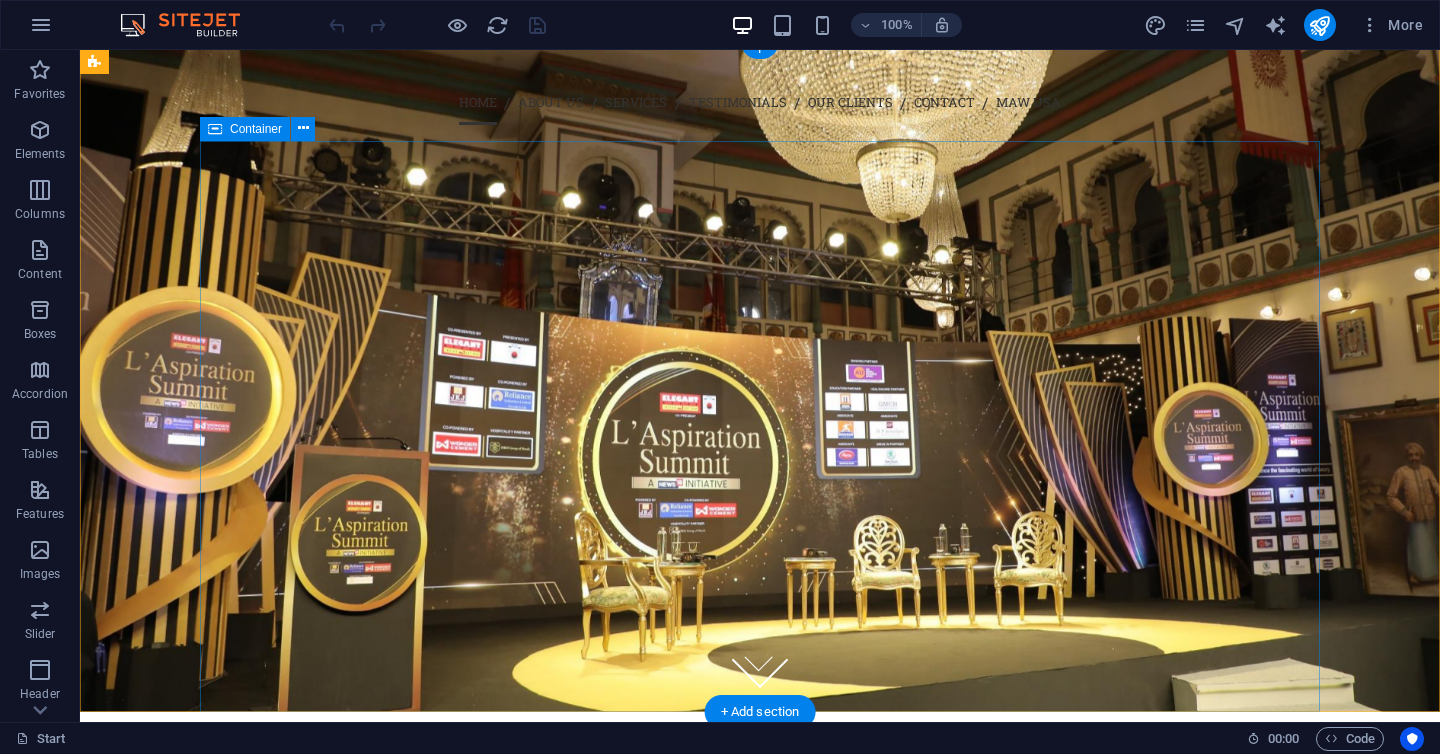 click at bounding box center (760, 513) 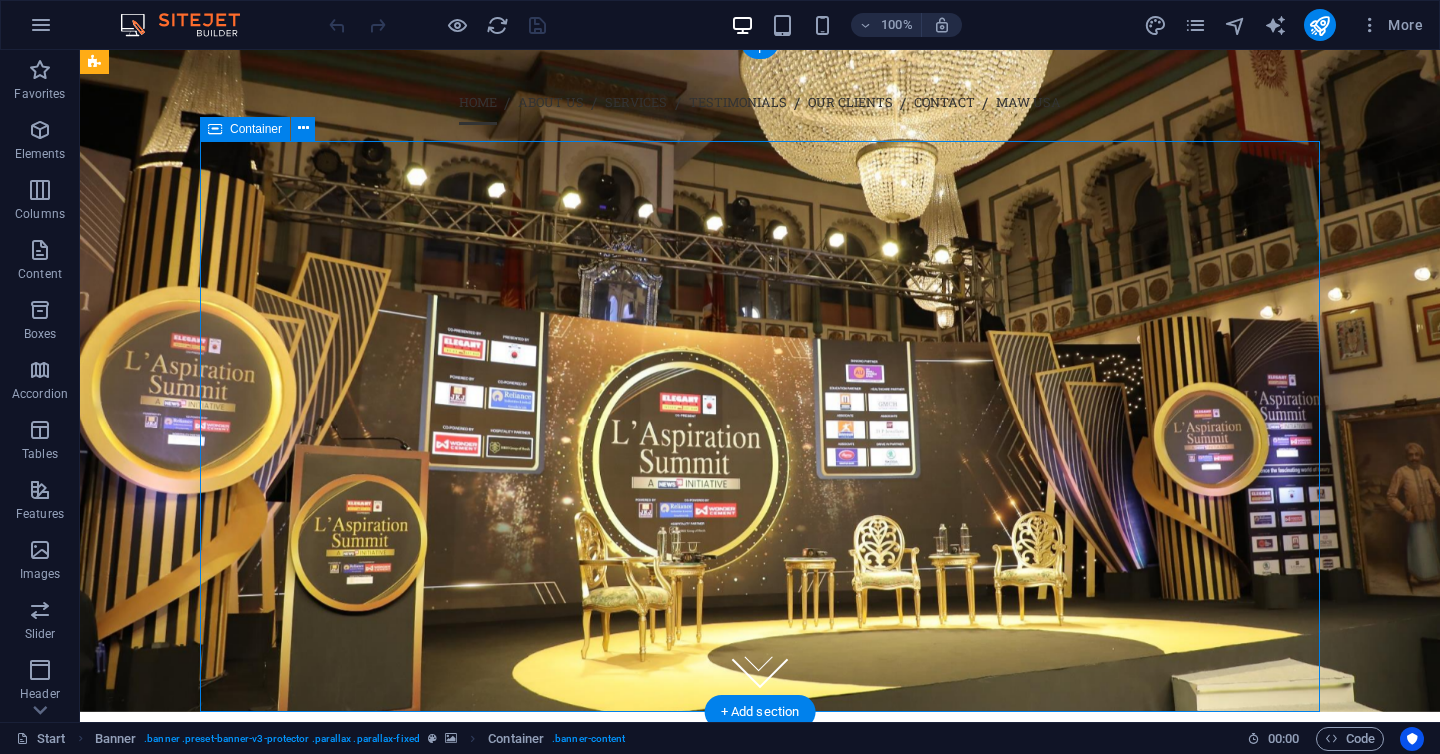 click at bounding box center [760, 513] 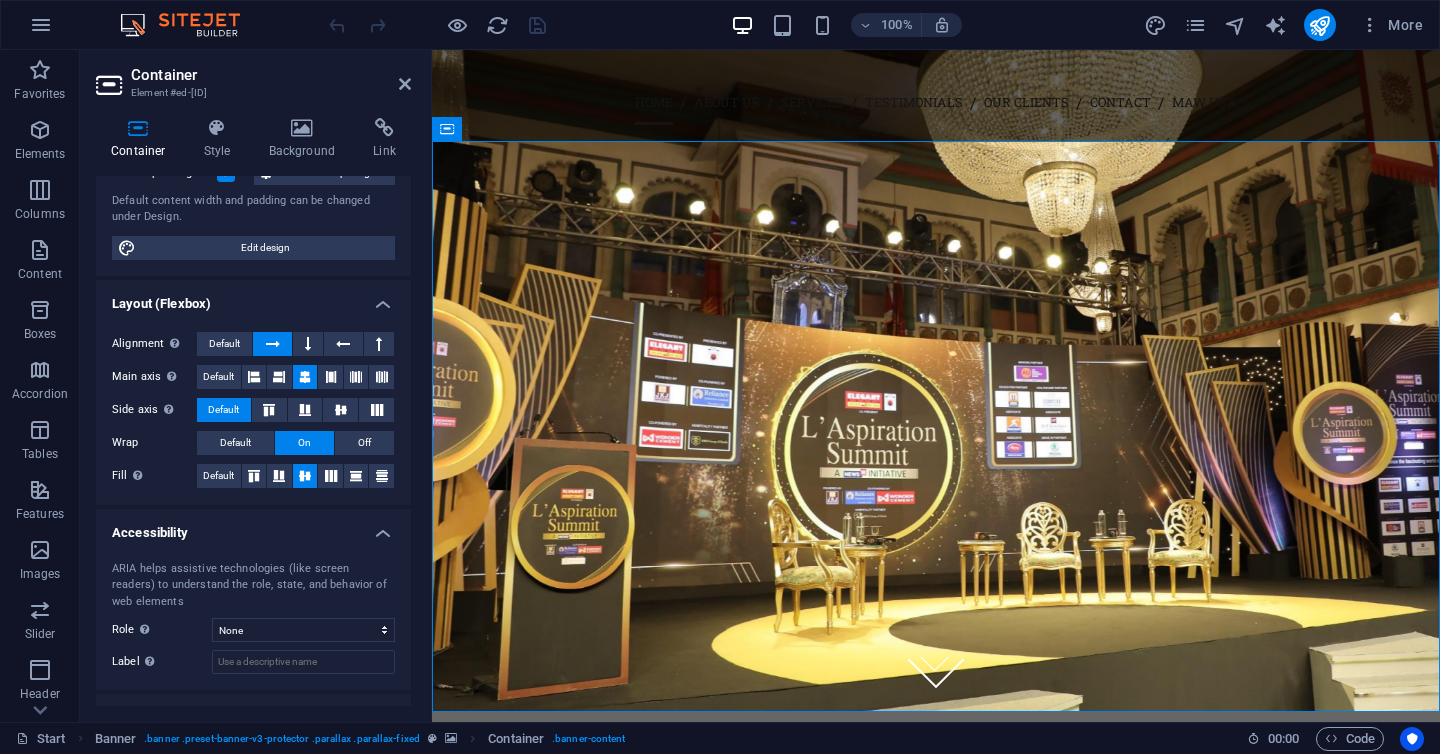 scroll, scrollTop: 244, scrollLeft: 0, axis: vertical 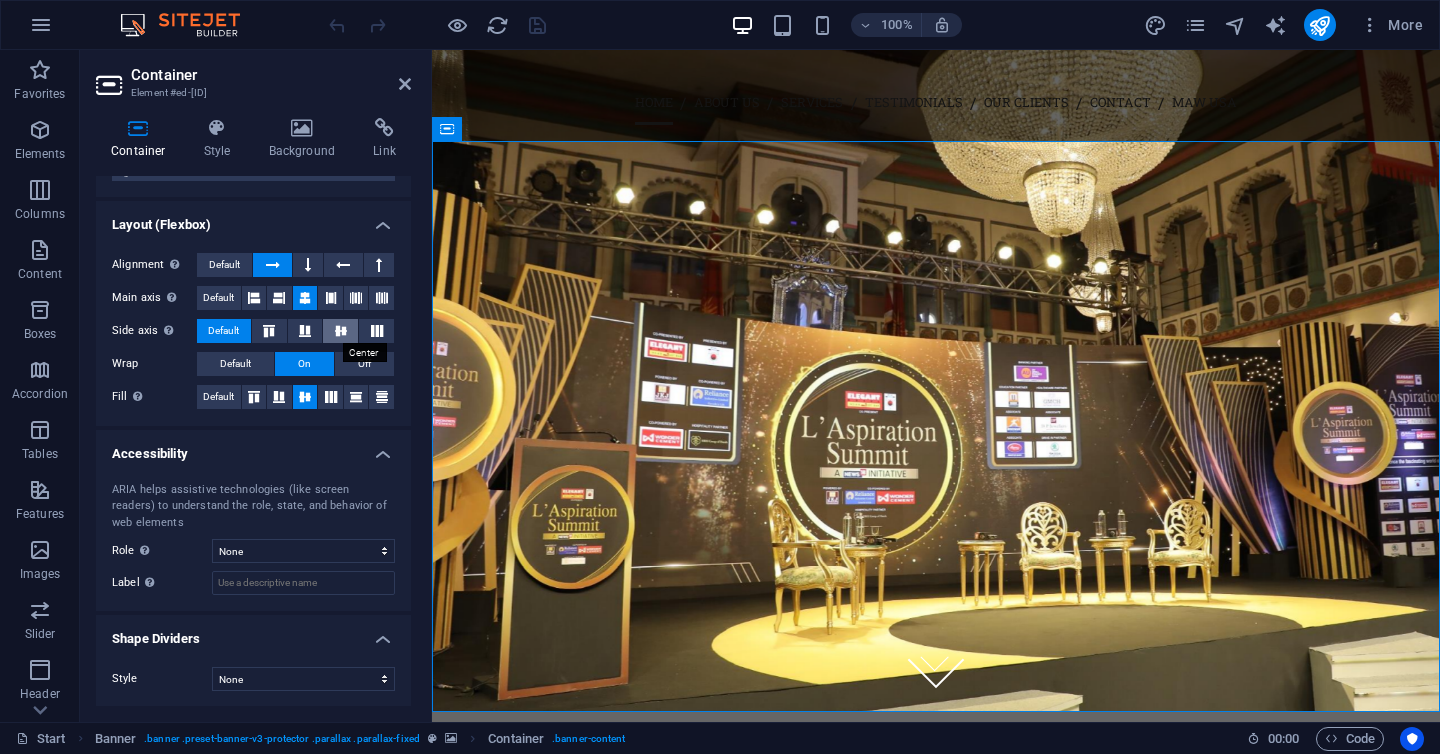 click at bounding box center [341, 331] 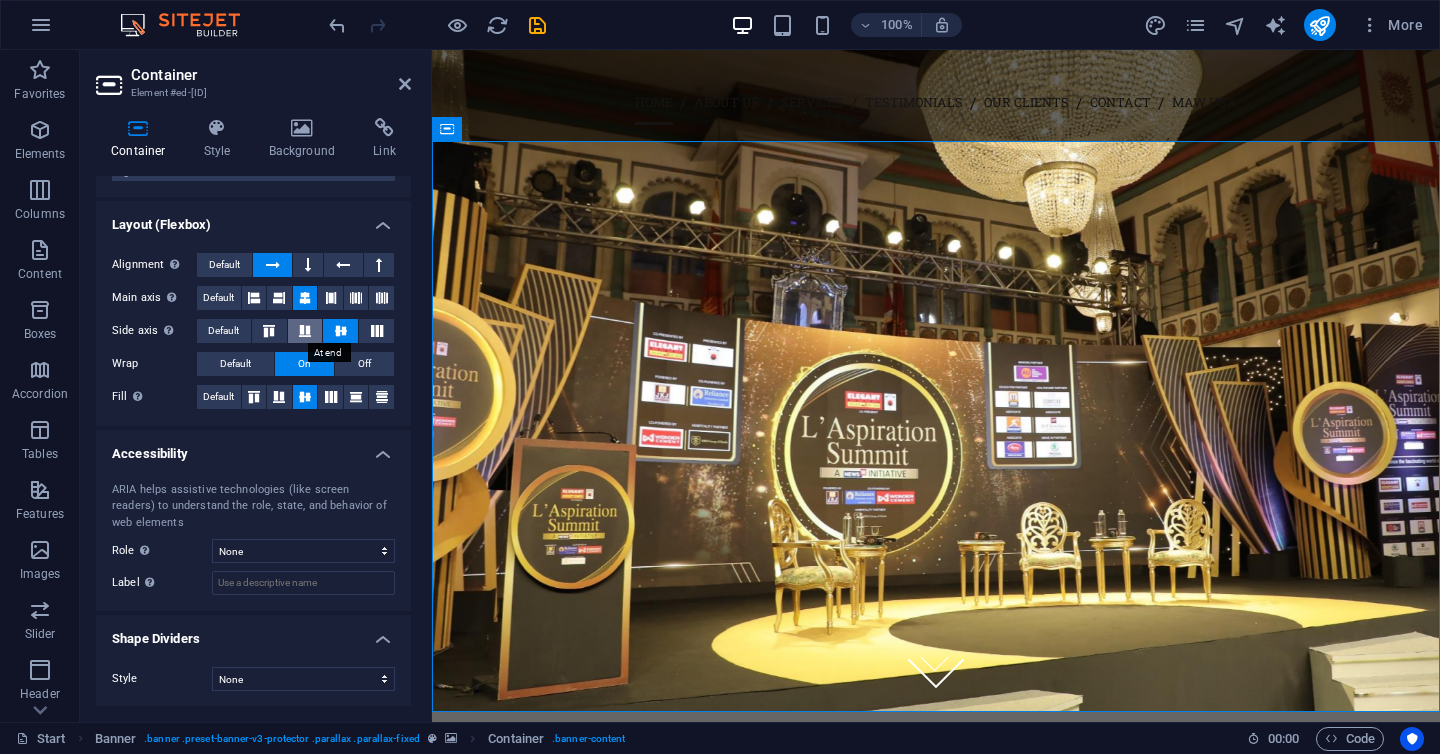 type 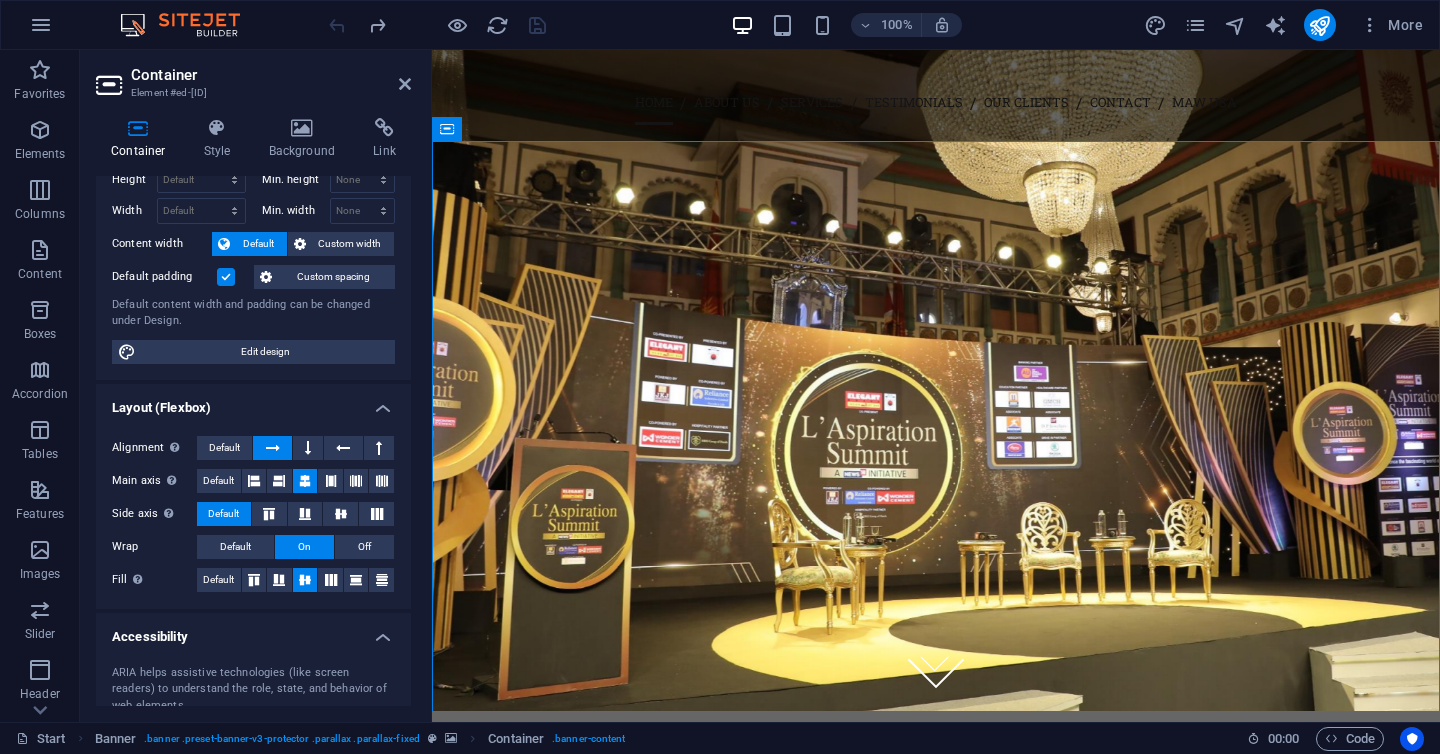 scroll, scrollTop: 0, scrollLeft: 0, axis: both 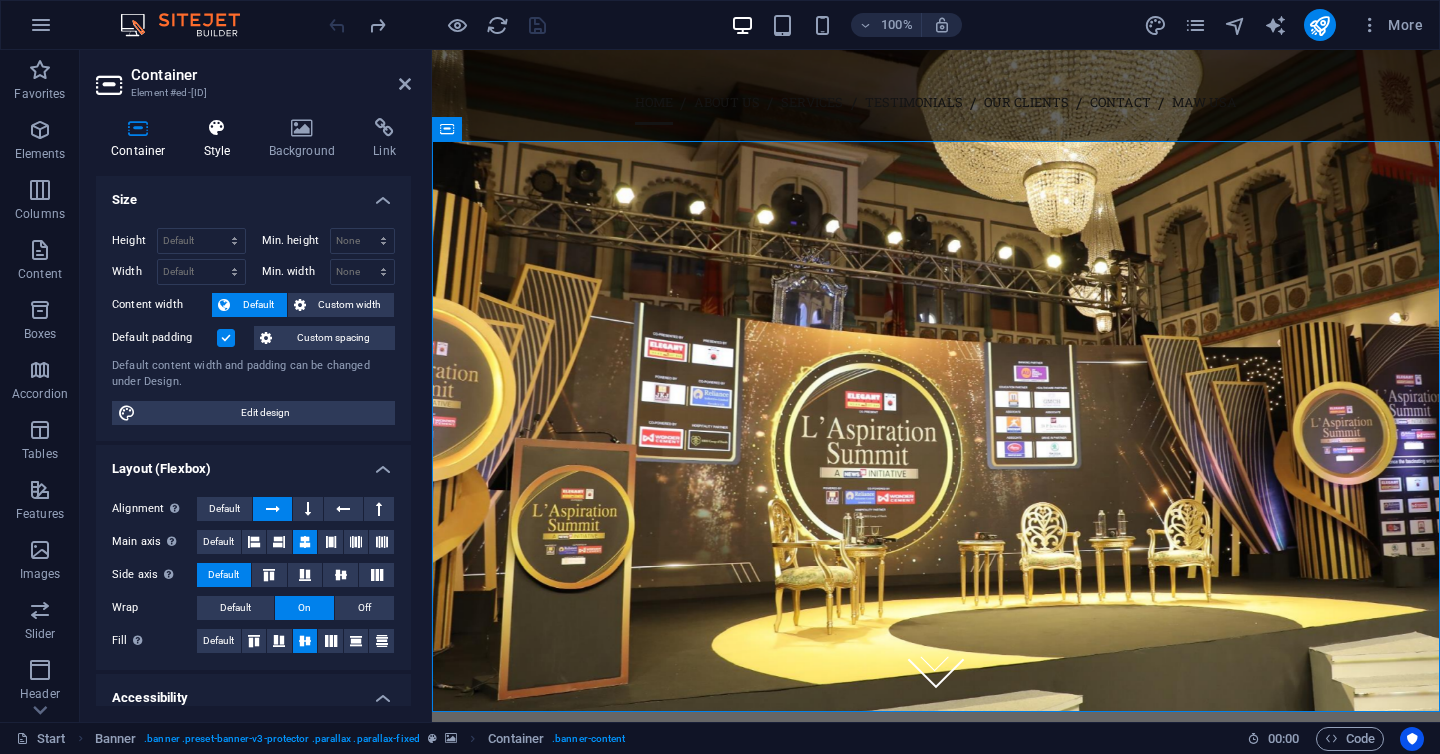 click on "Style" at bounding box center (221, 139) 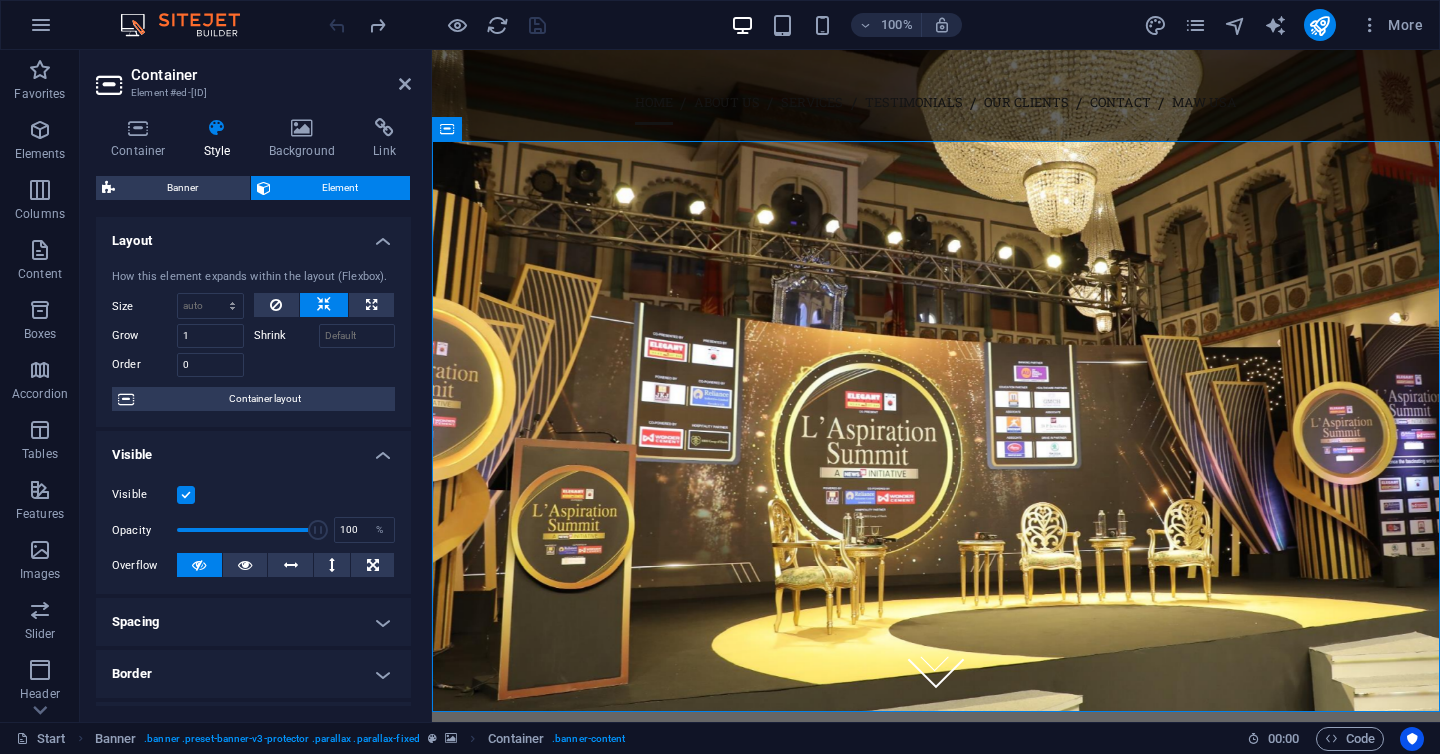 click on "Shrink" at bounding box center (286, 336) 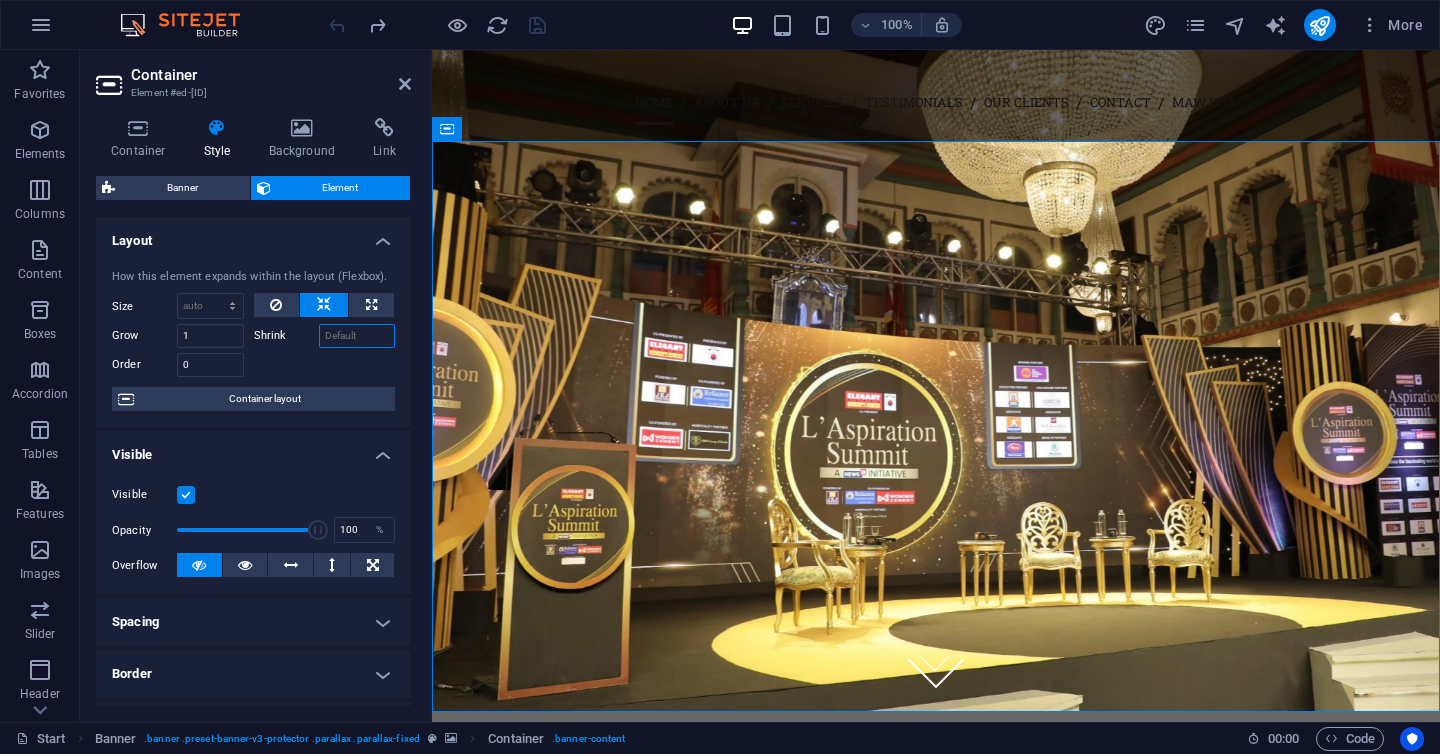 click on "Shrink" at bounding box center [357, 336] 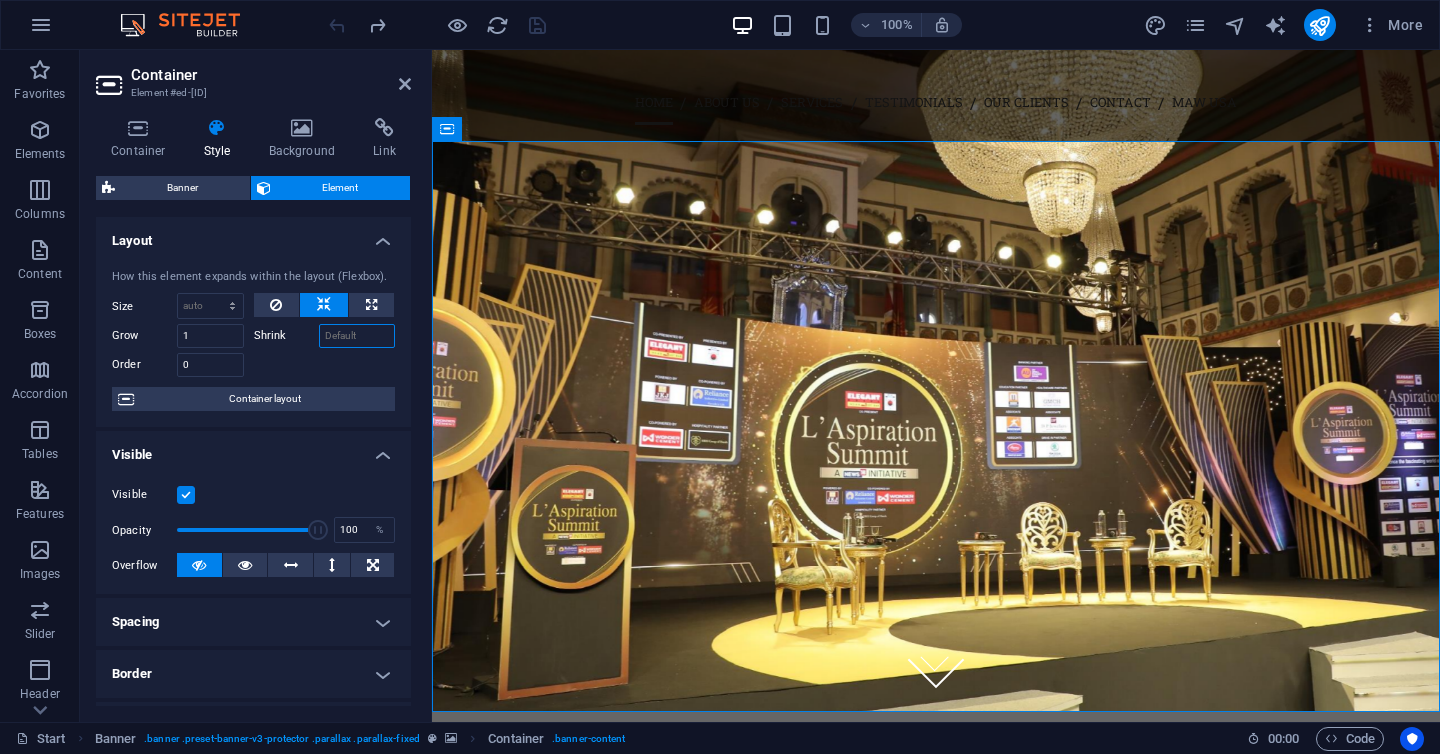 click on "Shrink" at bounding box center (357, 336) 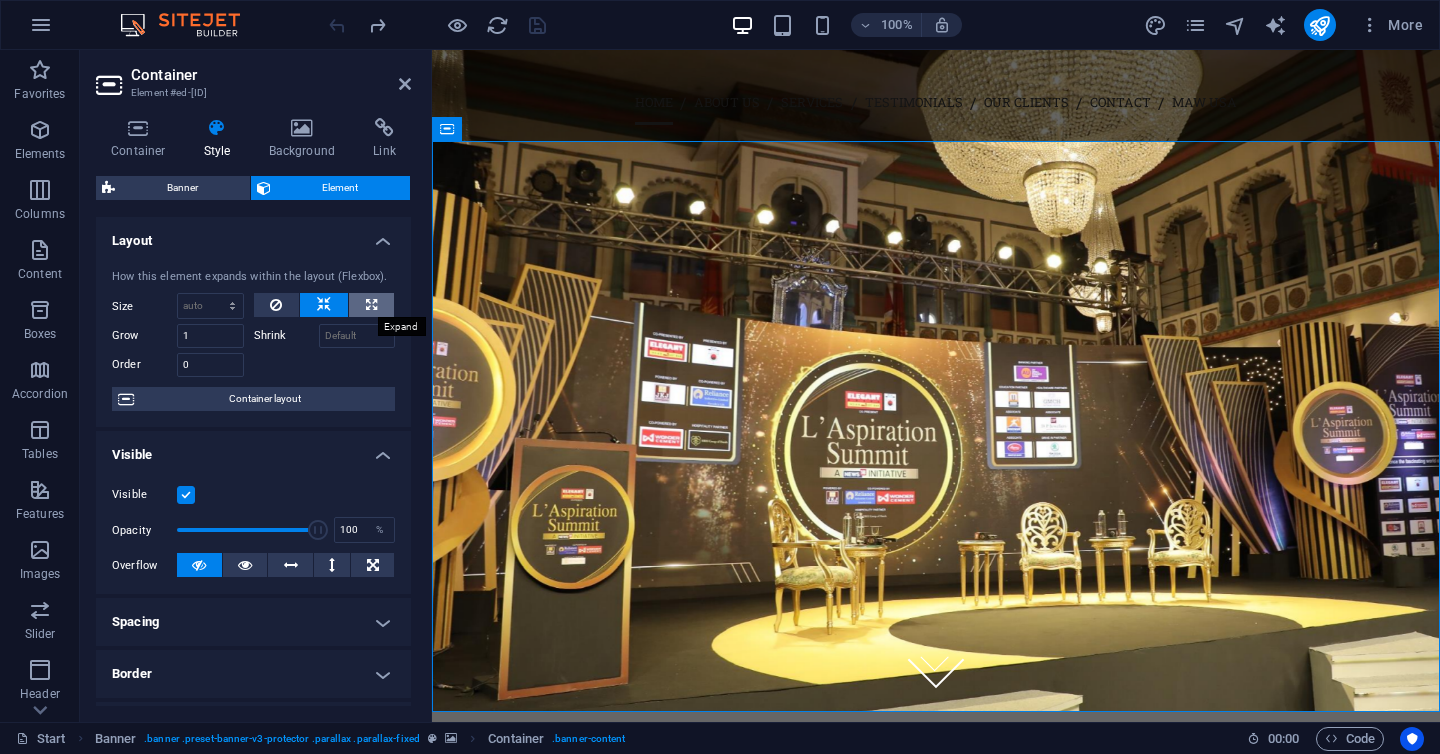 click at bounding box center [371, 305] 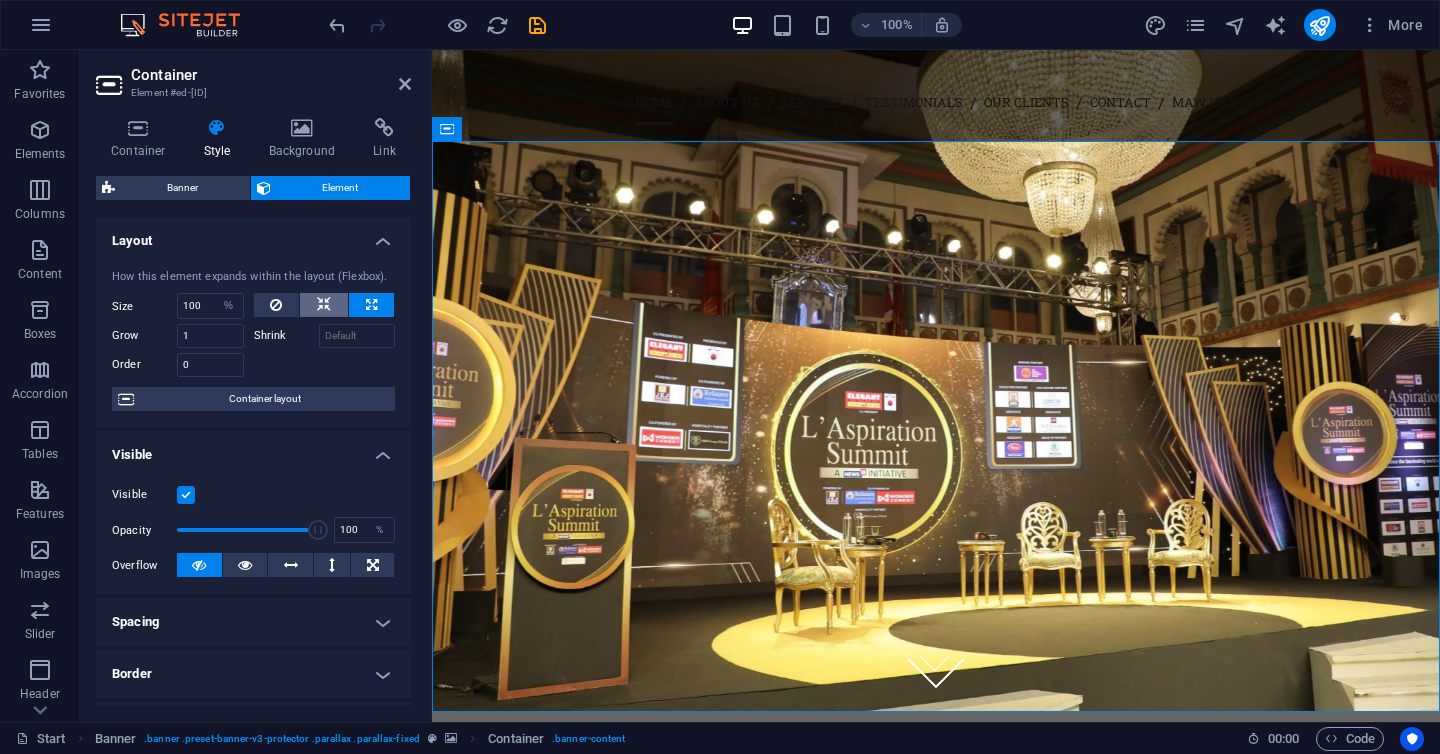 click at bounding box center (324, 305) 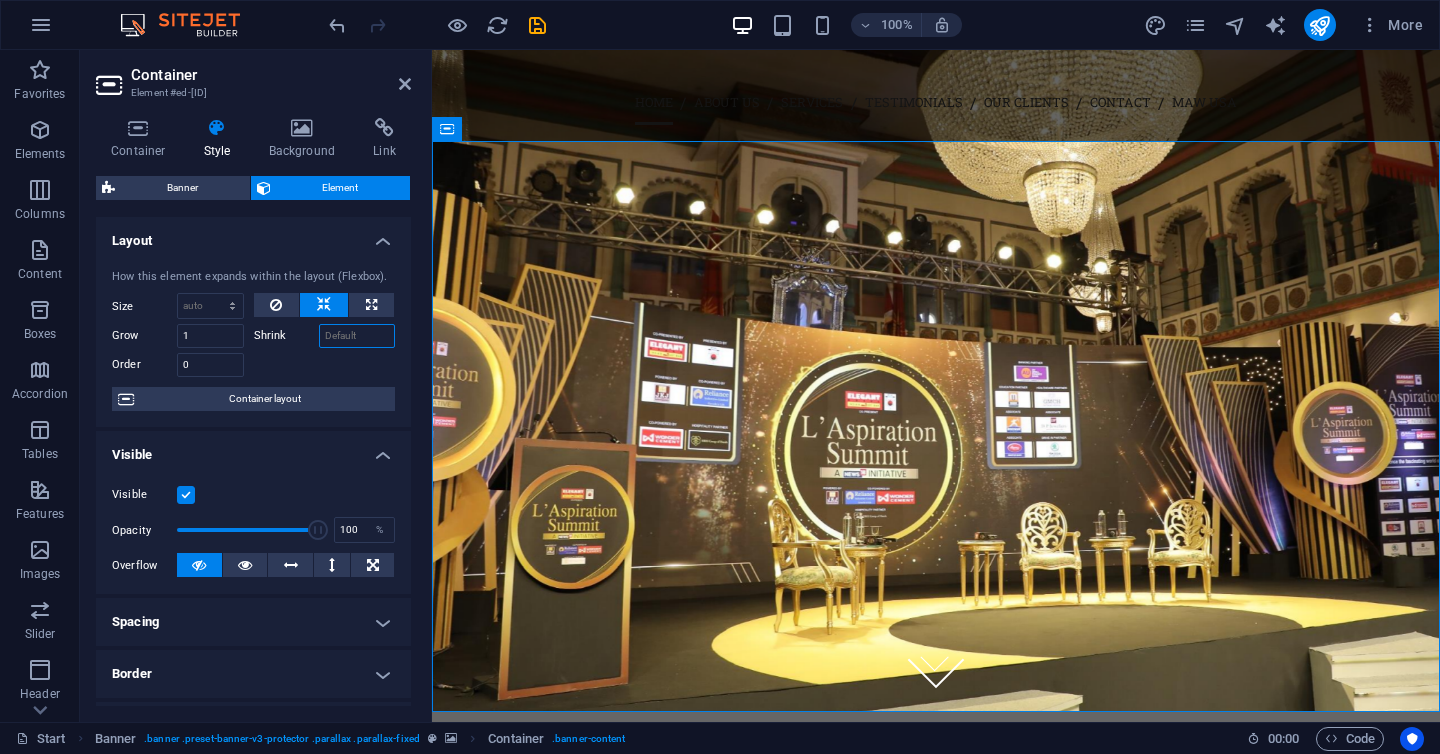 click on "Shrink" at bounding box center [357, 336] 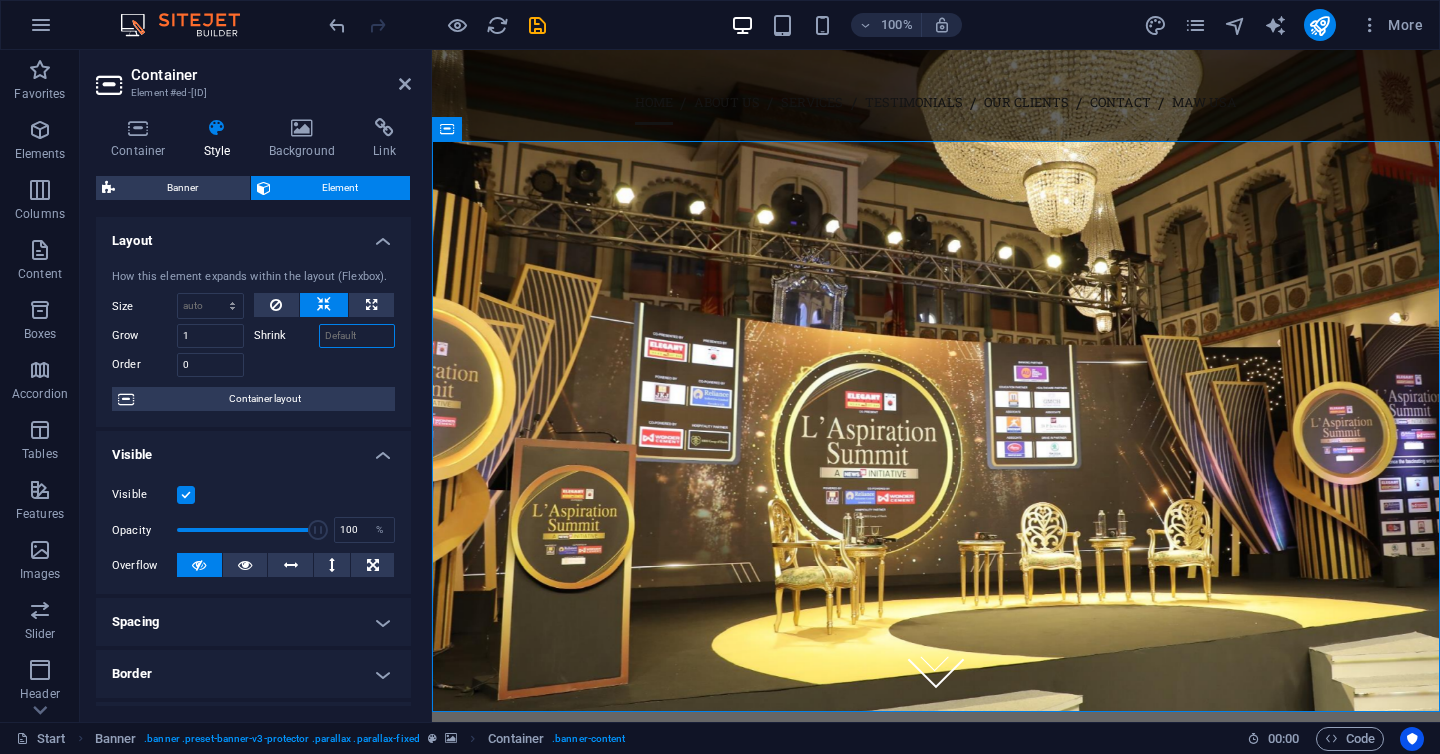 type on "Maw usa" 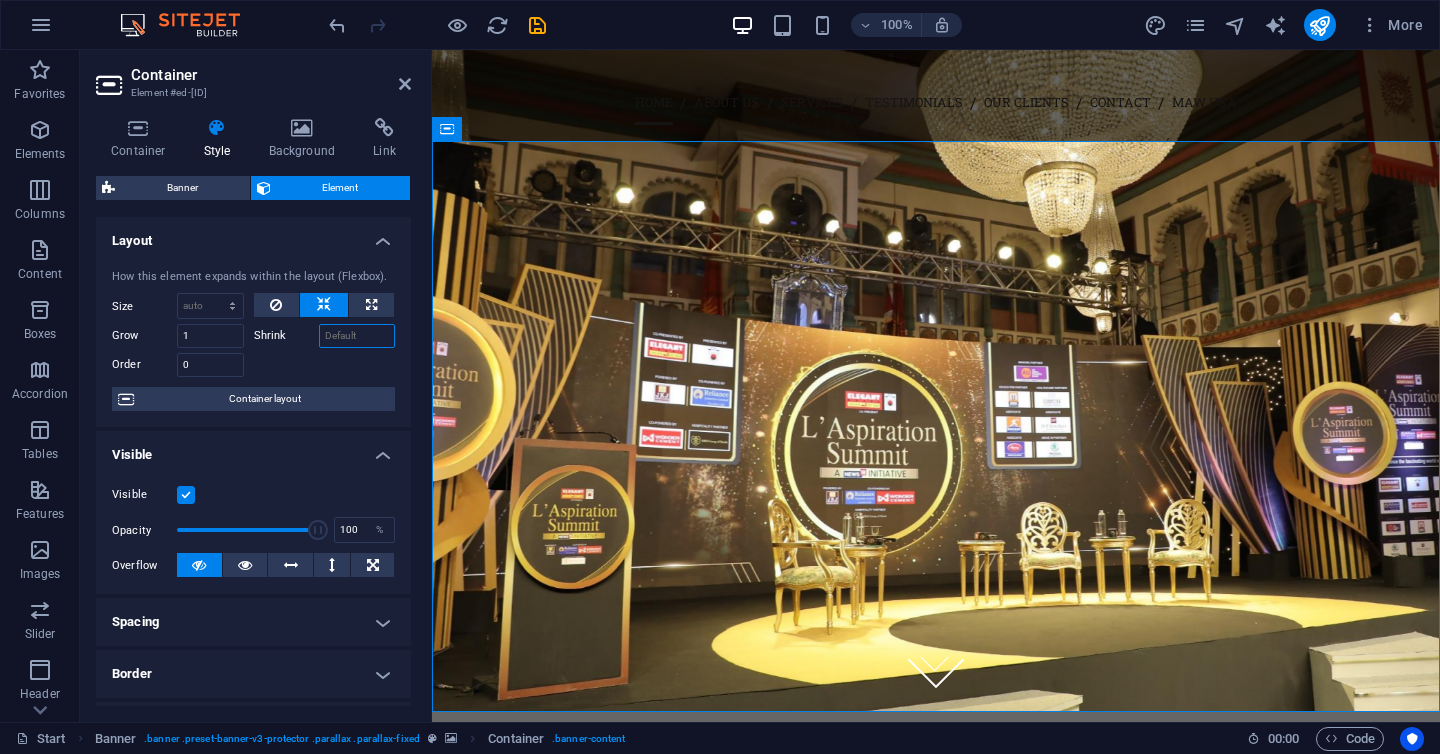 click on "Shrink" at bounding box center (357, 336) 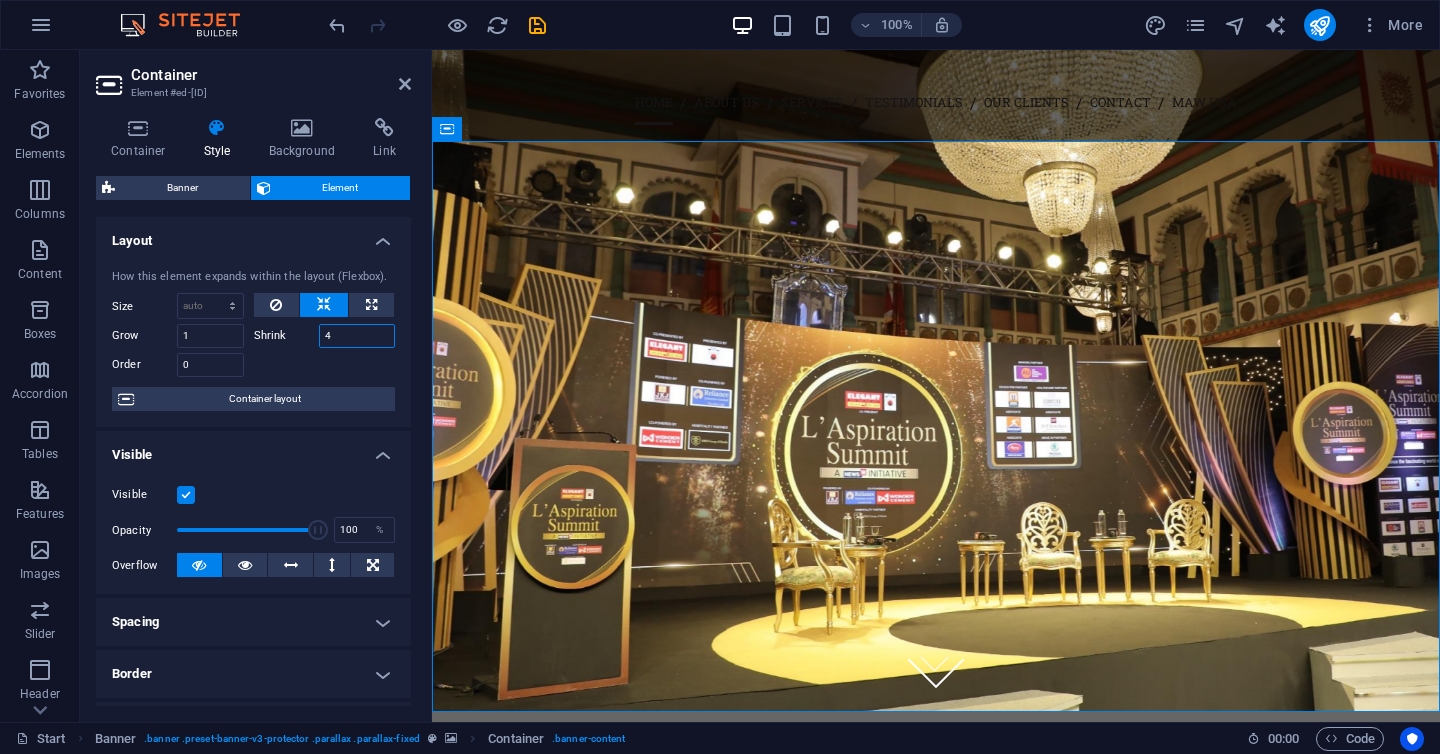type on "4" 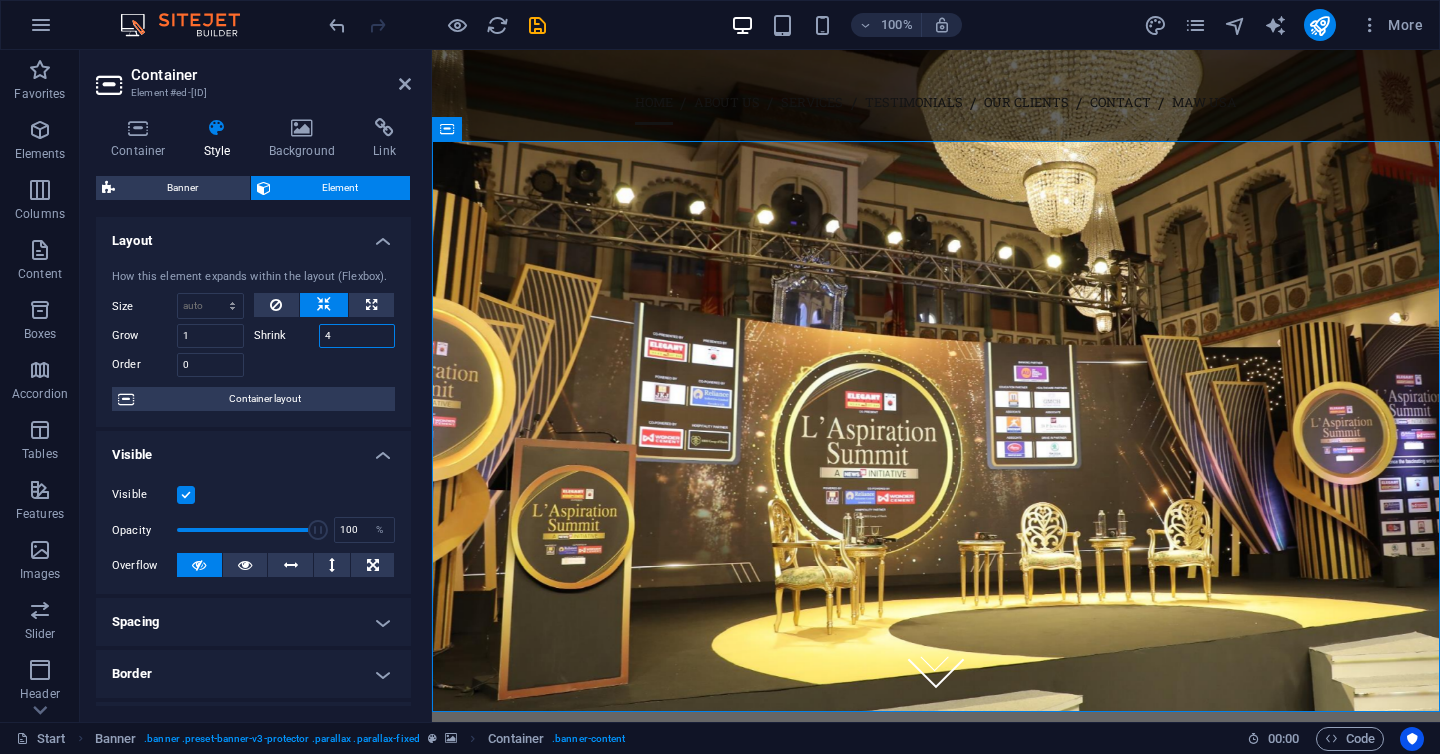 click on "4" at bounding box center [357, 336] 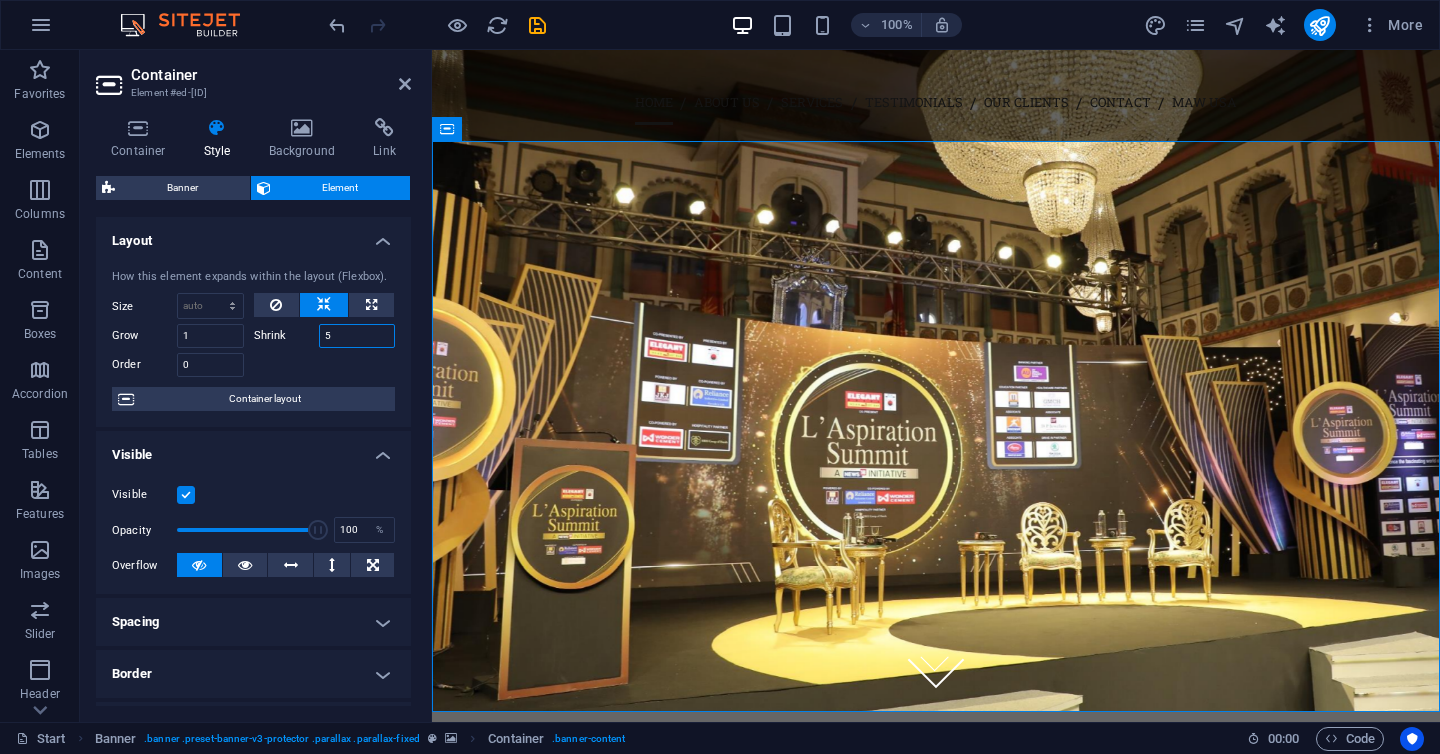 type on "5" 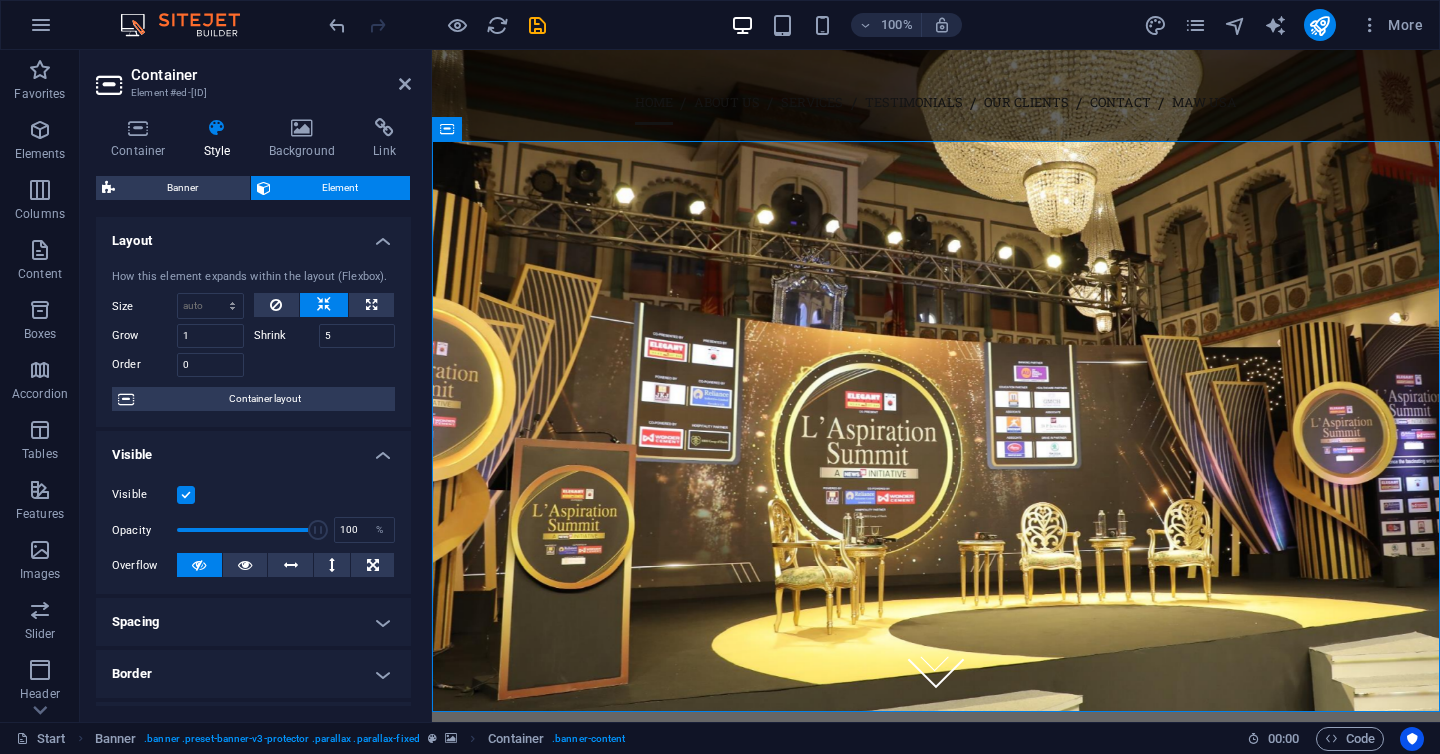 click on "How this element expands within the layout (Flexbox). Size Default auto px % 1/1 1/2 1/3 1/4 1/5 1/6 1/7 1/8 1/9 1/10 Grow 1 Shrink 5 Order 0 Container layout" at bounding box center [253, 340] 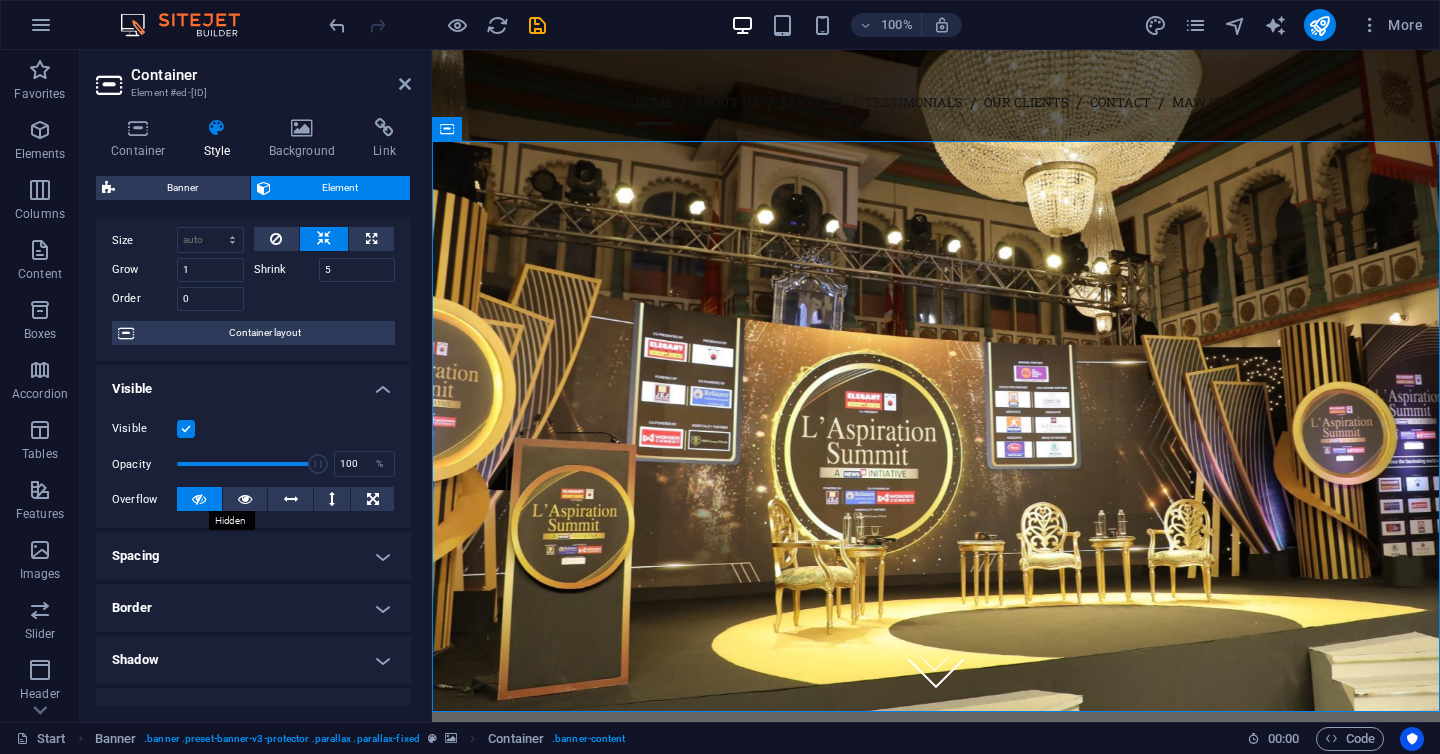 scroll, scrollTop: 82, scrollLeft: 0, axis: vertical 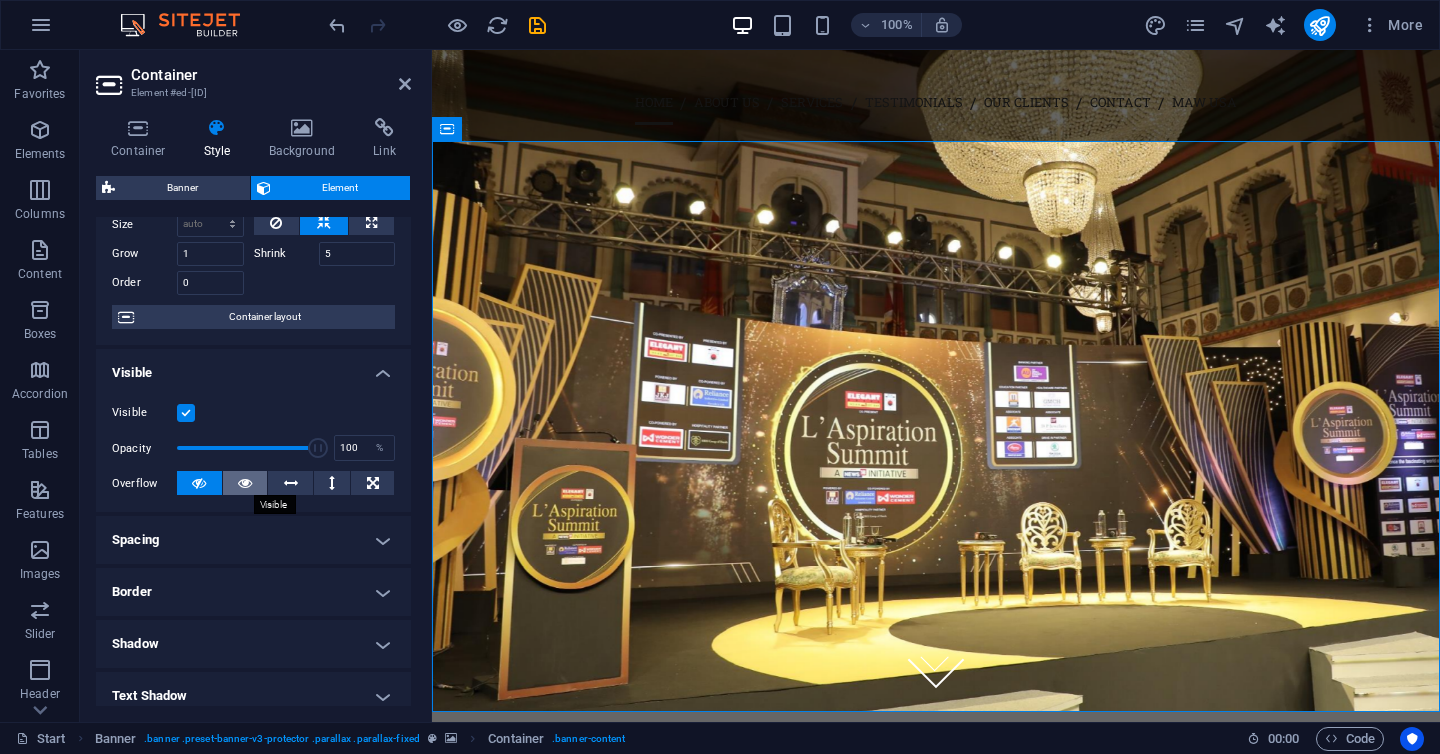 click at bounding box center (245, 483) 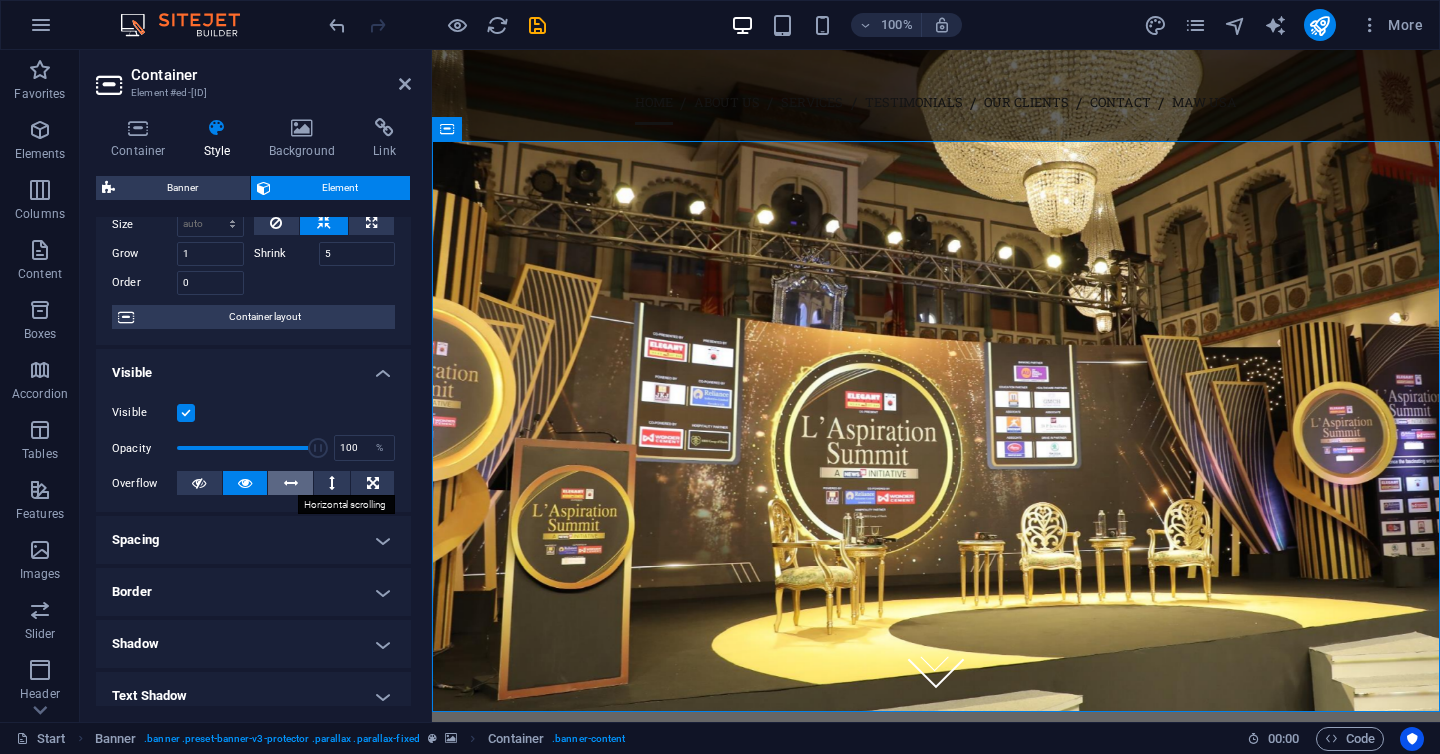 click at bounding box center (291, 483) 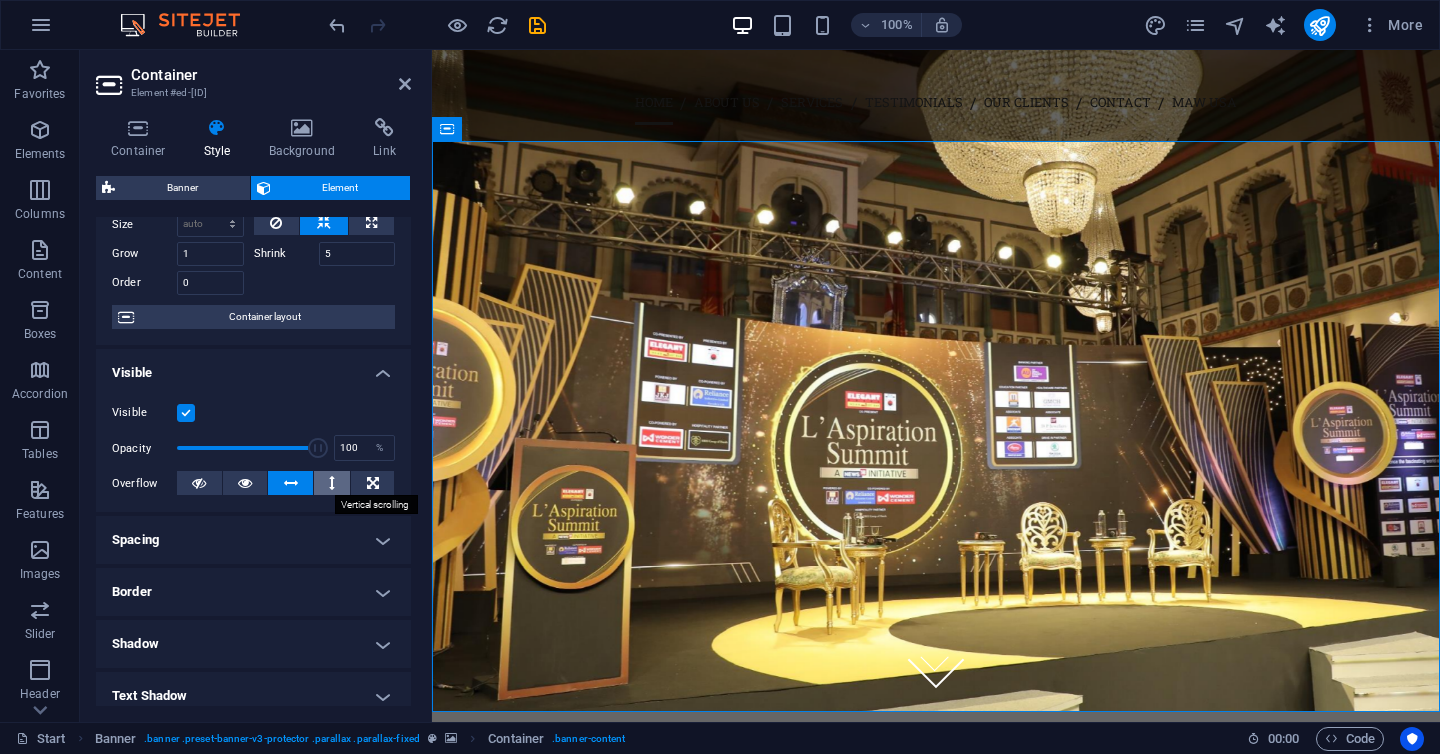 click at bounding box center (332, 483) 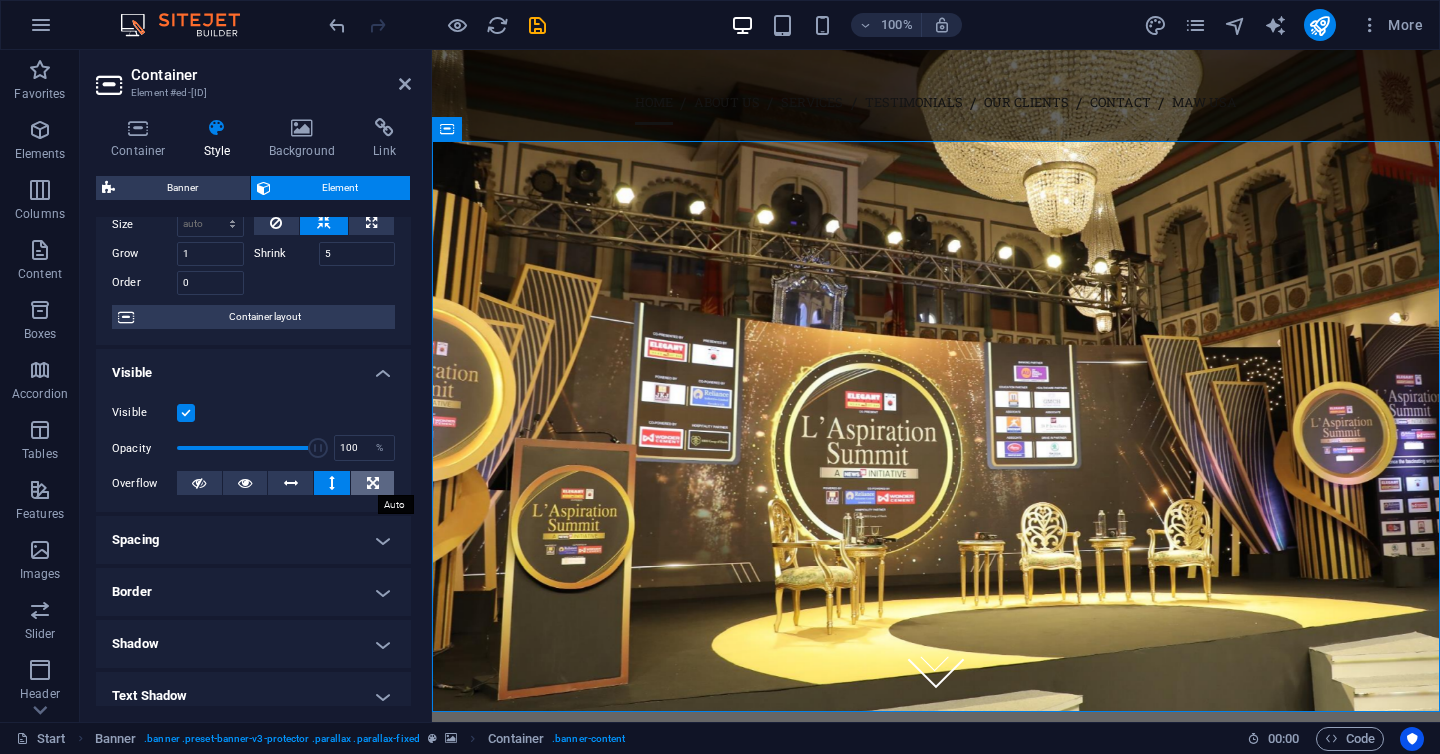 click at bounding box center [373, 483] 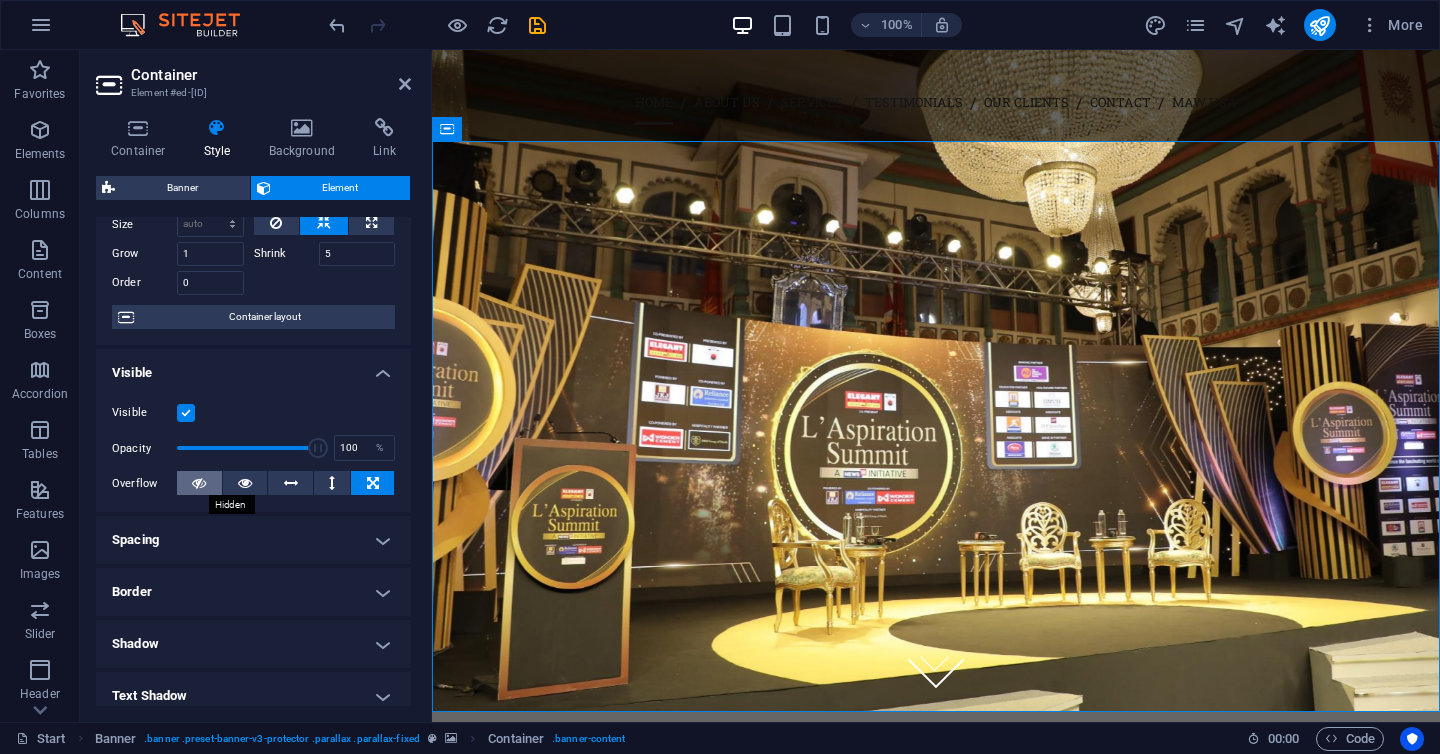 click at bounding box center [199, 483] 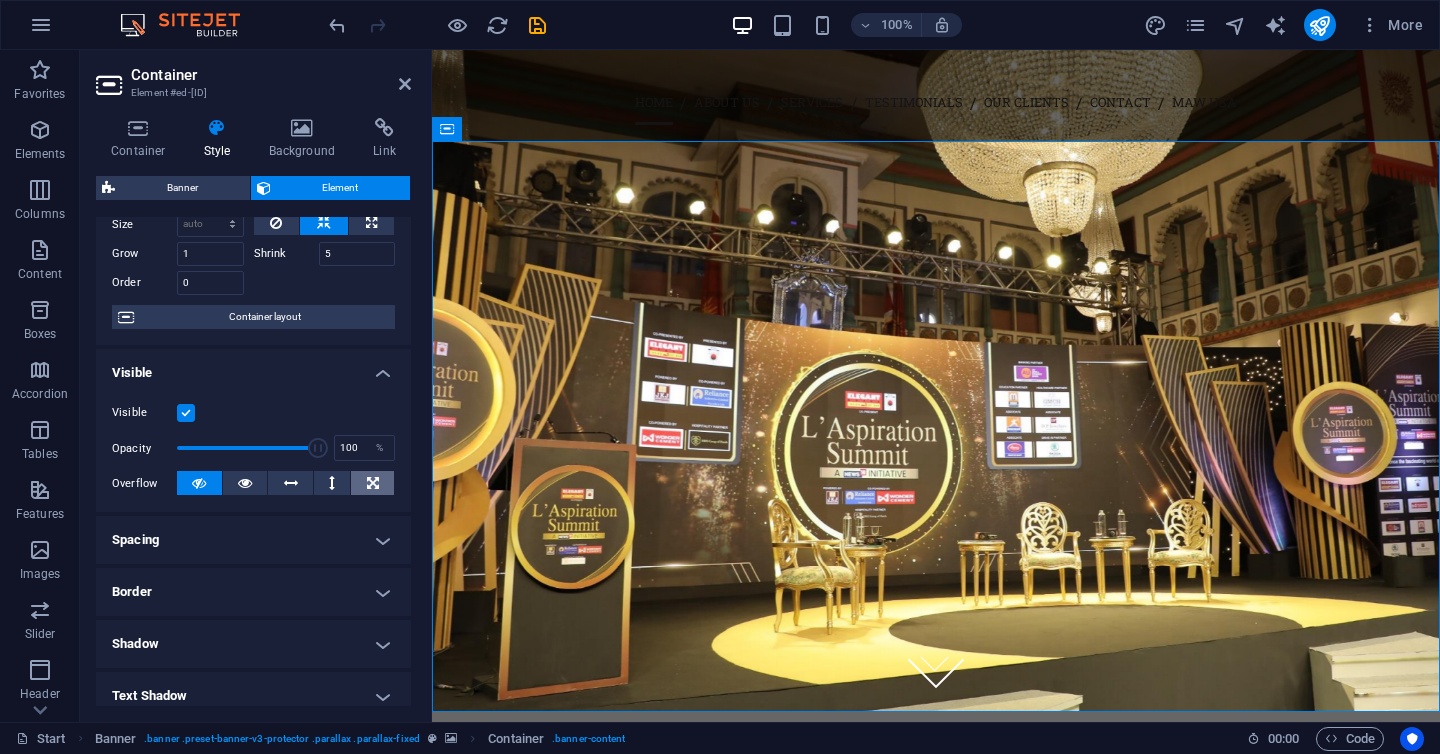 click at bounding box center [372, 483] 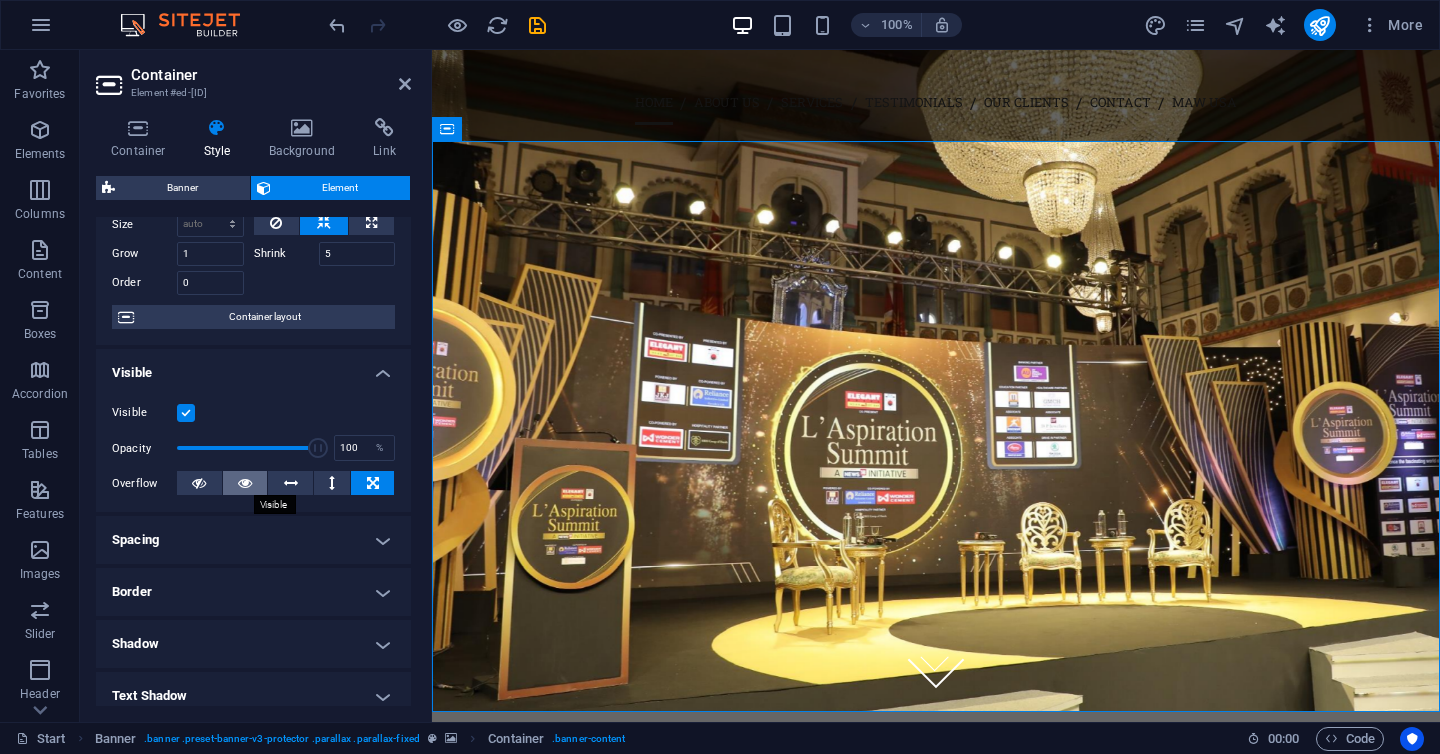 click at bounding box center [245, 483] 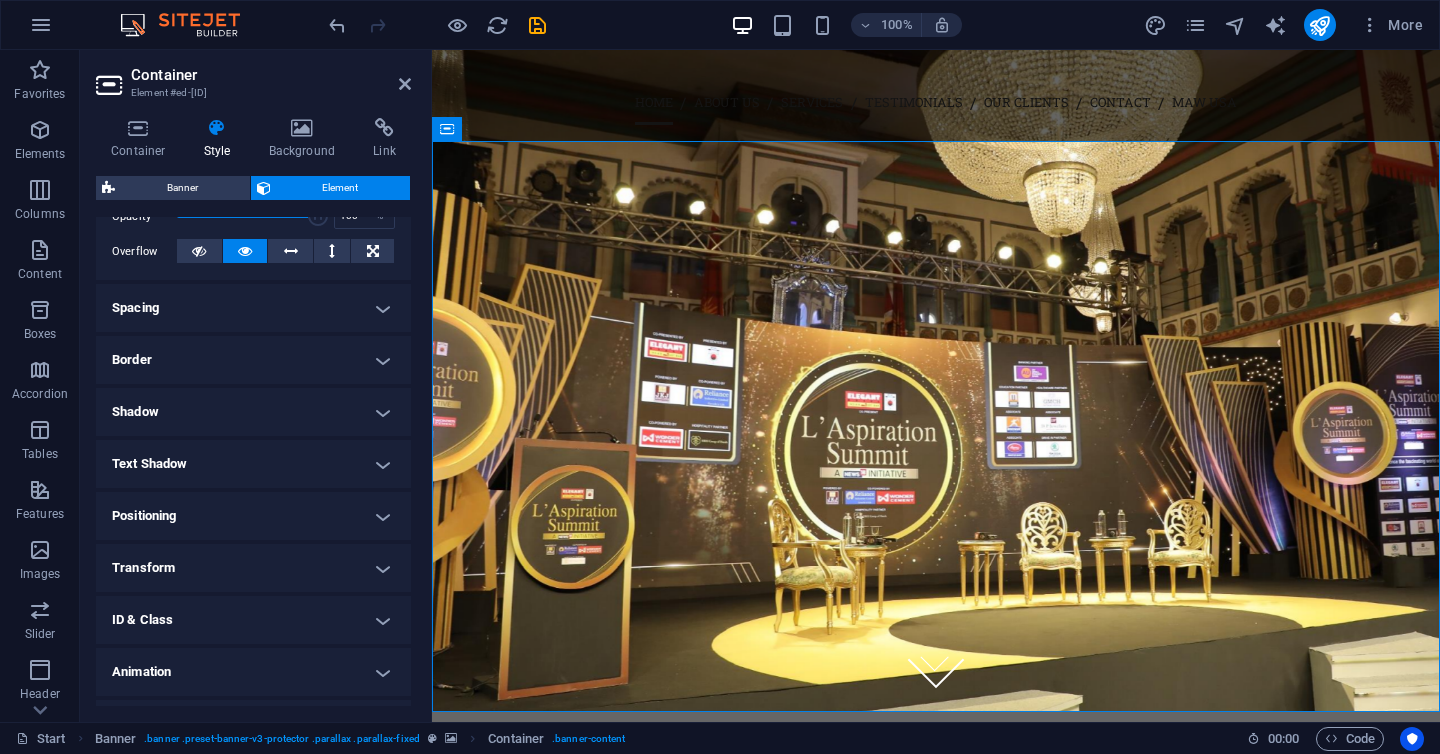 scroll, scrollTop: 356, scrollLeft: 0, axis: vertical 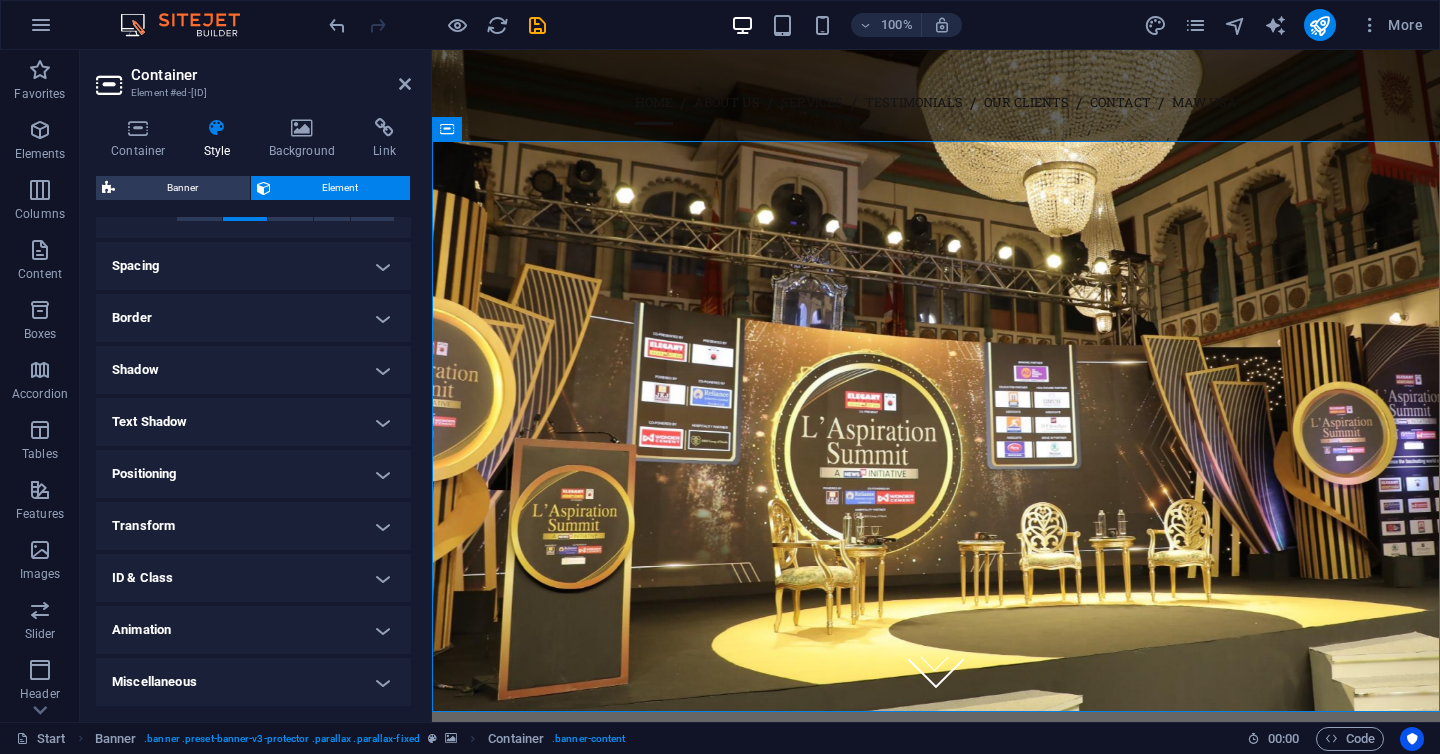 click on "Animation" at bounding box center [253, 630] 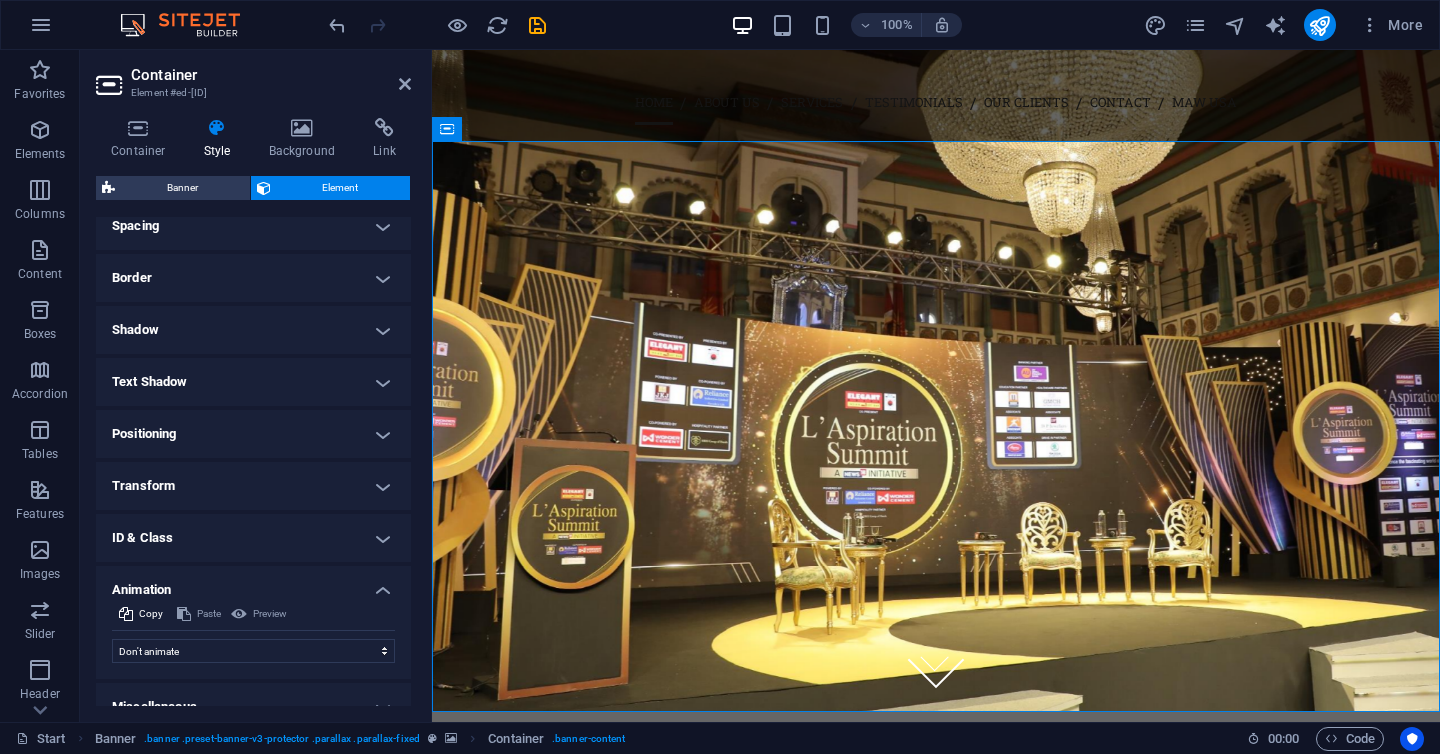 scroll, scrollTop: 421, scrollLeft: 0, axis: vertical 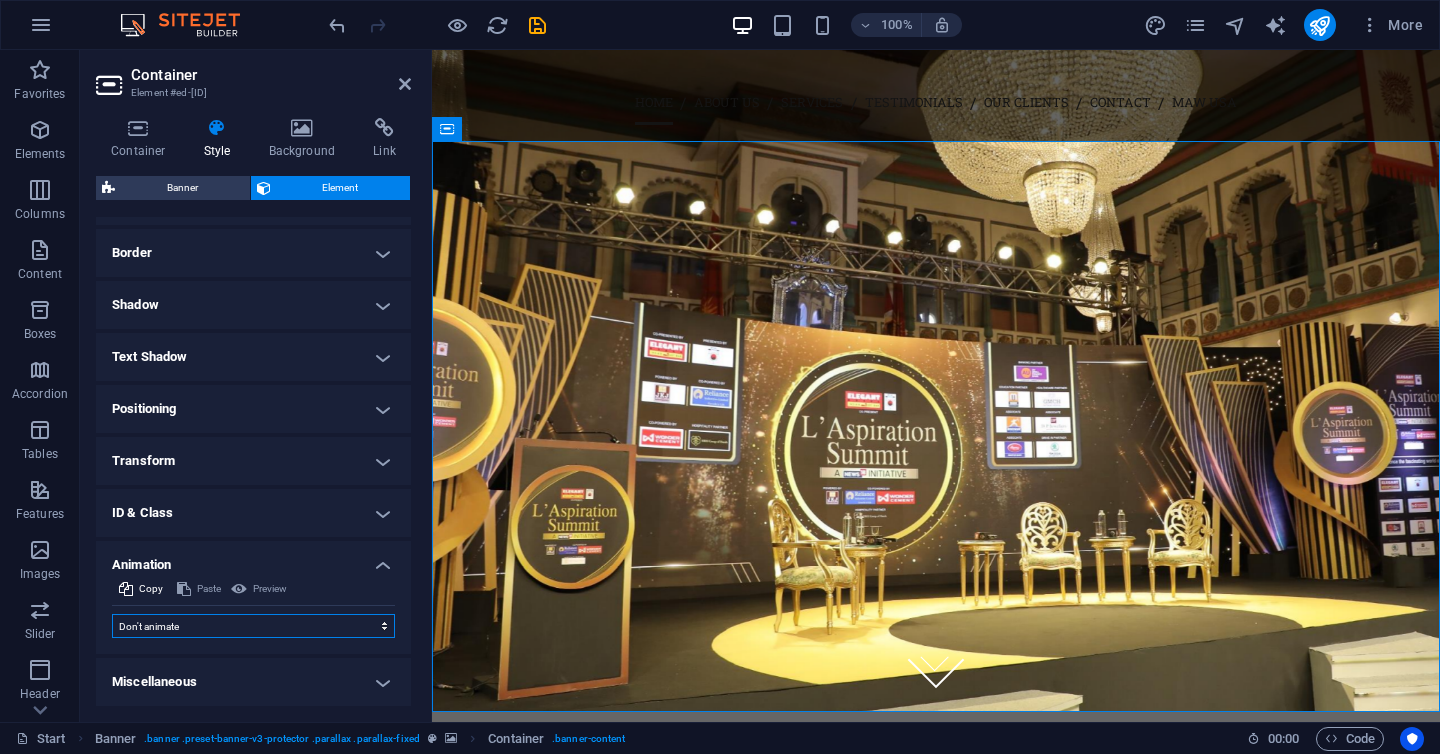 click on "Don't animate Show / Hide Slide up/down Zoom in/out Slide left to right Slide right to left Slide top to bottom Slide bottom to top Pulse Blink Open as overlay" at bounding box center [253, 626] 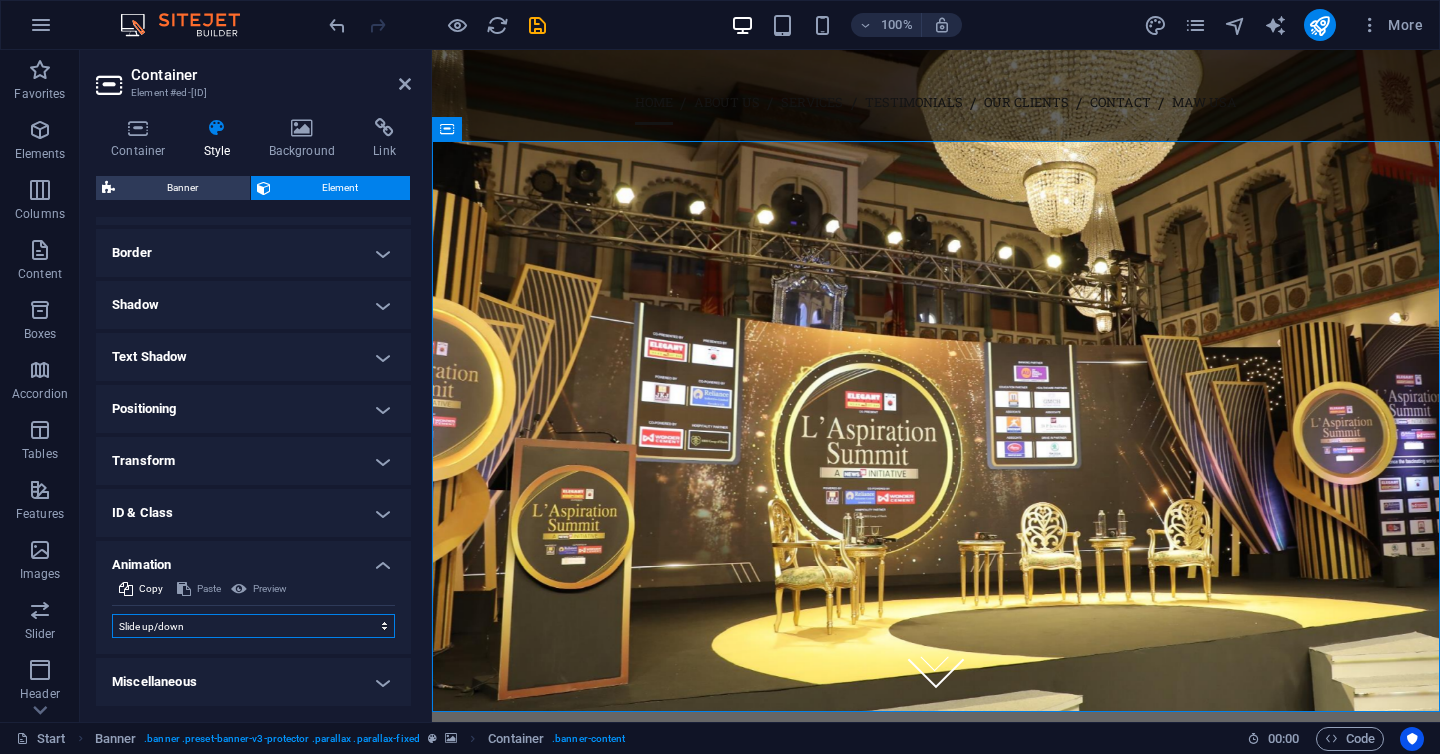 select on "scroll" 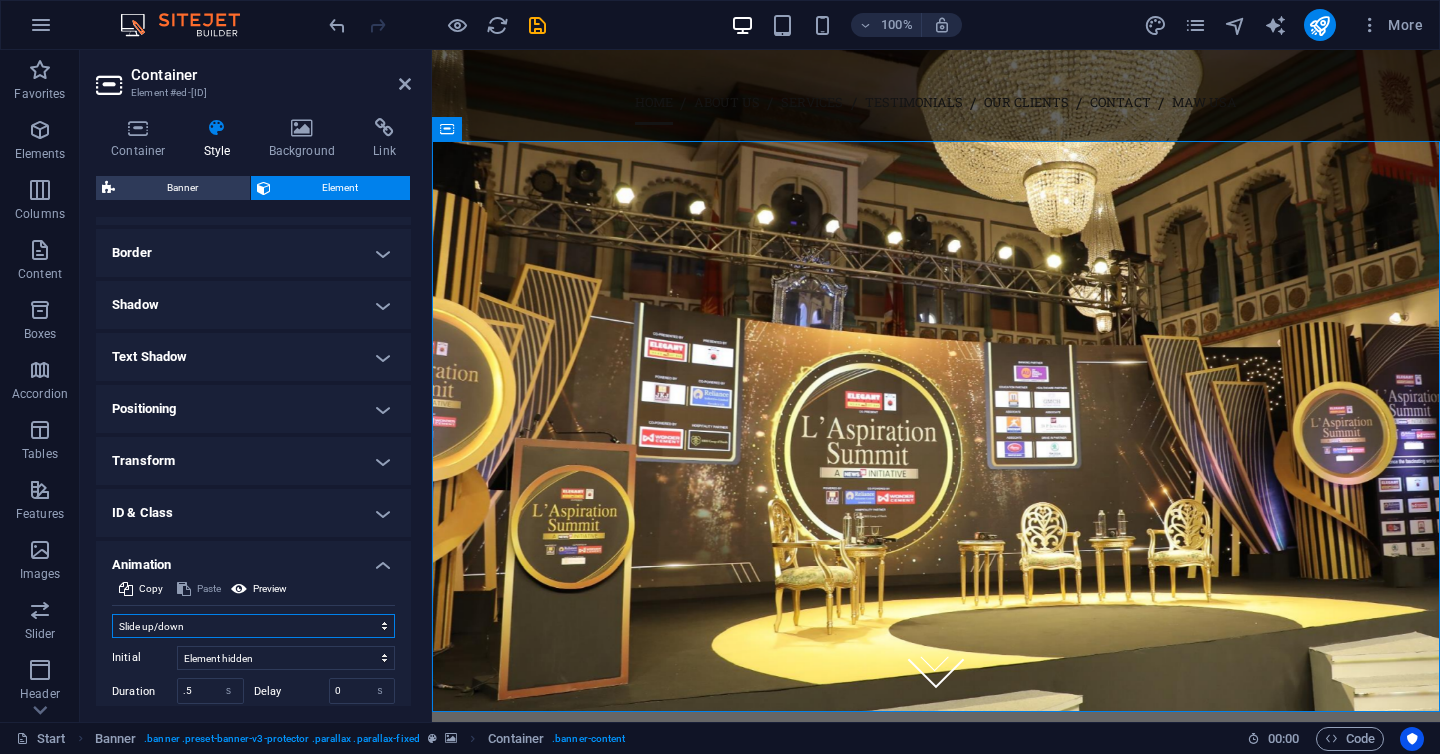 click on "Don't animate Show / Hide Slide up/down Zoom in/out Slide left to right Slide right to left Slide top to bottom Slide bottom to top Pulse Blink Open as overlay" at bounding box center (253, 626) 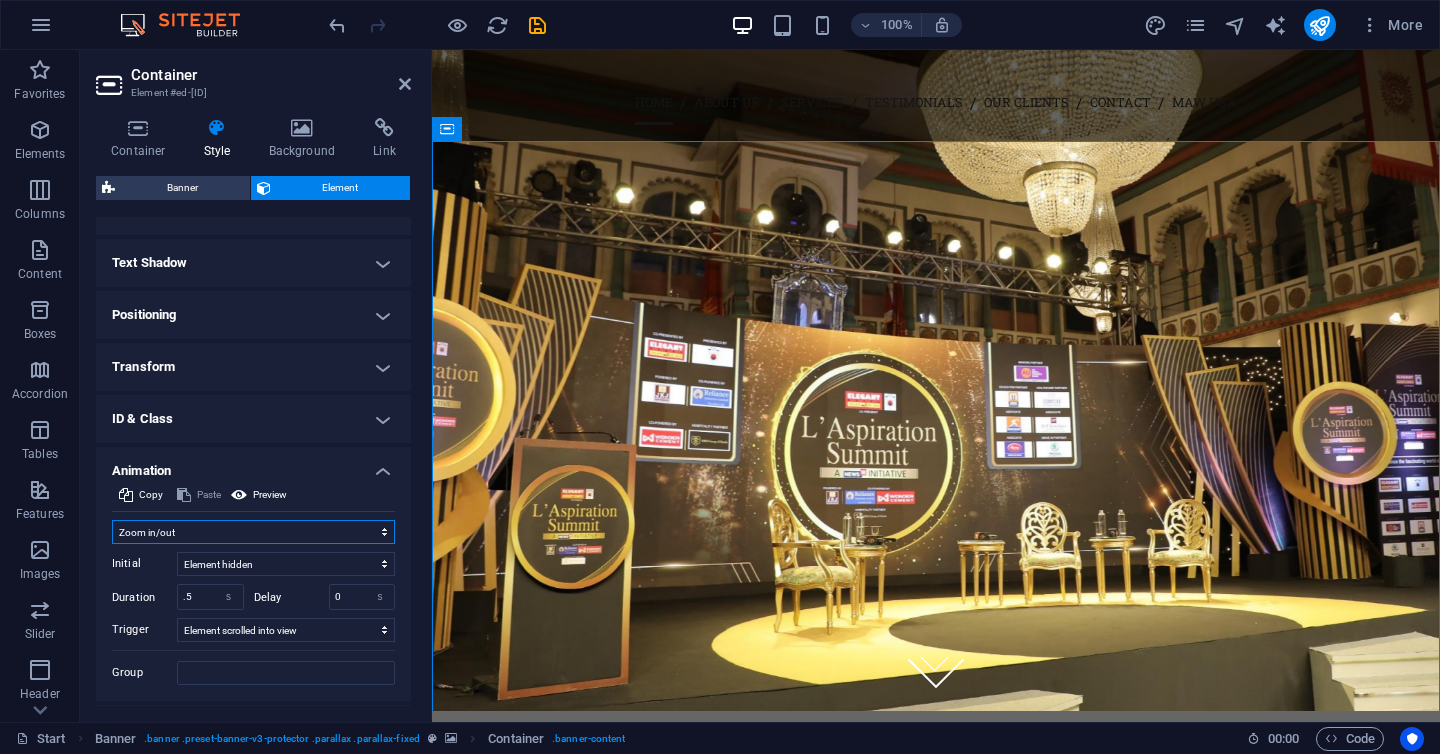scroll, scrollTop: 562, scrollLeft: 0, axis: vertical 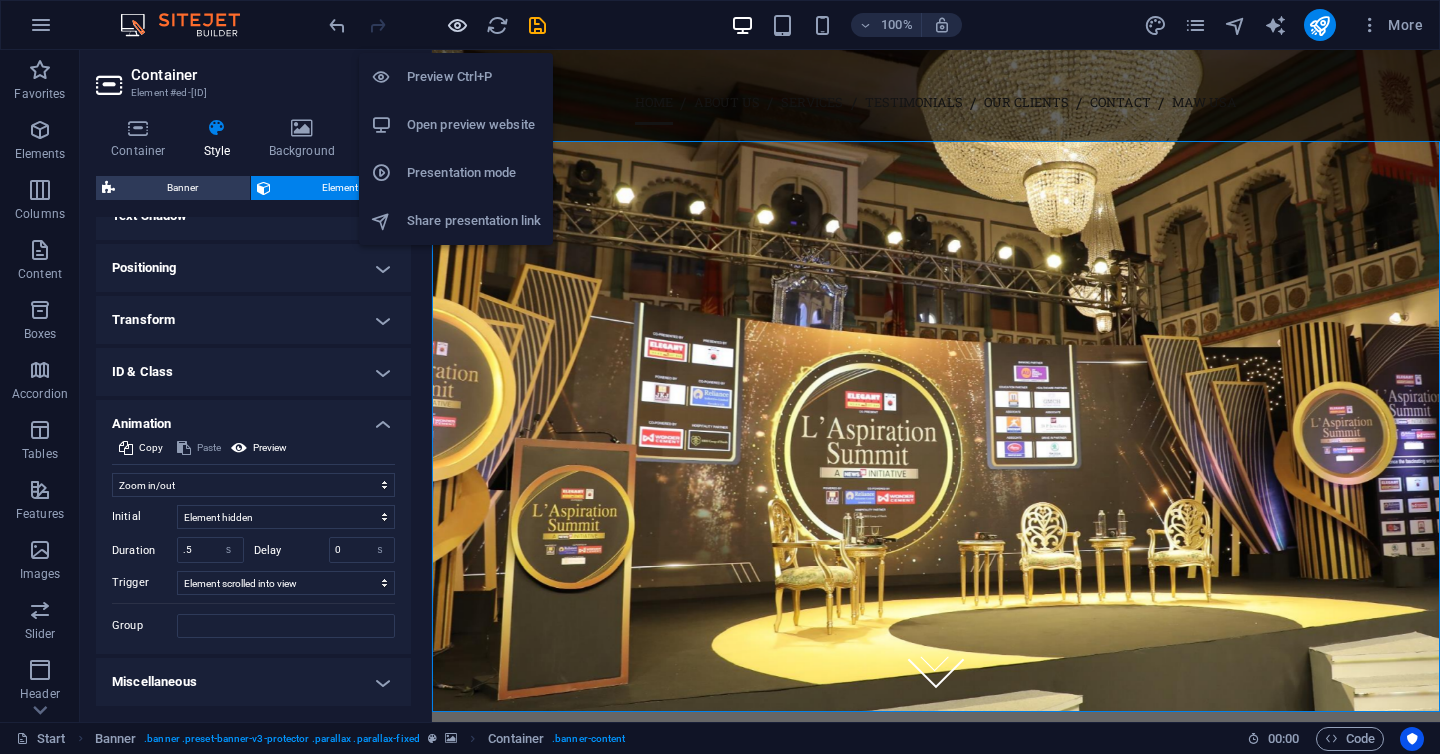 click at bounding box center [457, 25] 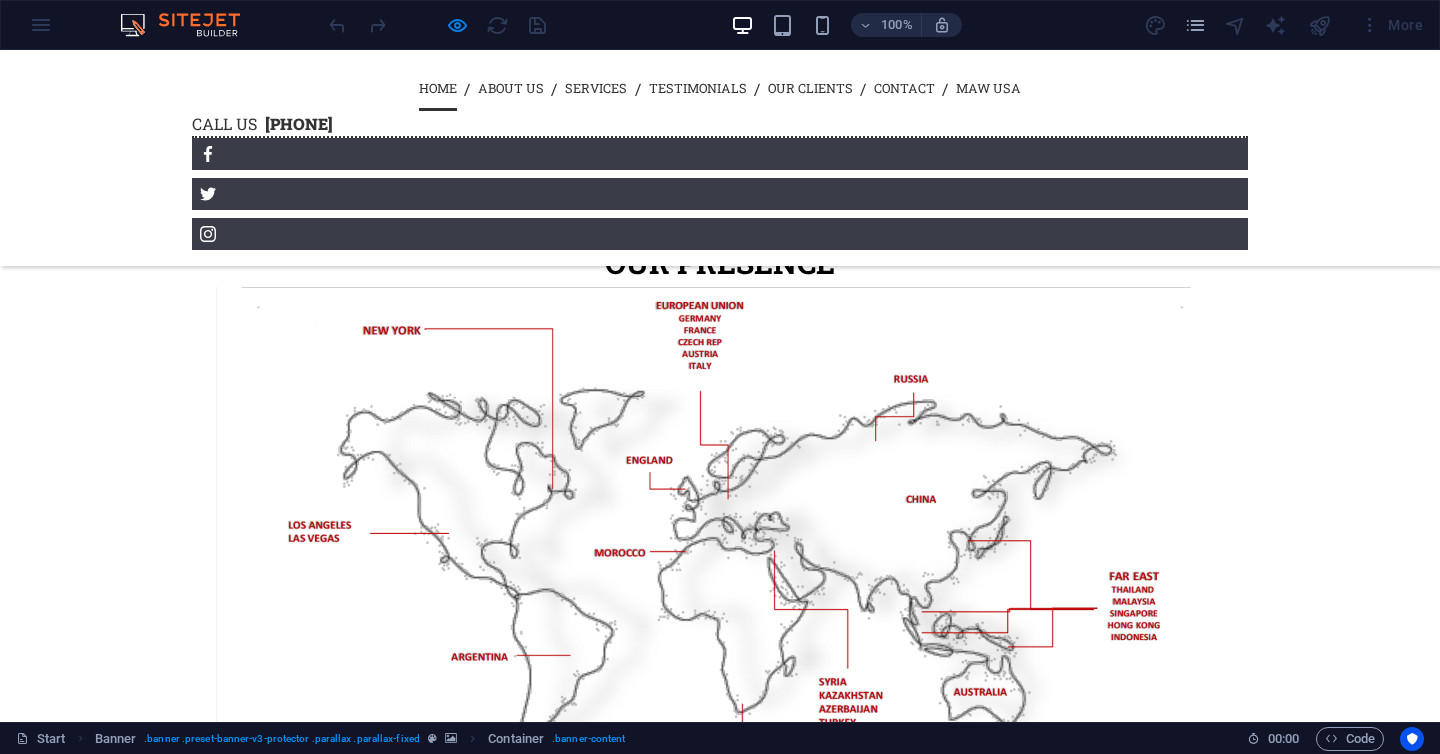 scroll, scrollTop: 0, scrollLeft: 0, axis: both 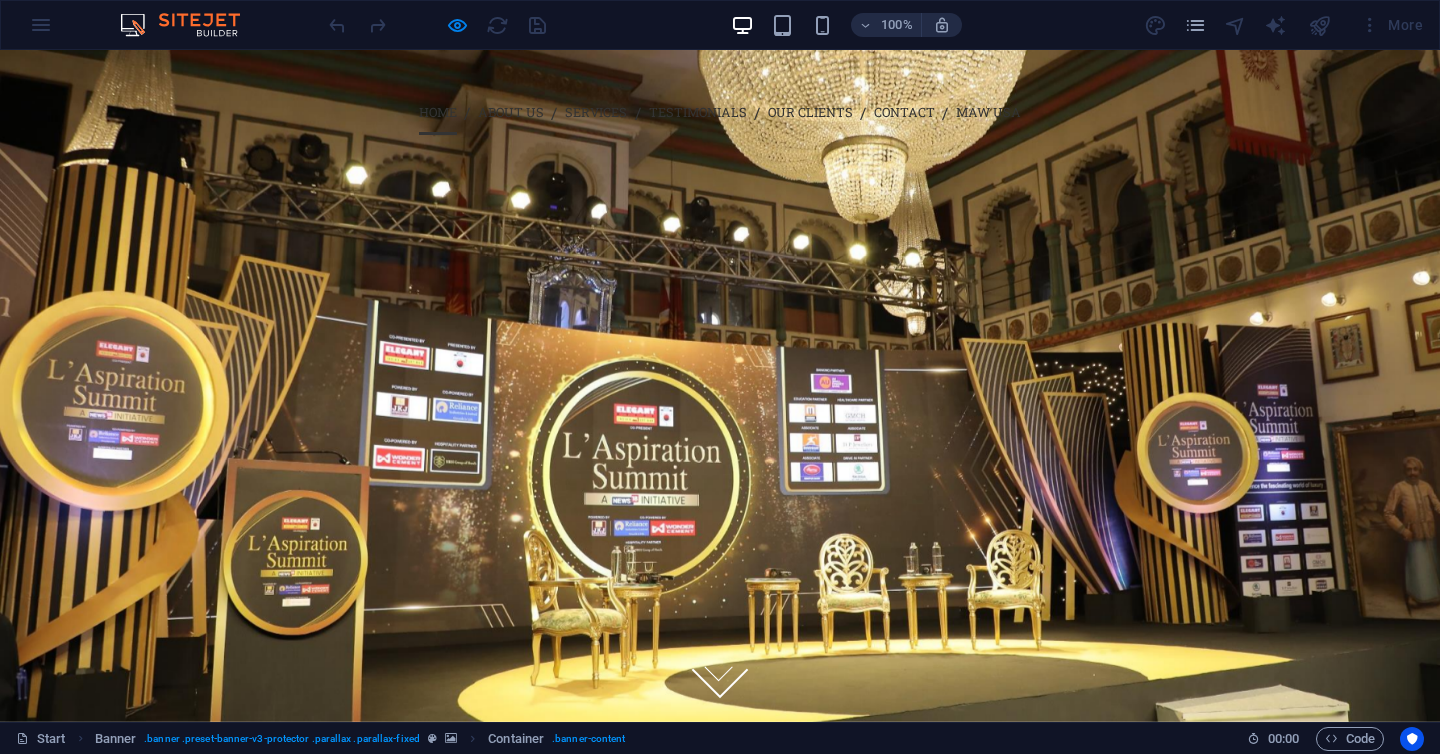 click at bounding box center (720, 523) 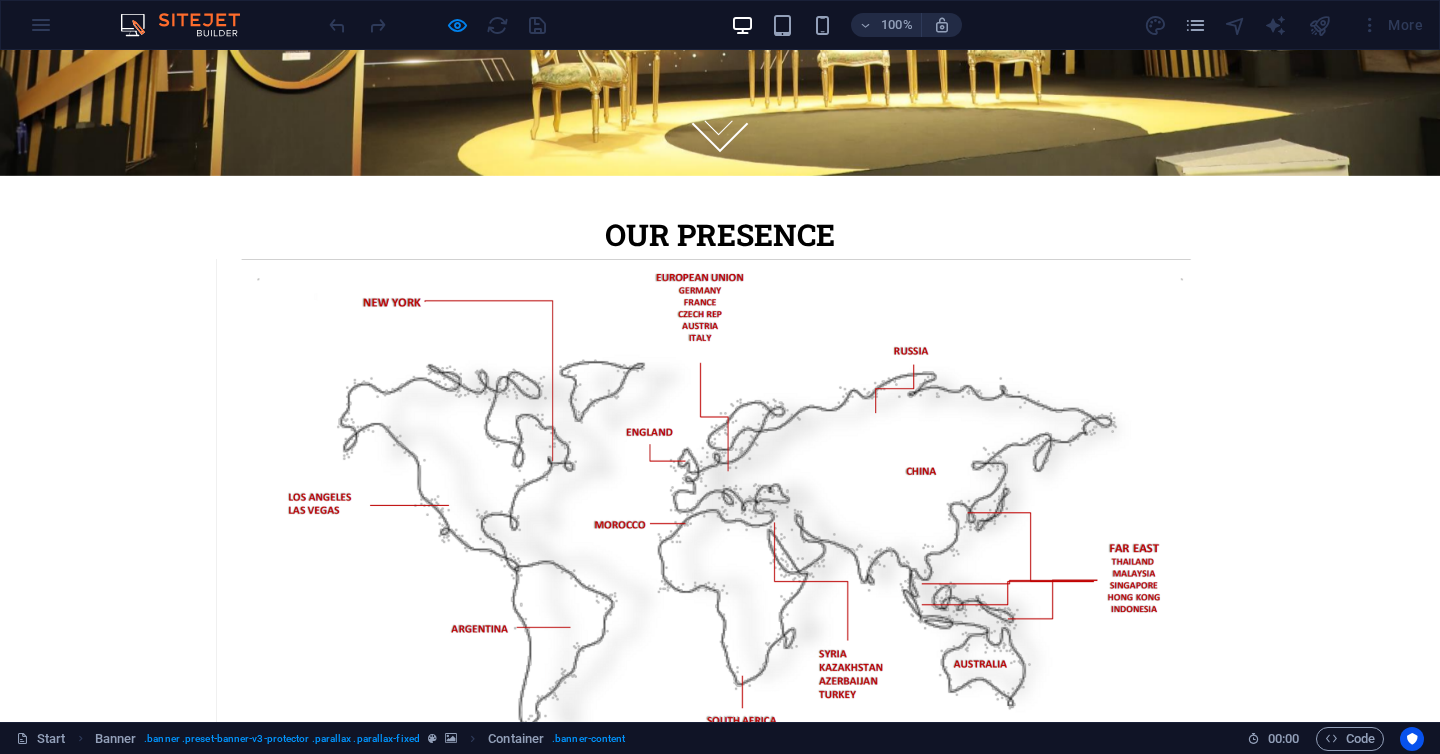scroll, scrollTop: 525, scrollLeft: 0, axis: vertical 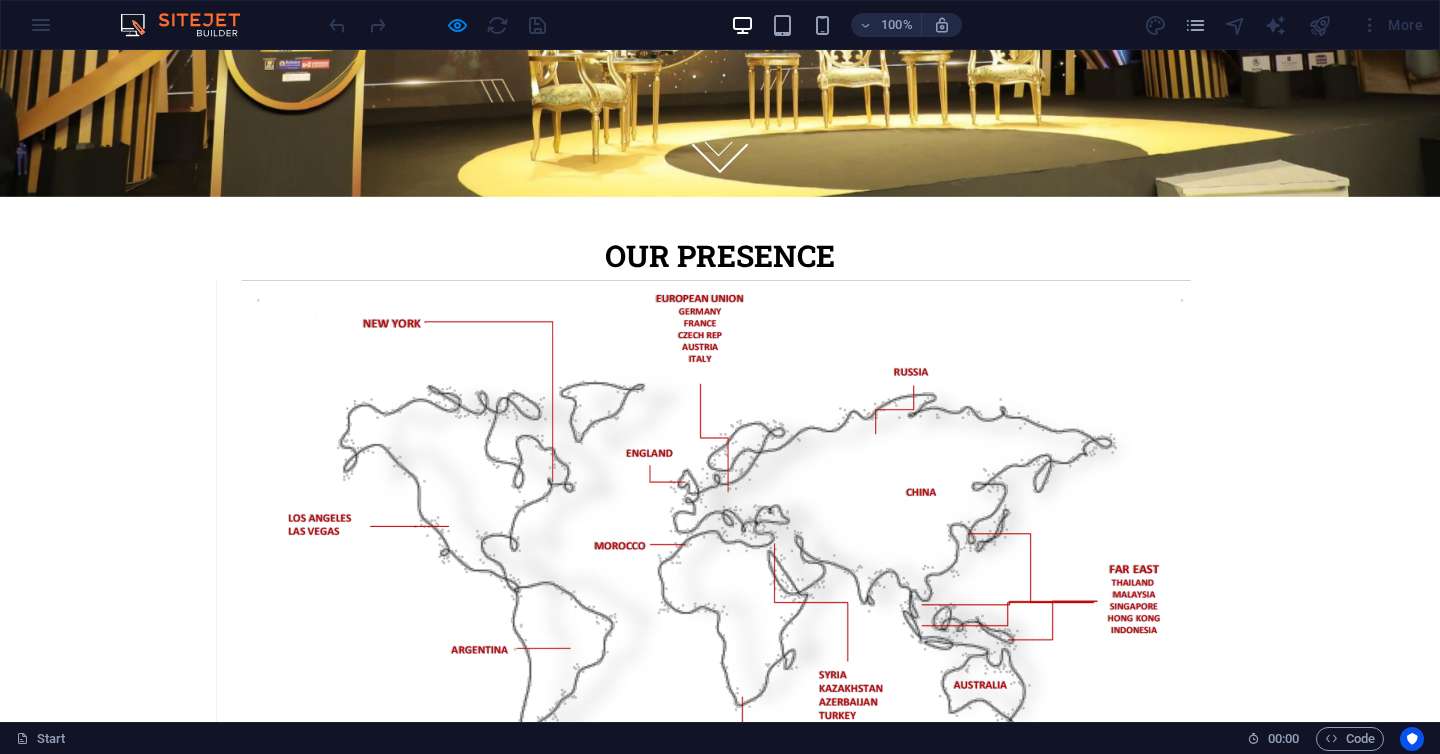 select on "shrink" 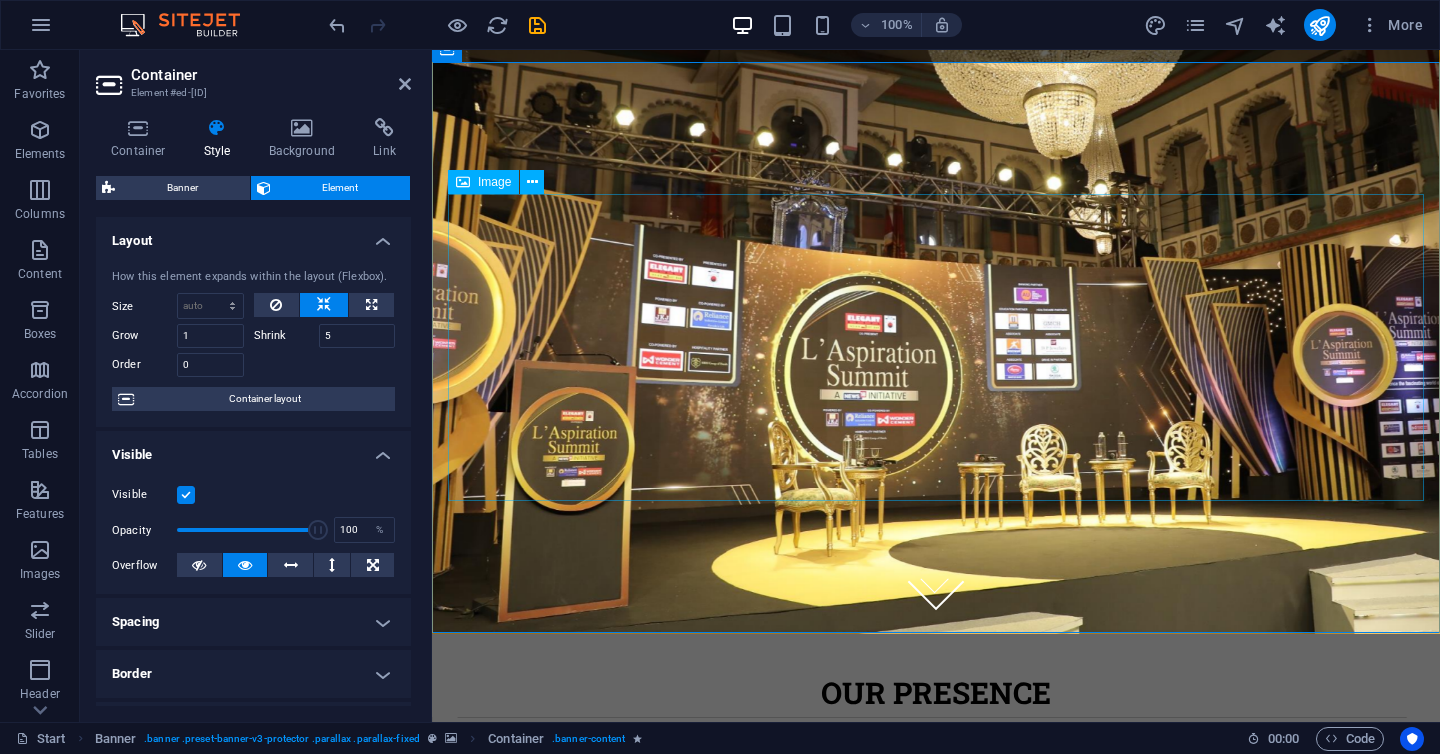 scroll, scrollTop: 100, scrollLeft: 0, axis: vertical 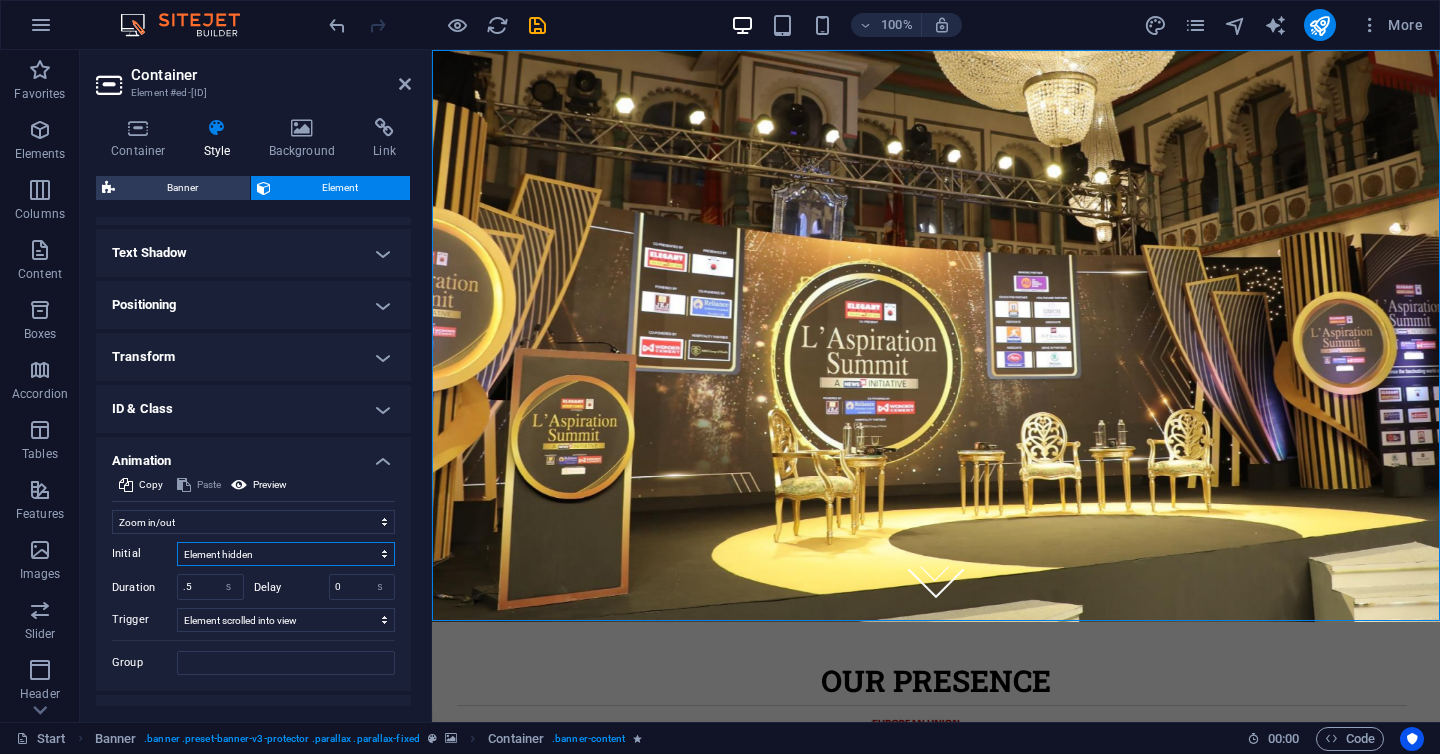 click on "Element hidden Element shown" at bounding box center [286, 554] 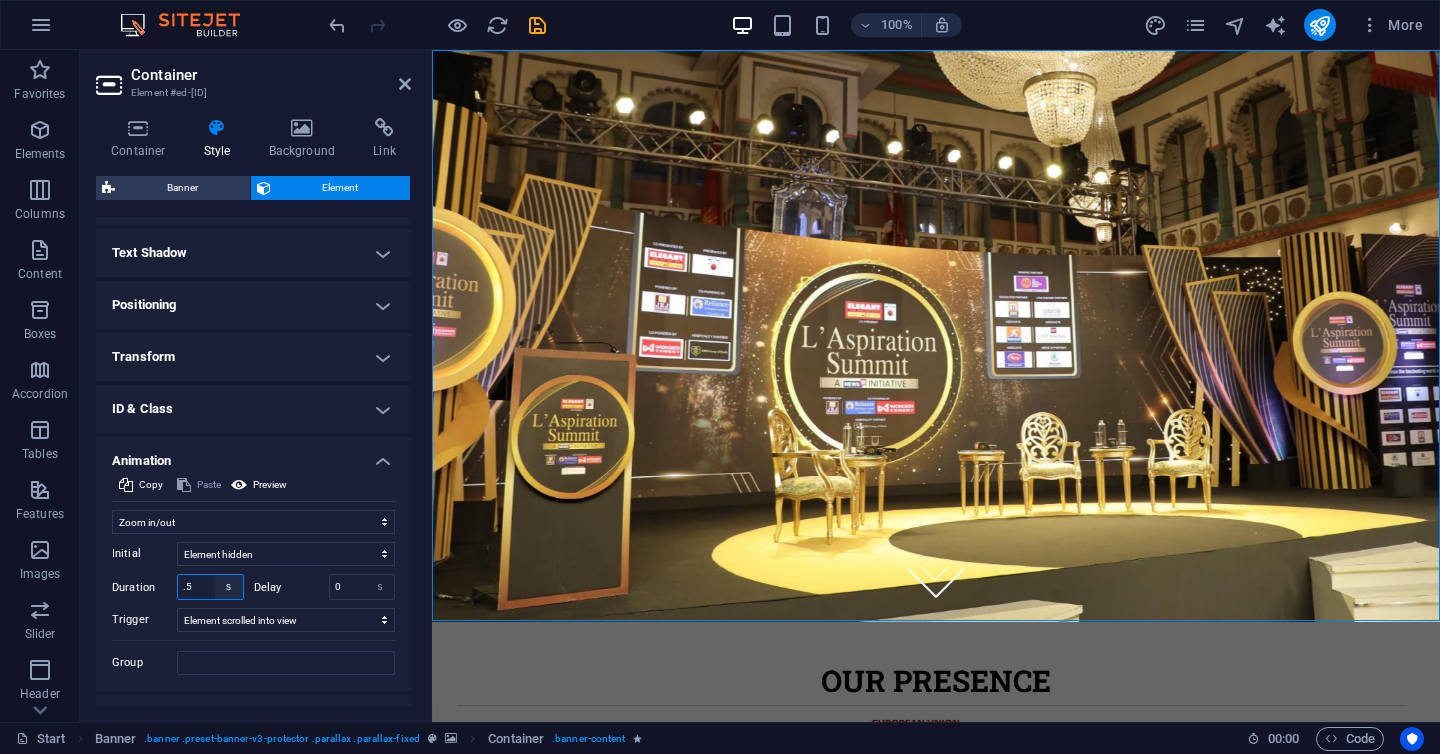 click on "s ms" at bounding box center [229, 587] 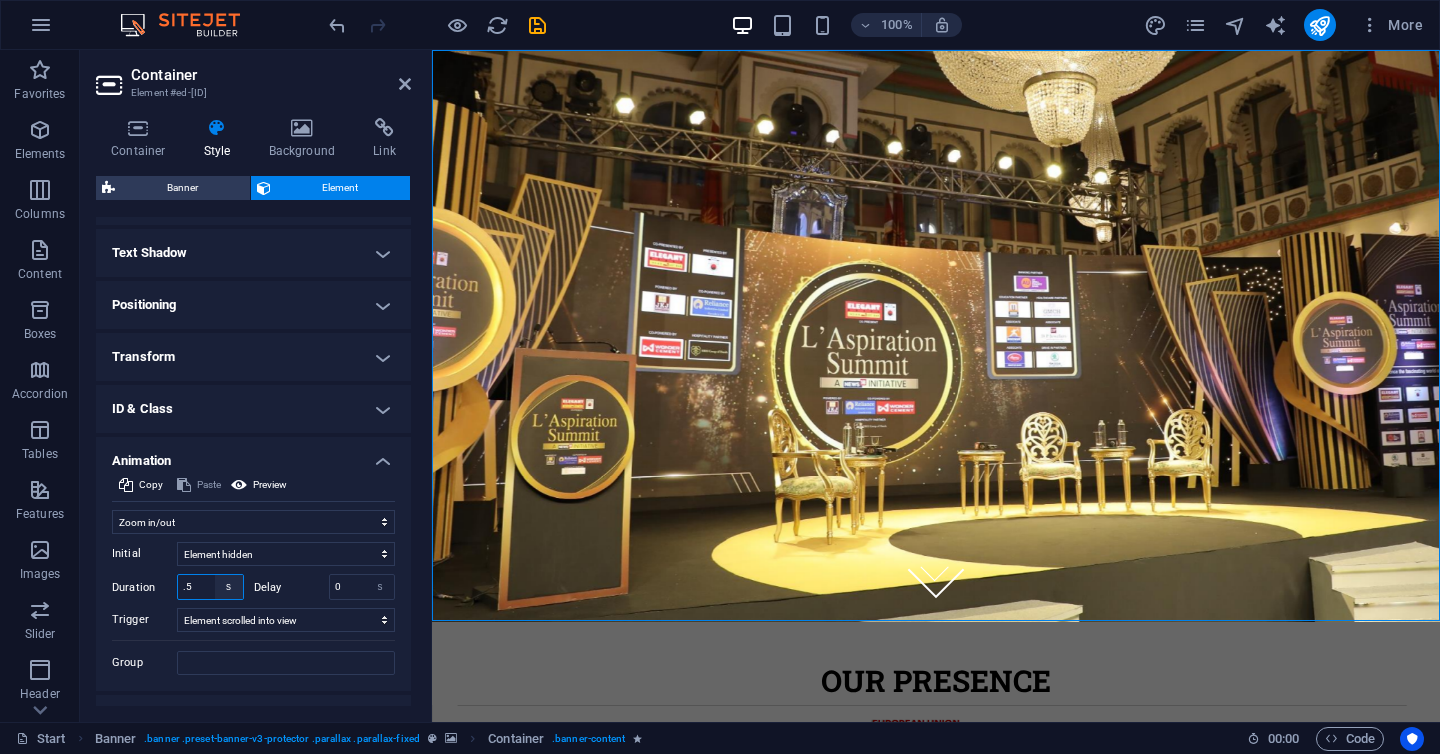 select on "ms" 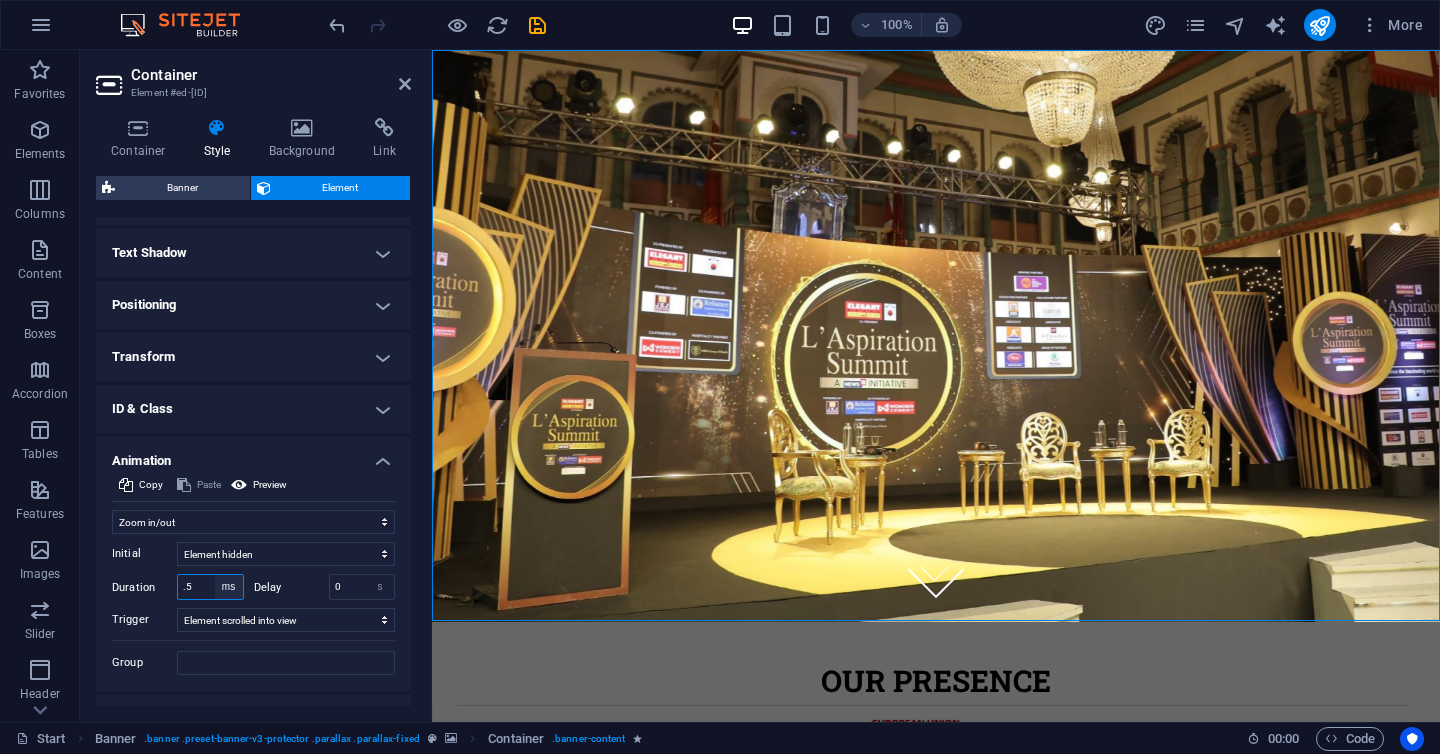 type on "500" 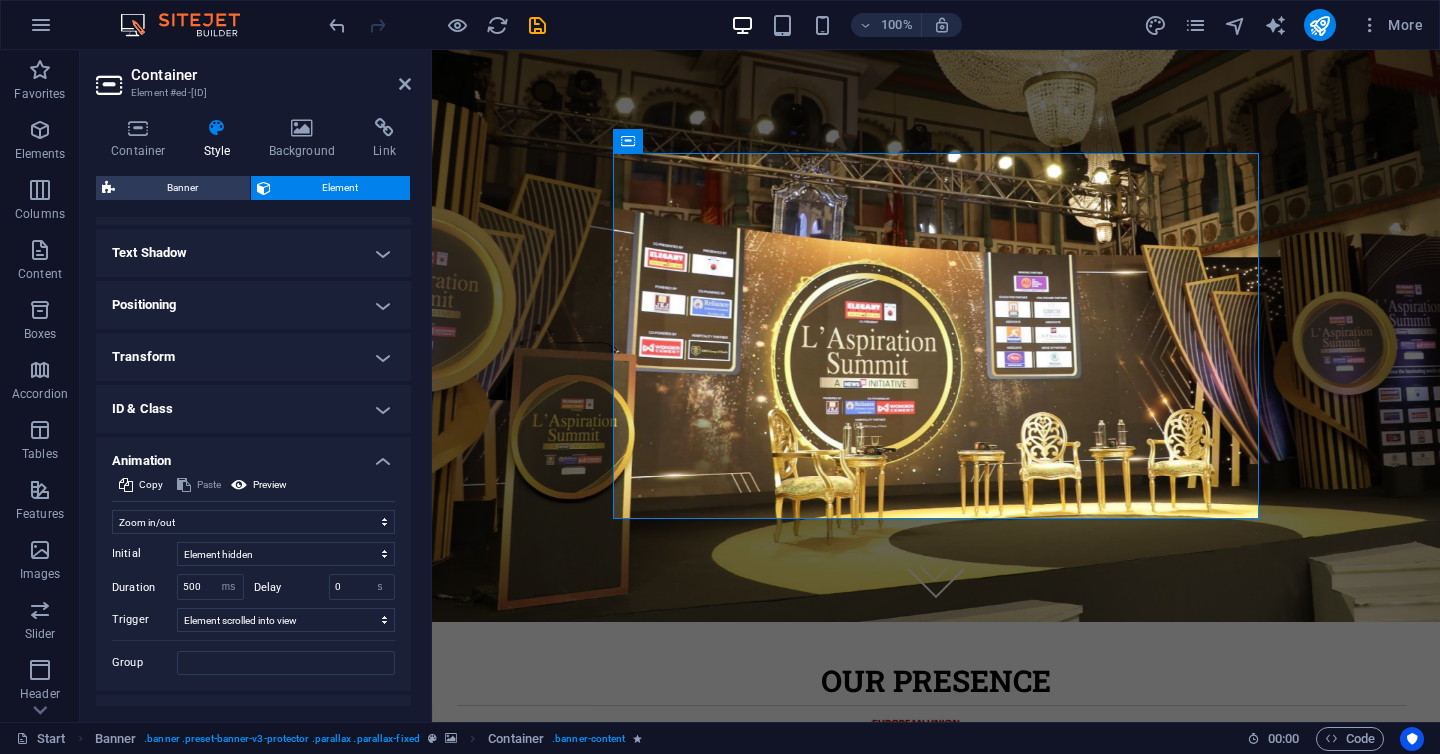 click on "Delay" at bounding box center [291, 587] 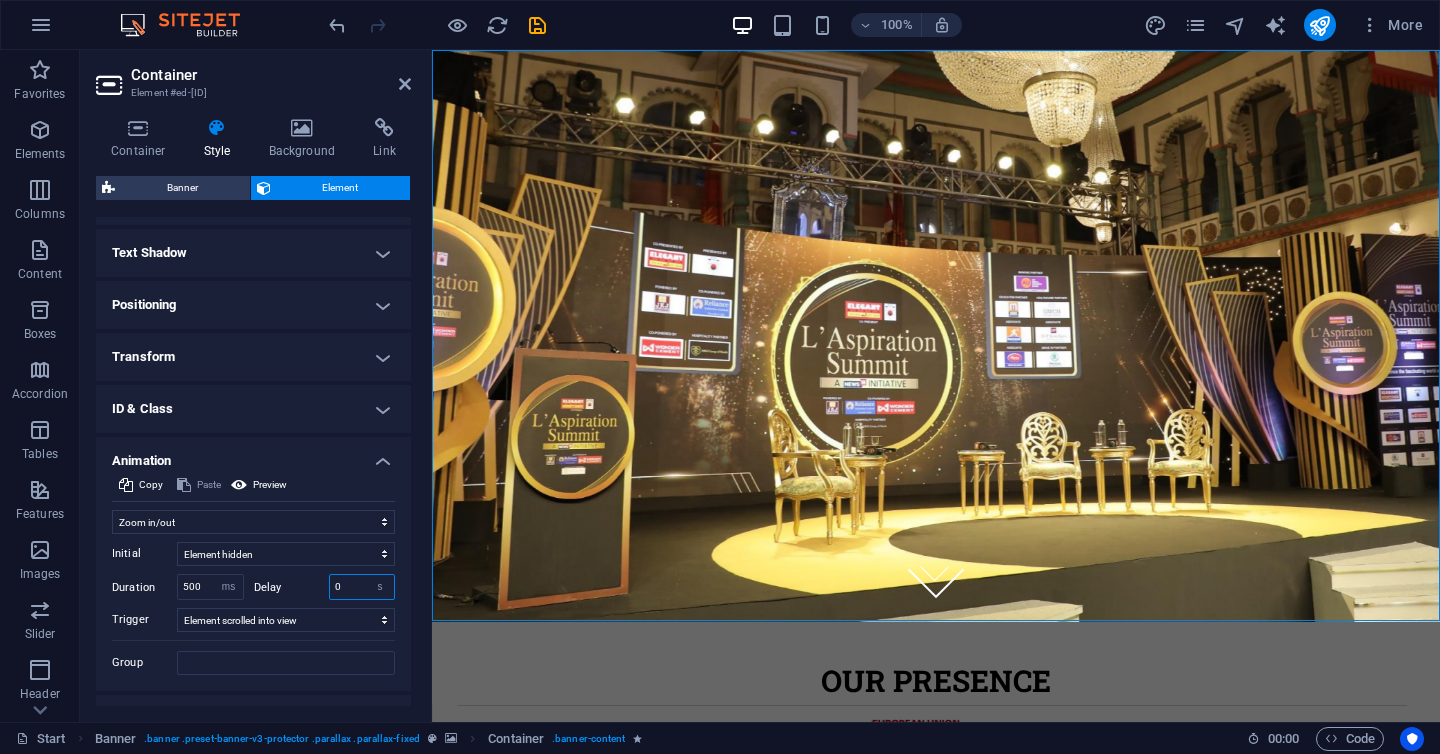 click on "0" at bounding box center (362, 587) 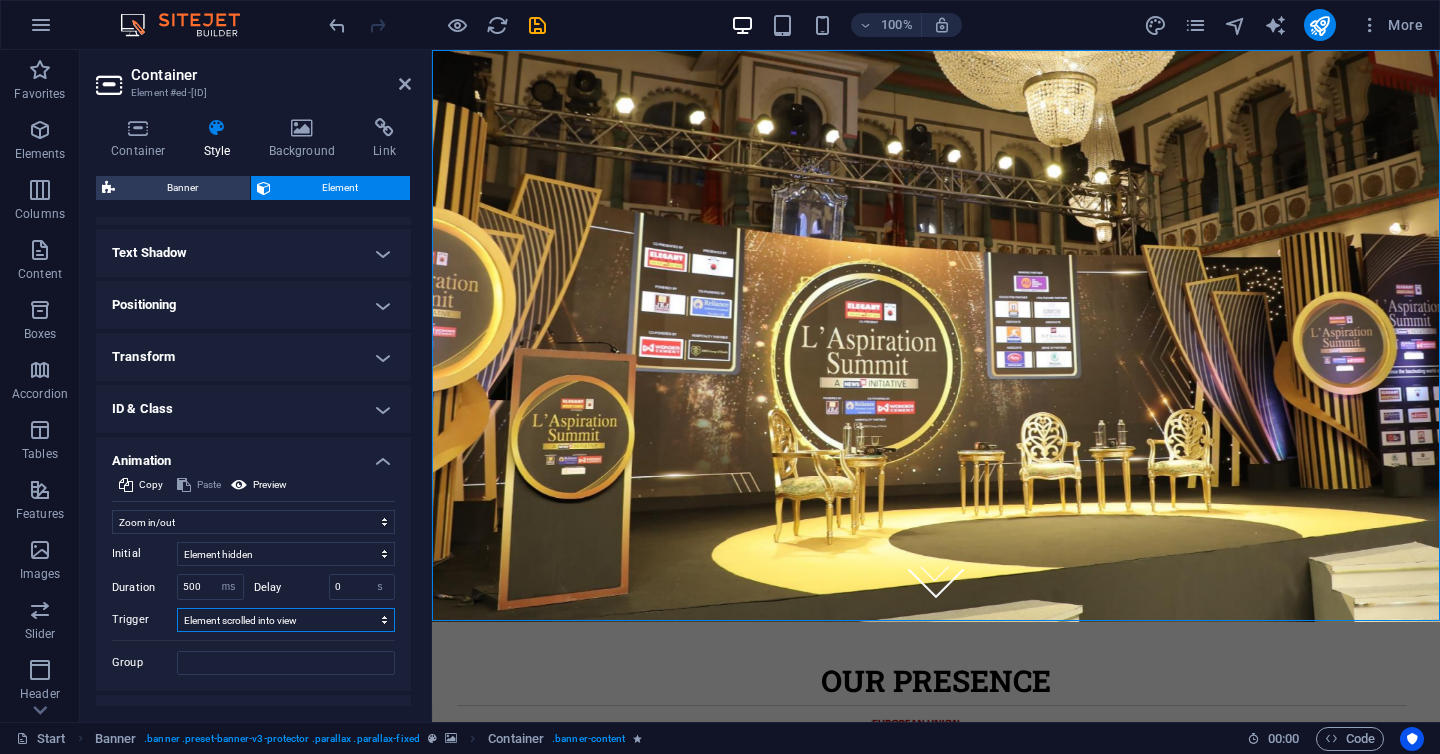click on "No automatic trigger On page load Element scrolled into view" at bounding box center [286, 620] 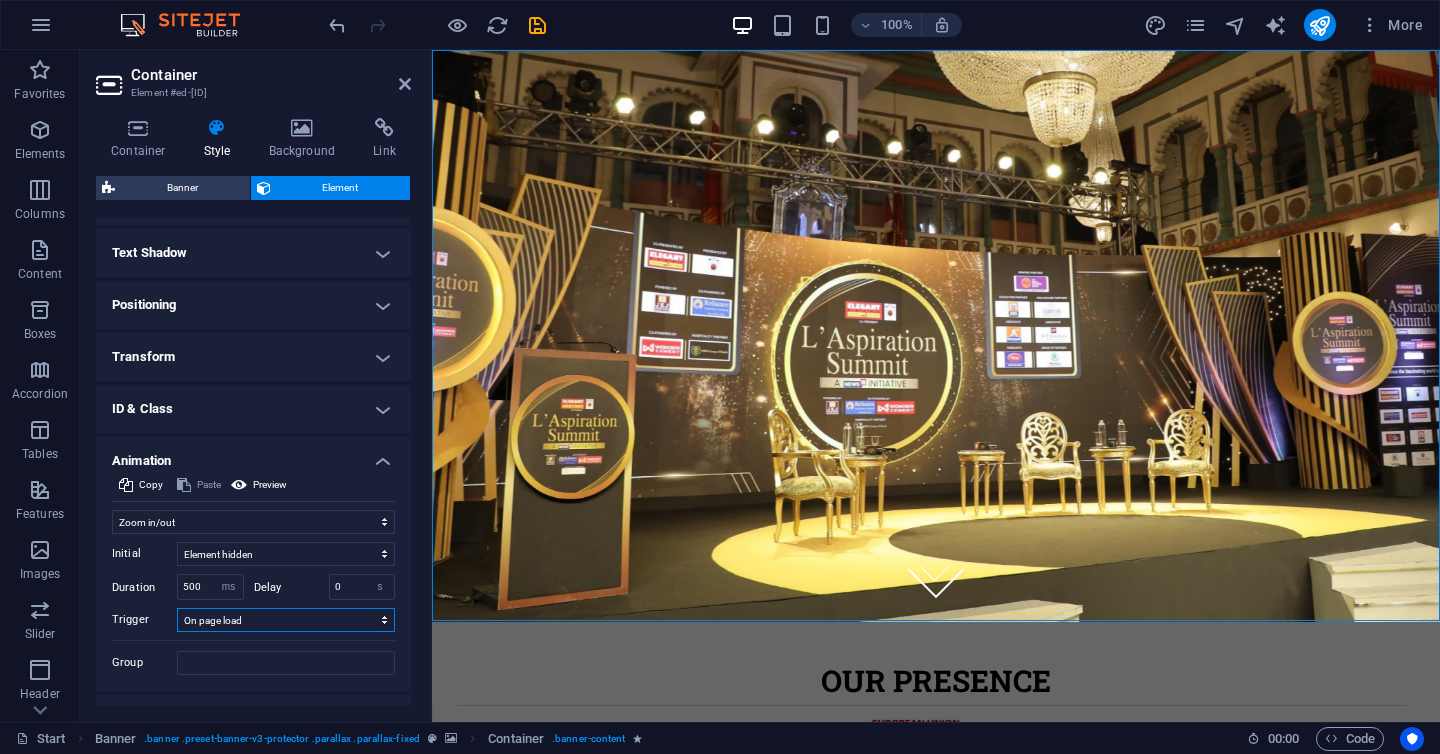 click on "No automatic trigger On page load Element scrolled into view" at bounding box center [286, 620] 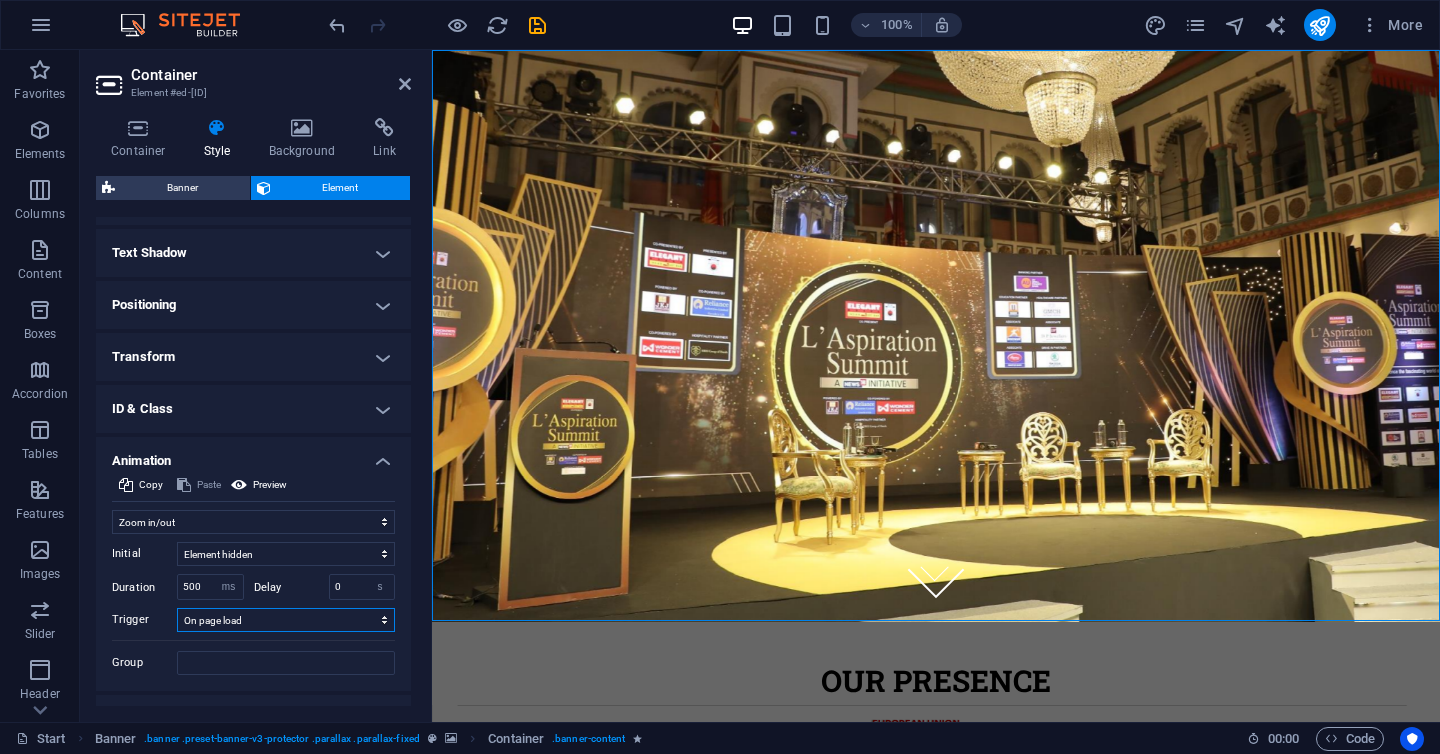 select on "scroll" 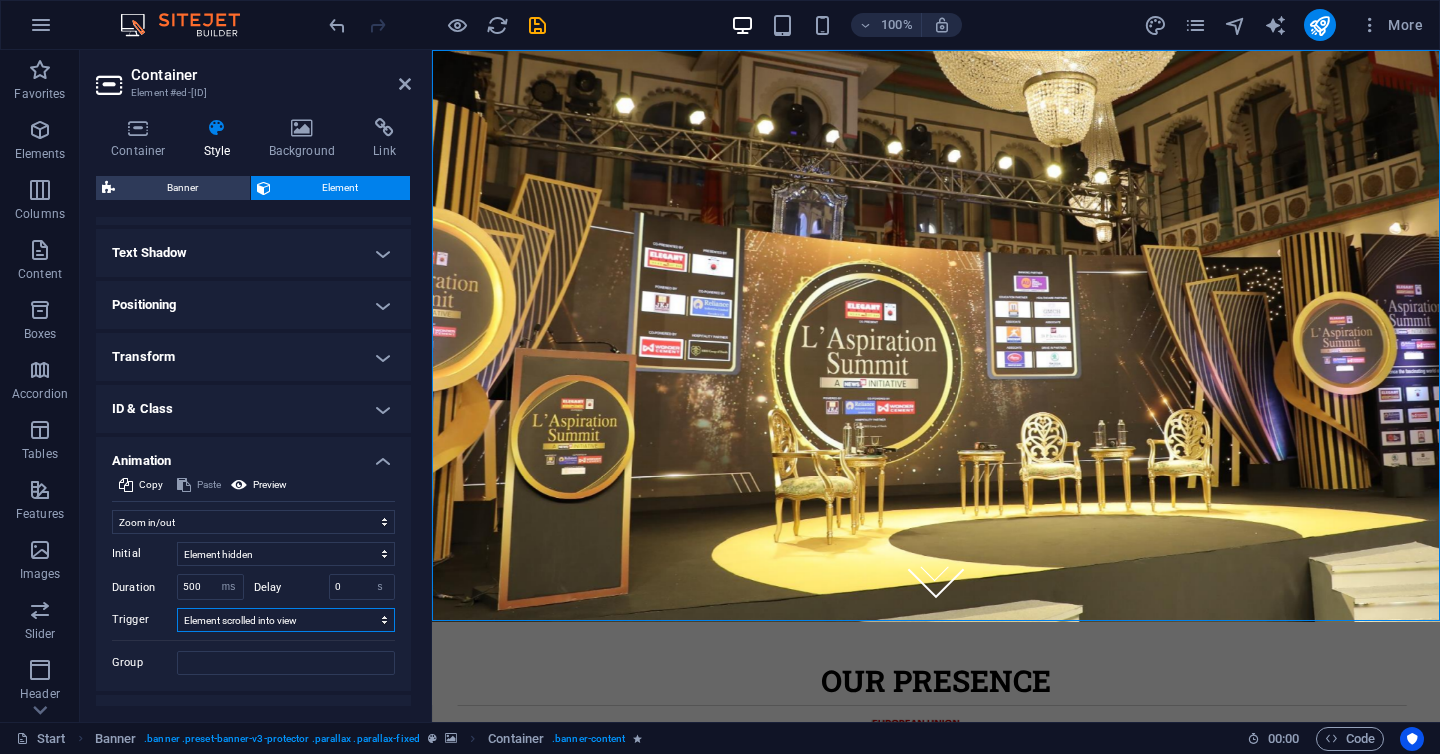 click on "No automatic trigger On page load Element scrolled into view" at bounding box center [286, 620] 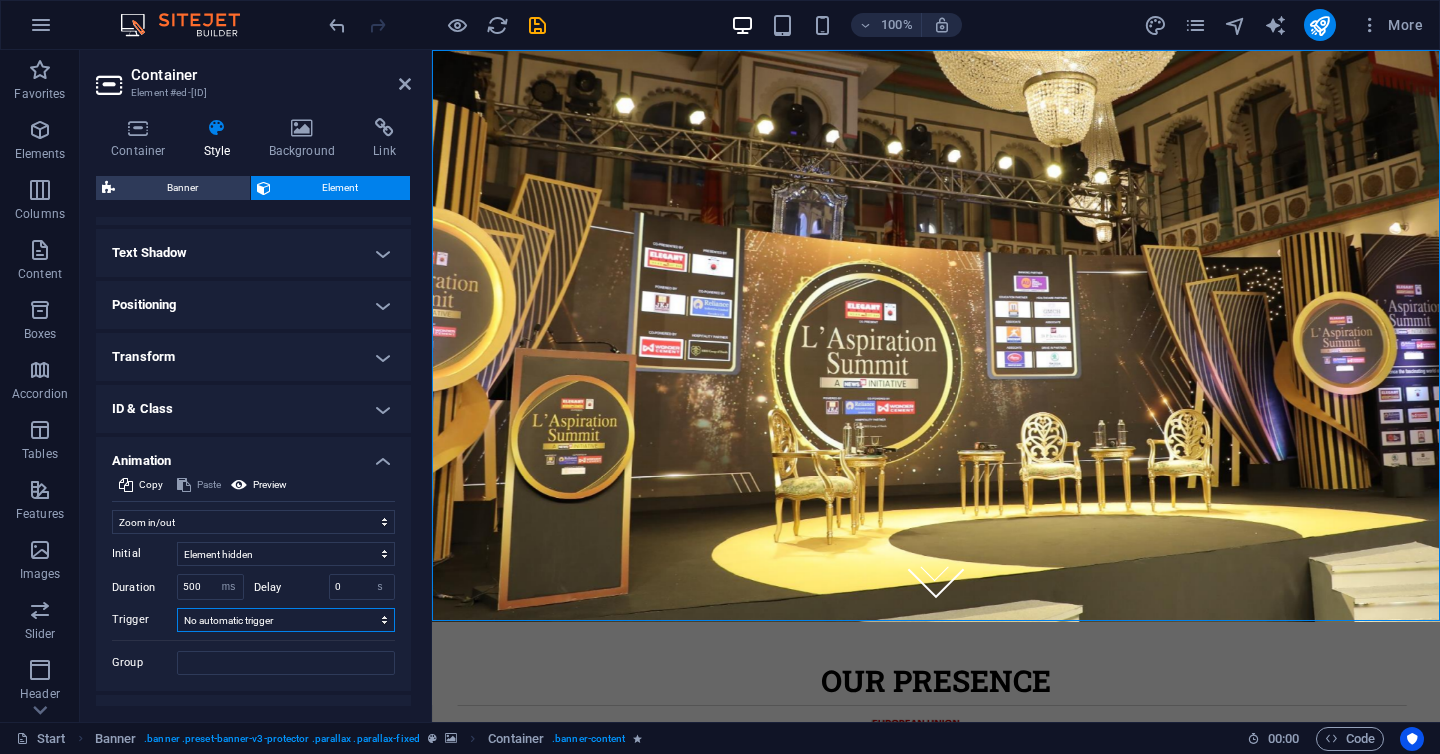 click on "No automatic trigger On page load Element scrolled into view" at bounding box center (286, 620) 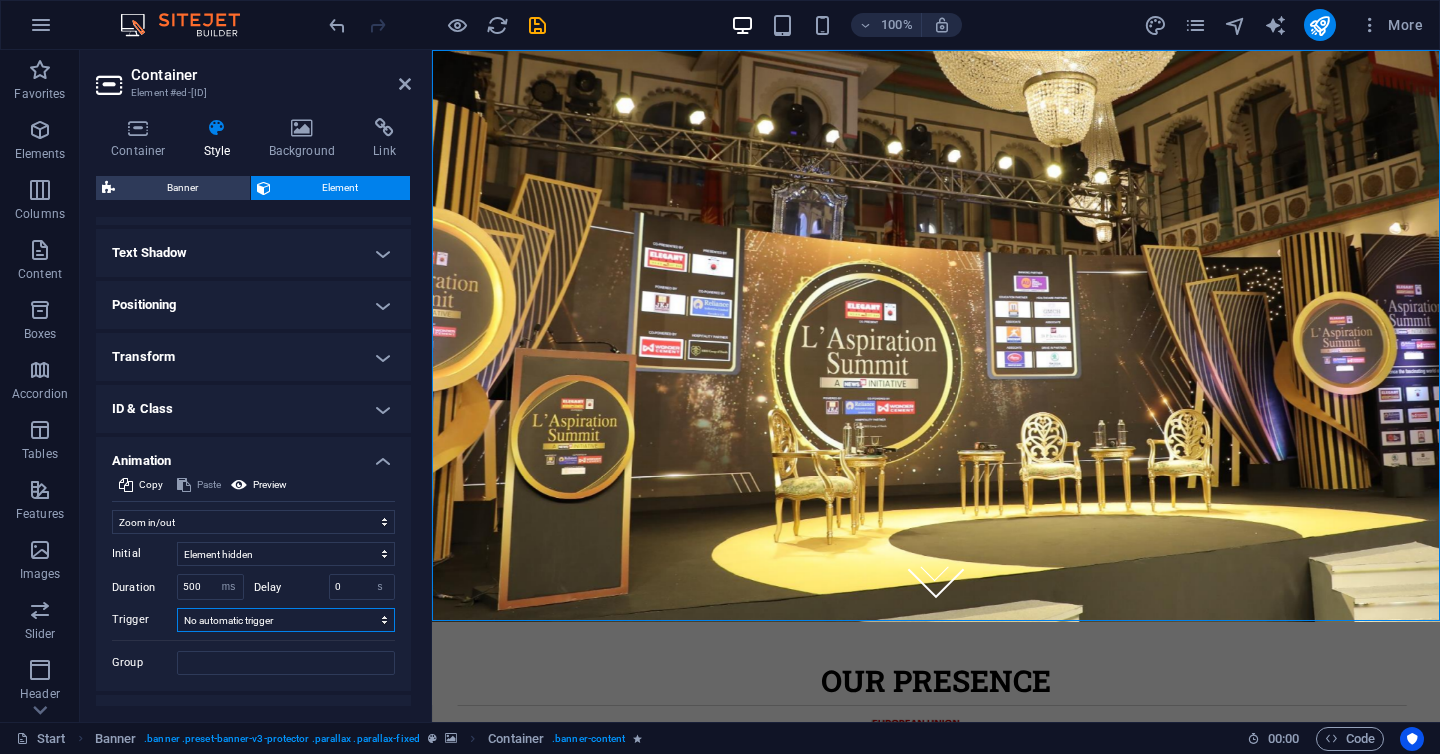 select on "scroll" 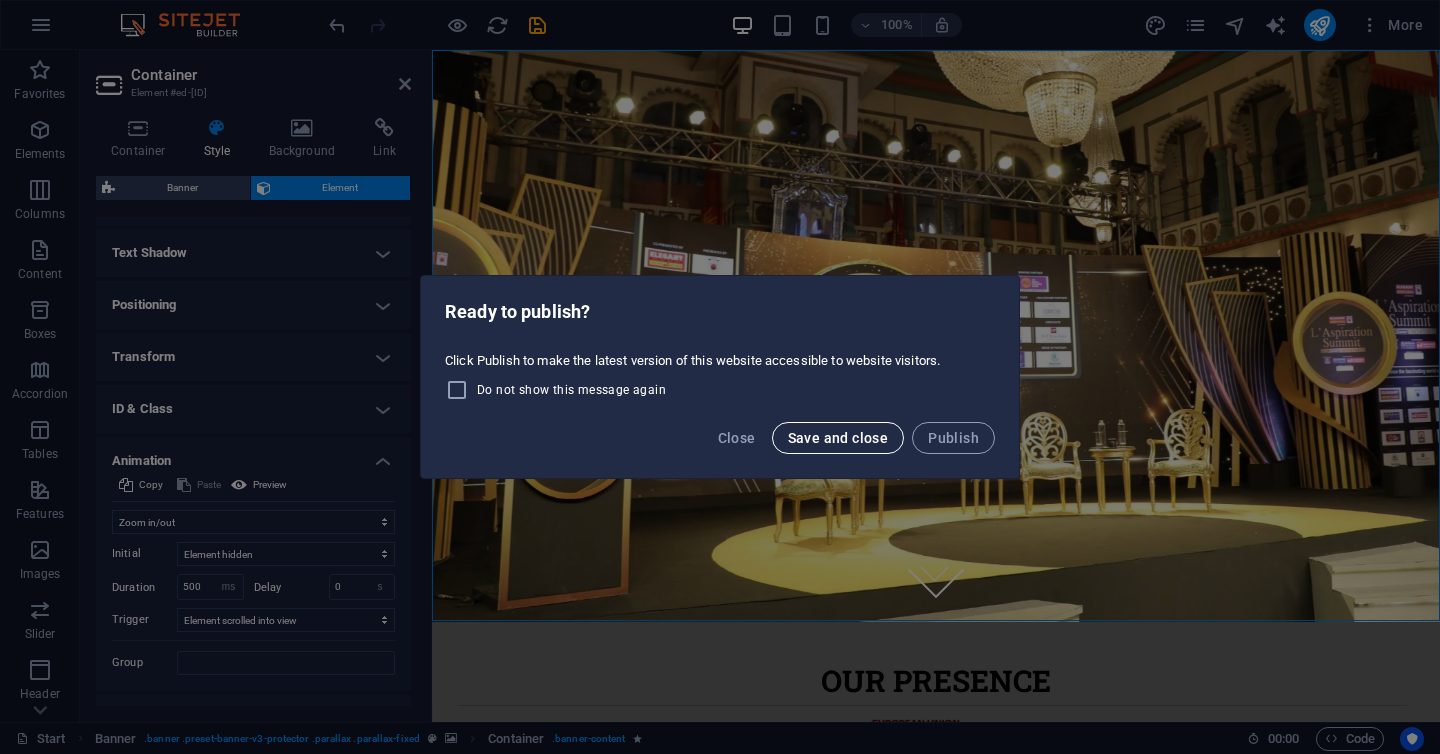 click on "Save and close" at bounding box center [838, 438] 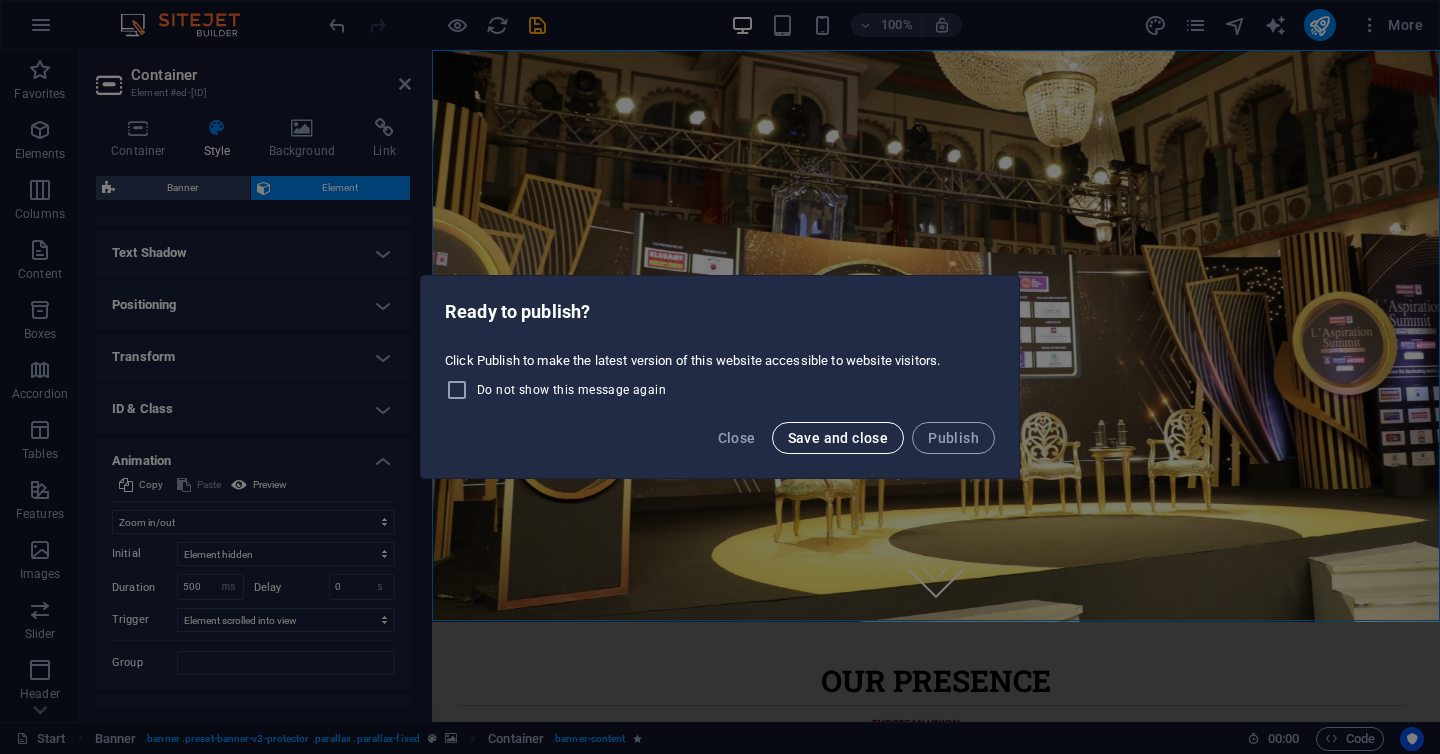 select on "shrink" 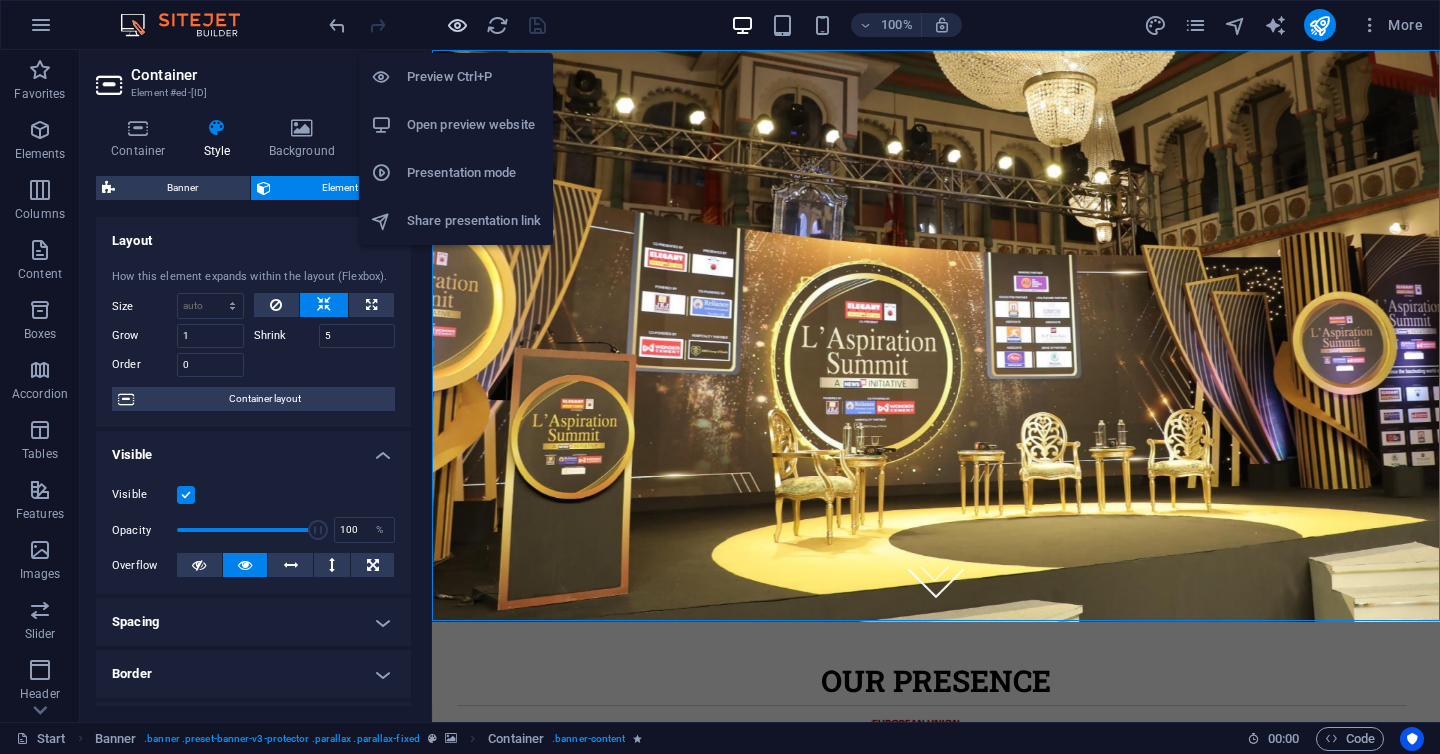 click at bounding box center (457, 25) 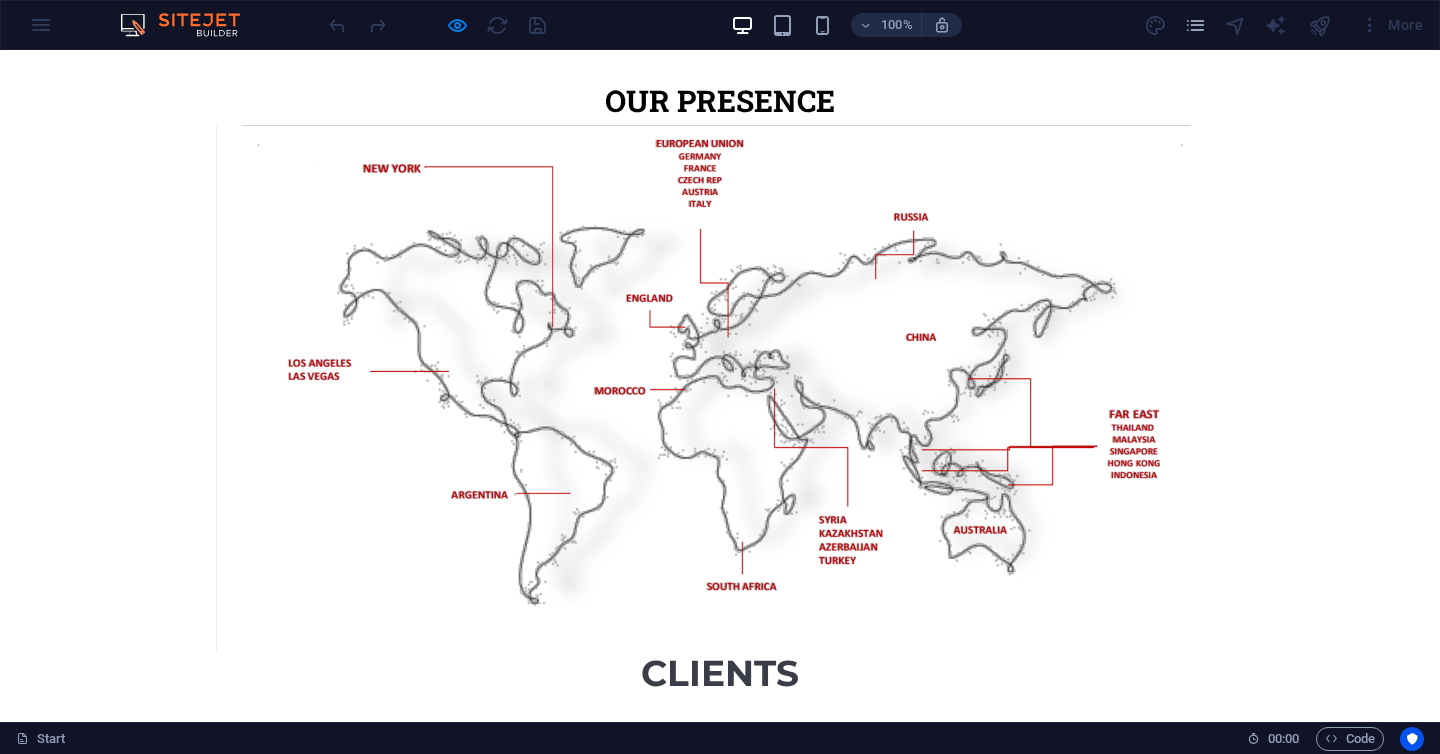 scroll, scrollTop: 522, scrollLeft: 0, axis: vertical 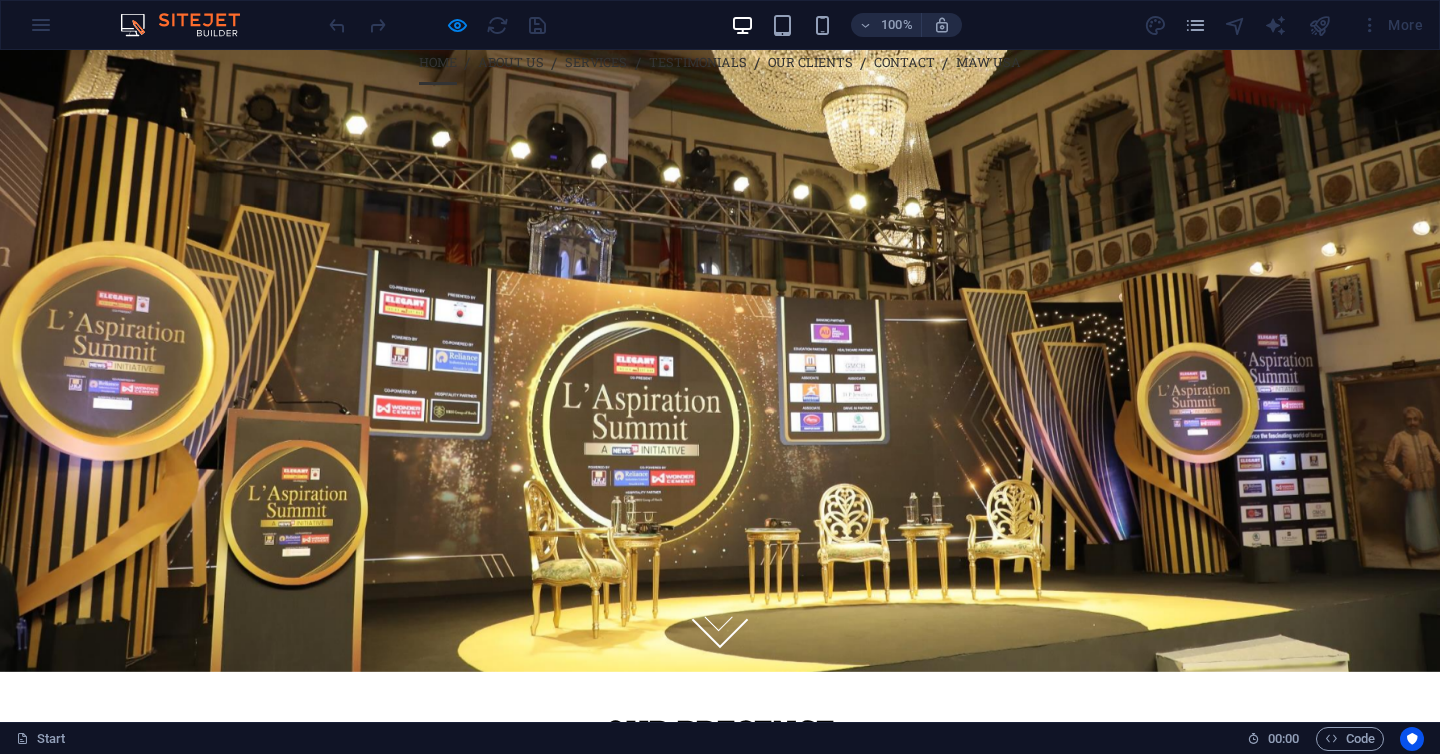 select on "shrink" 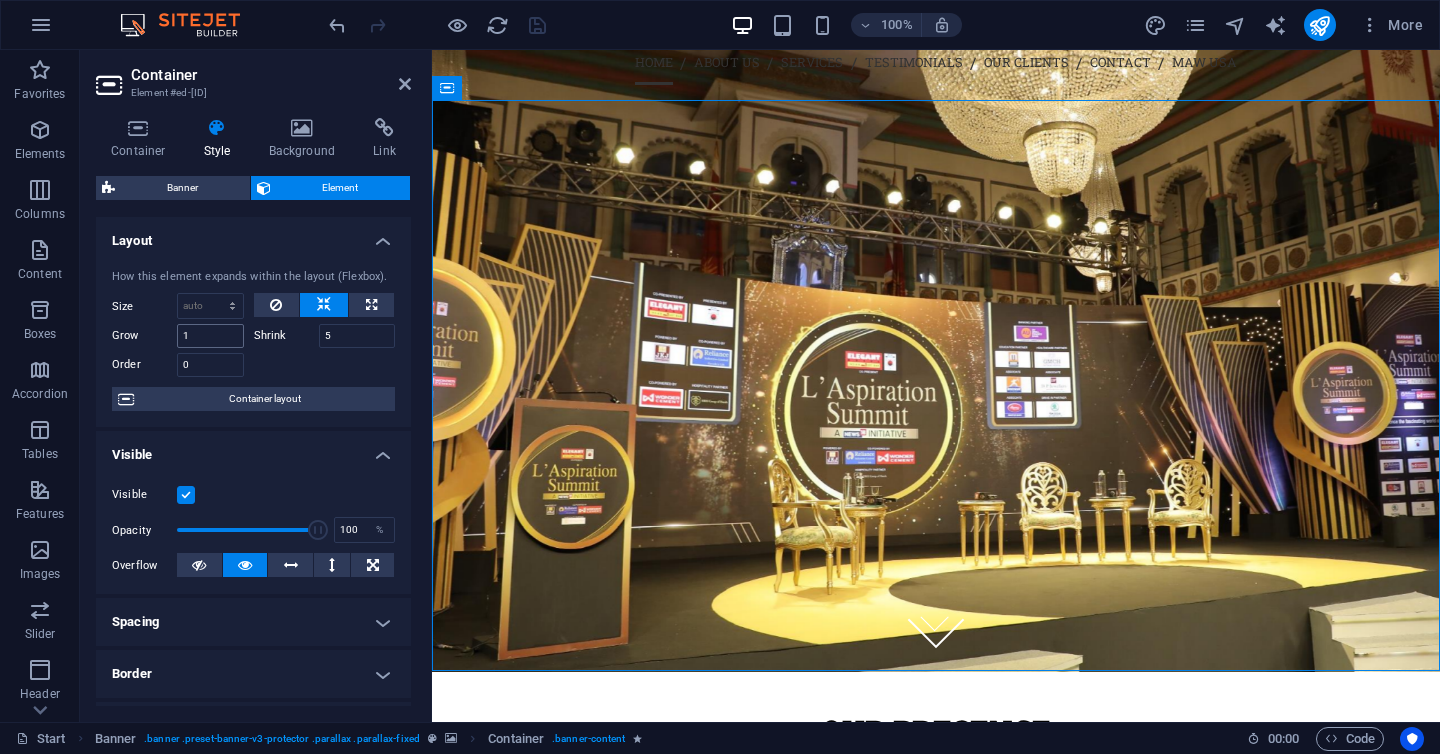 scroll, scrollTop: 70, scrollLeft: 0, axis: vertical 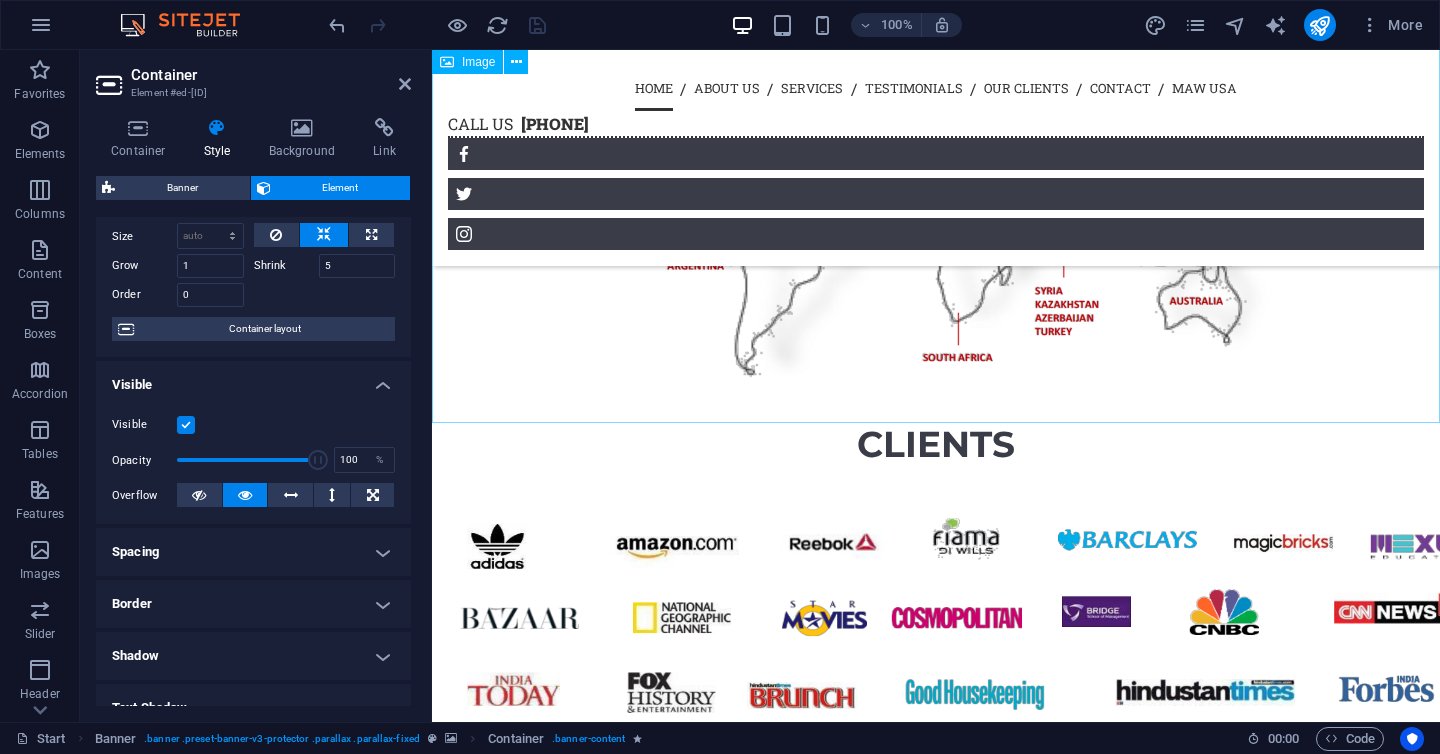 click at bounding box center (936, 159) 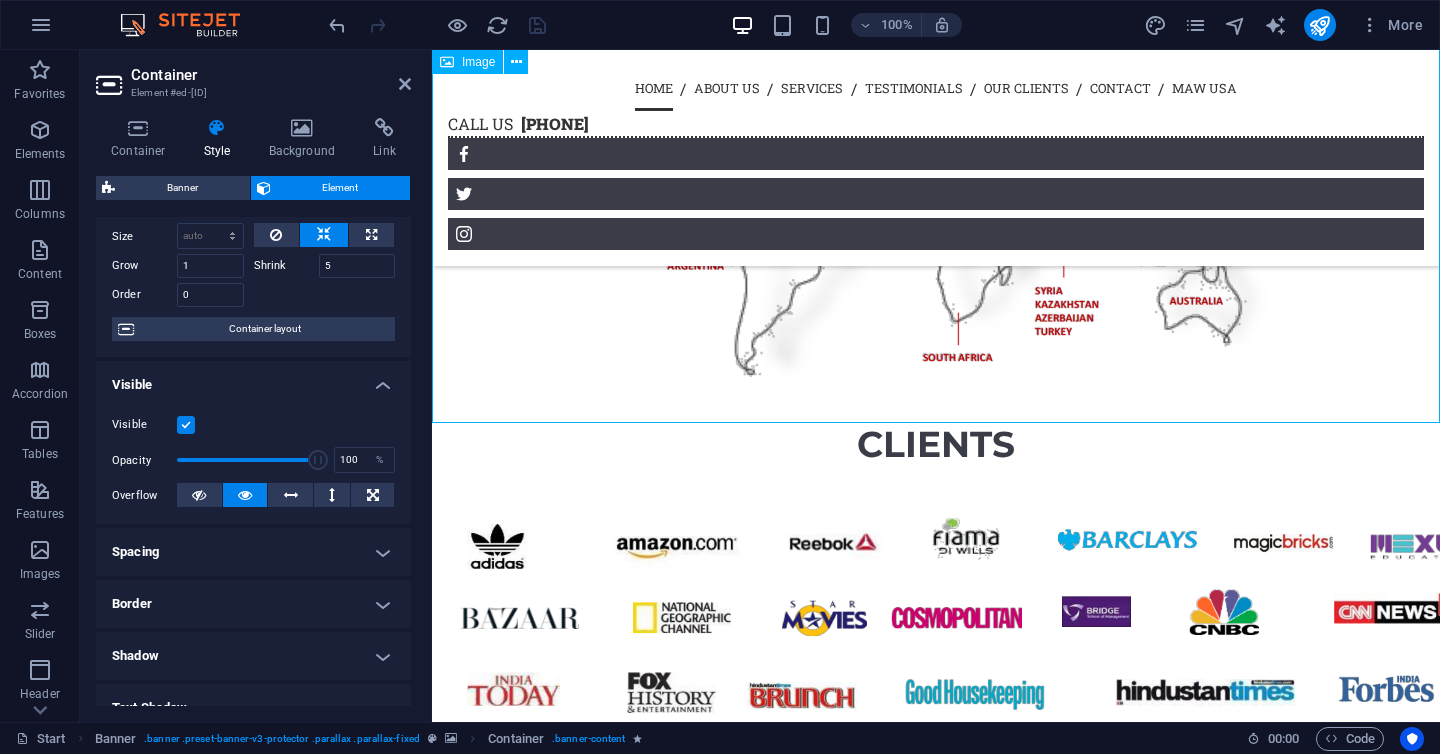 click at bounding box center (936, 159) 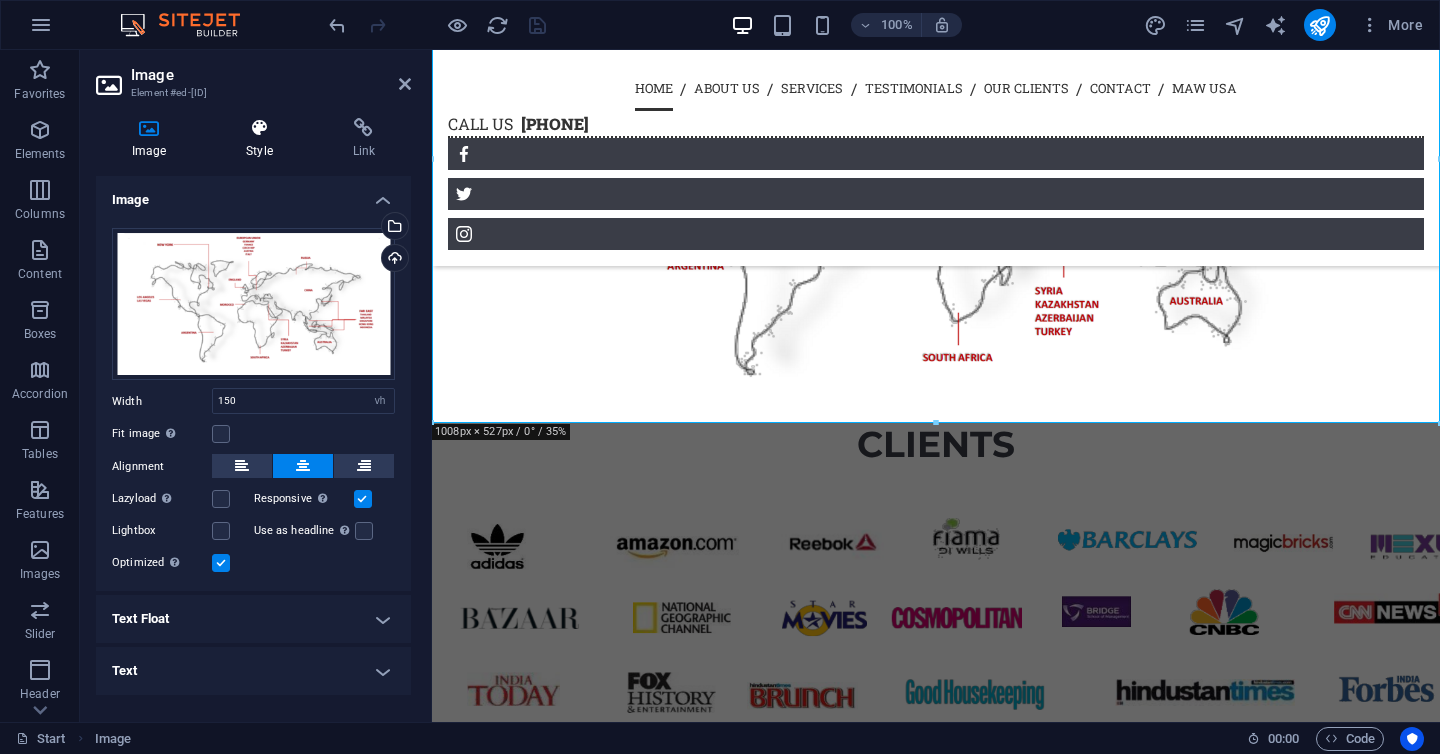 click on "Style" at bounding box center [263, 139] 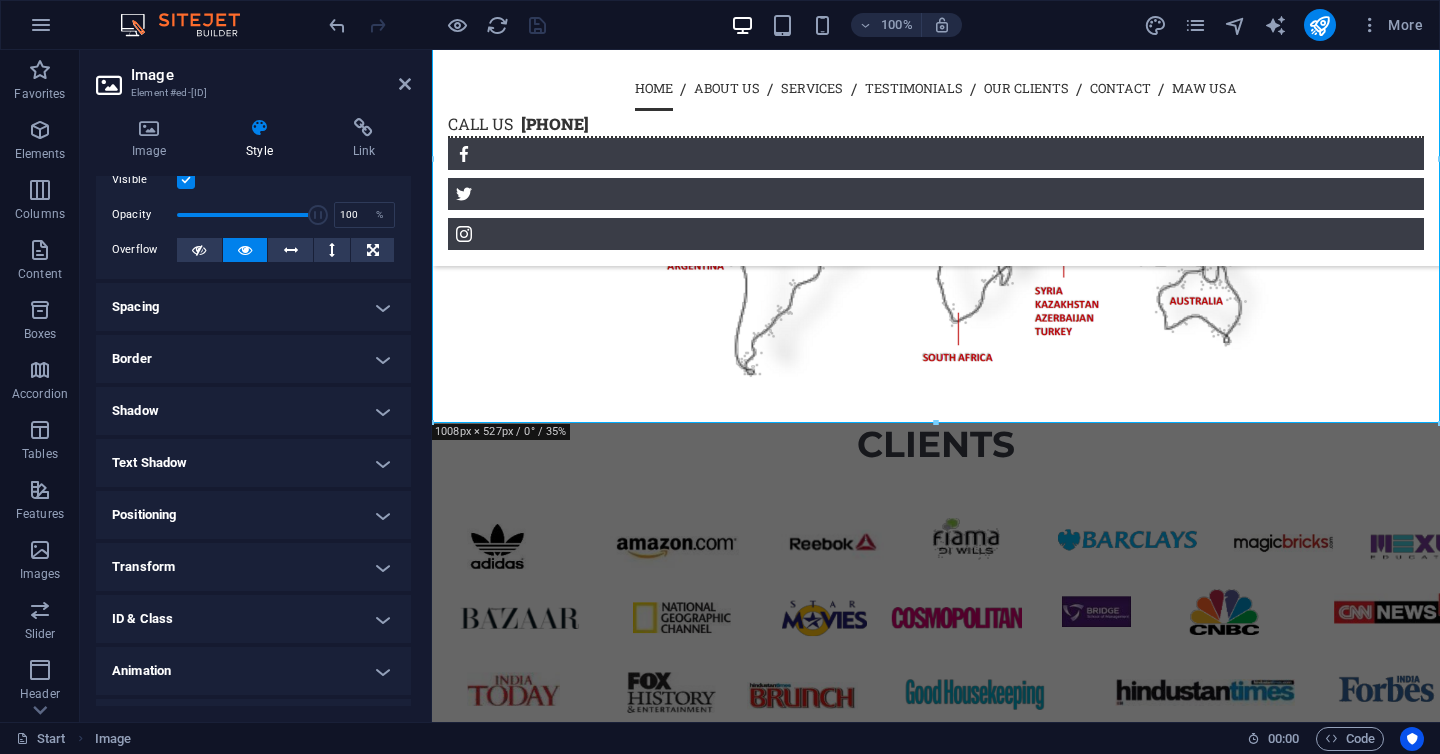 scroll, scrollTop: 100, scrollLeft: 0, axis: vertical 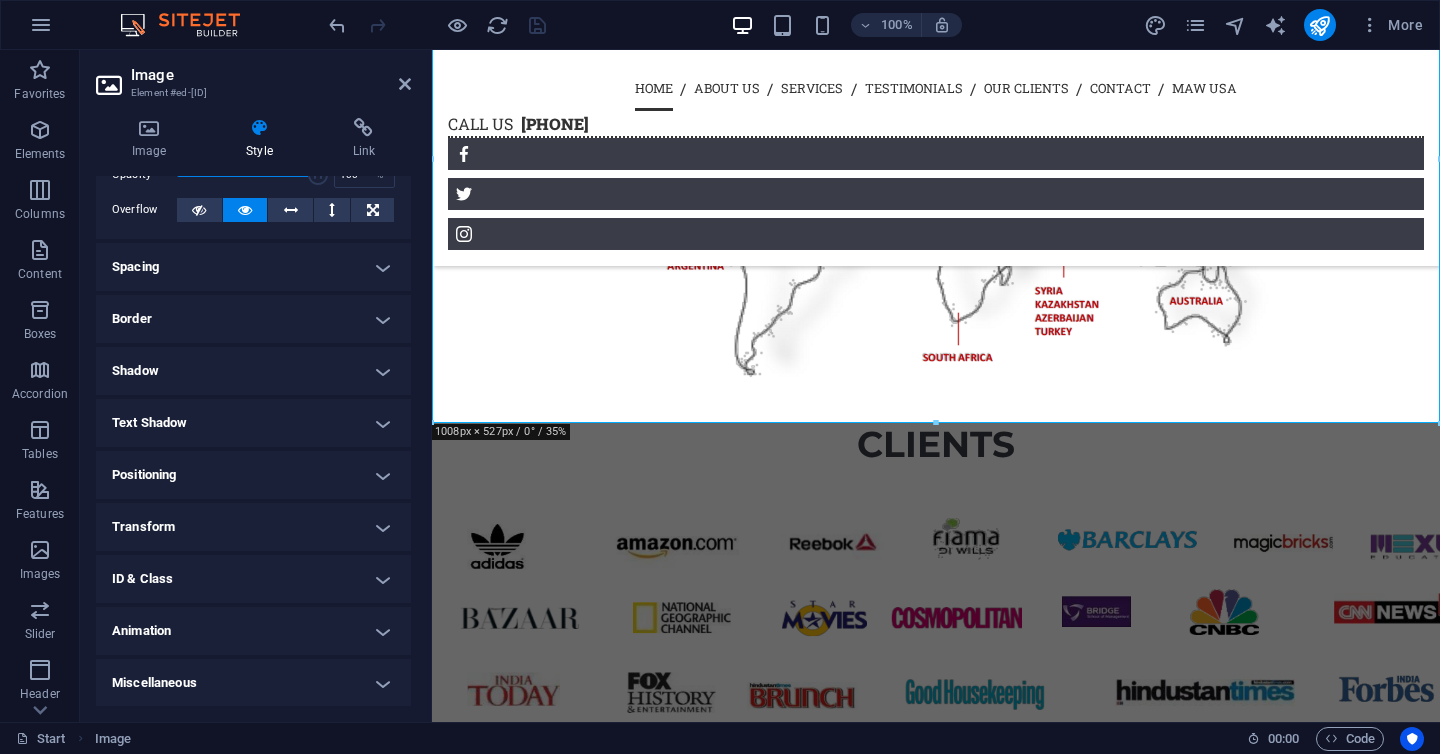 click on "Animation" at bounding box center [253, 631] 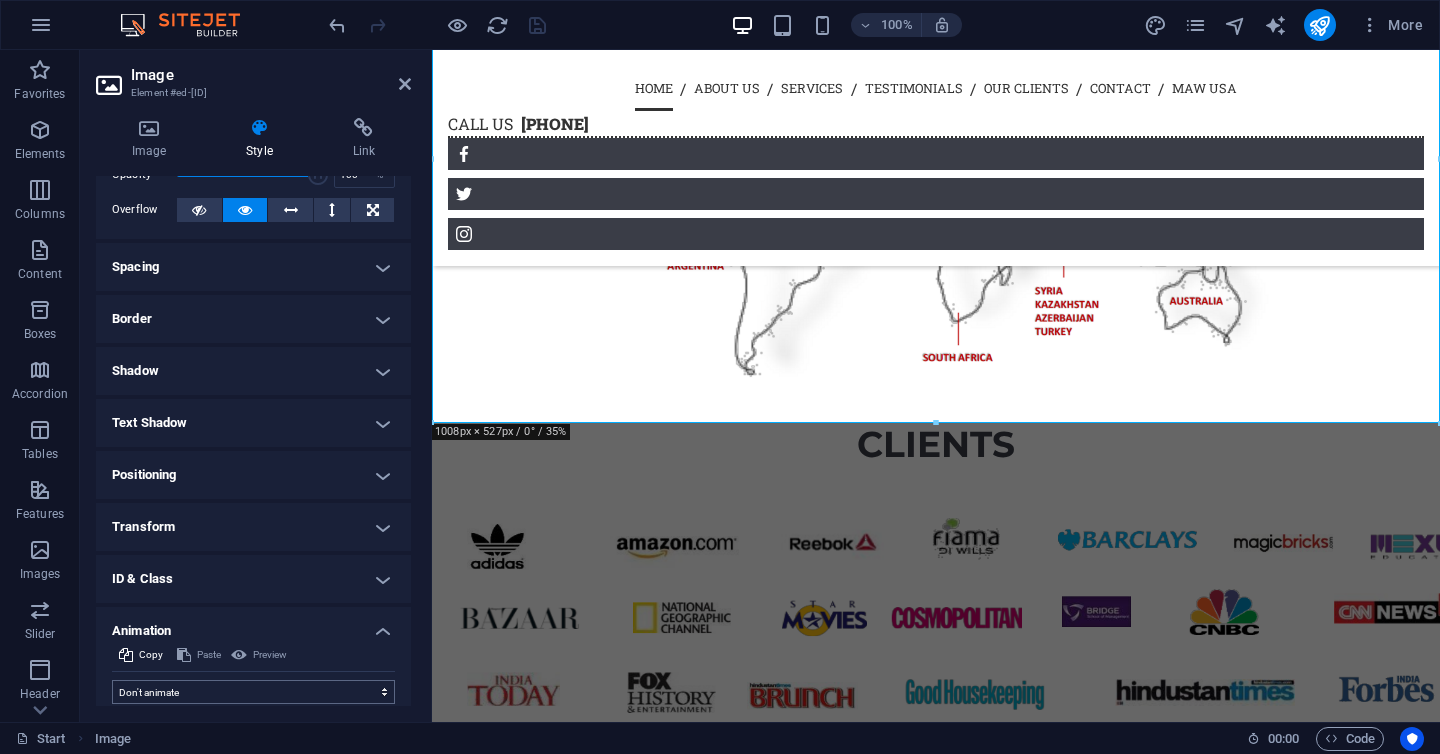 scroll, scrollTop: 165, scrollLeft: 0, axis: vertical 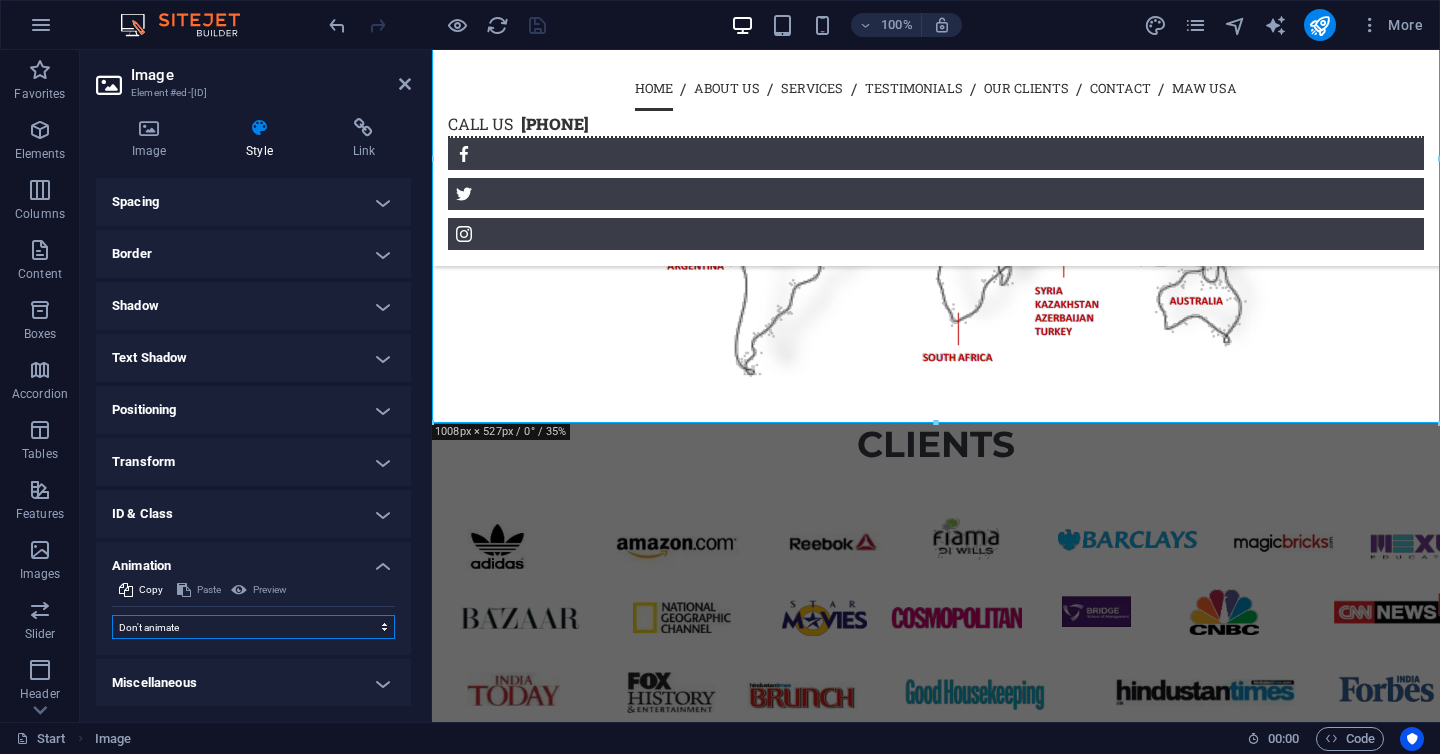 click on "Don't animate Show / Hide Slide up/down Zoom in/out Slide left to right Slide right to left Slide top to bottom Slide bottom to top Pulse Blink Open as overlay" at bounding box center (253, 627) 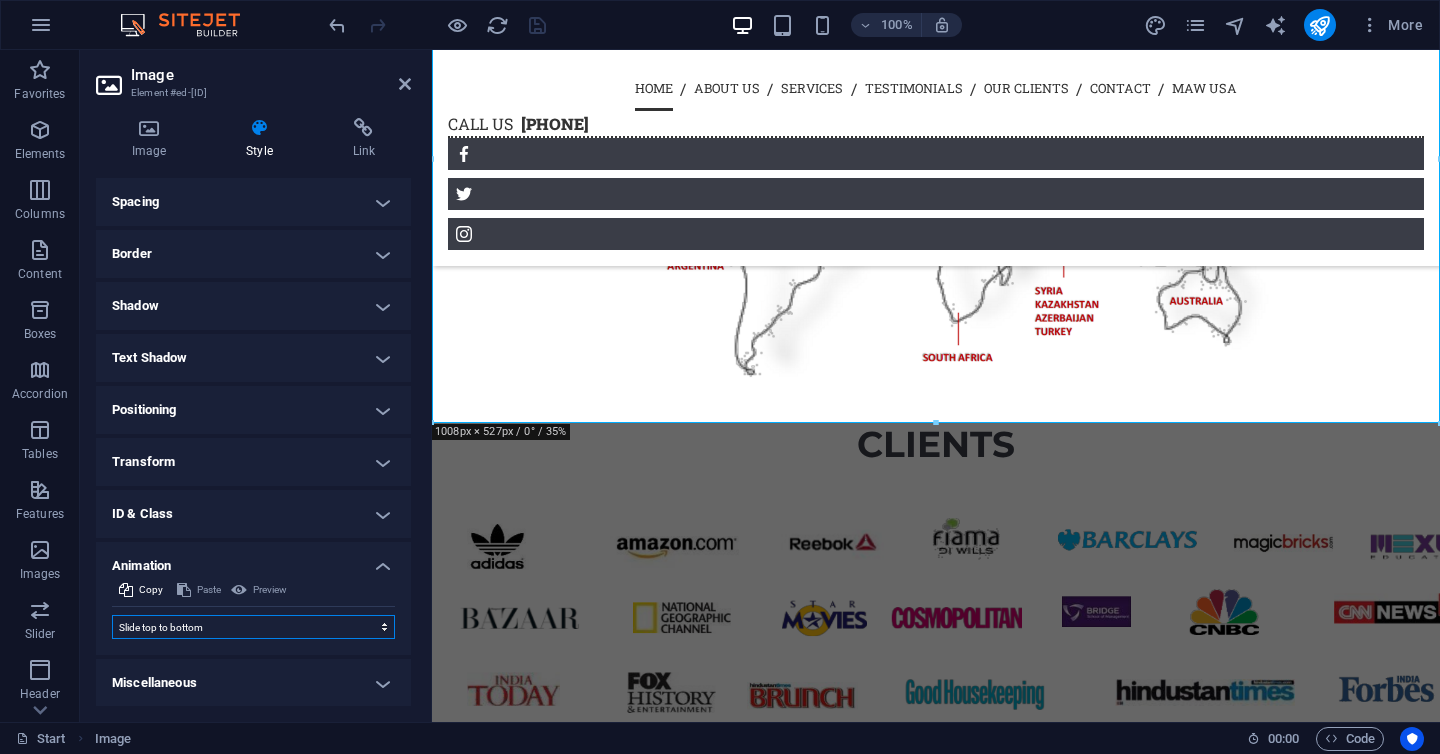 select on "scroll" 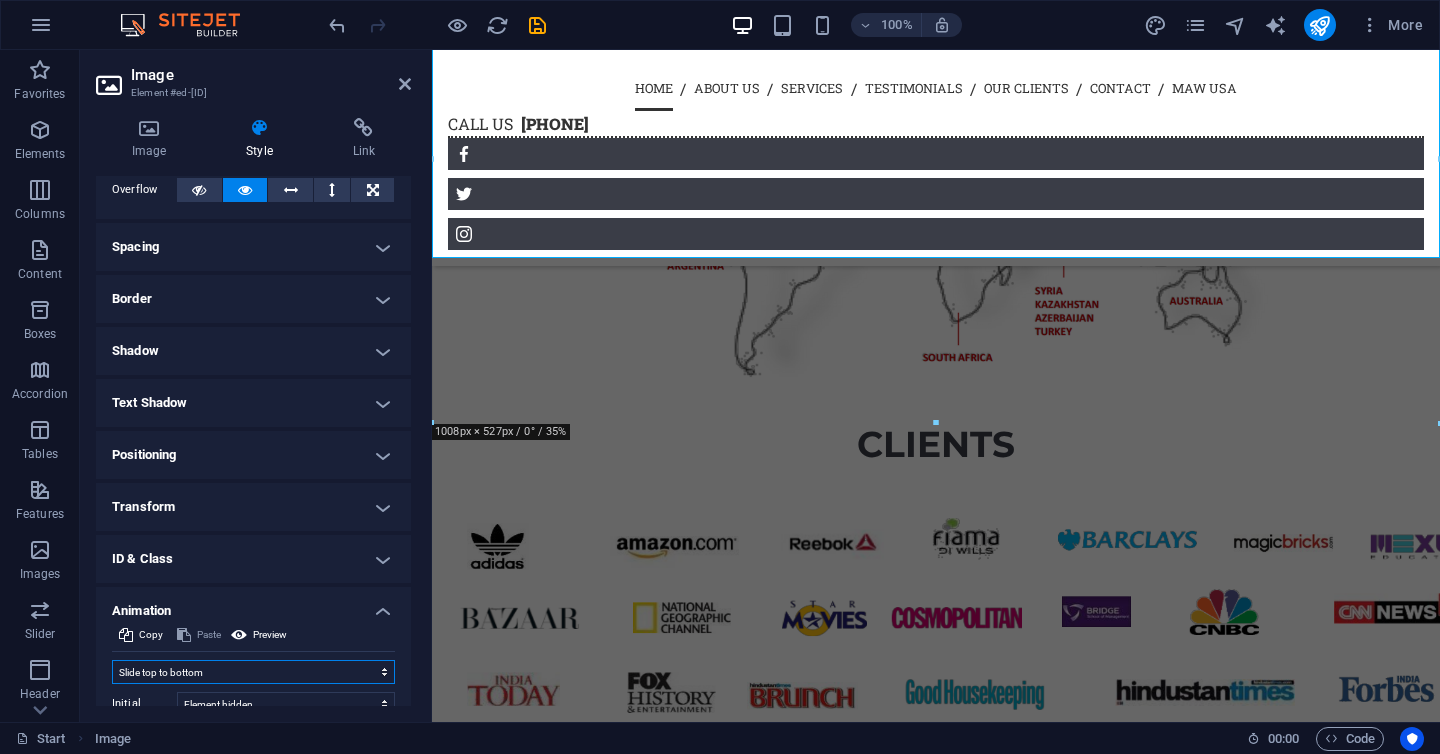scroll, scrollTop: 119, scrollLeft: 0, axis: vertical 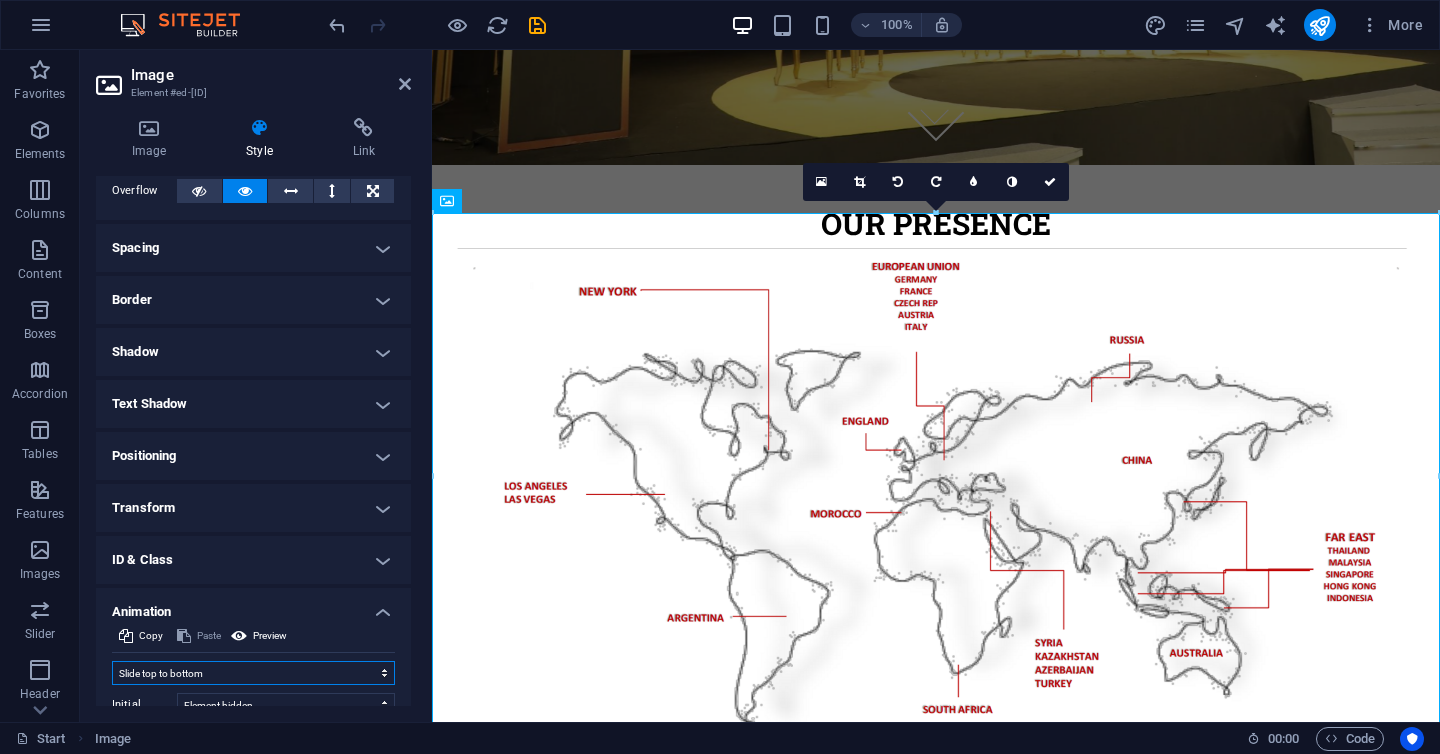 click on "Don't animate Show / Hide Slide up/down Zoom in/out Slide left to right Slide right to left Slide top to bottom Slide bottom to top Pulse Blink Open as overlay" at bounding box center (253, 673) 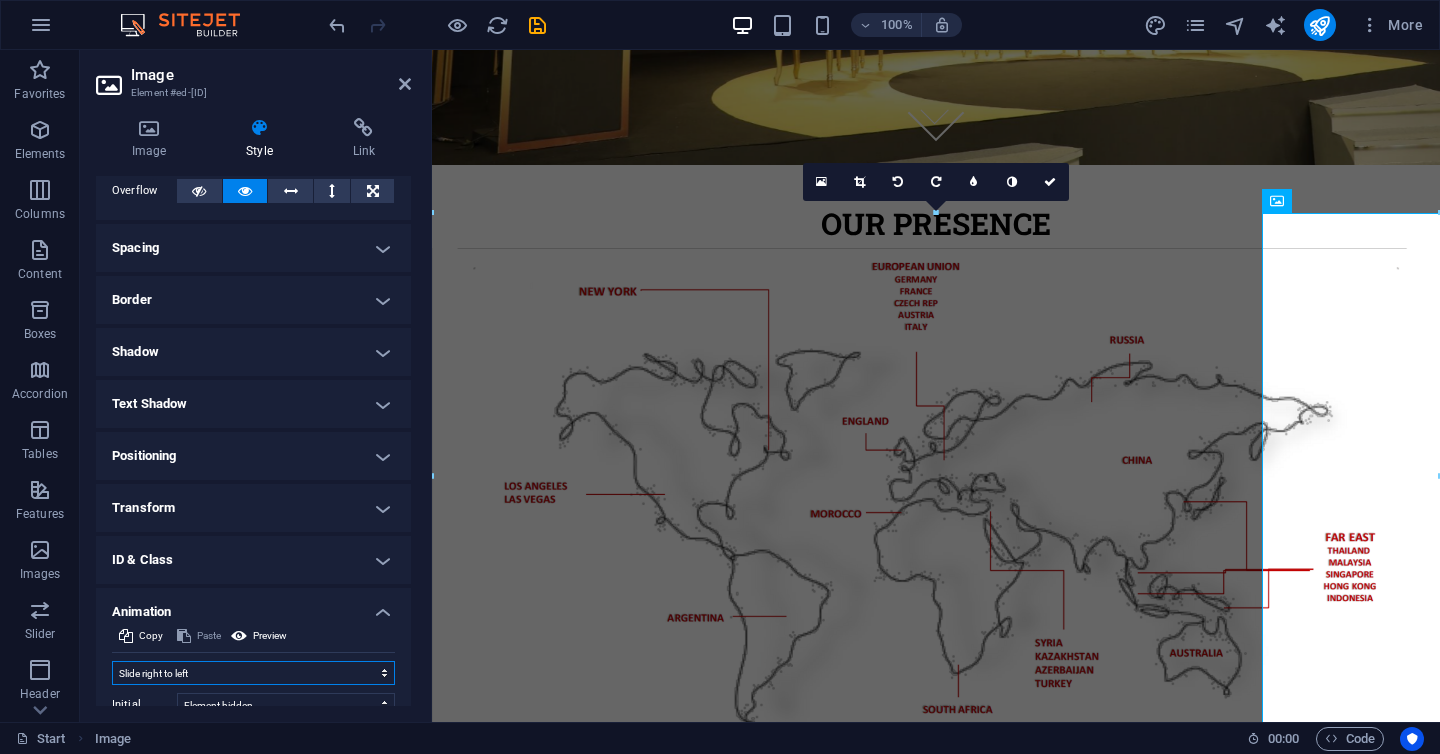 scroll, scrollTop: 306, scrollLeft: 0, axis: vertical 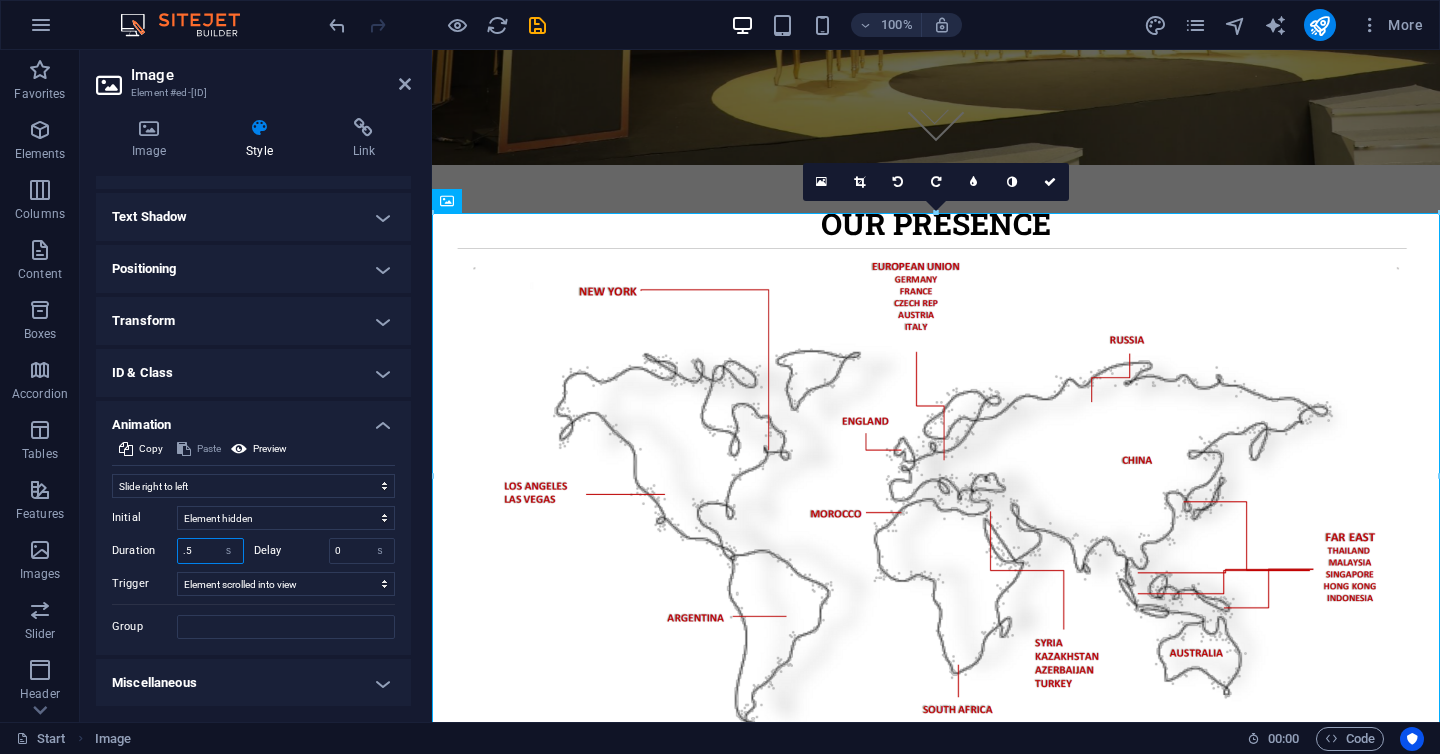 click on ".5" at bounding box center (210, 551) 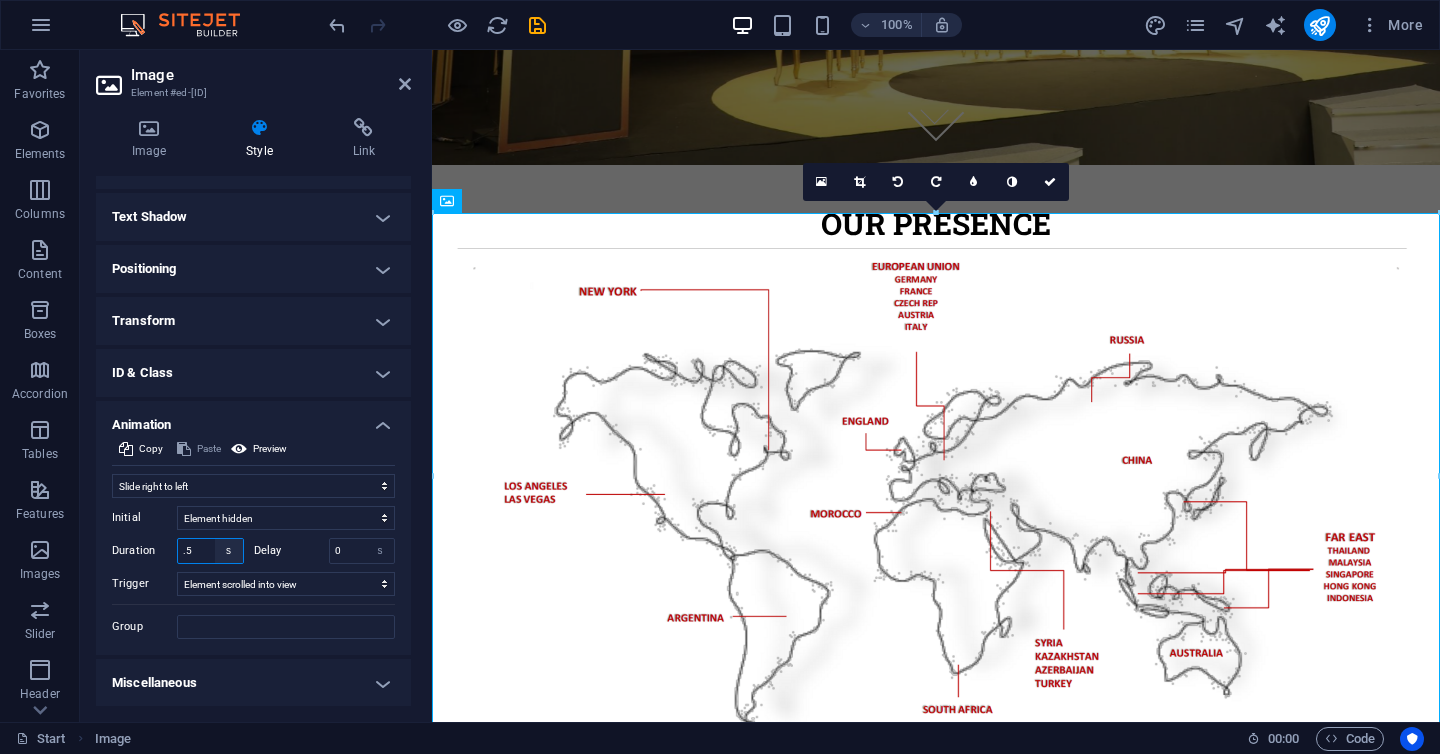 click on "s ms" at bounding box center (229, 551) 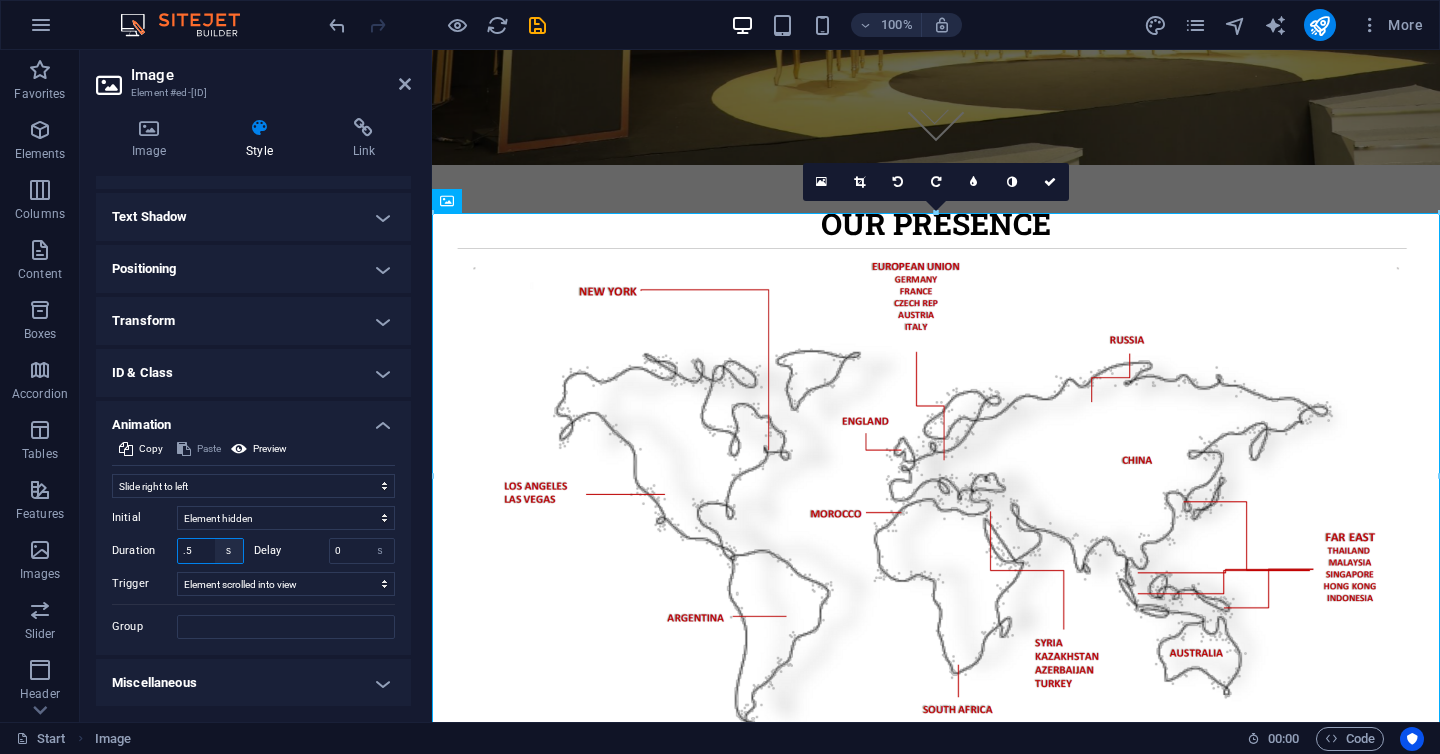 select on "ms" 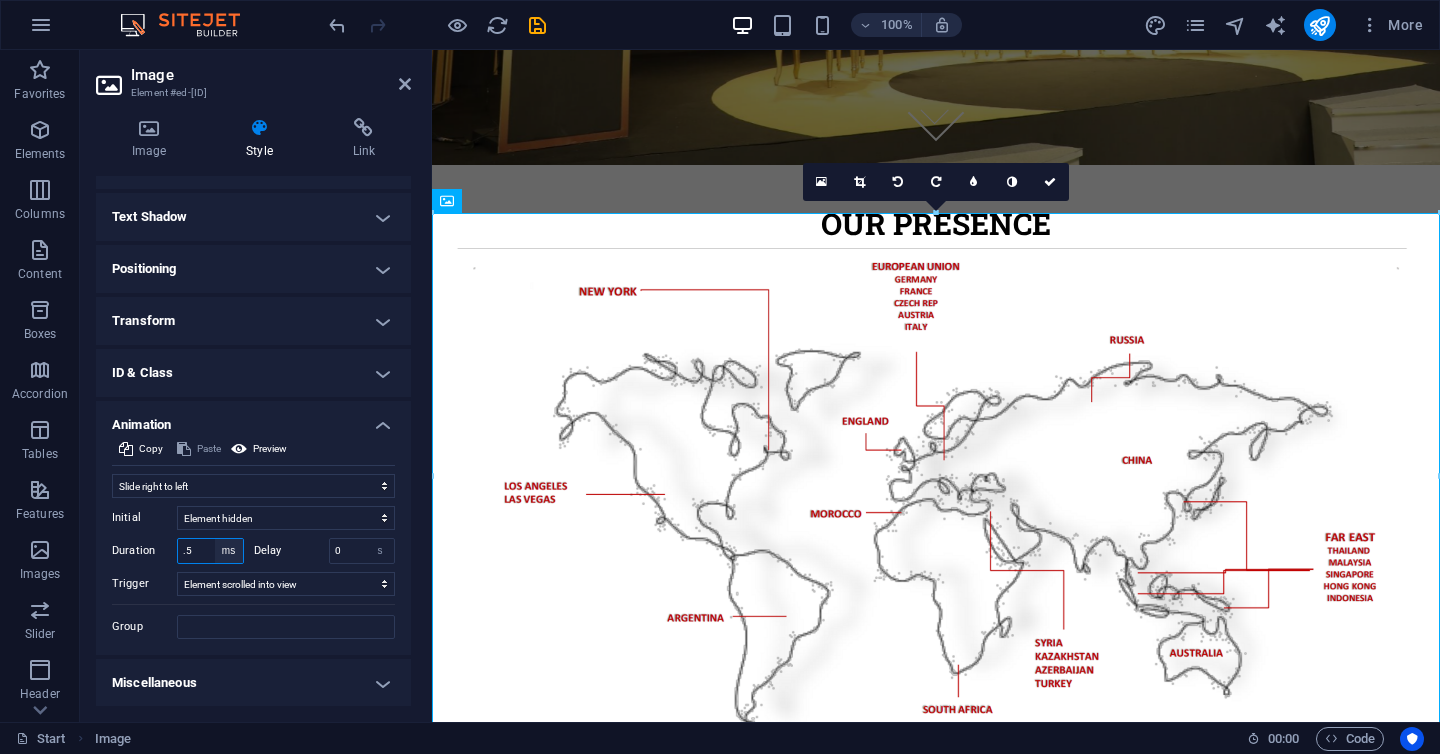 type on "500" 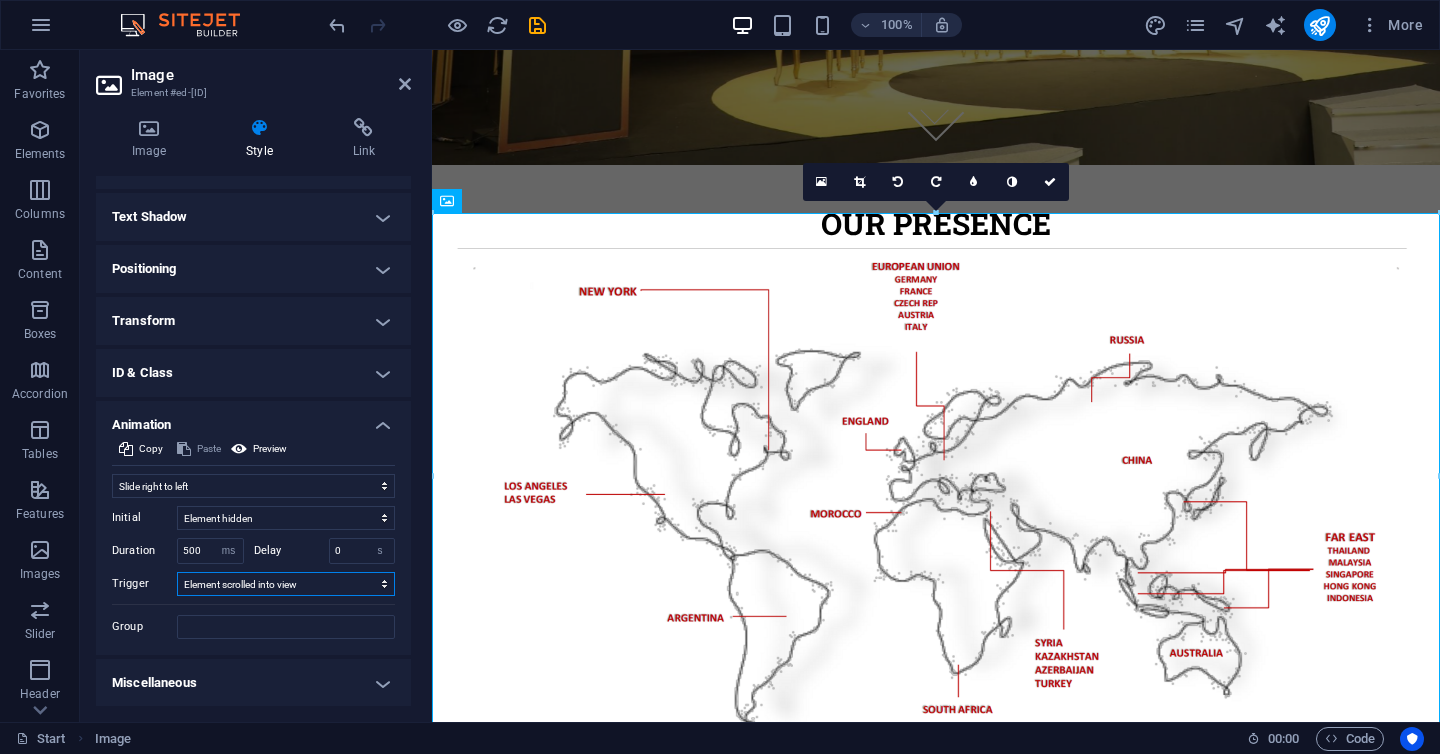 click on "No automatic trigger On page load Element scrolled into view" at bounding box center [286, 584] 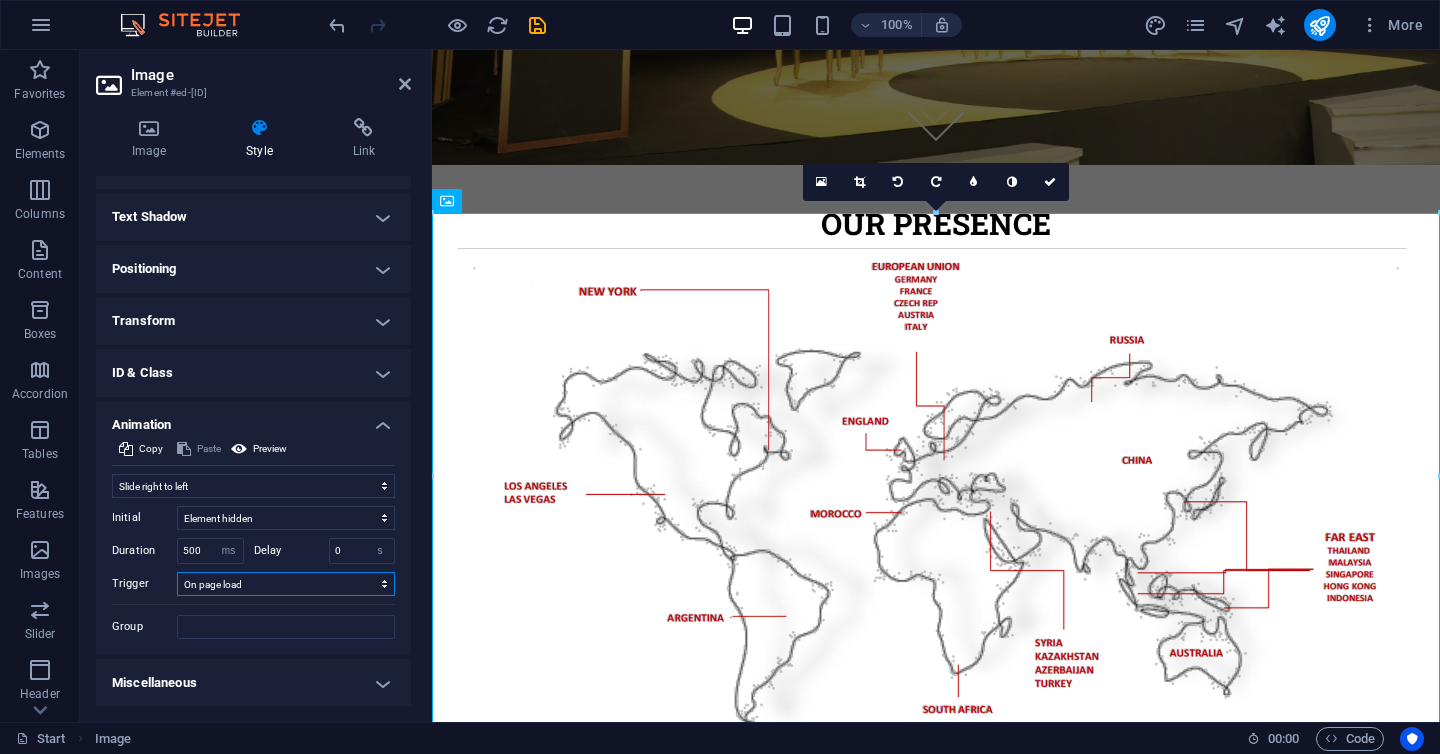 click on "No automatic trigger On page load Element scrolled into view" at bounding box center (286, 584) 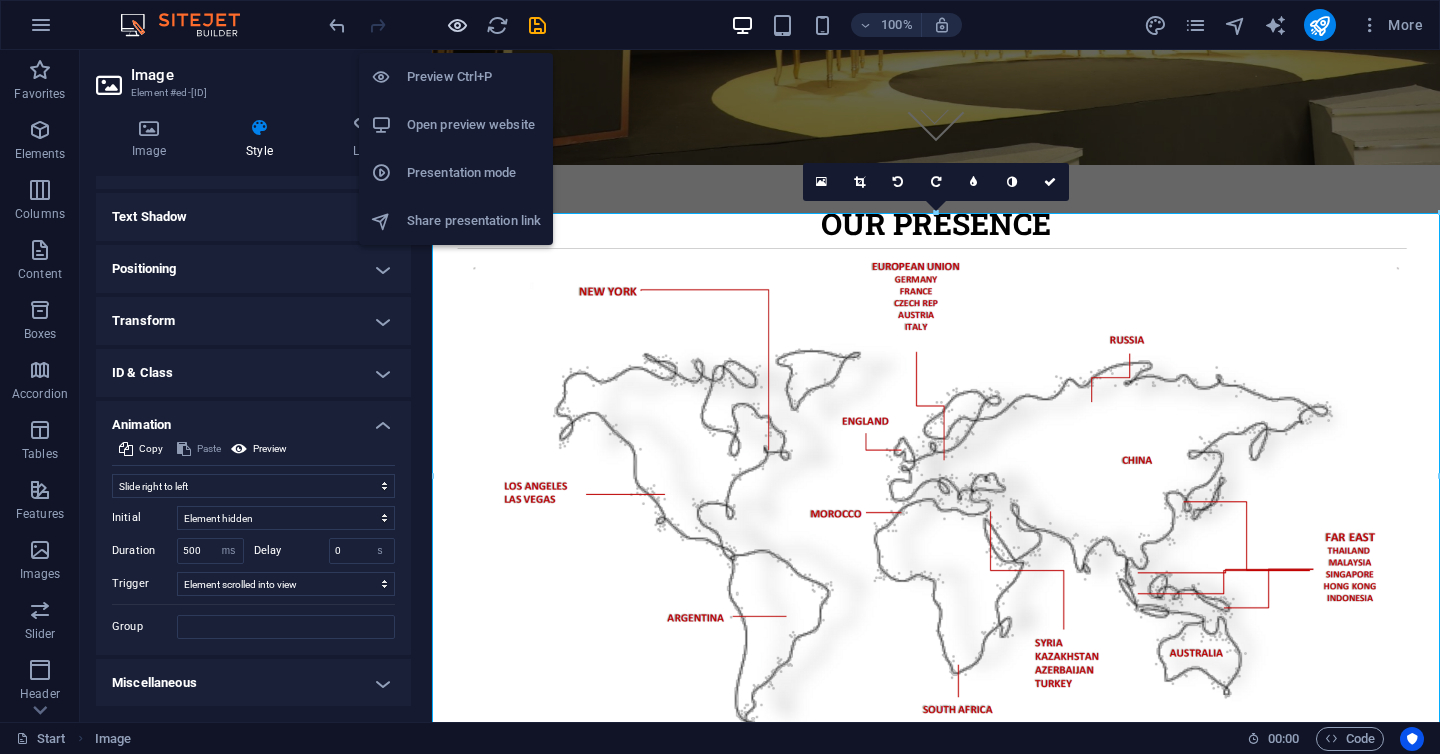 click at bounding box center [457, 25] 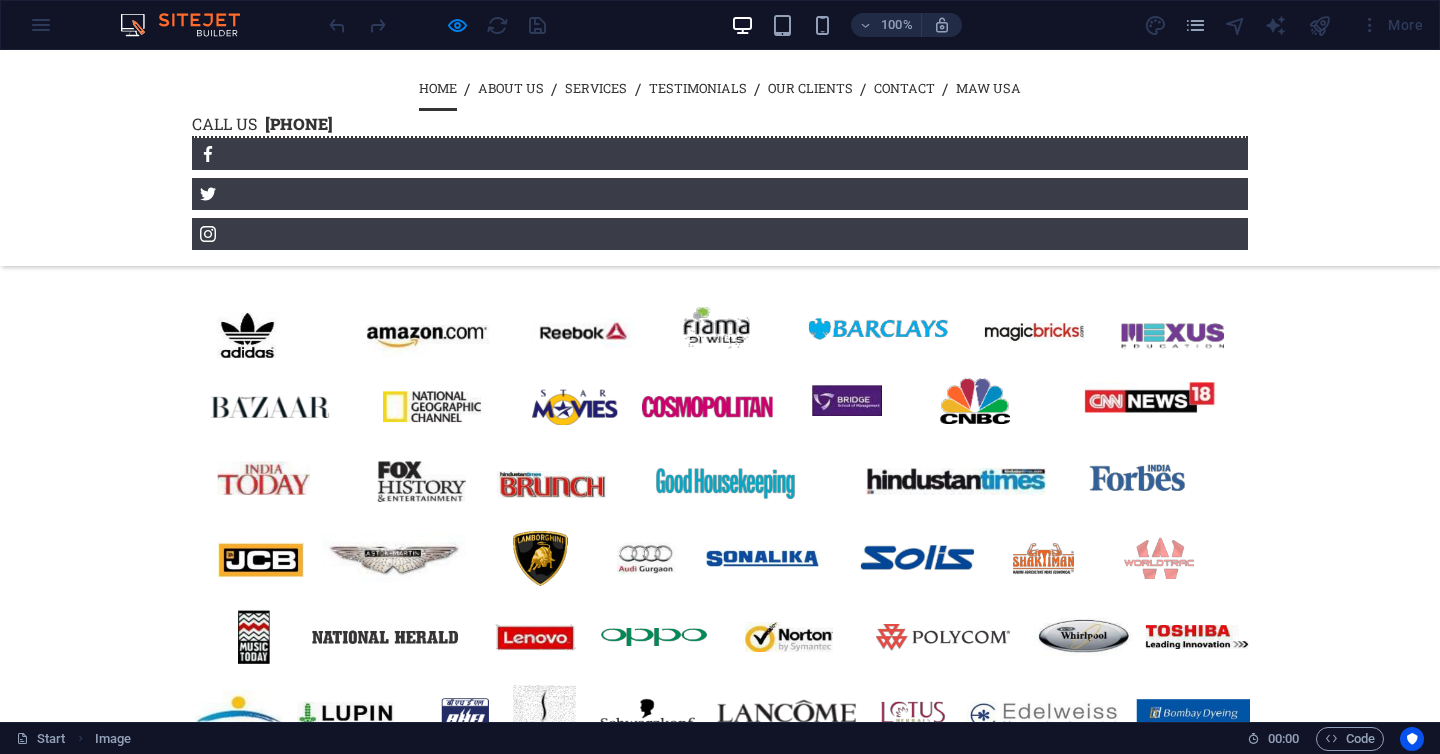 scroll, scrollTop: 1161, scrollLeft: 0, axis: vertical 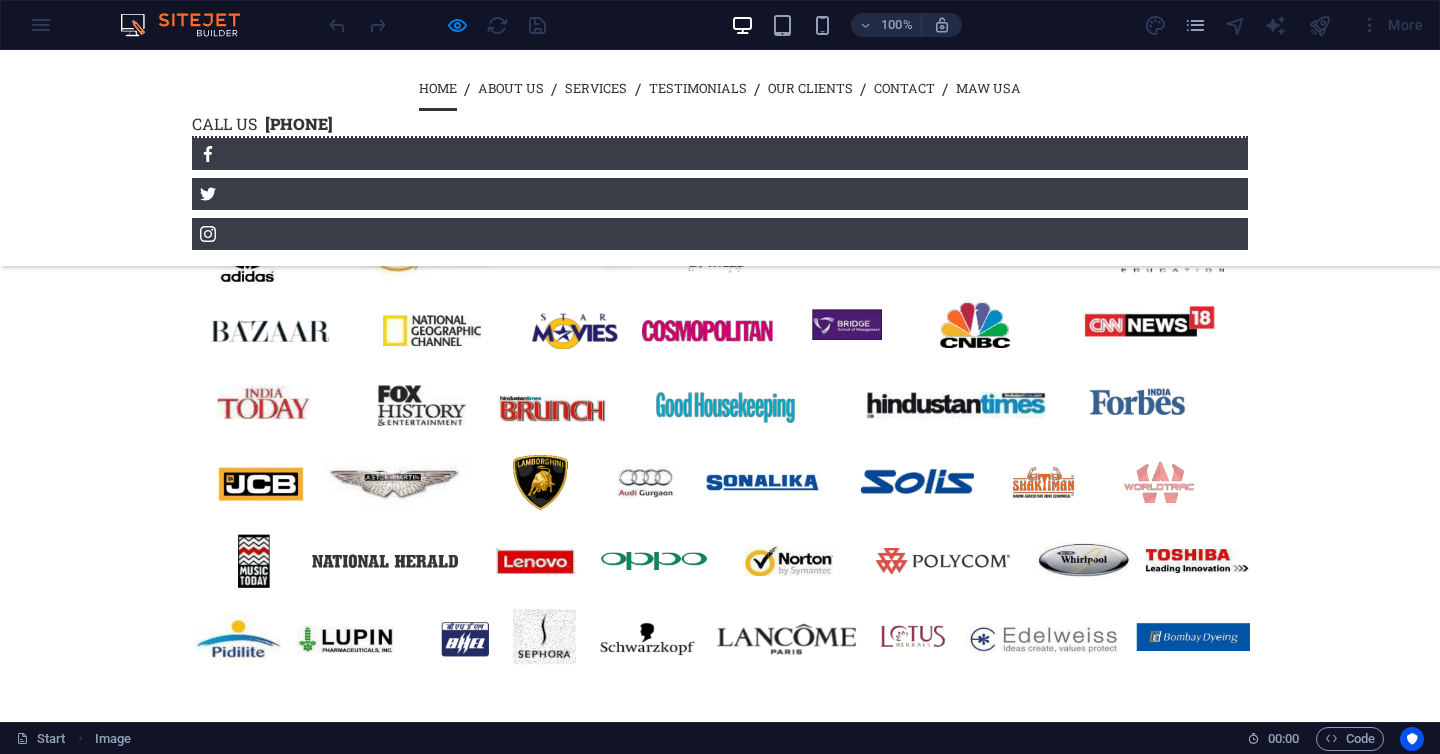 click at bounding box center (719, 444) 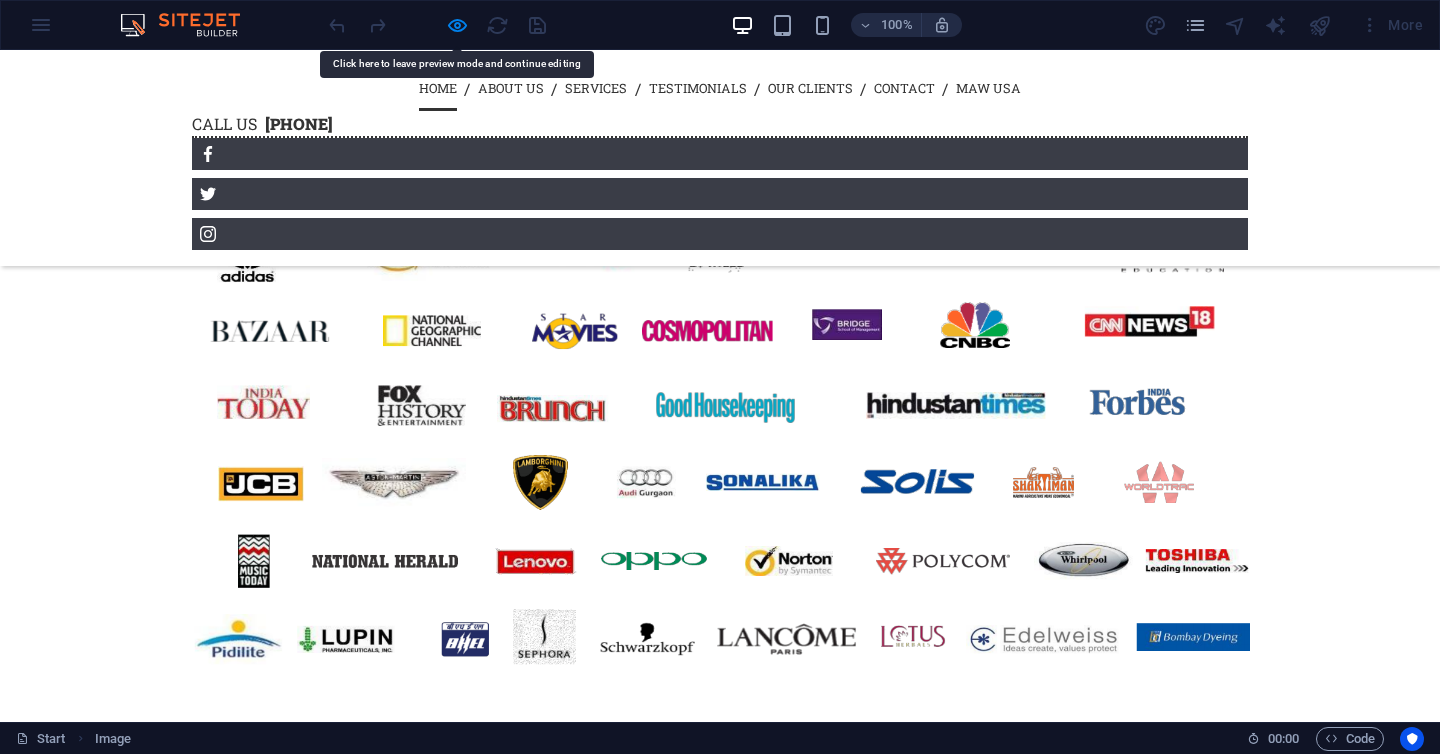 select on "move-right-to-left" 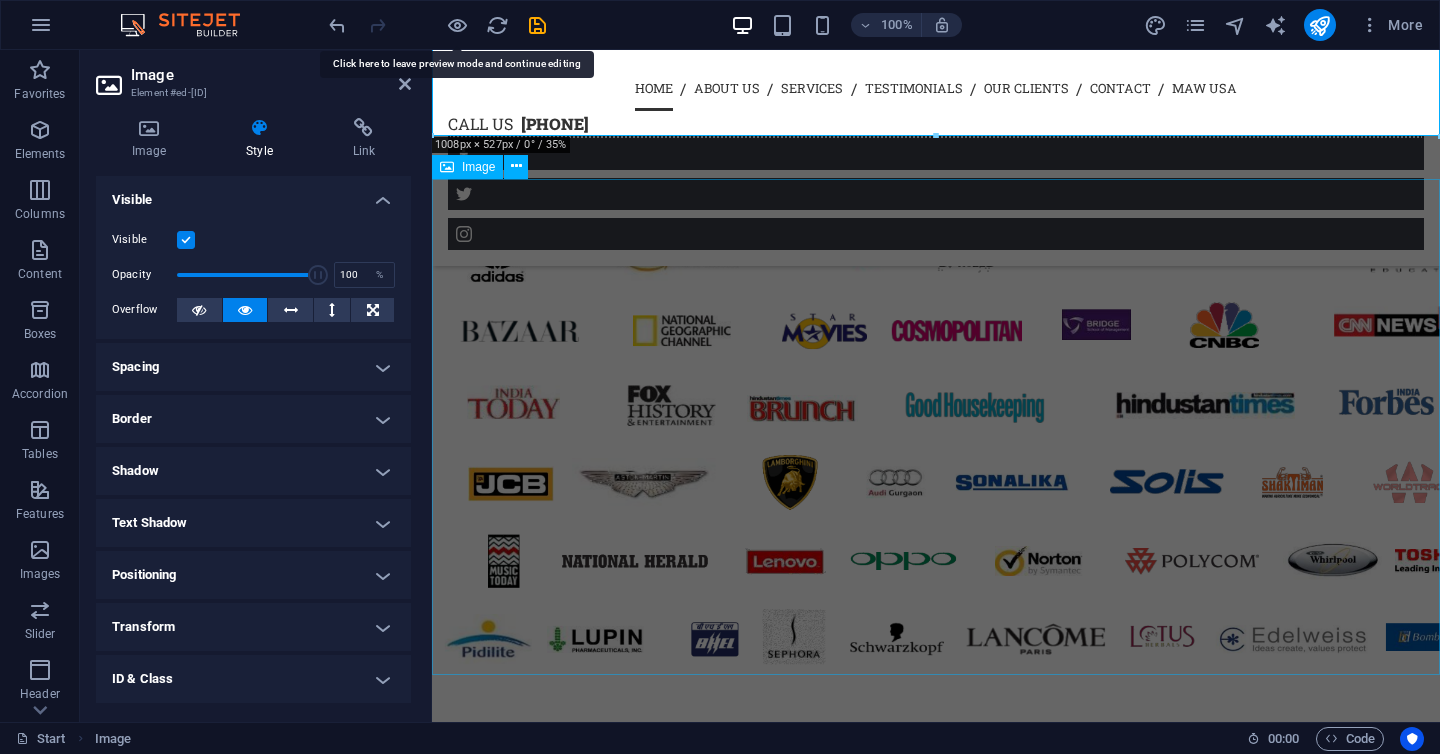 click at bounding box center (936, 444) 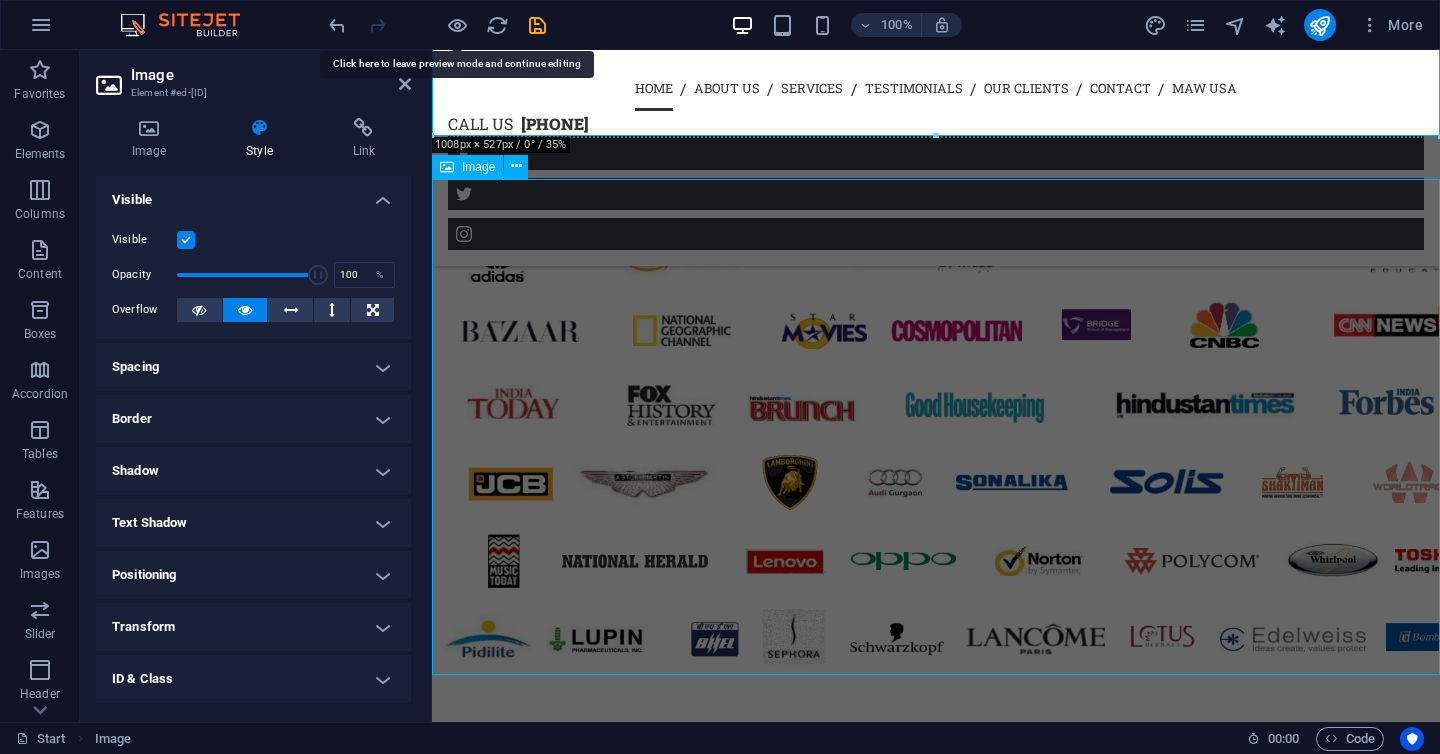 click at bounding box center [936, 444] 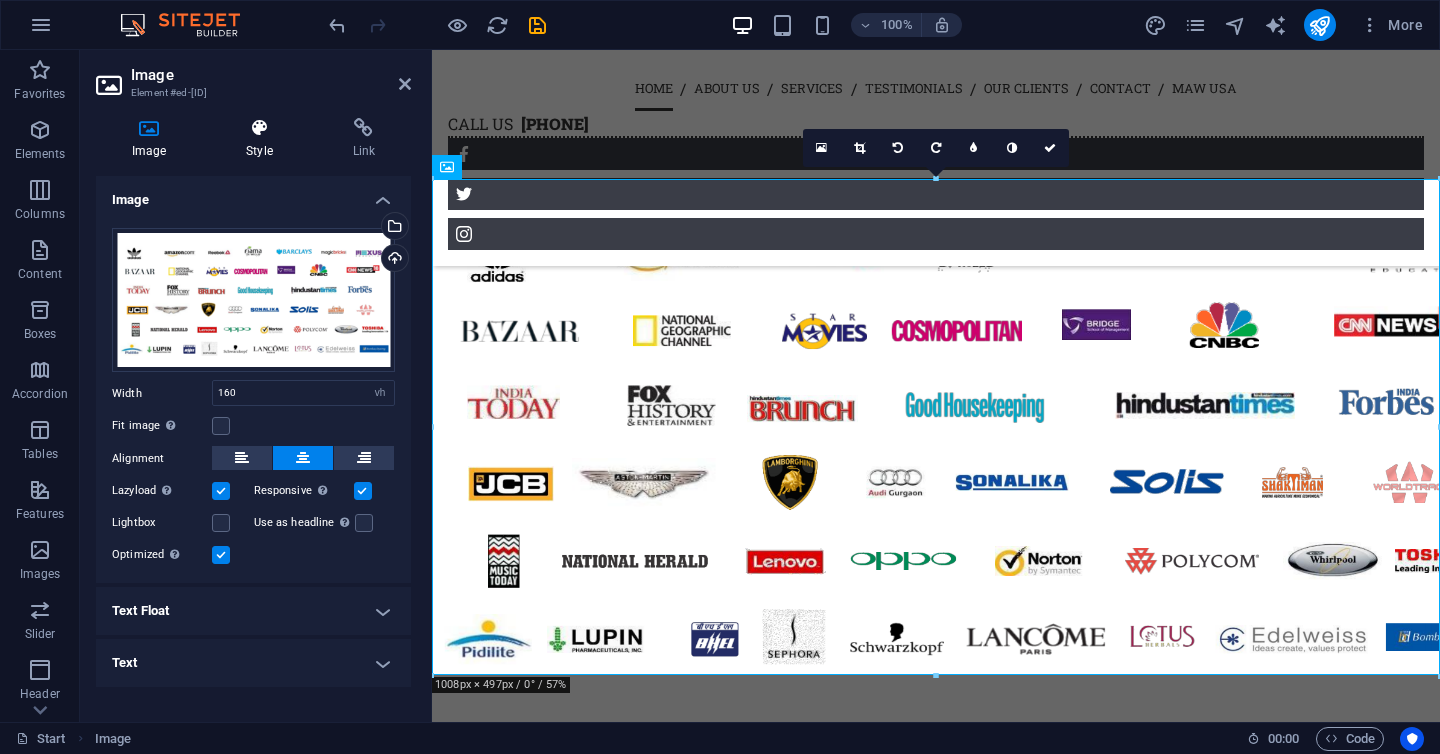 click at bounding box center (259, 128) 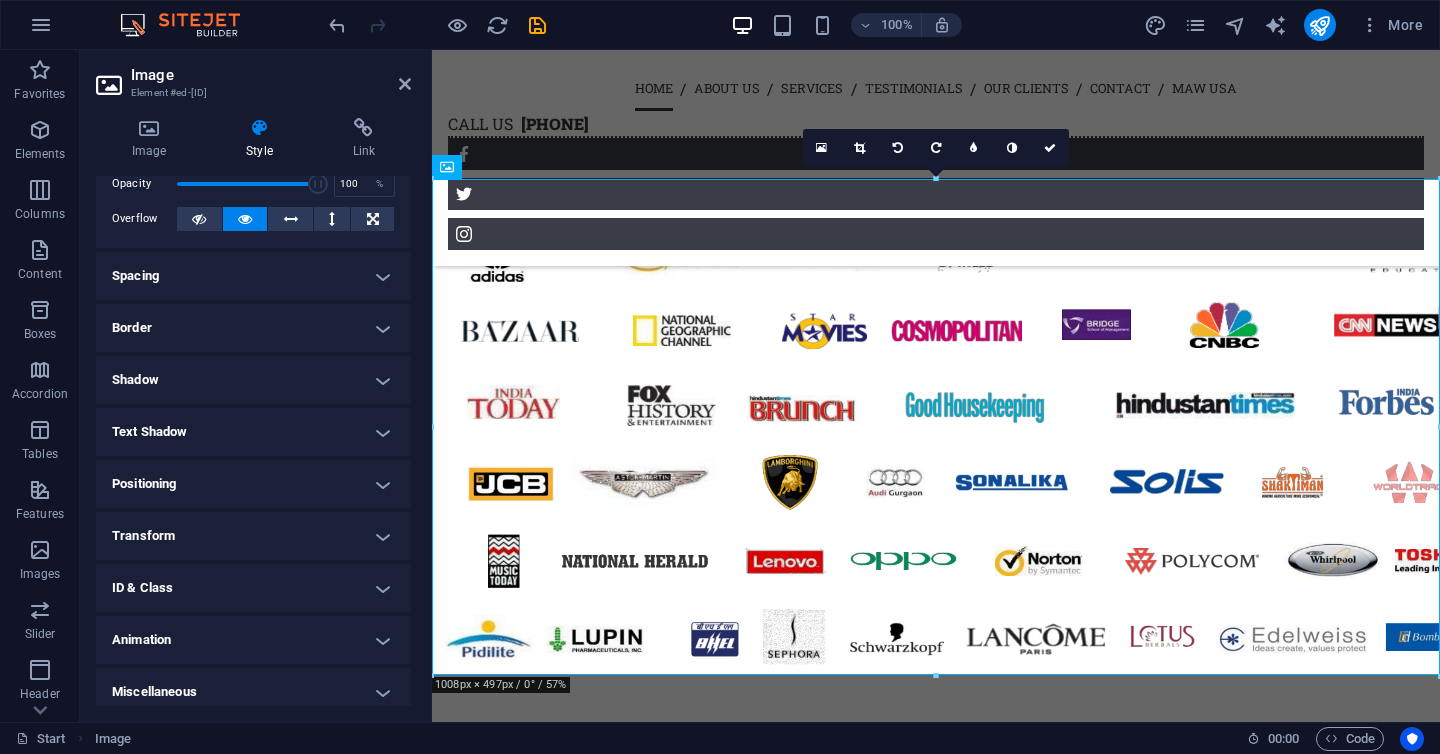 scroll, scrollTop: 100, scrollLeft: 0, axis: vertical 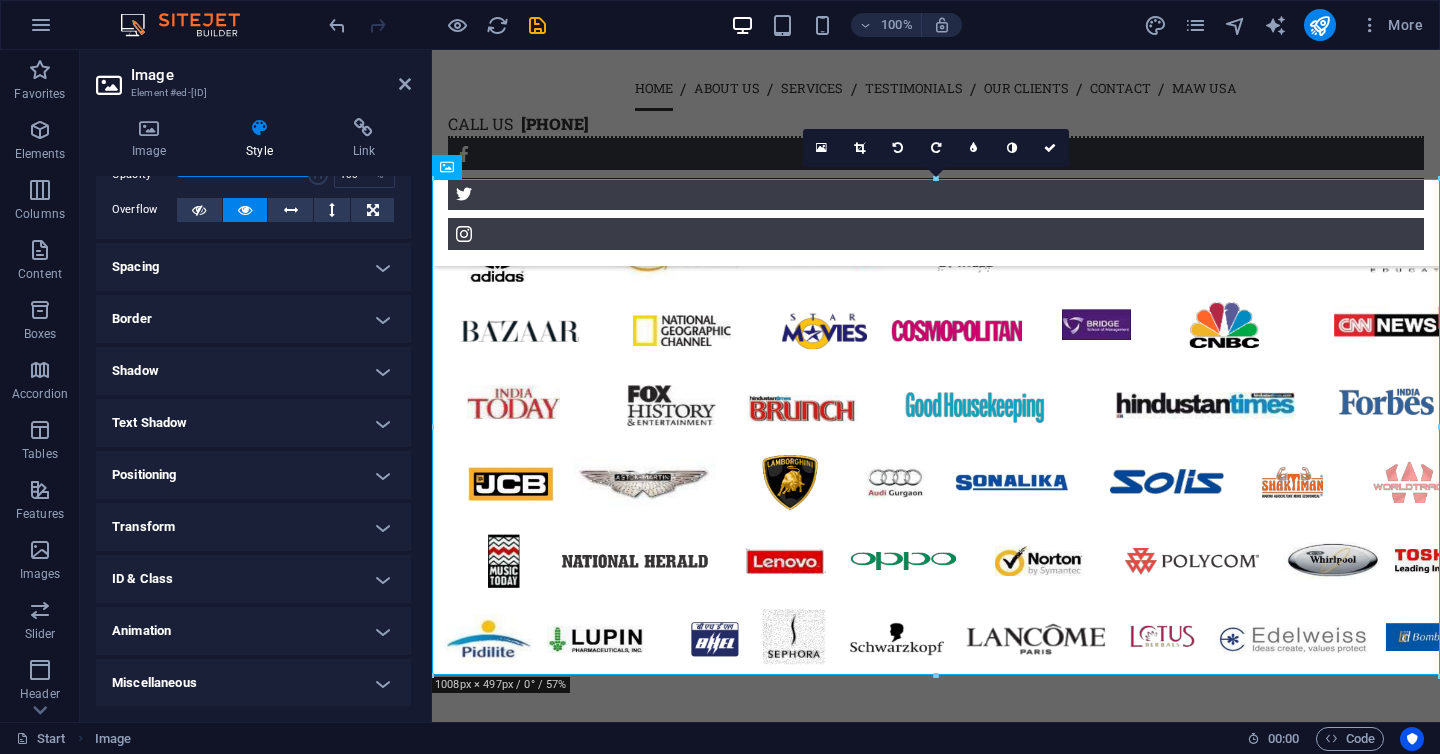 click on "Animation" at bounding box center [253, 631] 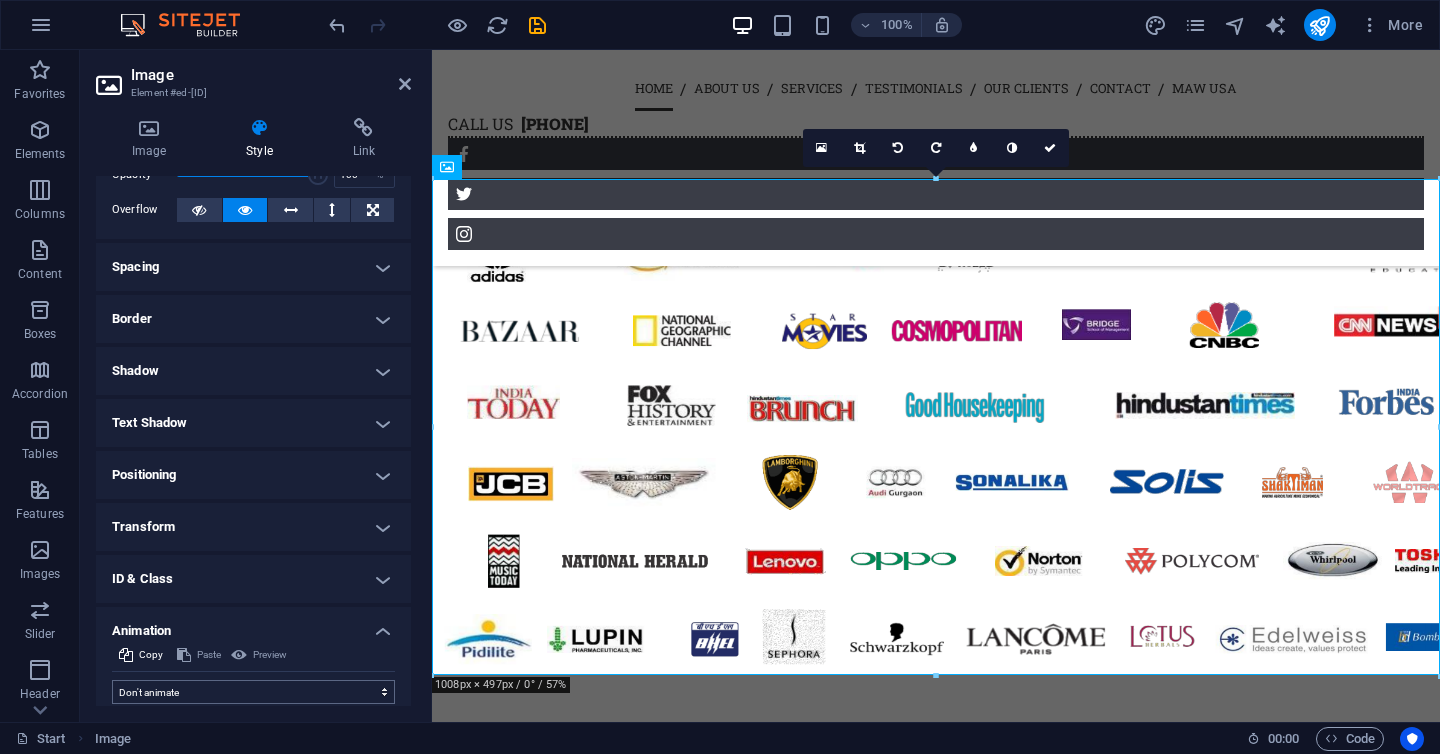 scroll, scrollTop: 163, scrollLeft: 0, axis: vertical 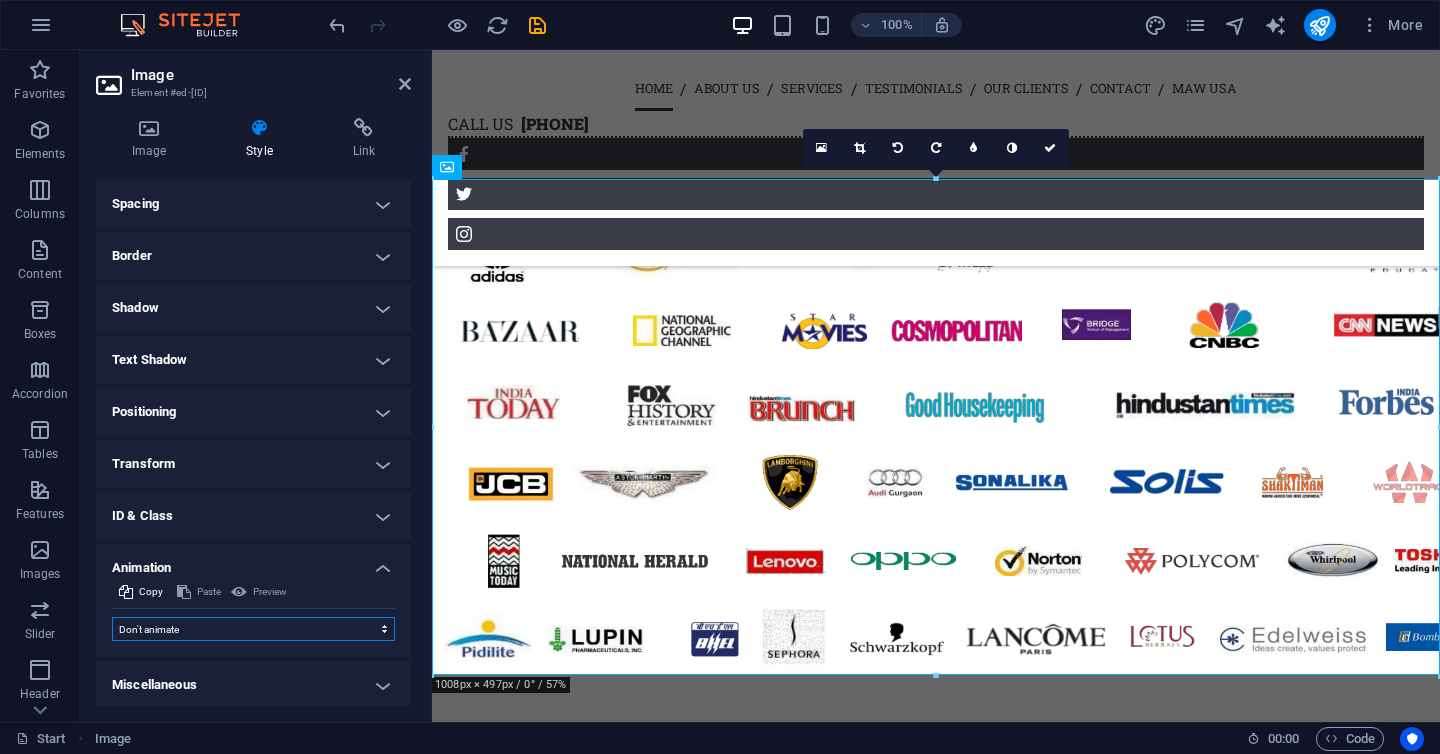 click on "Don't animate Show / Hide Slide up/down Zoom in/out Slide left to right Slide right to left Slide top to bottom Slide bottom to top Pulse Blink Open as overlay" at bounding box center (253, 629) 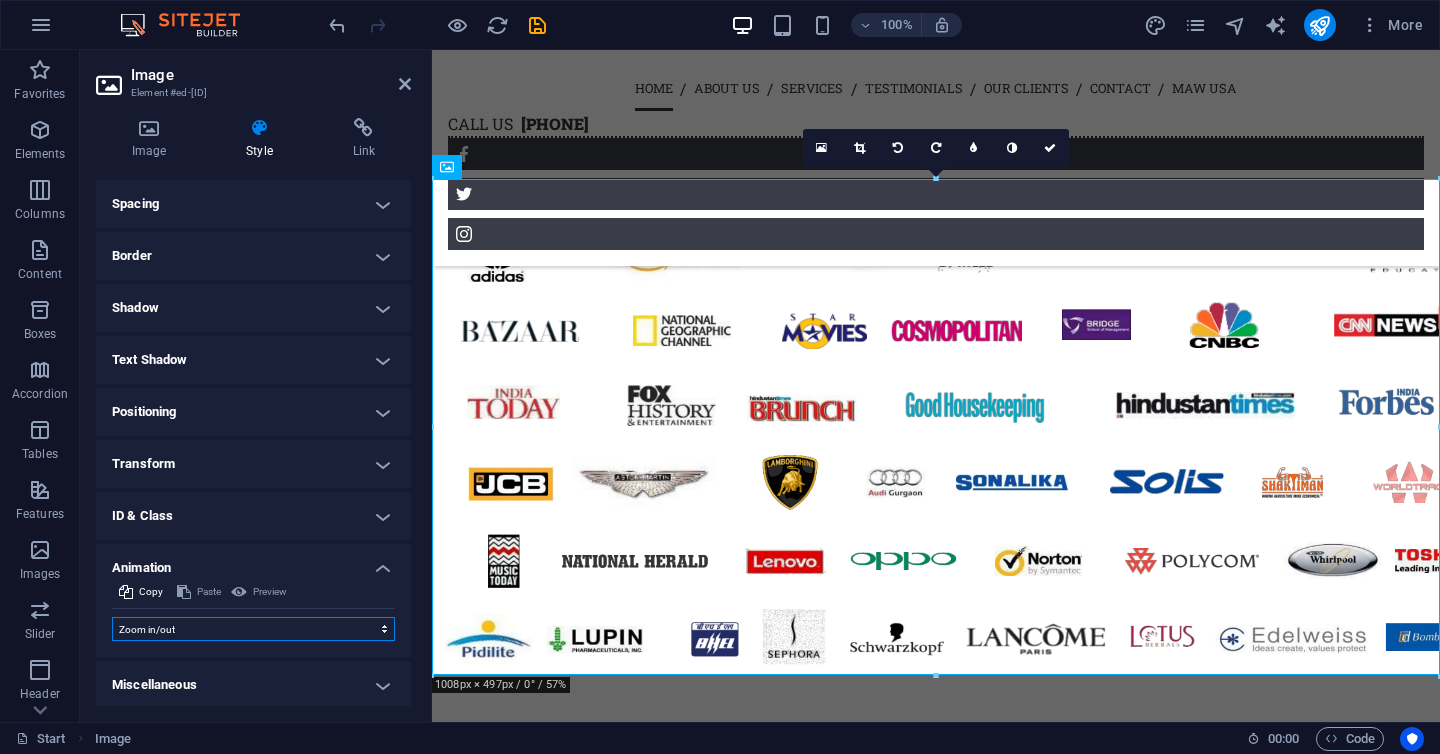 select on "scroll" 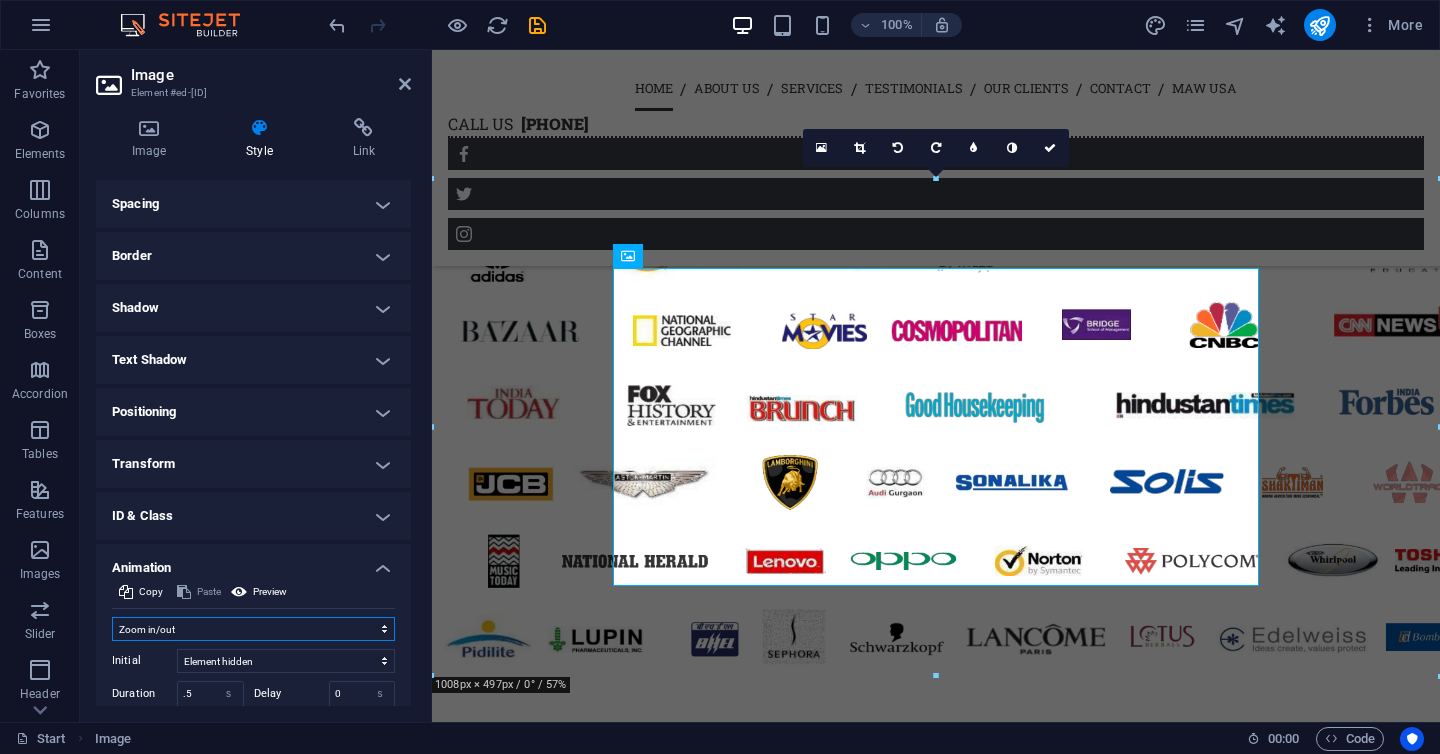 click on "Don't animate Show / Hide Slide up/down Zoom in/out Slide left to right Slide right to left Slide top to bottom Slide bottom to top Pulse Blink Open as overlay" at bounding box center (253, 629) 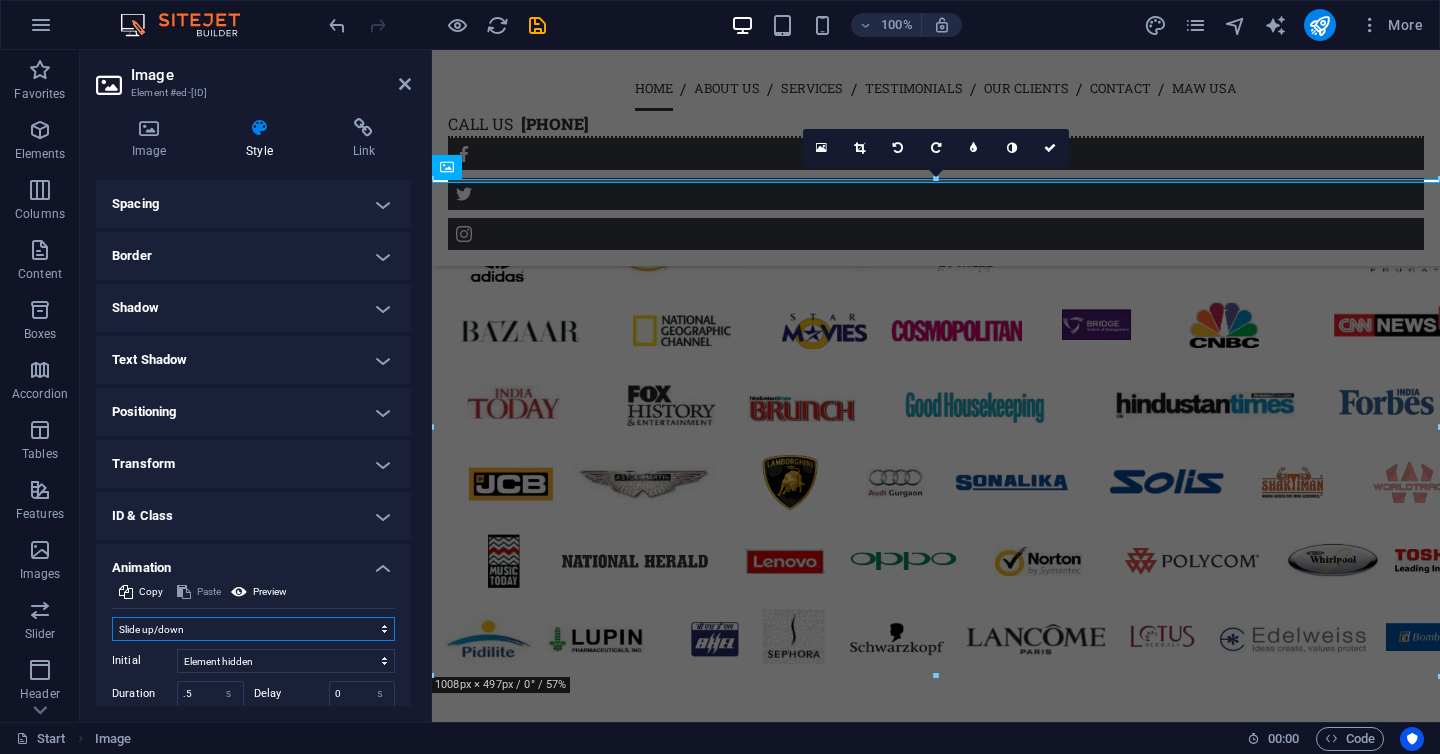 click on "Don't animate Show / Hide Slide up/down Zoom in/out Slide left to right Slide right to left Slide top to bottom Slide bottom to top Pulse Blink Open as overlay" at bounding box center [253, 629] 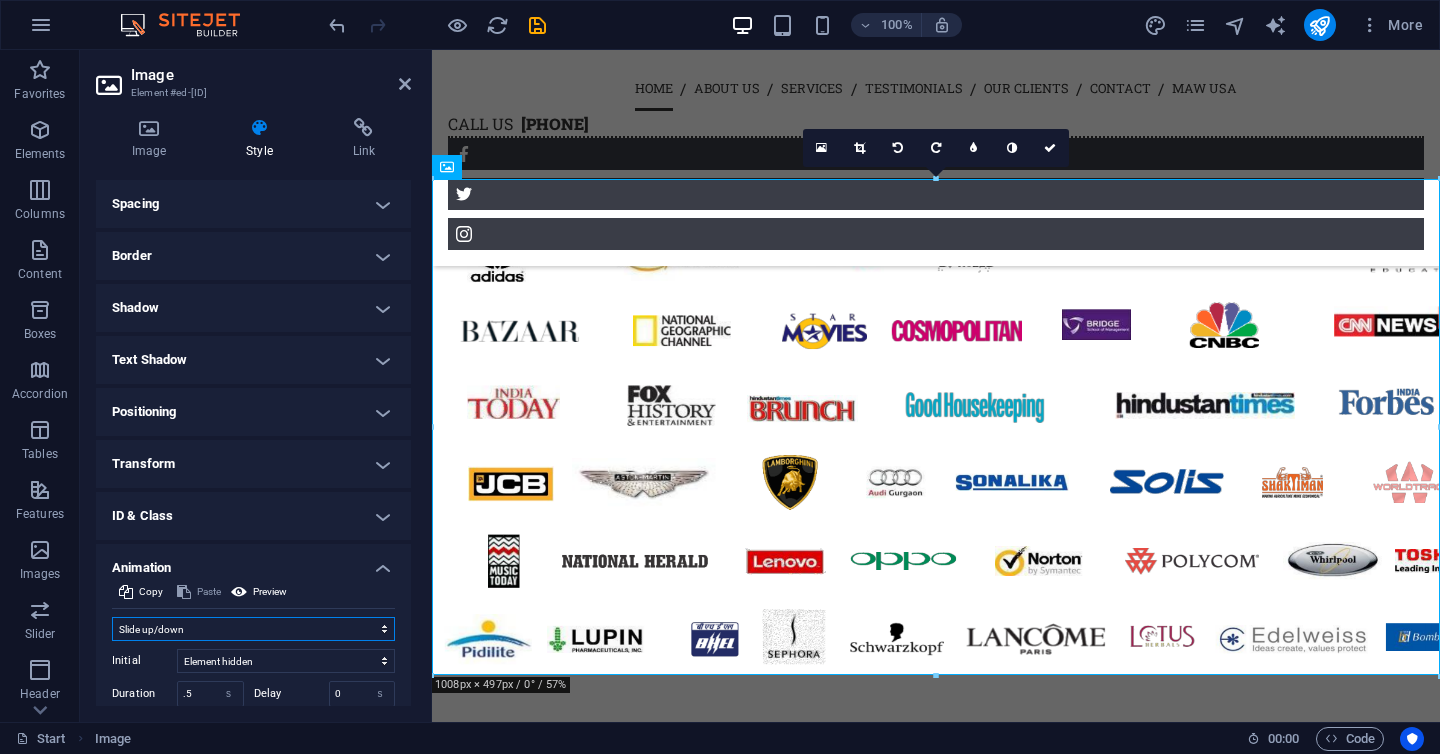 click on "Don't animate Show / Hide Slide up/down Zoom in/out Slide left to right Slide right to left Slide top to bottom Slide bottom to top Pulse Blink Open as overlay" at bounding box center [253, 629] 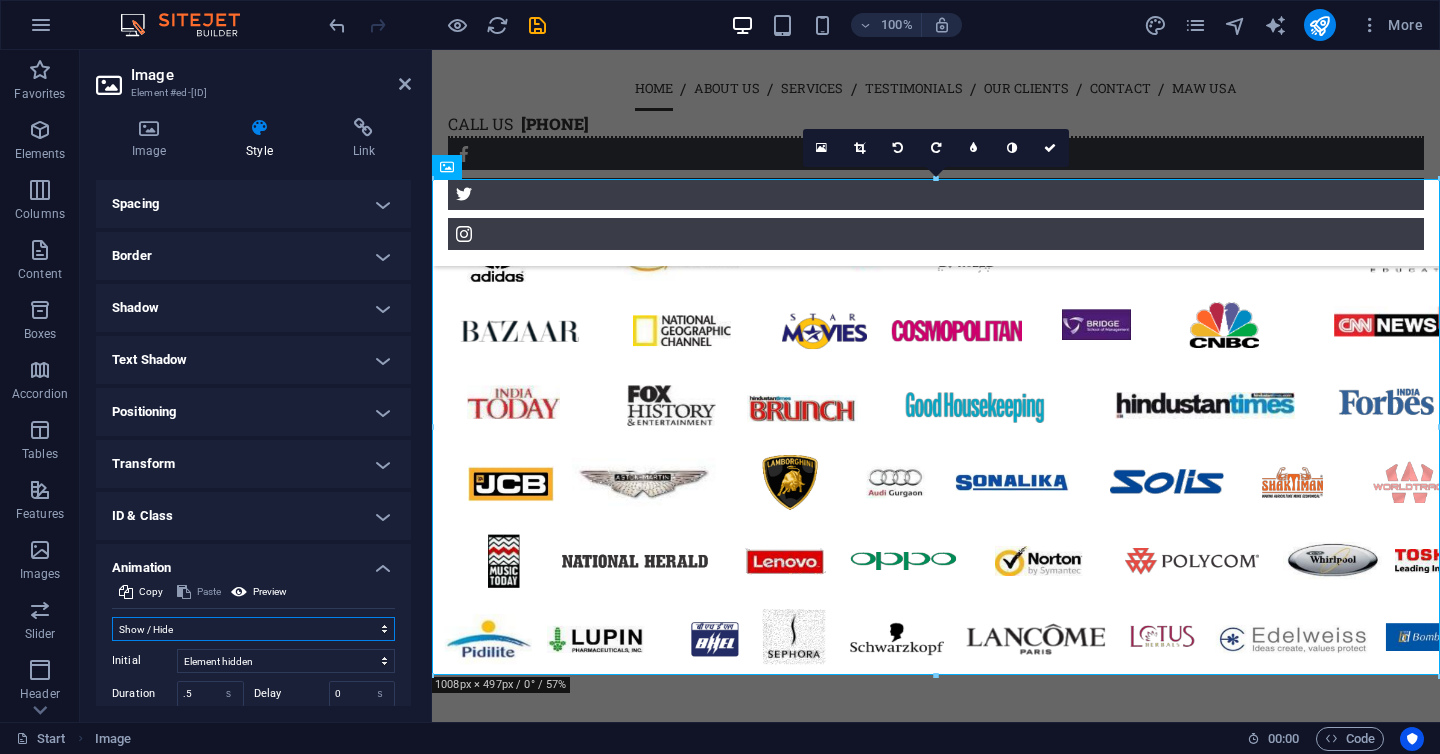 click on "Don't animate Show / Hide Slide up/down Zoom in/out Slide left to right Slide right to left Slide top to bottom Slide bottom to top Pulse Blink Open as overlay" at bounding box center [253, 629] 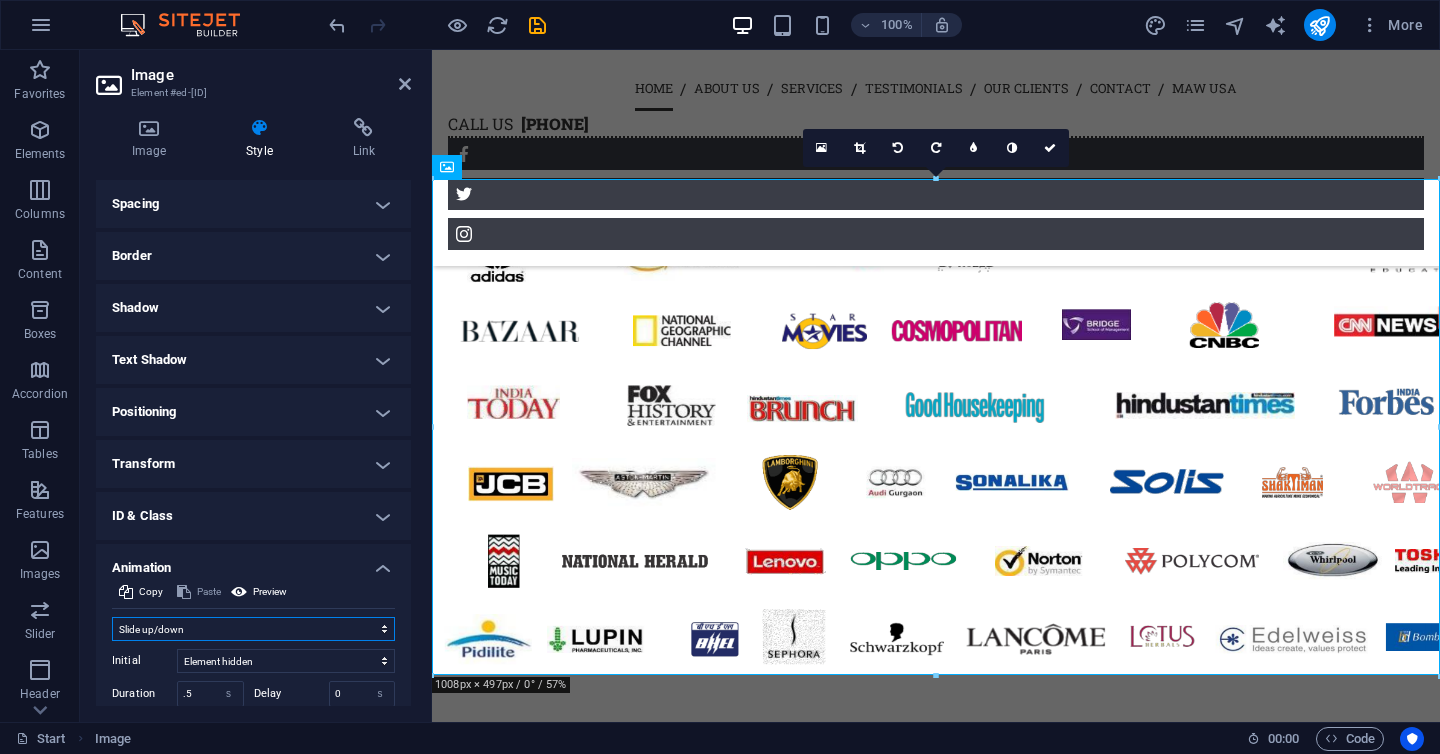 click on "Don't animate Show / Hide Slide up/down Zoom in/out Slide left to right Slide right to left Slide top to bottom Slide bottom to top Pulse Blink Open as overlay" at bounding box center [253, 629] 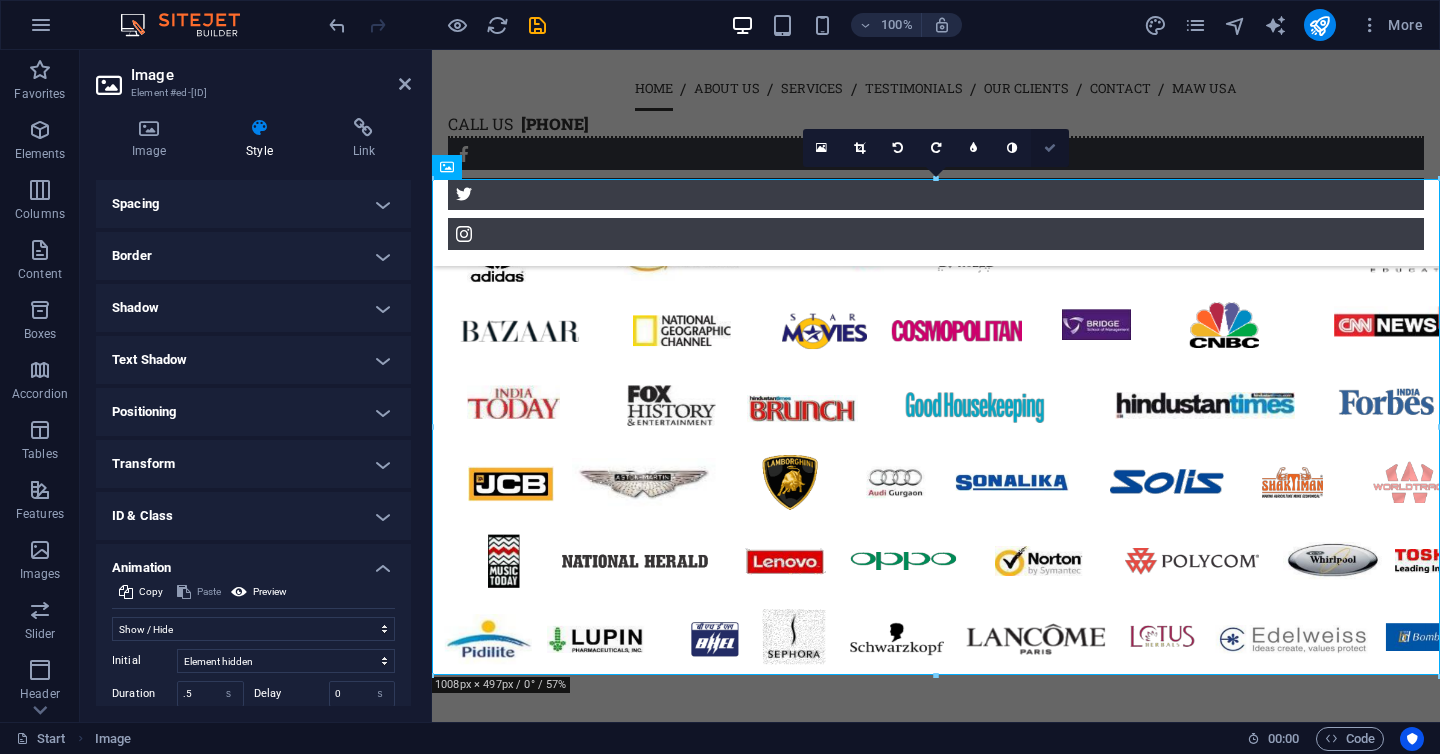 drag, startPoint x: 1052, startPoint y: 146, endPoint x: 972, endPoint y: 95, distance: 94.873604 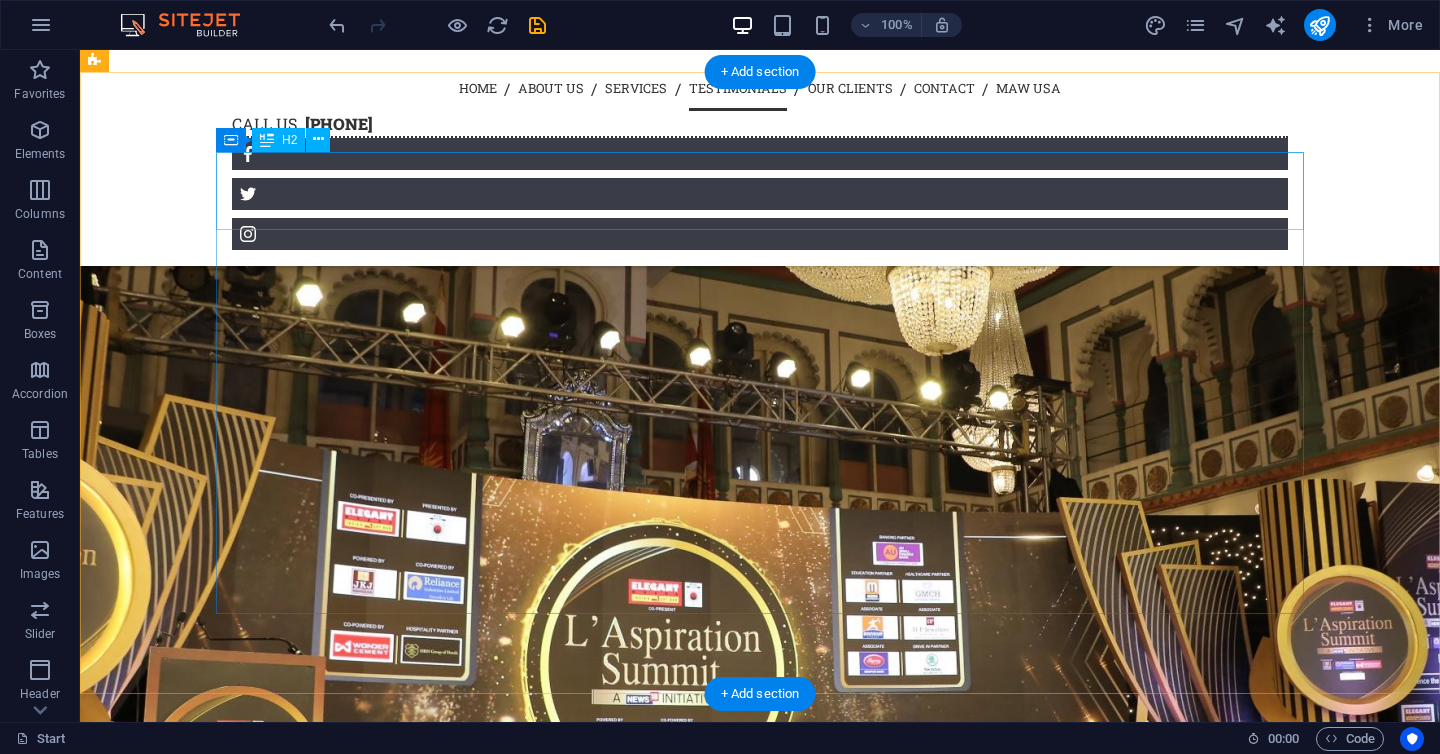 scroll, scrollTop: 3930, scrollLeft: 0, axis: vertical 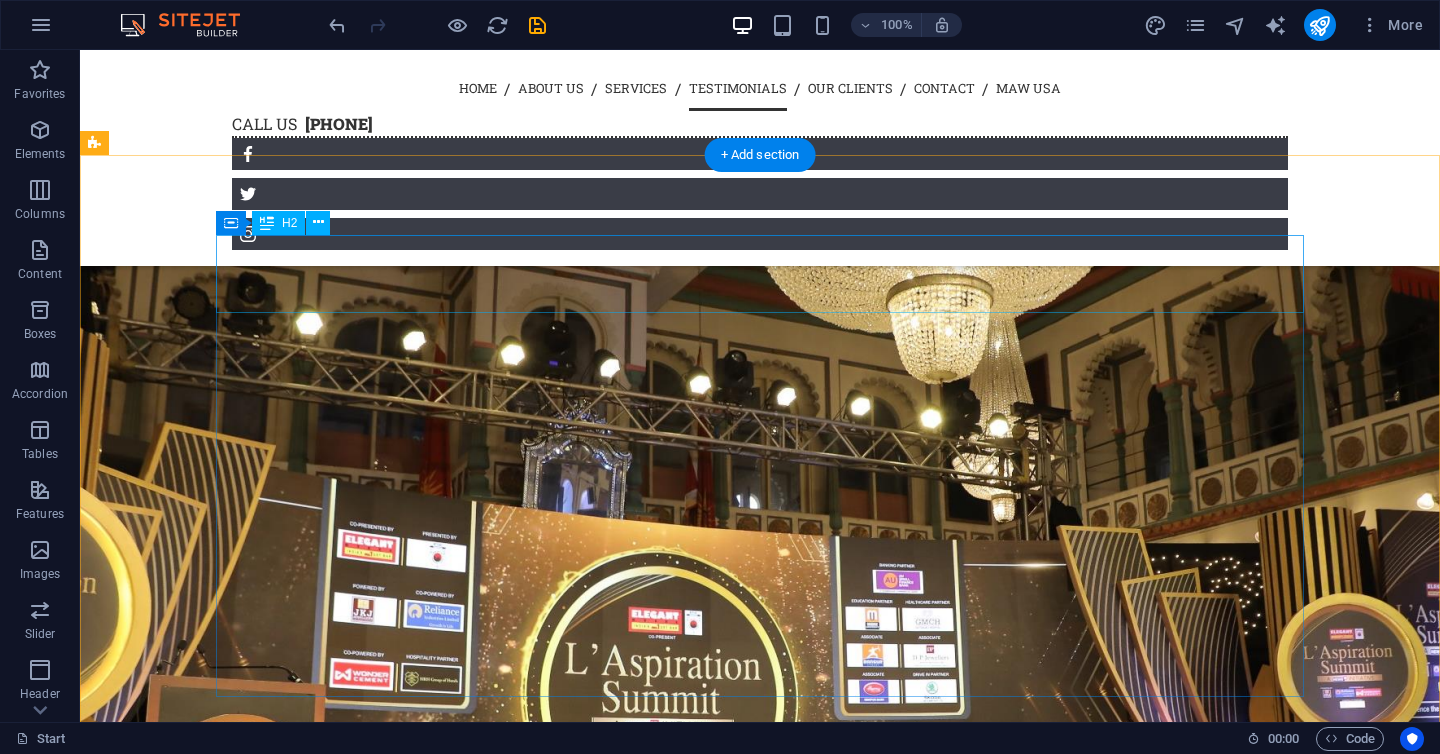 click on "What our Clients say about us" at bounding box center [760, 7127] 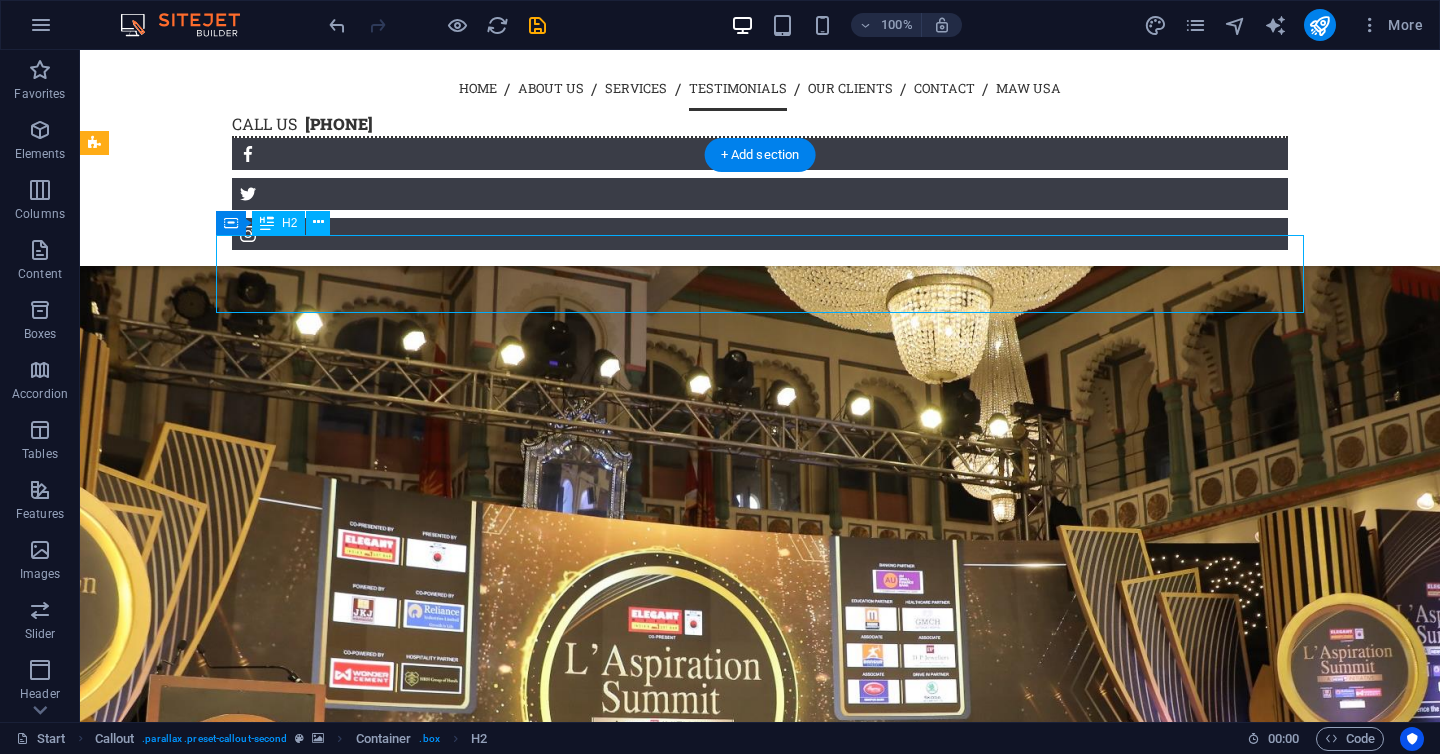 click on "What our Clients say about us" at bounding box center [760, 7127] 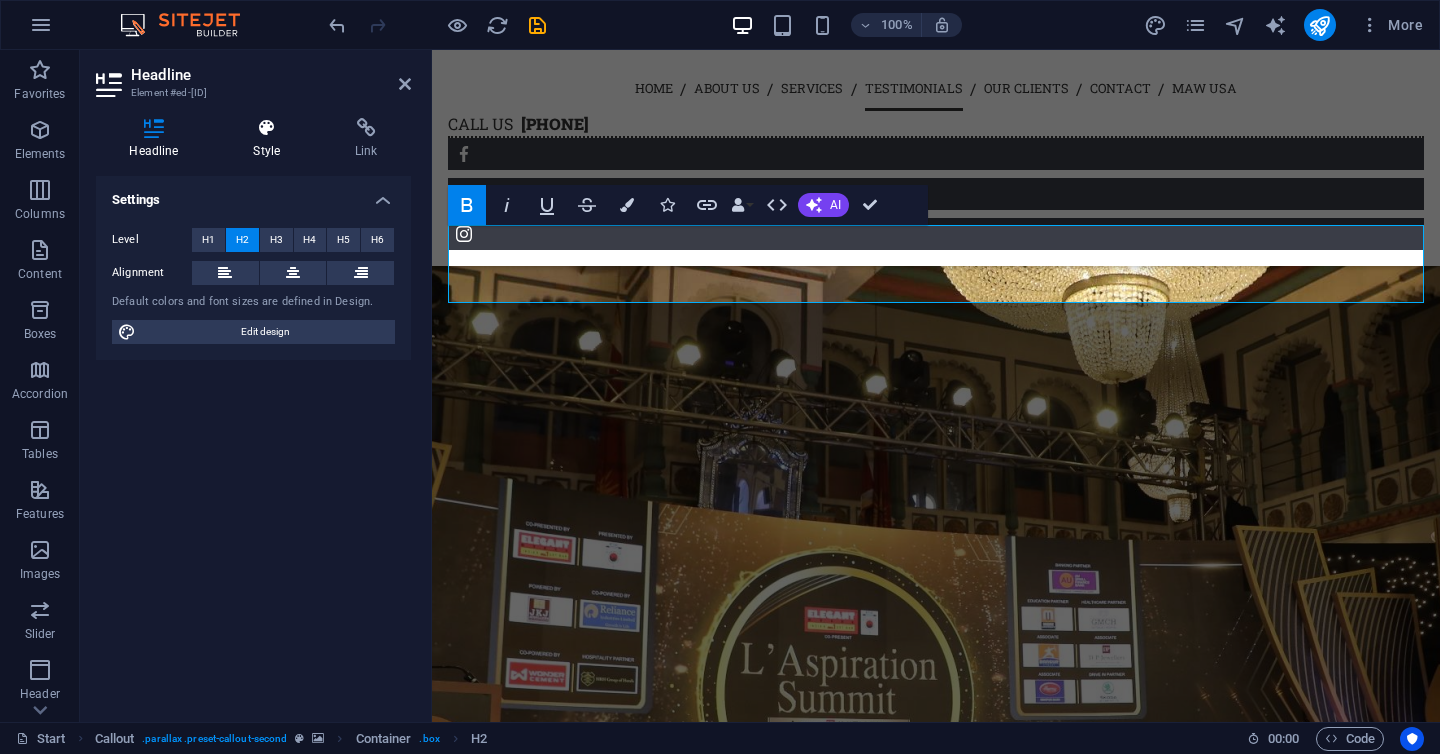 click on "Style" at bounding box center (271, 139) 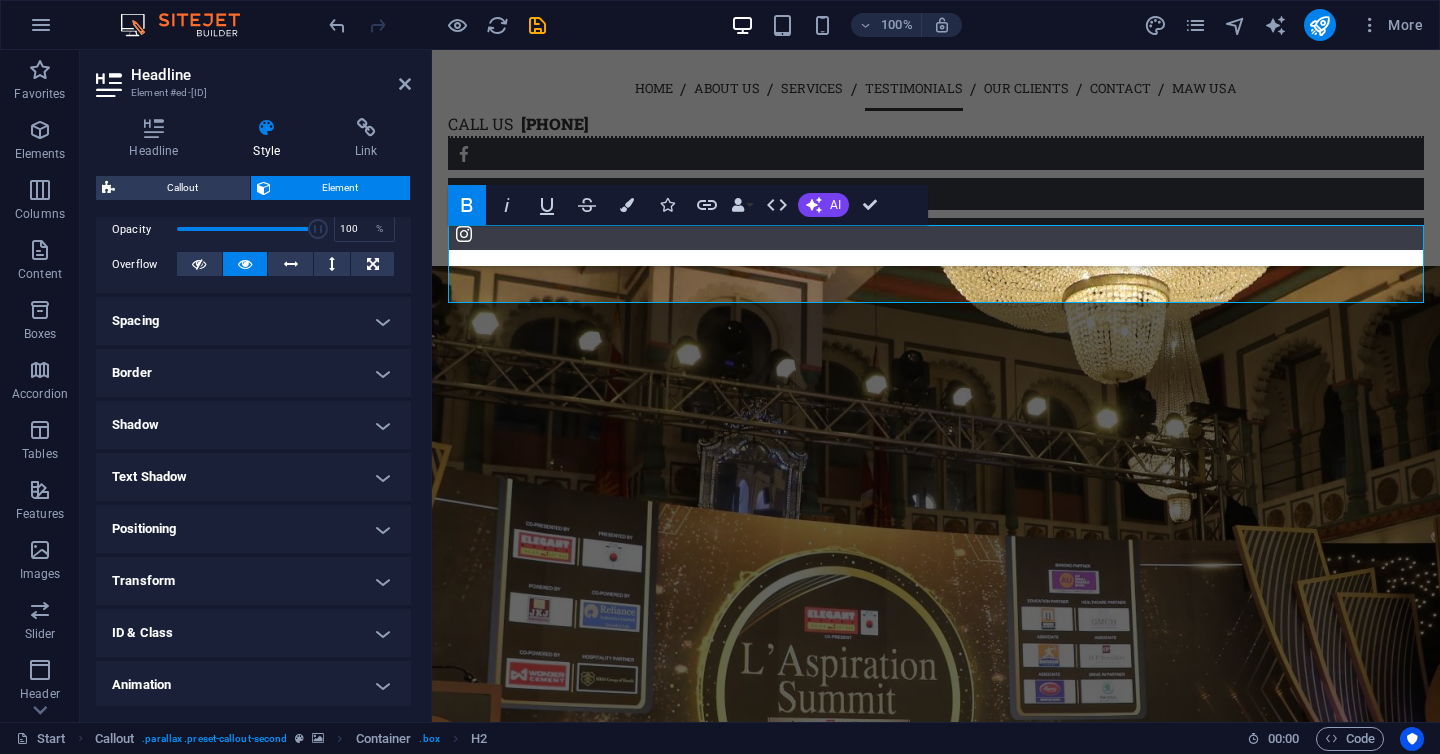scroll, scrollTop: 356, scrollLeft: 0, axis: vertical 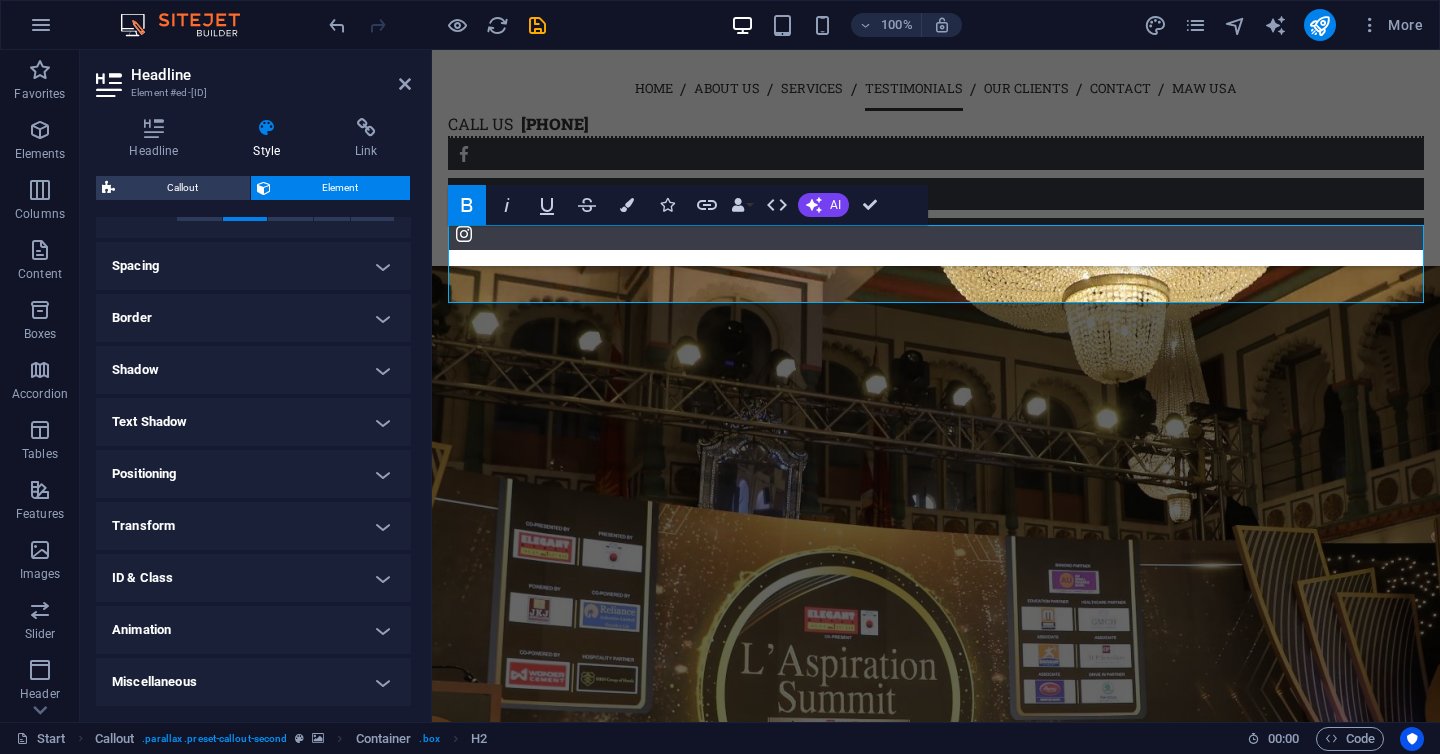 click on "Animation" at bounding box center (253, 630) 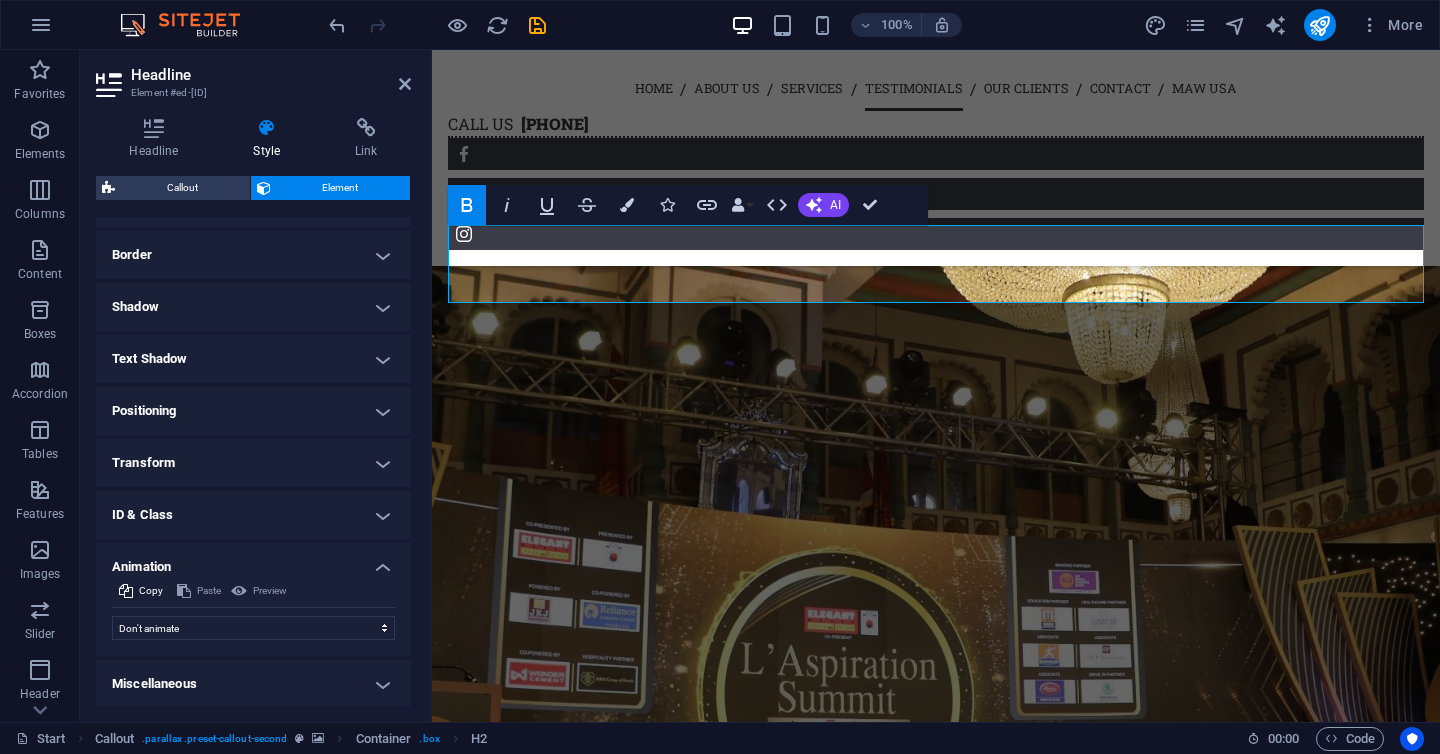 scroll, scrollTop: 421, scrollLeft: 0, axis: vertical 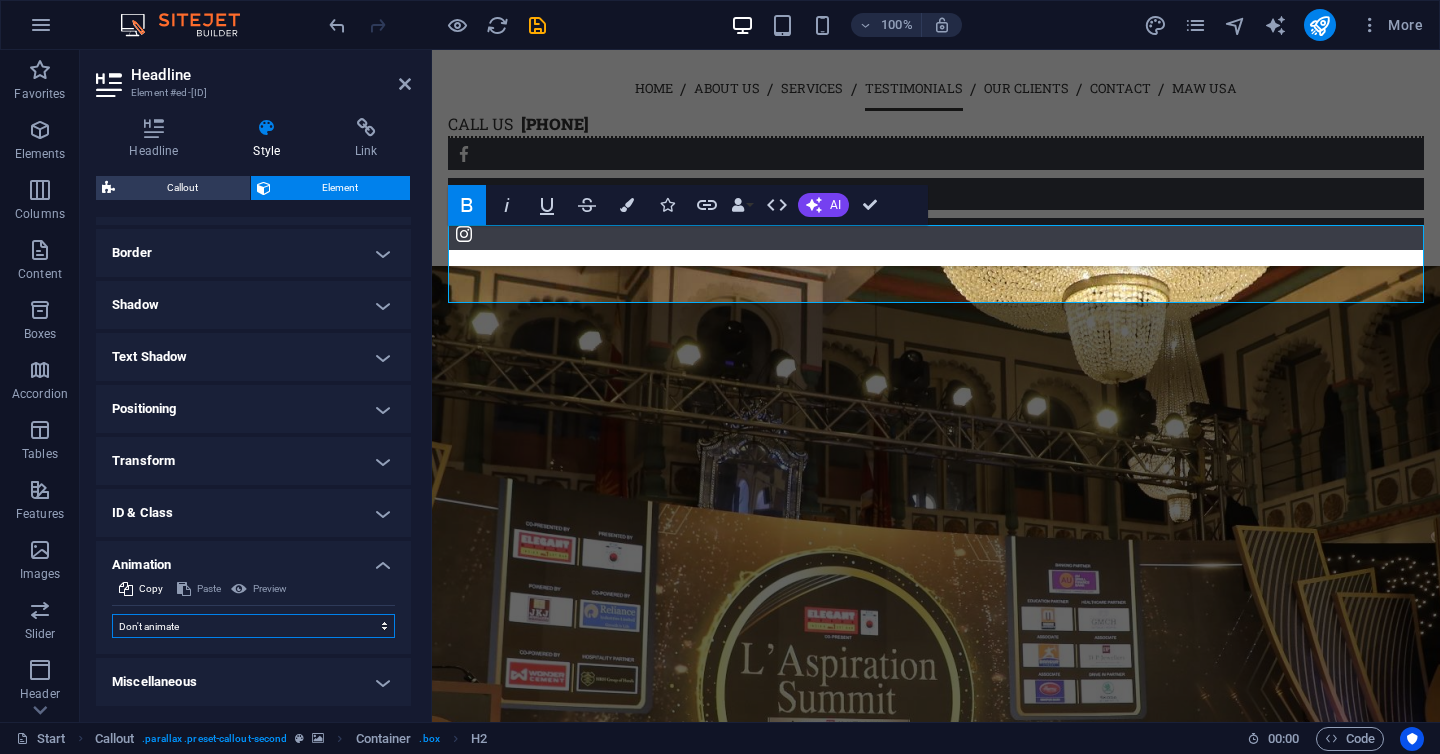 click on "Don't animate Show / Hide Slide up/down Zoom in/out Slide left to right Slide right to left Slide top to bottom Slide bottom to top Pulse Blink Open as overlay" at bounding box center [253, 626] 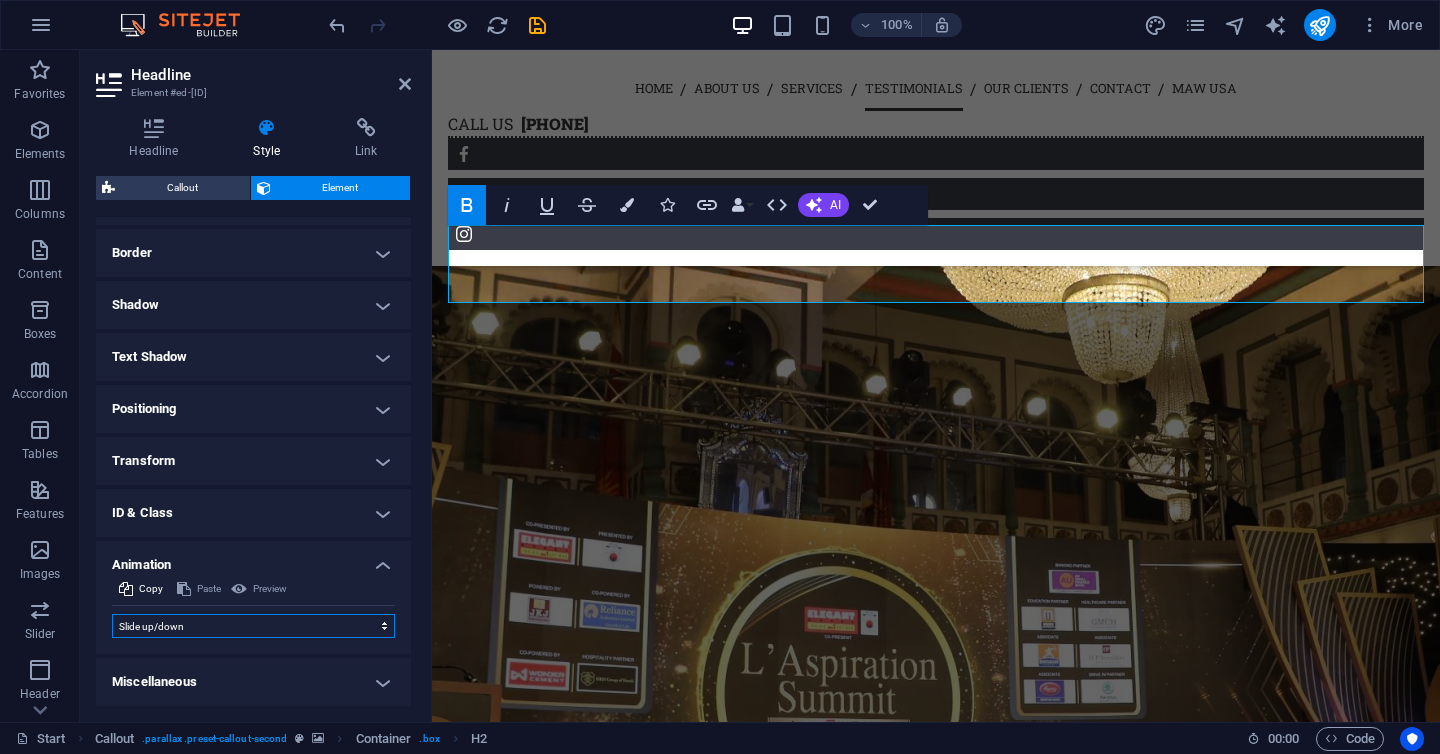select on "scroll" 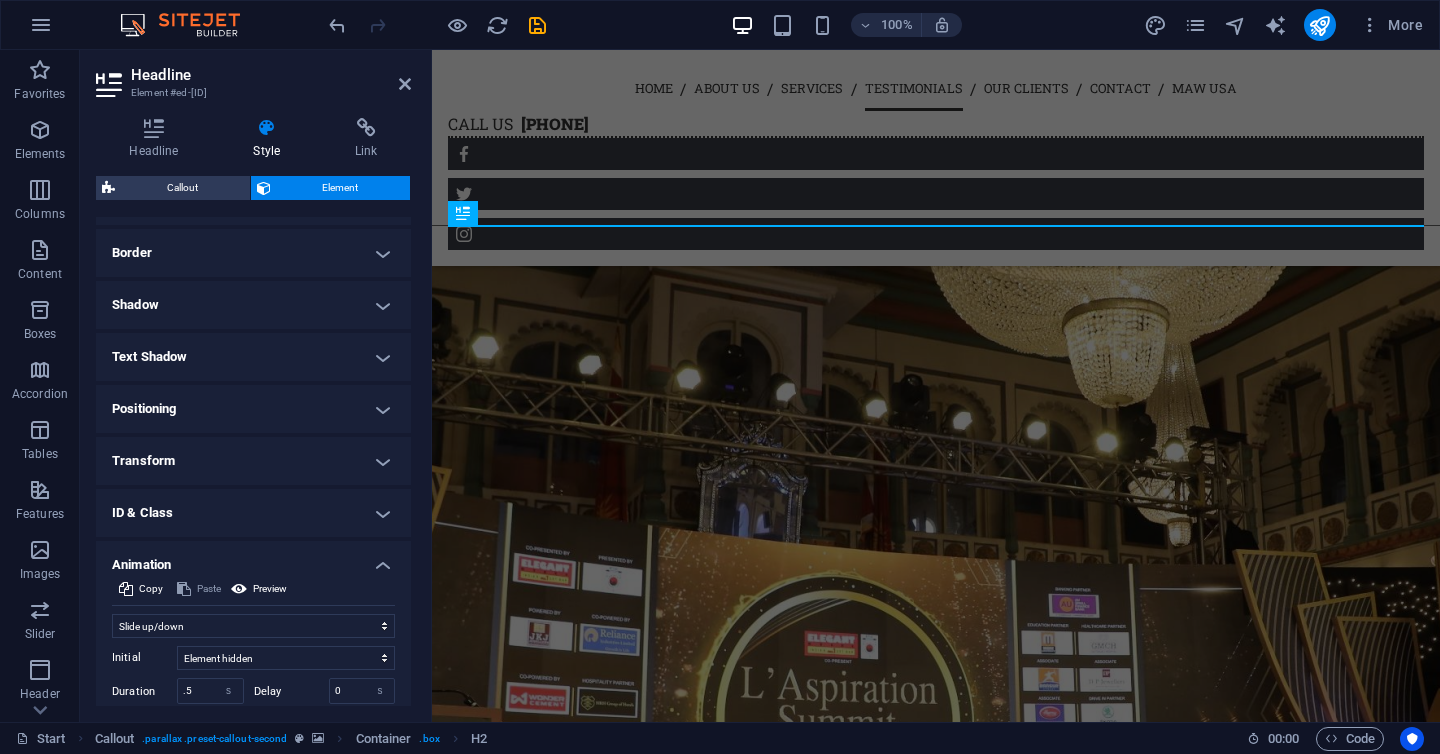 click at bounding box center (936, 6314) 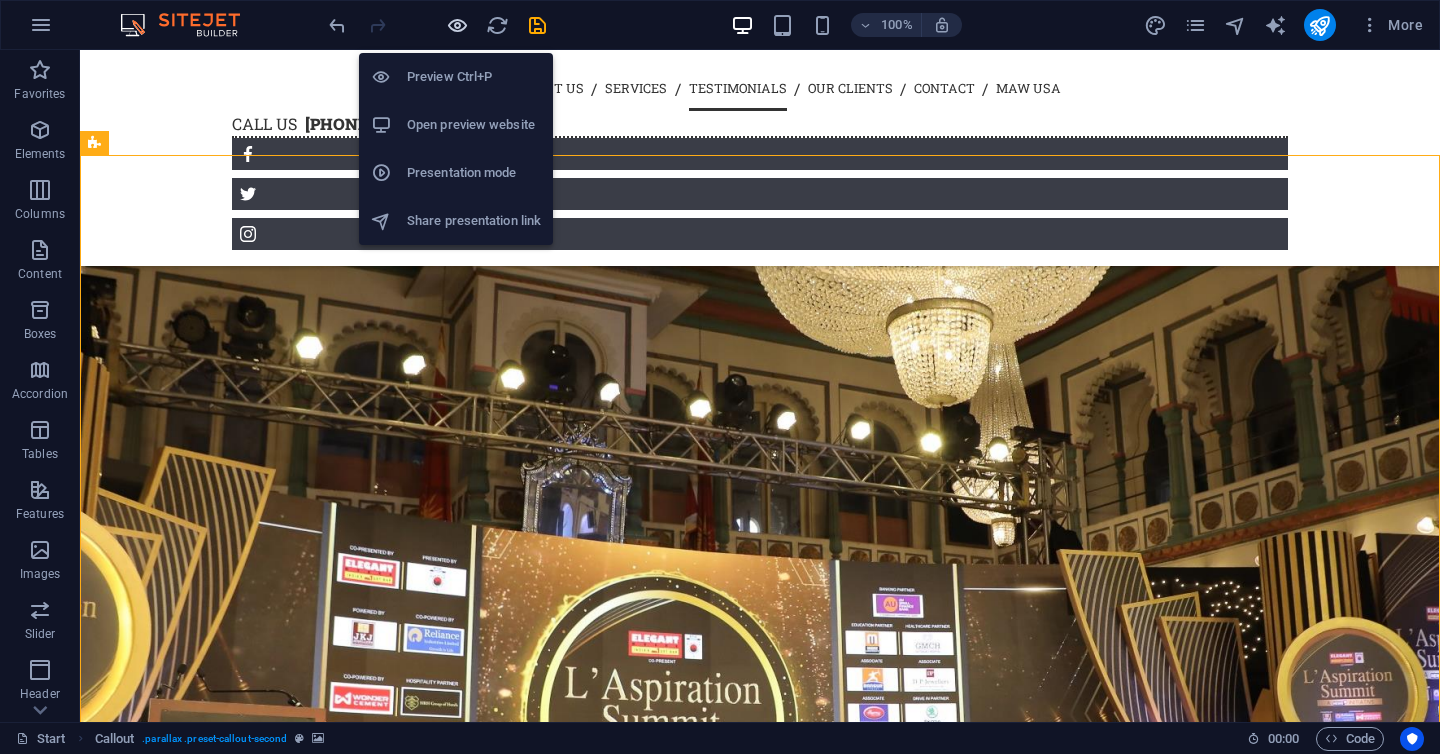 click at bounding box center (457, 25) 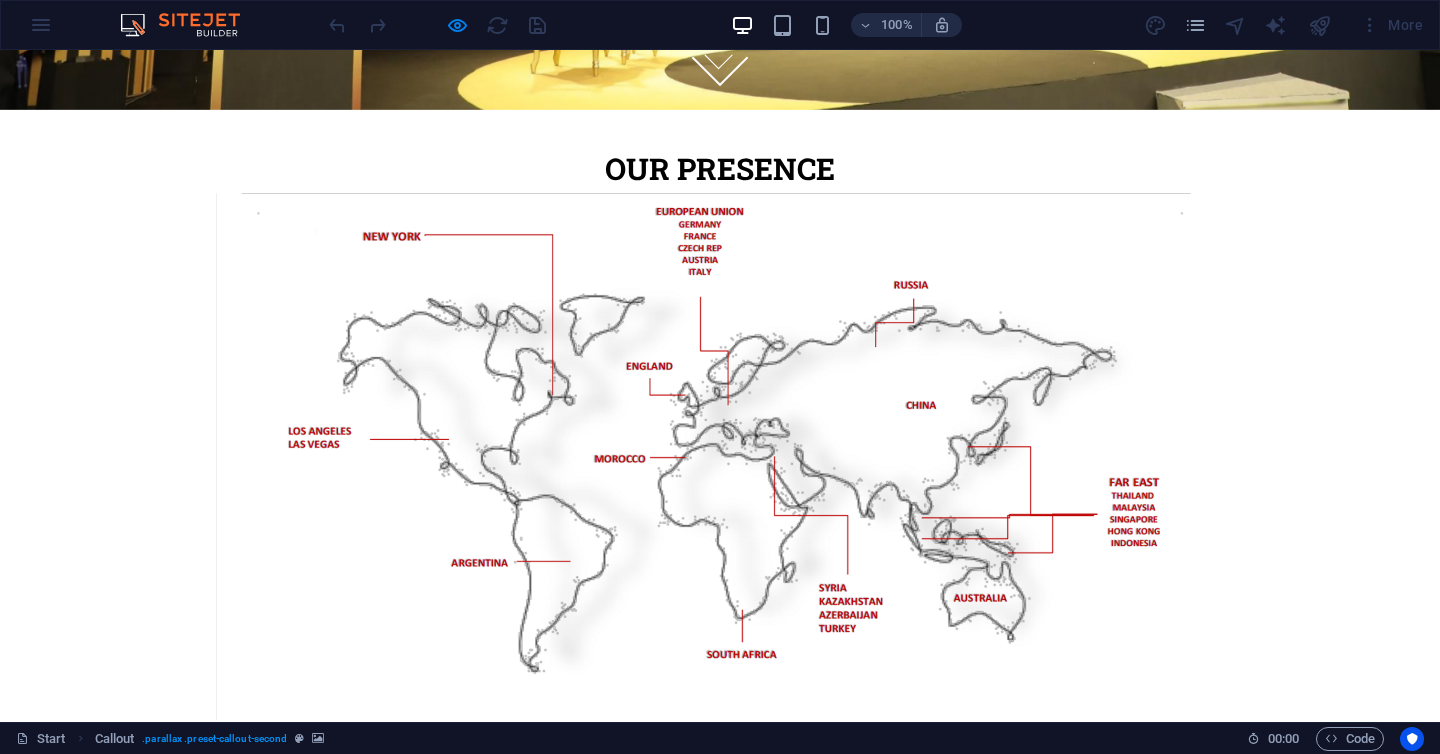 scroll, scrollTop: 0, scrollLeft: 0, axis: both 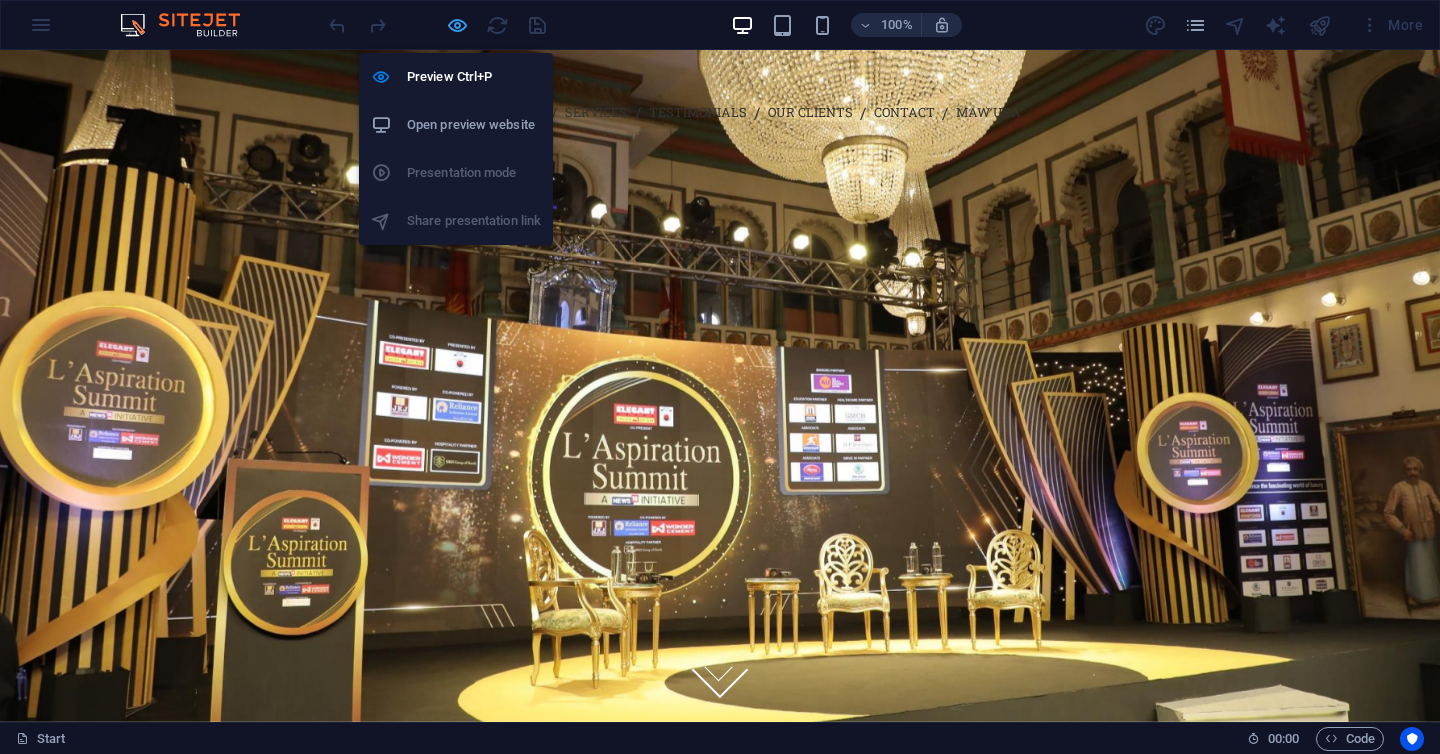 click at bounding box center [457, 25] 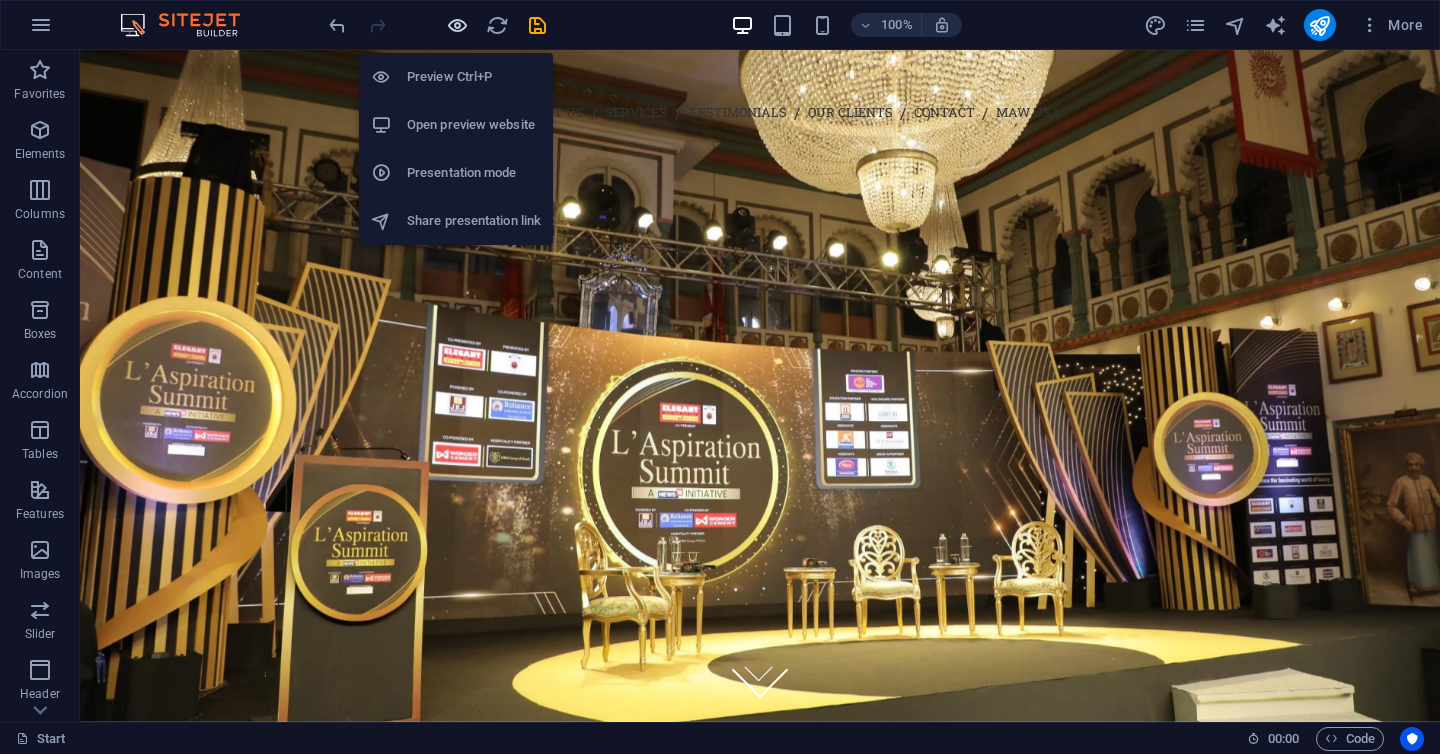 click at bounding box center (457, 25) 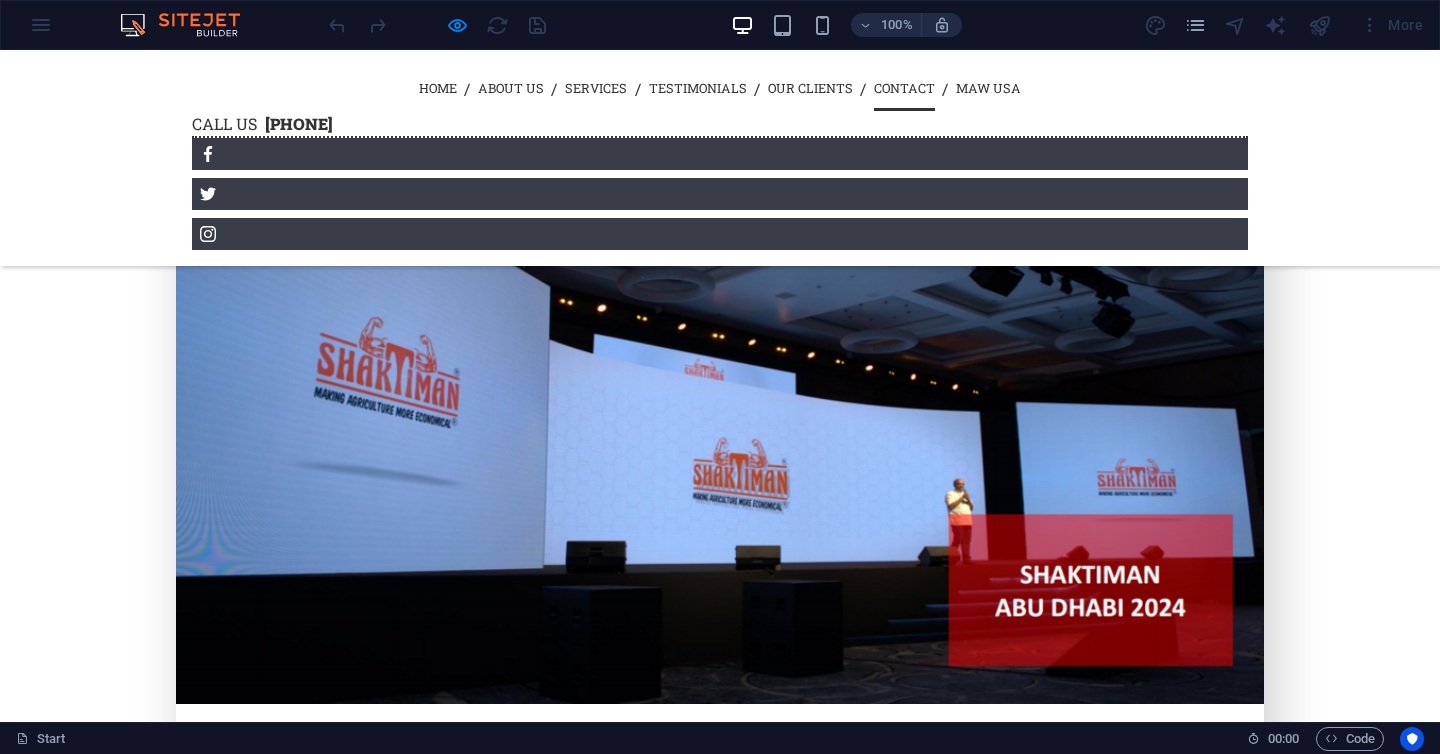 scroll, scrollTop: 5404, scrollLeft: 0, axis: vertical 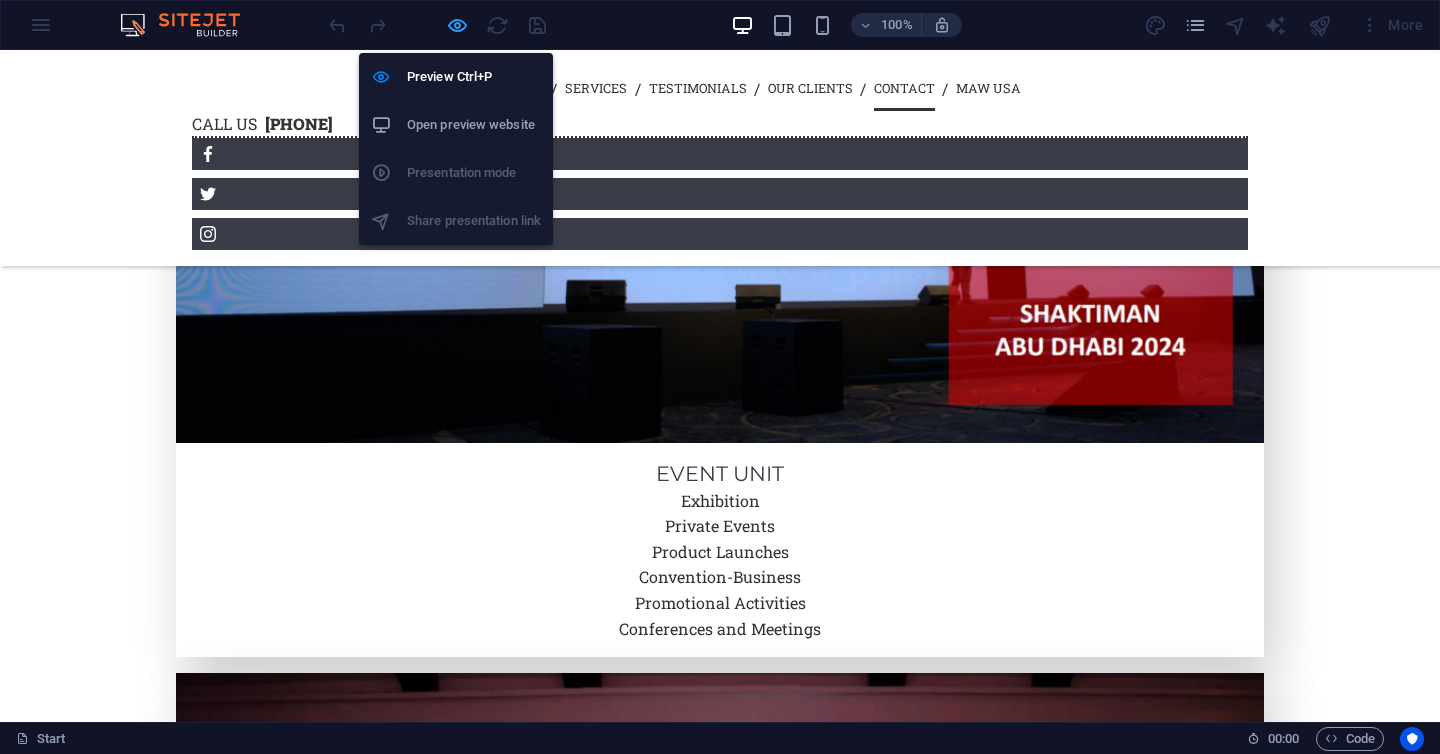 click at bounding box center [457, 25] 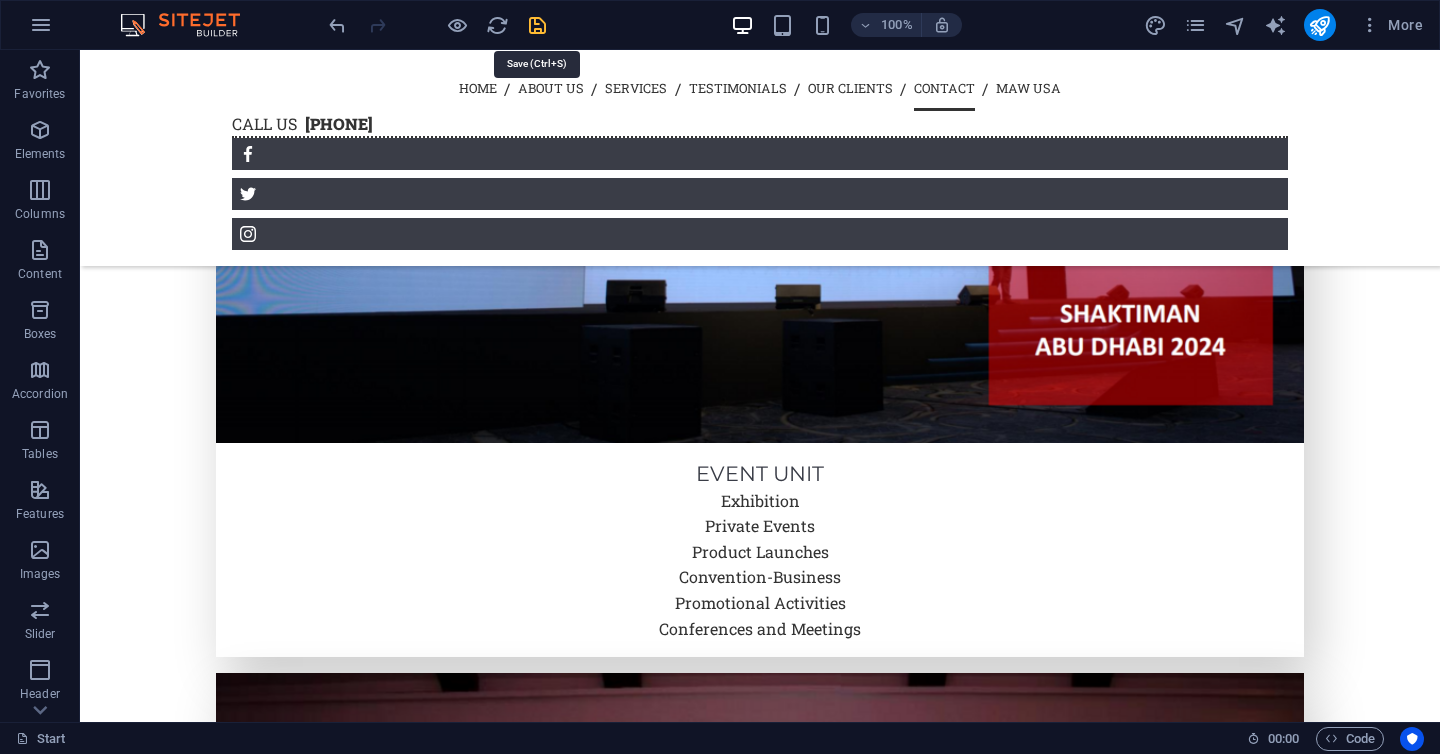 click at bounding box center [537, 25] 